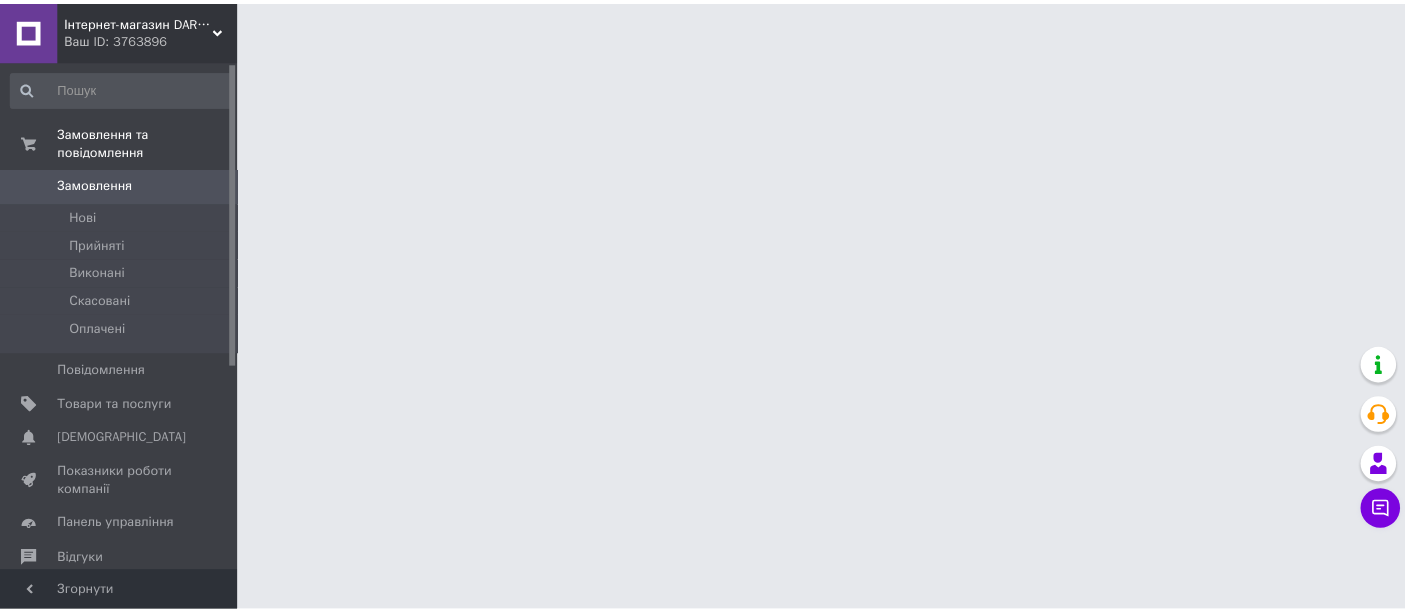scroll, scrollTop: 0, scrollLeft: 0, axis: both 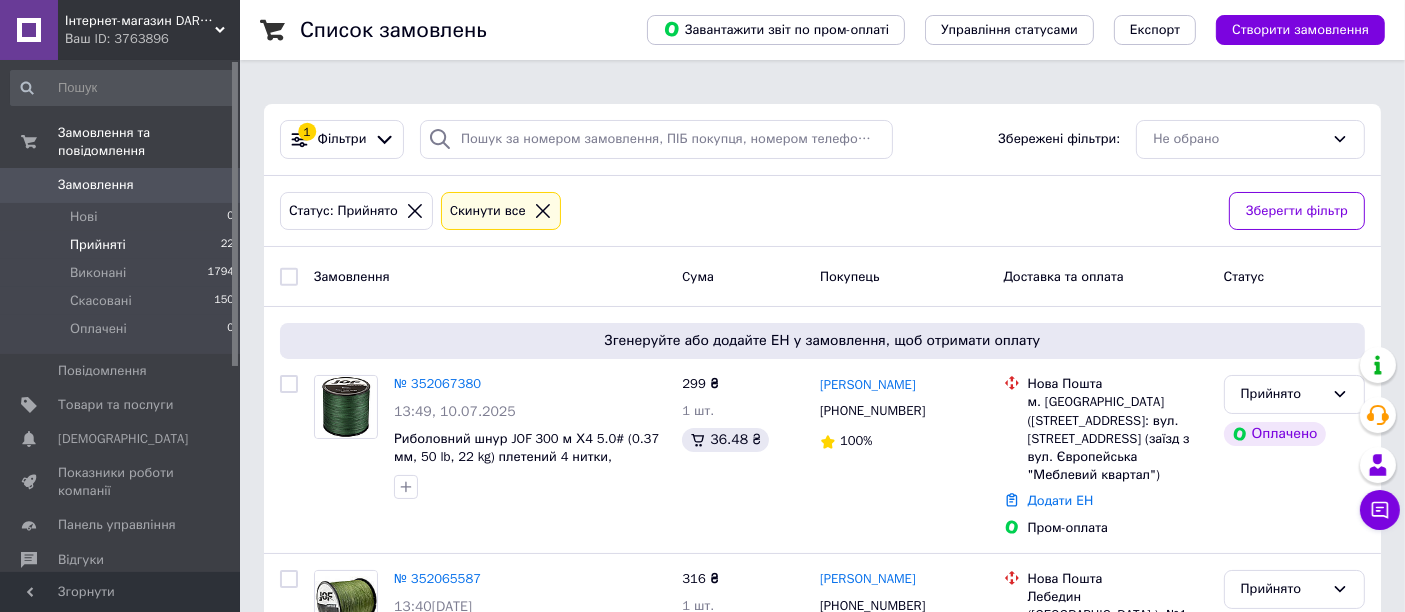 click on "Прийняті" at bounding box center [98, 245] 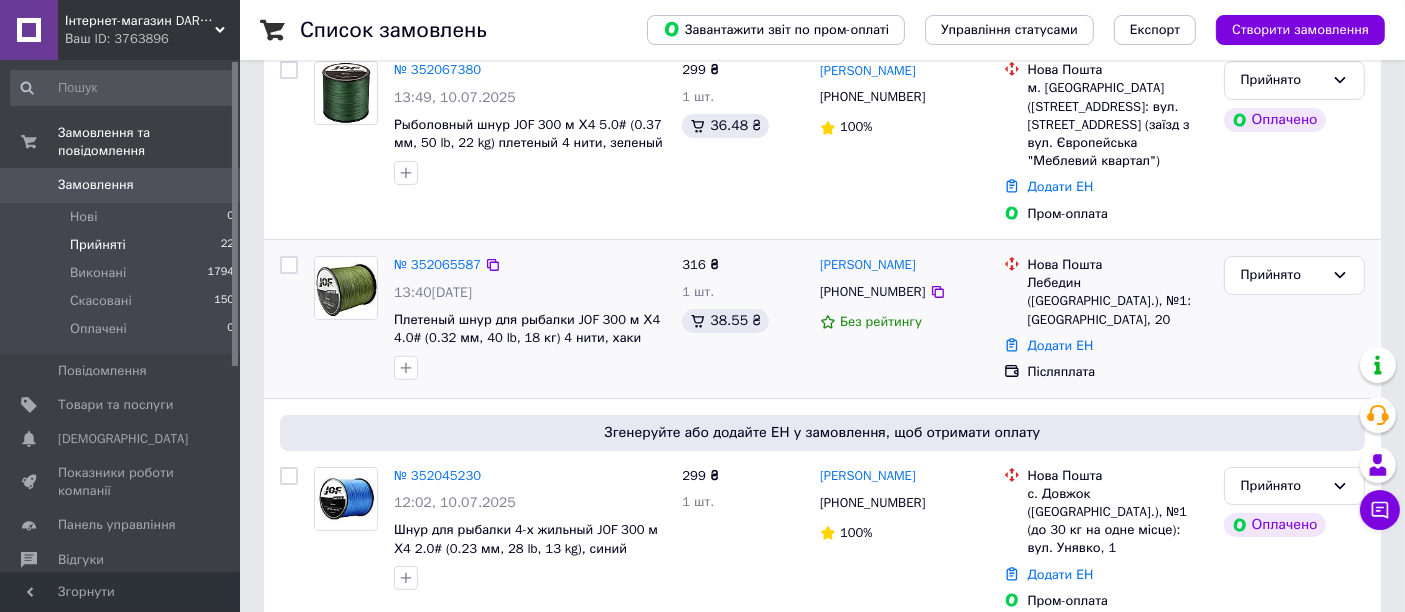 scroll, scrollTop: 333, scrollLeft: 0, axis: vertical 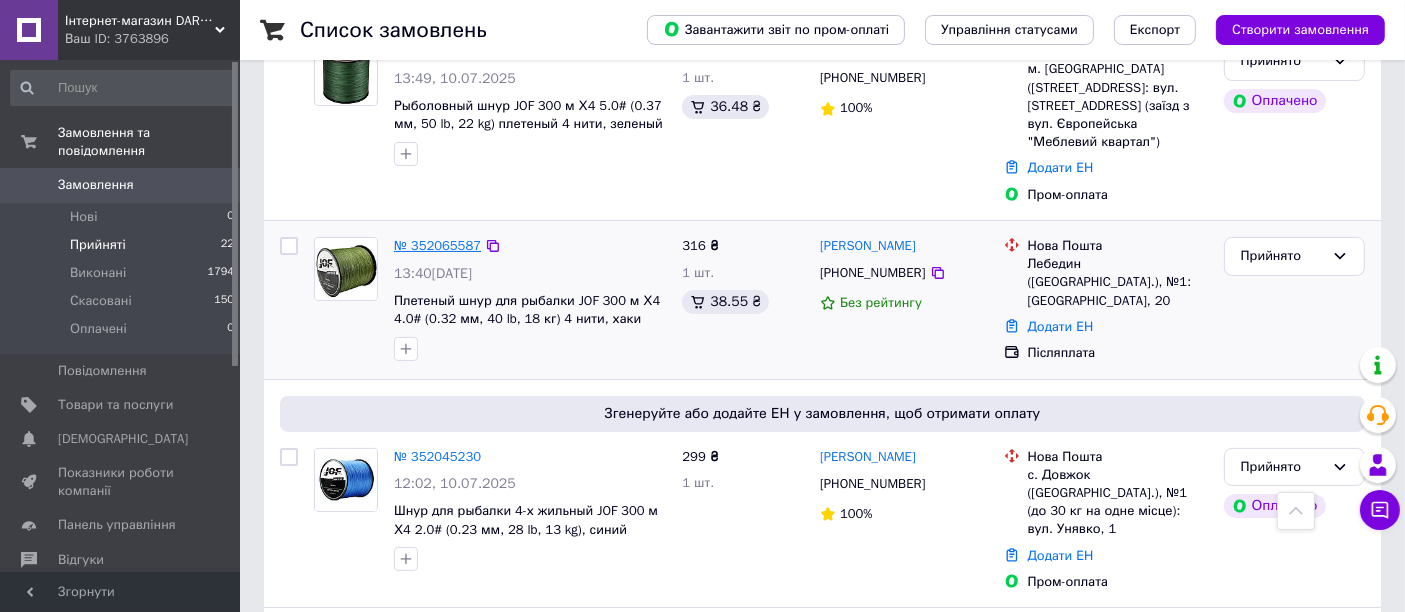 click on "№ 352065587" at bounding box center [437, 245] 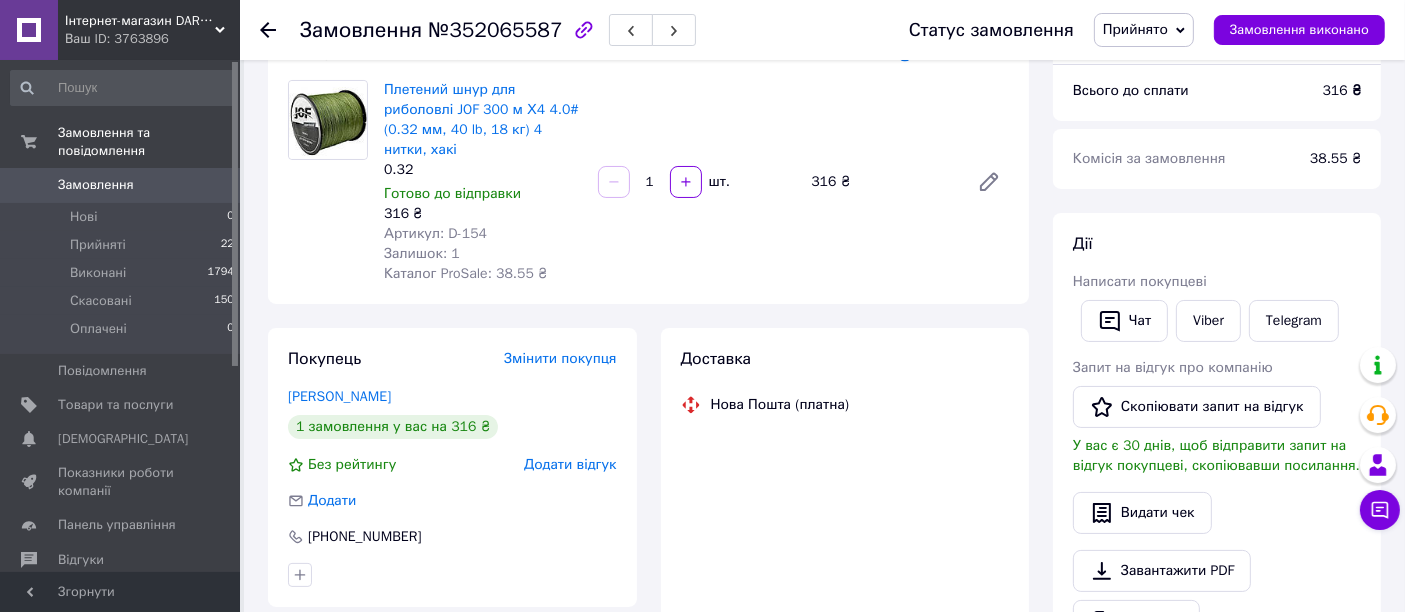 scroll, scrollTop: 222, scrollLeft: 0, axis: vertical 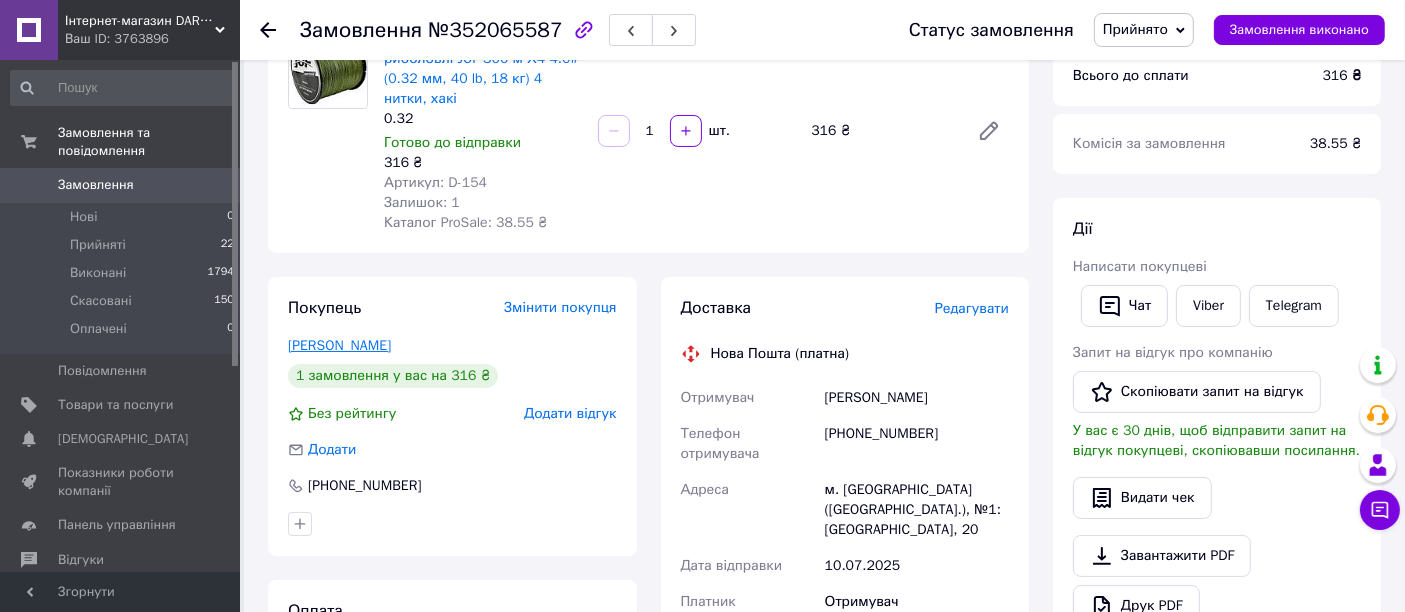 click on "Піддубний Олександр" at bounding box center [339, 345] 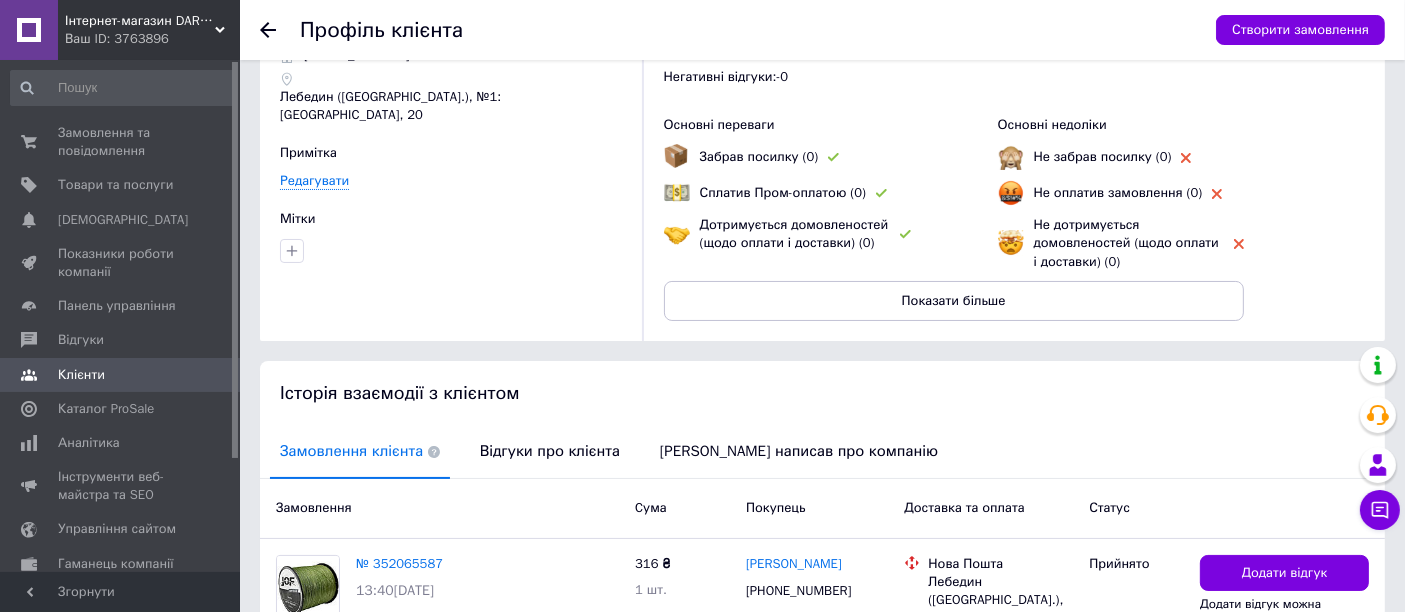 scroll, scrollTop: 275, scrollLeft: 0, axis: vertical 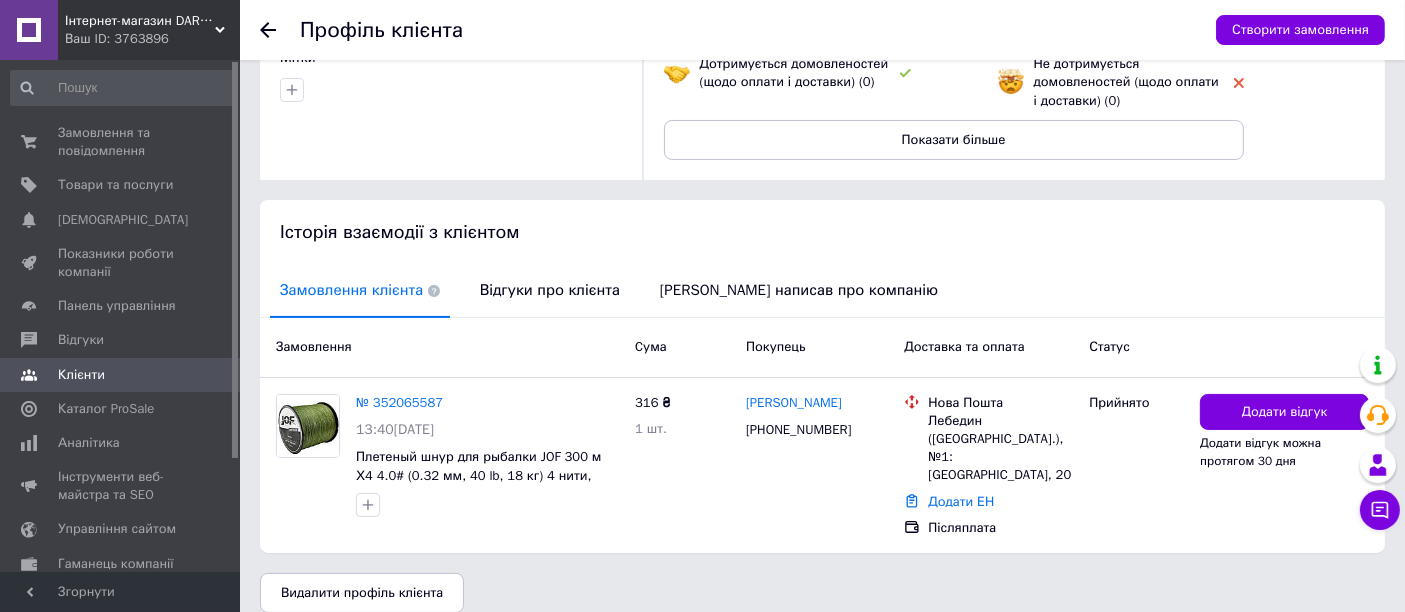 click 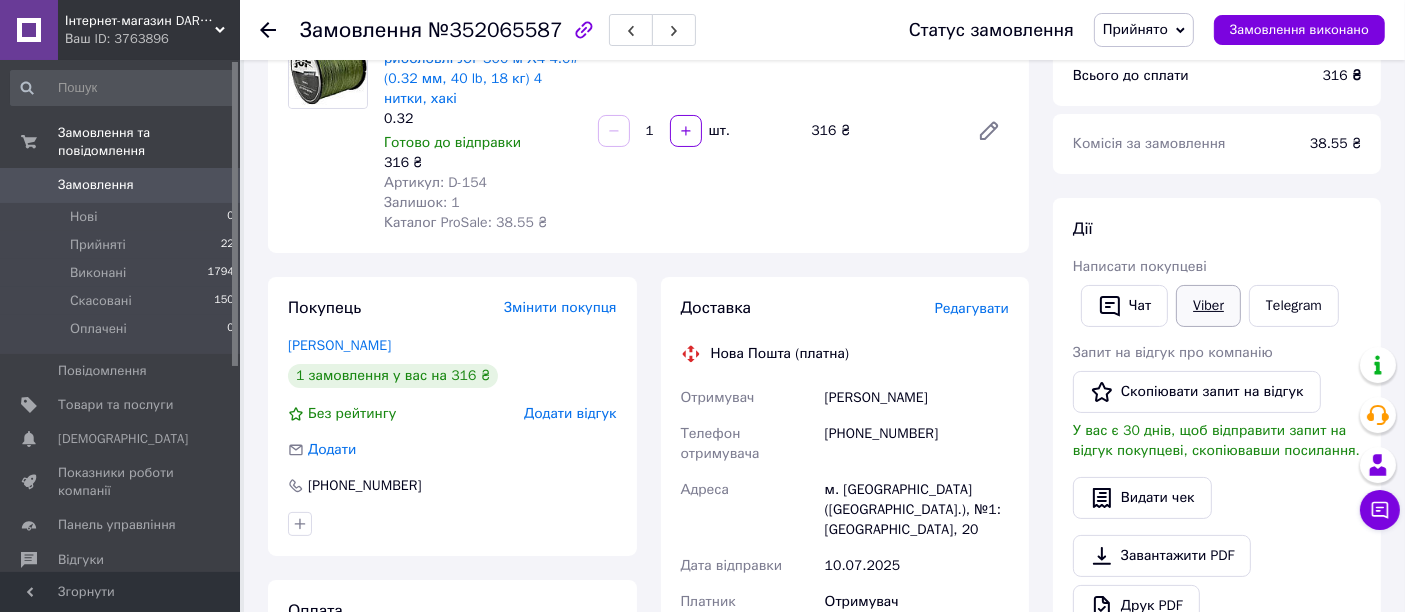 click on "Viber" at bounding box center (1208, 306) 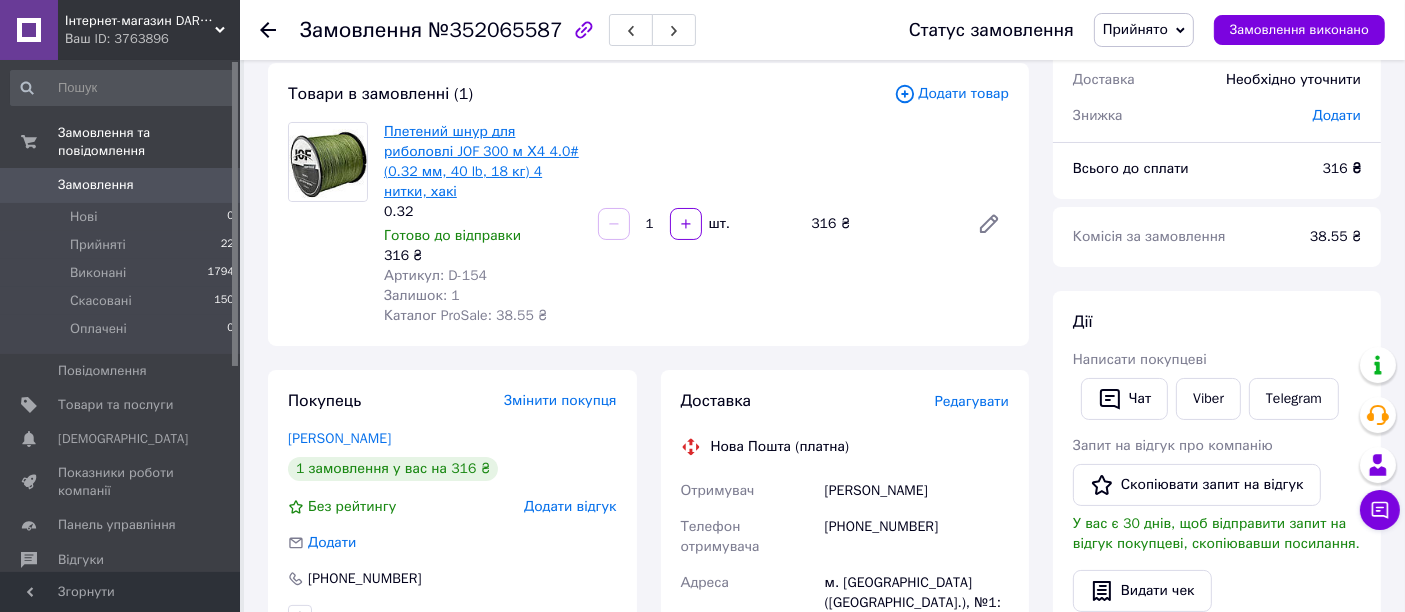 scroll, scrollTop: 0, scrollLeft: 0, axis: both 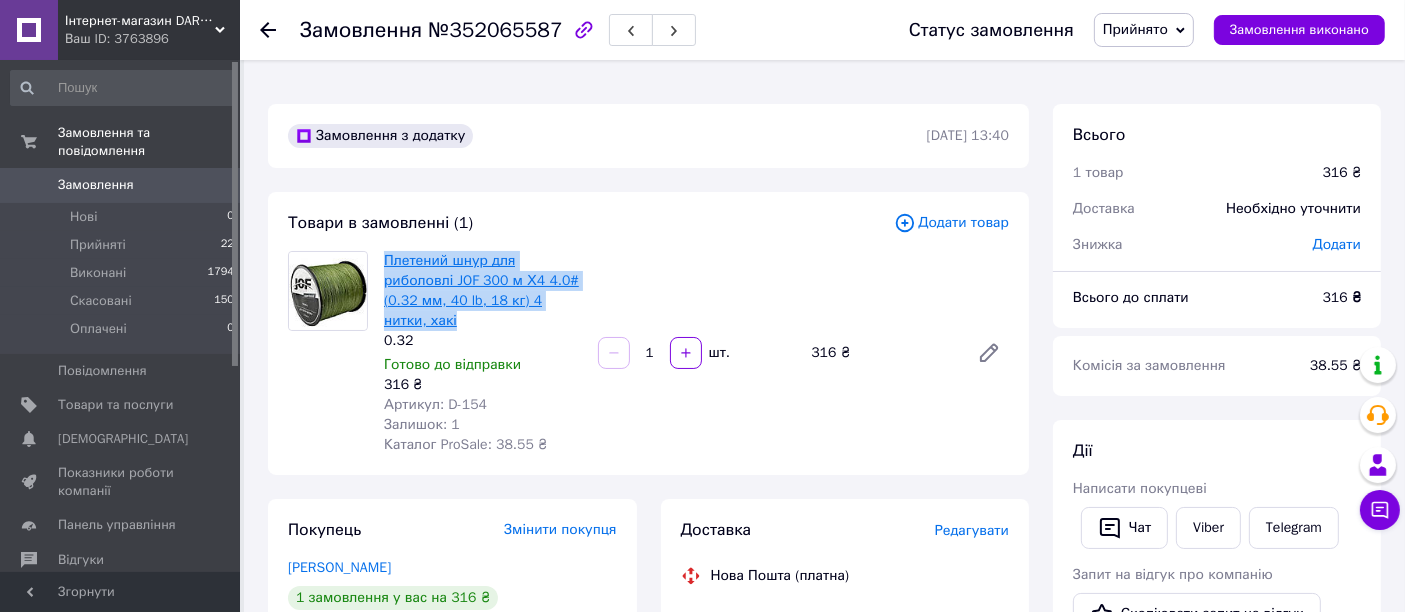drag, startPoint x: 537, startPoint y: 301, endPoint x: 385, endPoint y: 263, distance: 156.67801 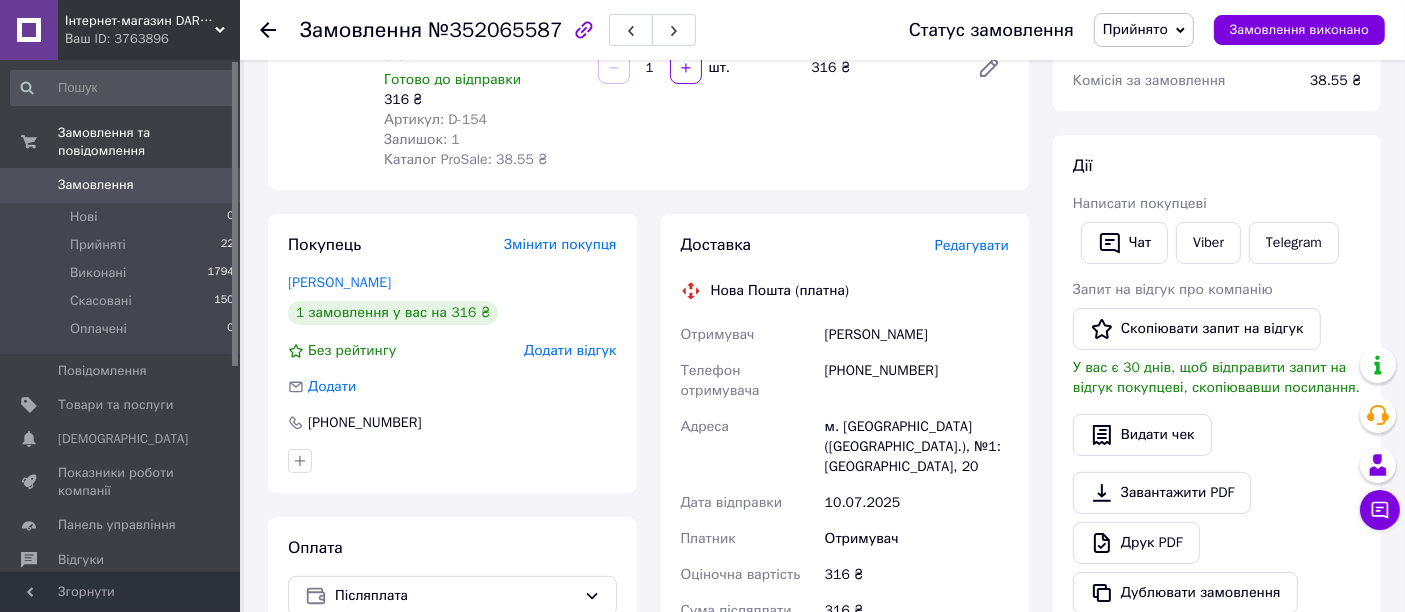 scroll, scrollTop: 333, scrollLeft: 0, axis: vertical 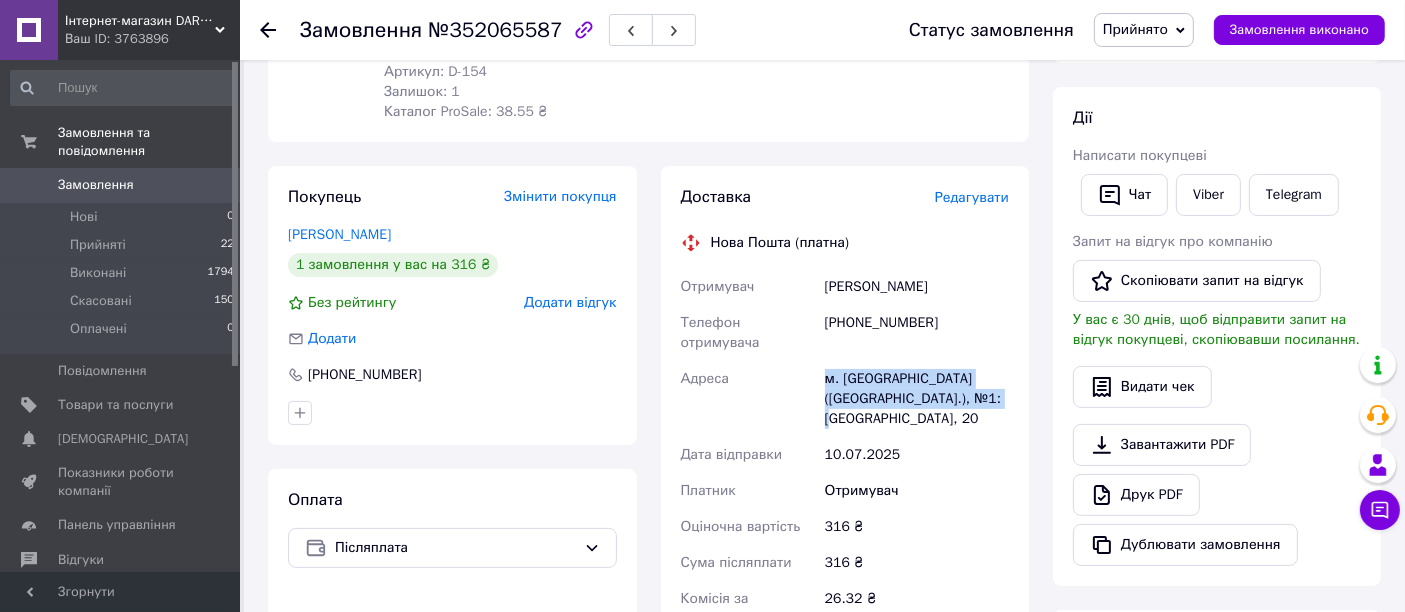 drag, startPoint x: 913, startPoint y: 356, endPoint x: 814, endPoint y: 345, distance: 99.60924 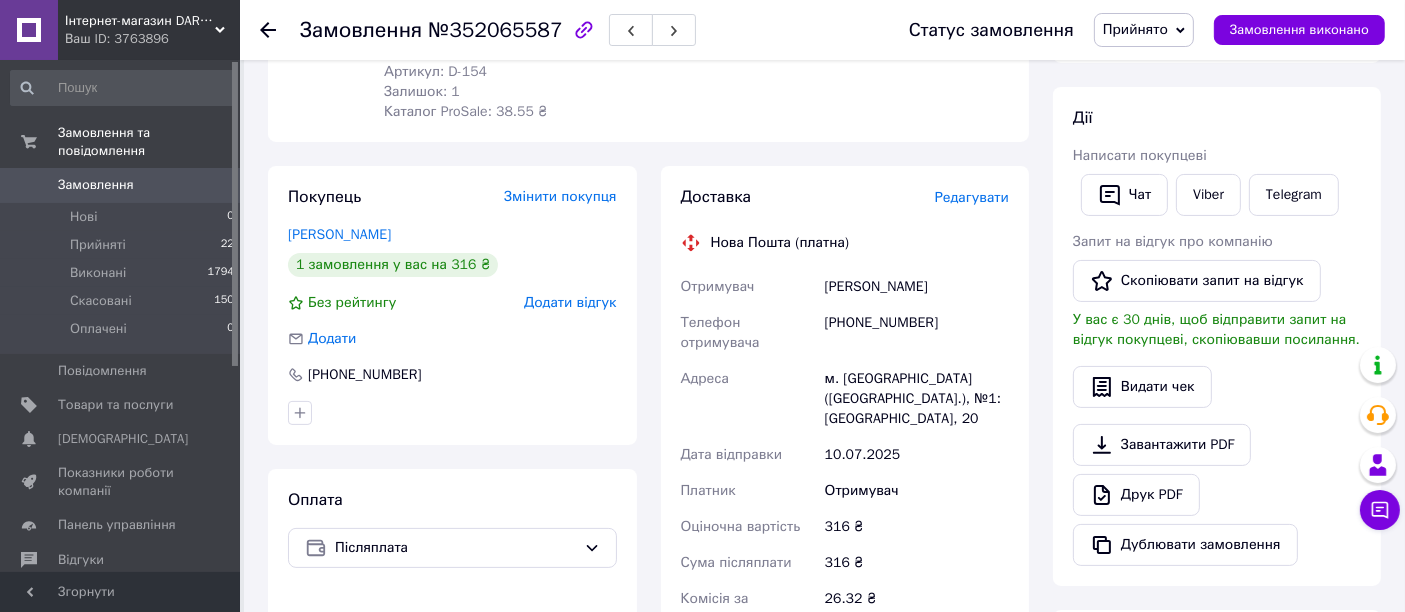 click 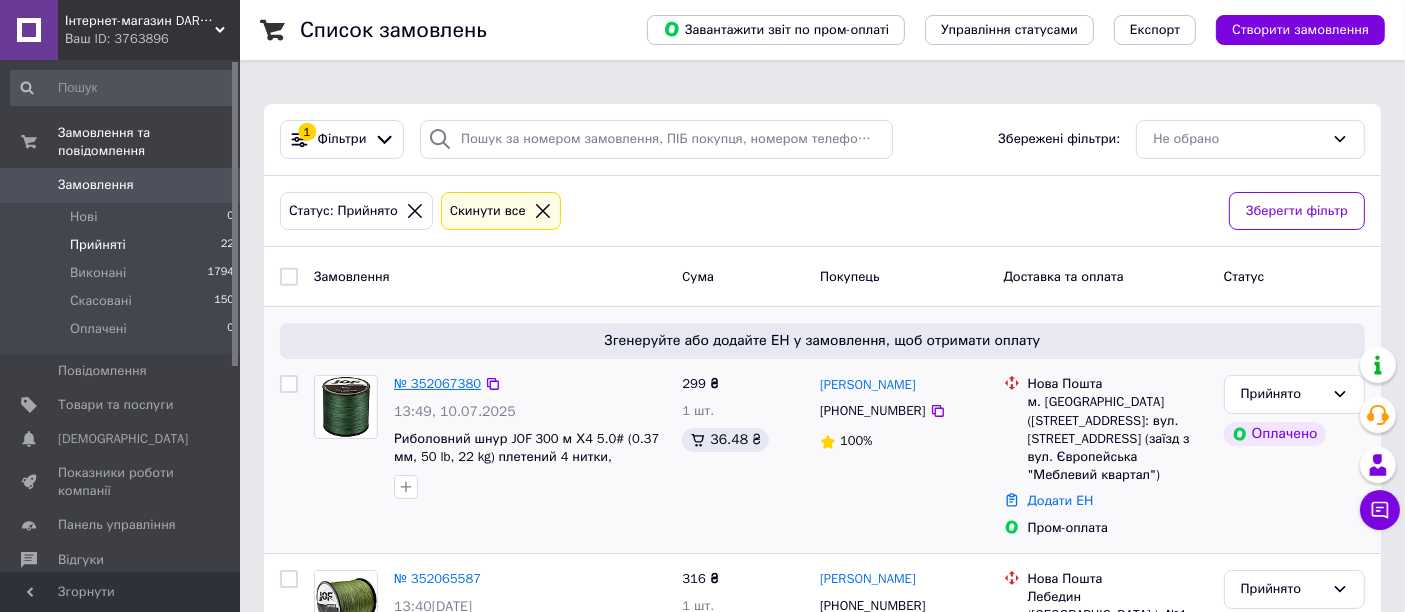 click on "№ 352067380" at bounding box center (437, 383) 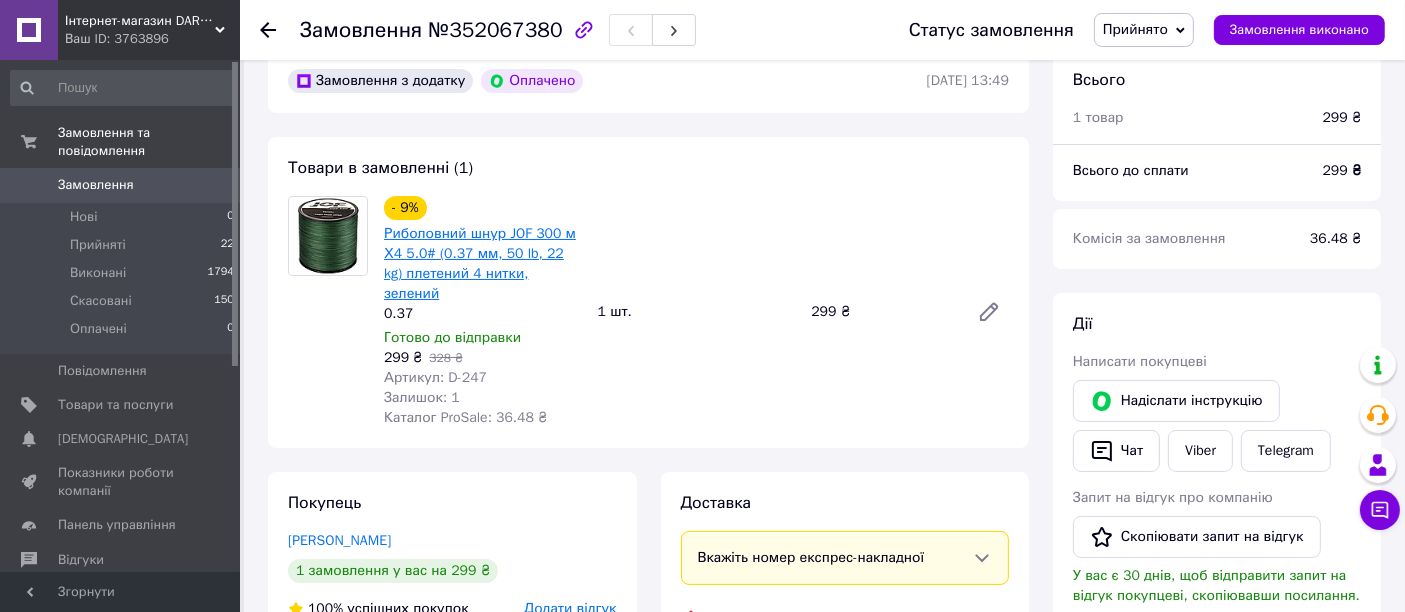 scroll, scrollTop: 333, scrollLeft: 0, axis: vertical 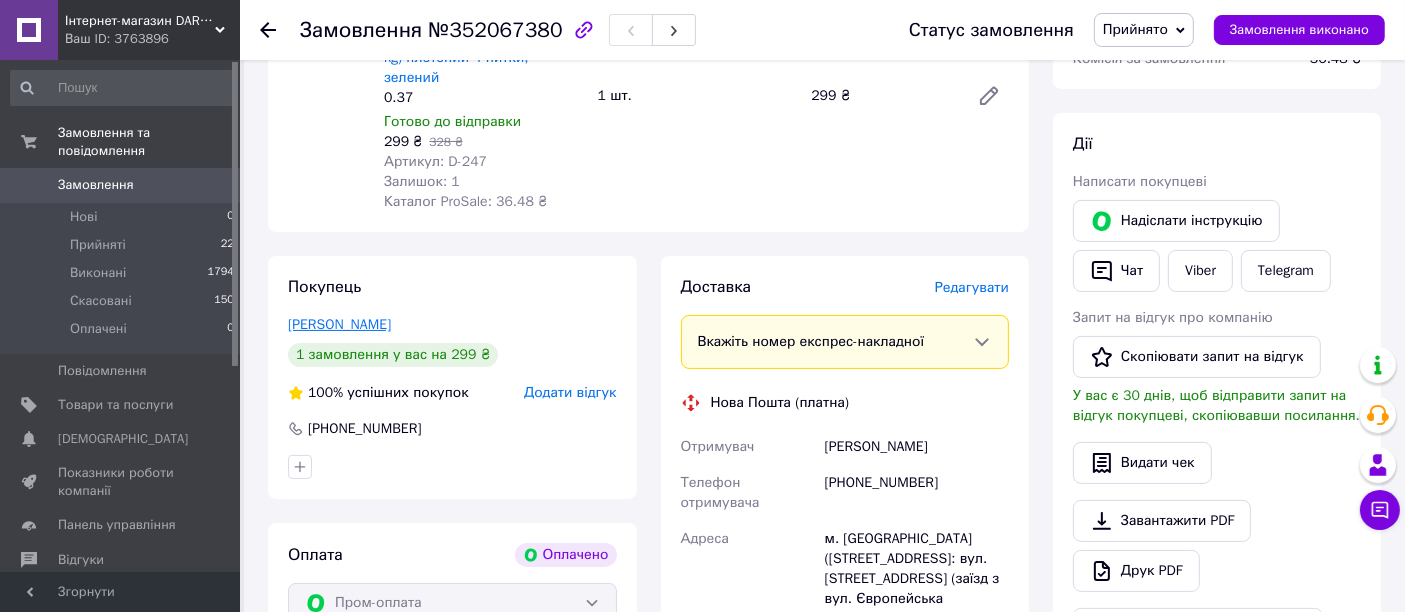 click on "Пилипенко Василий" at bounding box center (339, 324) 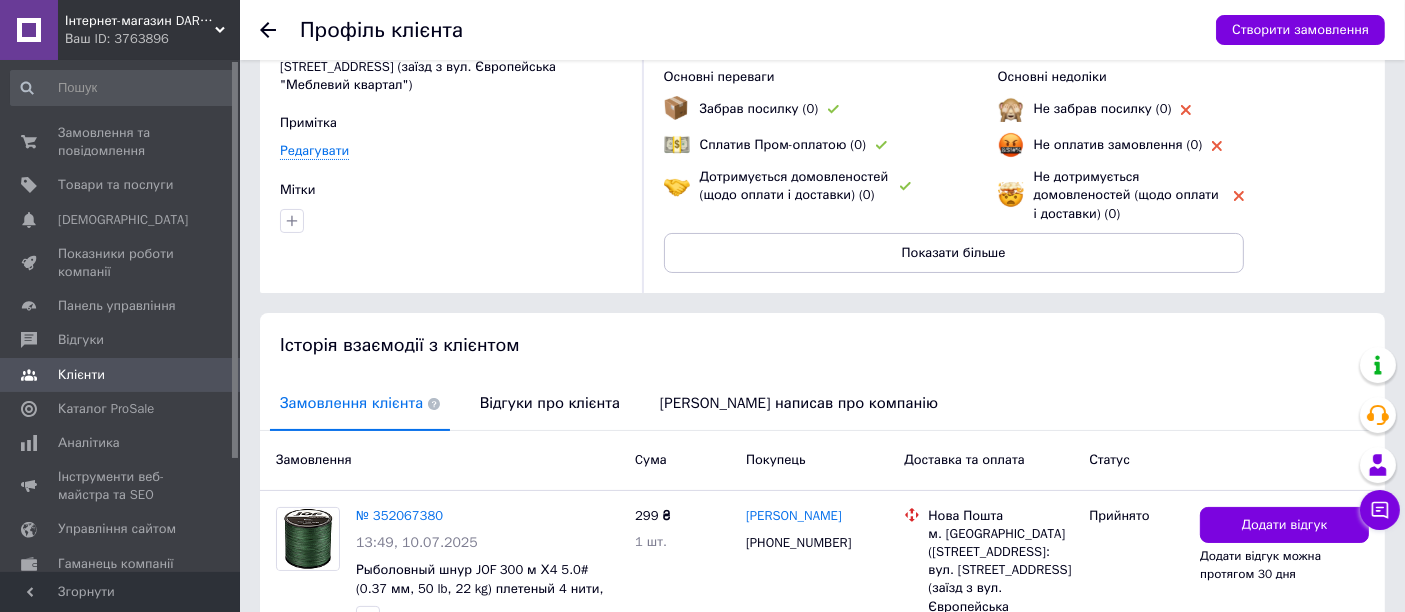 scroll, scrollTop: 313, scrollLeft: 0, axis: vertical 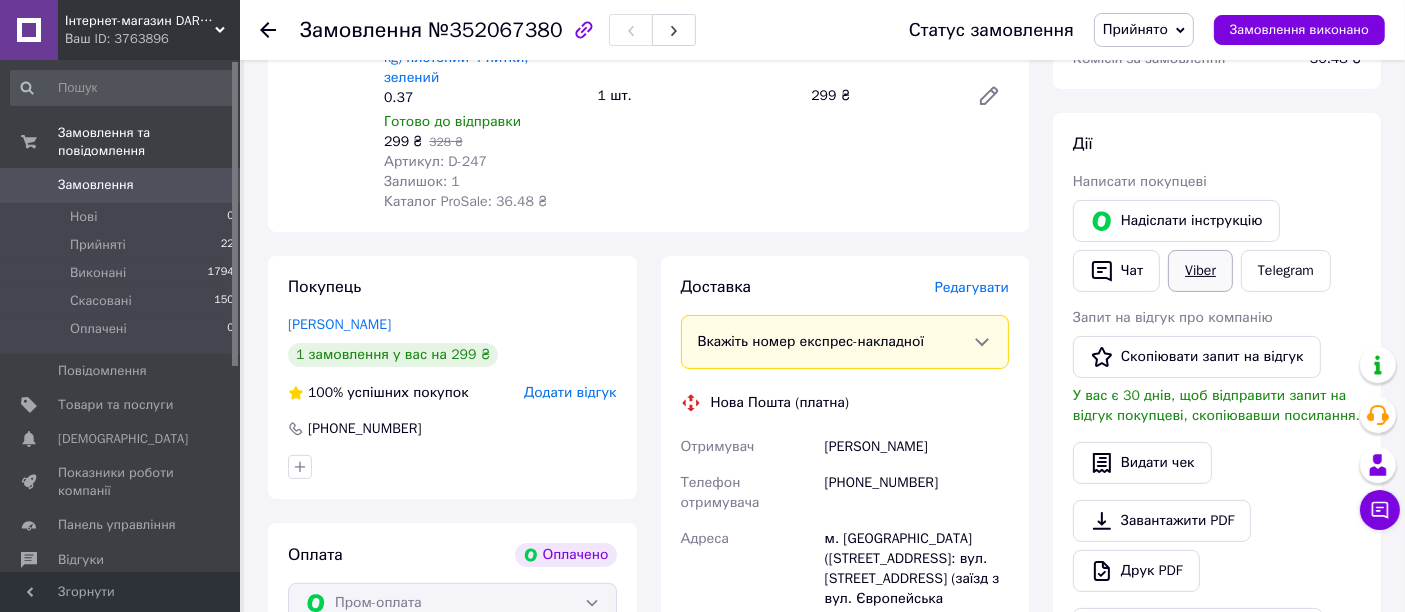 click on "Viber" at bounding box center (1200, 271) 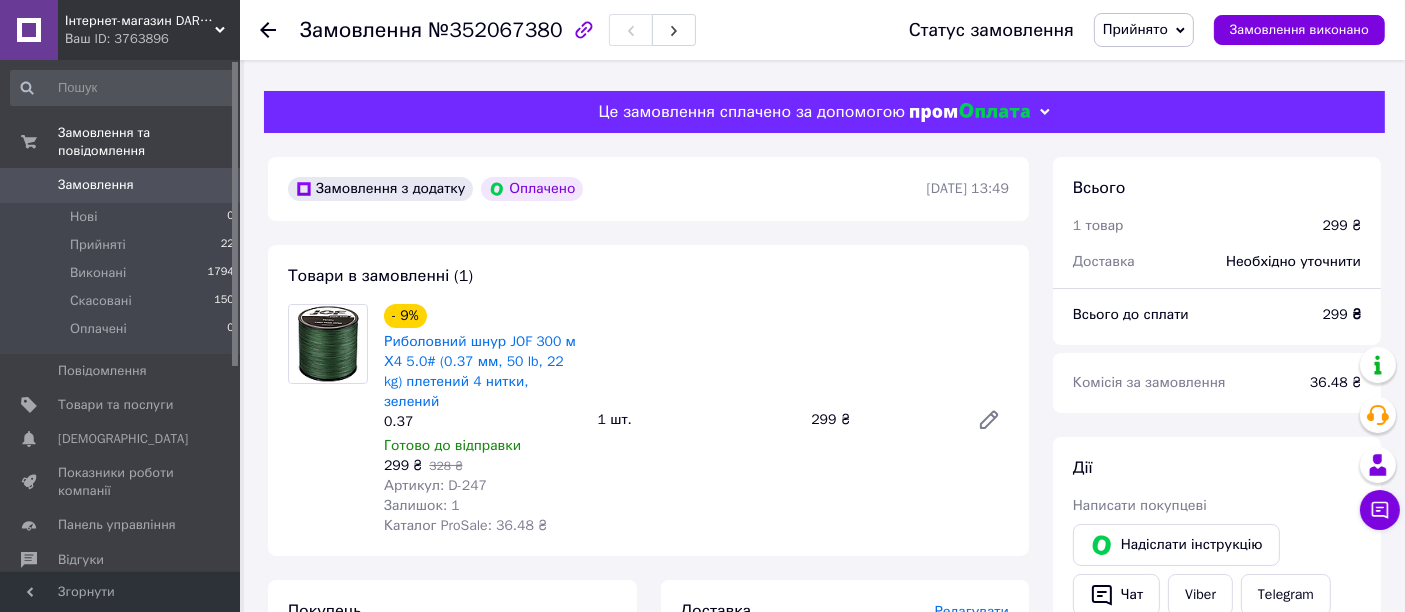 scroll, scrollTop: 0, scrollLeft: 0, axis: both 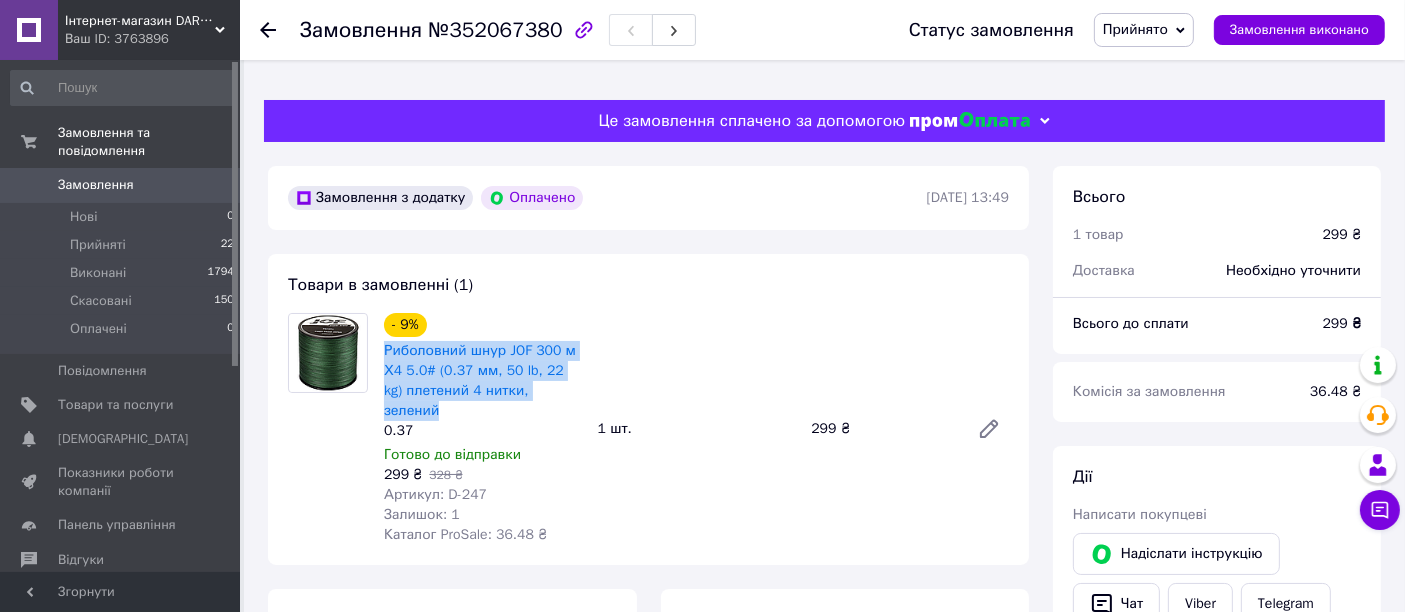 drag, startPoint x: 571, startPoint y: 388, endPoint x: 380, endPoint y: 352, distance: 194.36307 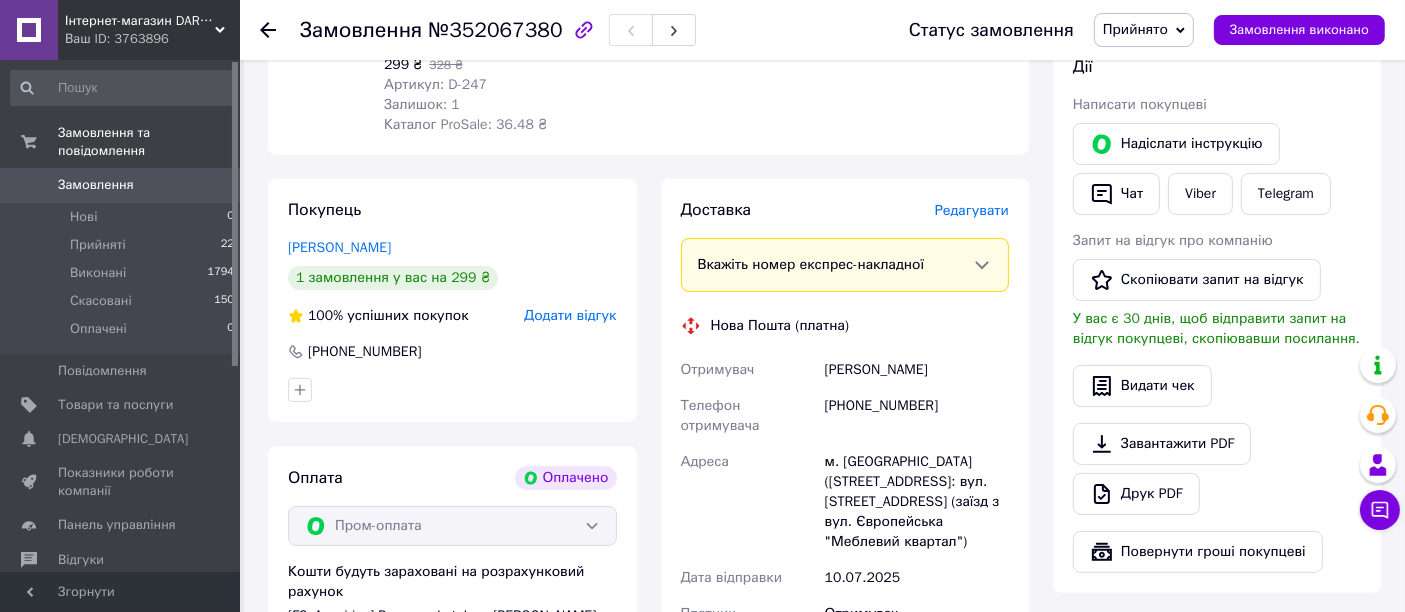 scroll, scrollTop: 444, scrollLeft: 0, axis: vertical 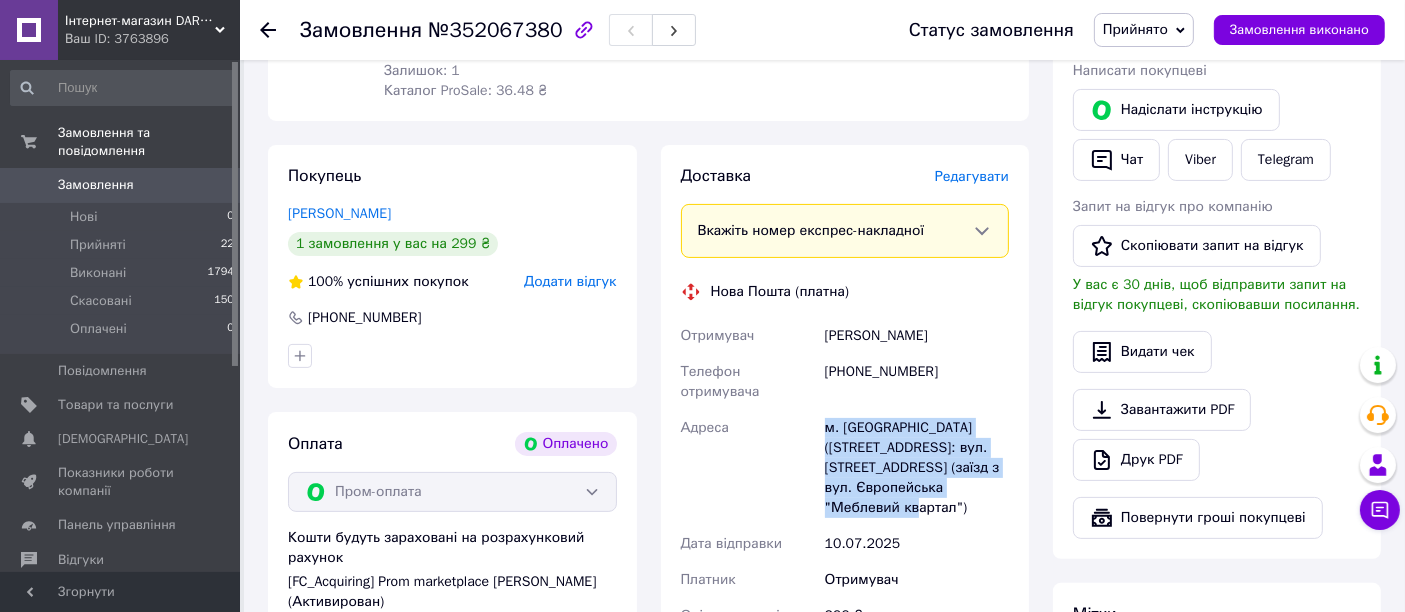 drag, startPoint x: 970, startPoint y: 450, endPoint x: 802, endPoint y: 388, distance: 179.07541 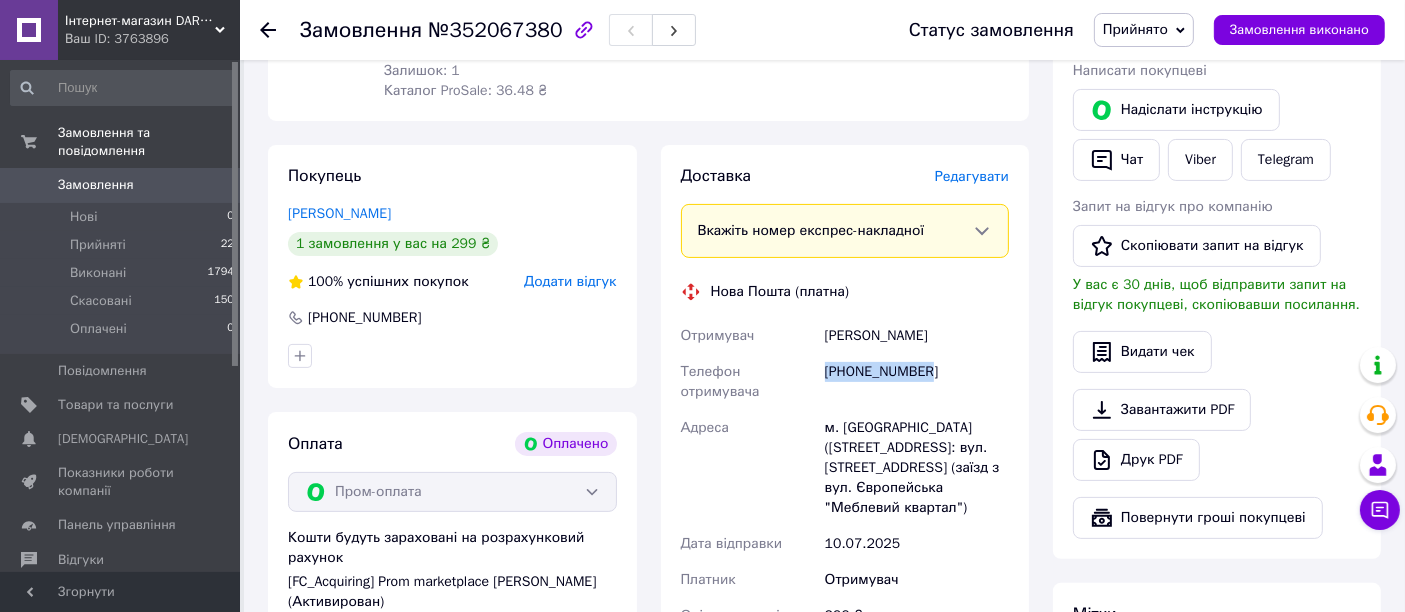 drag, startPoint x: 938, startPoint y: 350, endPoint x: 827, endPoint y: 361, distance: 111.54372 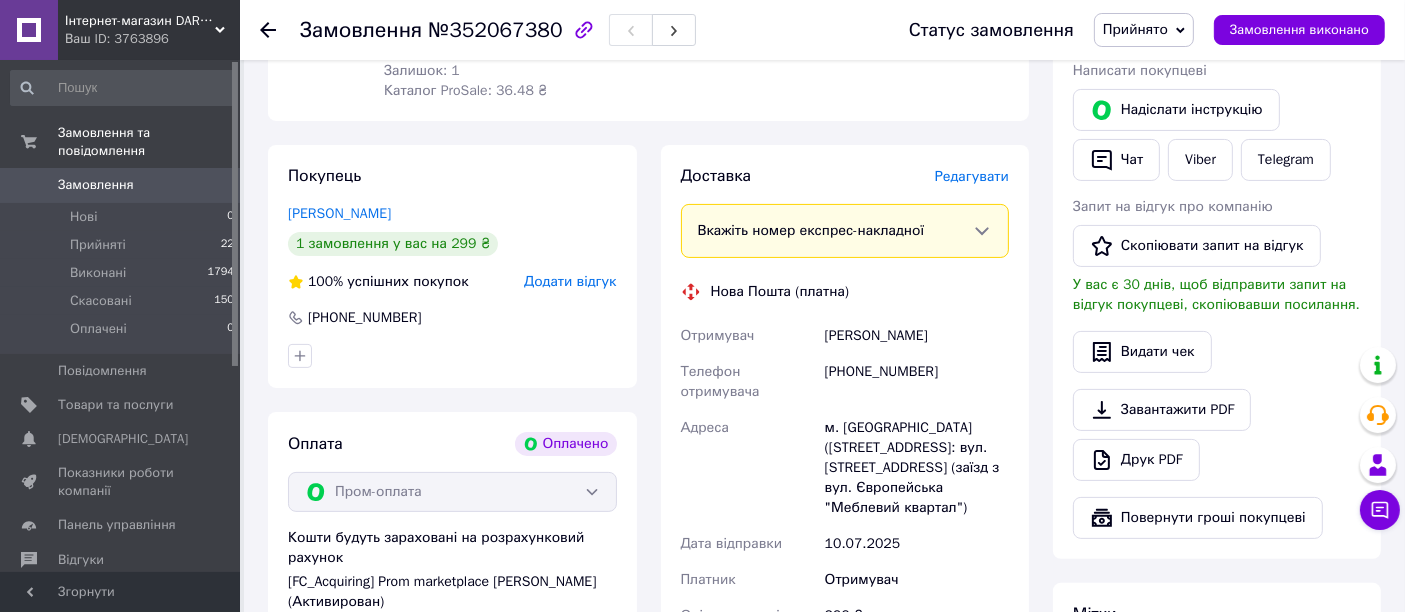 click at bounding box center [268, 30] 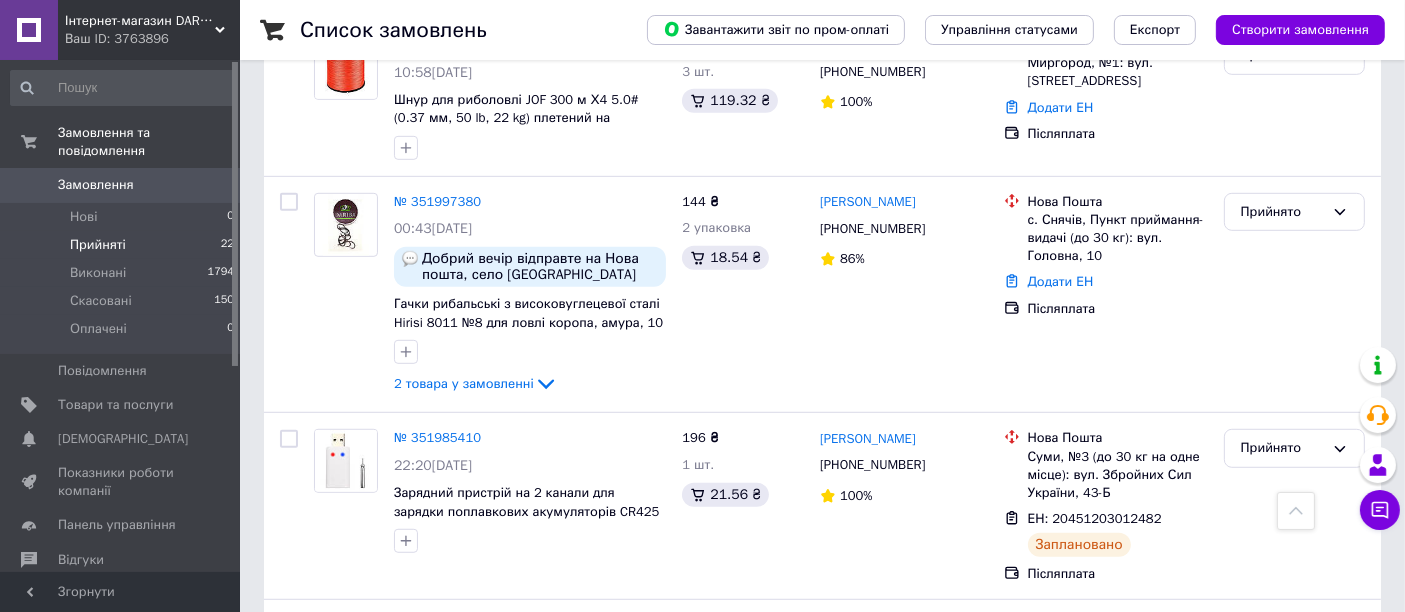 scroll, scrollTop: 1111, scrollLeft: 0, axis: vertical 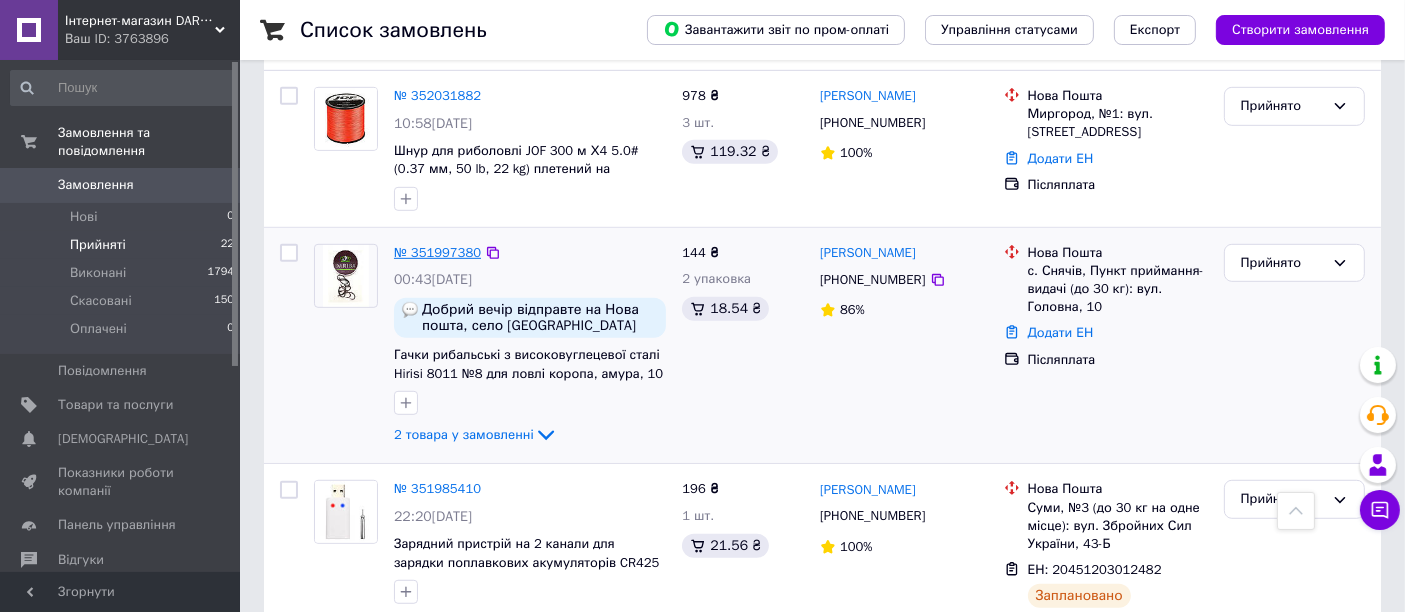click on "№ 351997380" at bounding box center [437, 252] 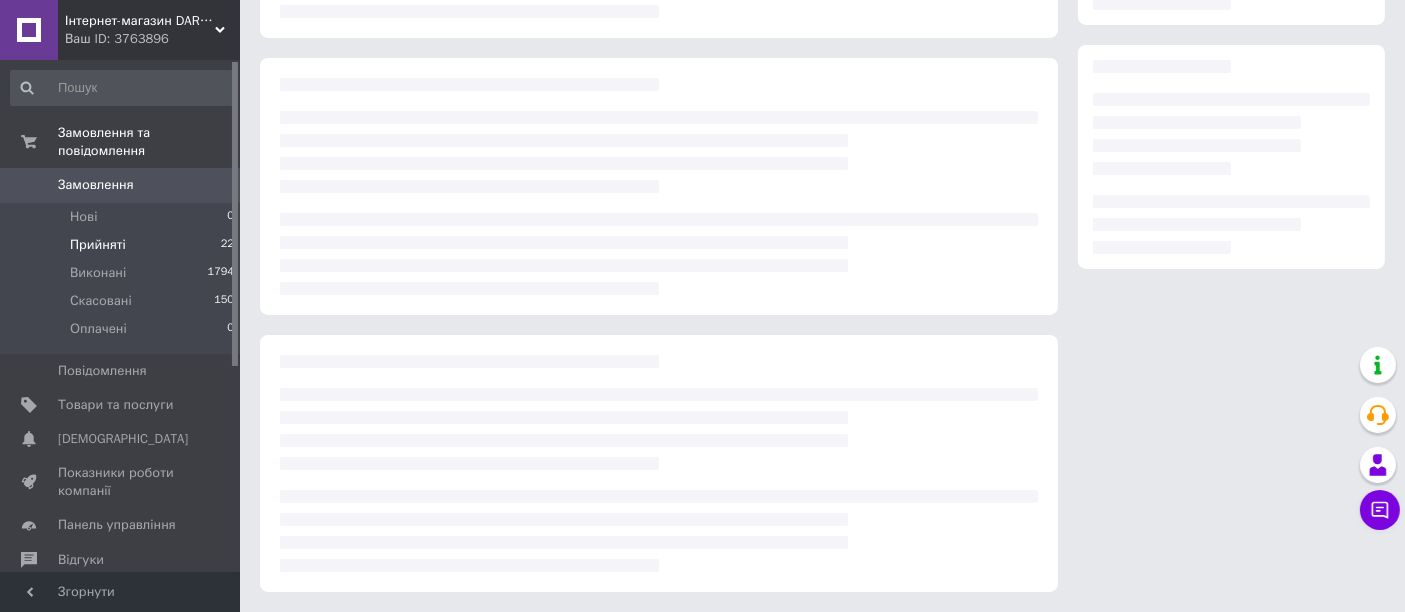 scroll, scrollTop: 0, scrollLeft: 0, axis: both 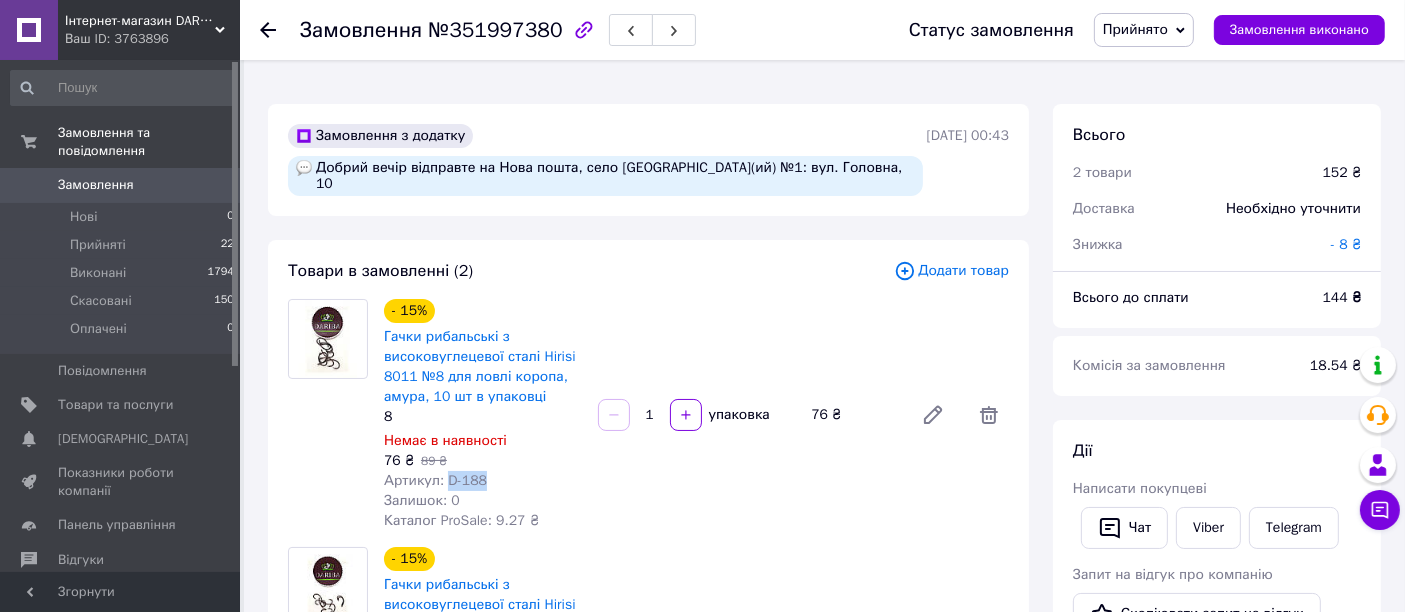 drag, startPoint x: 498, startPoint y: 466, endPoint x: 445, endPoint y: 468, distance: 53.037724 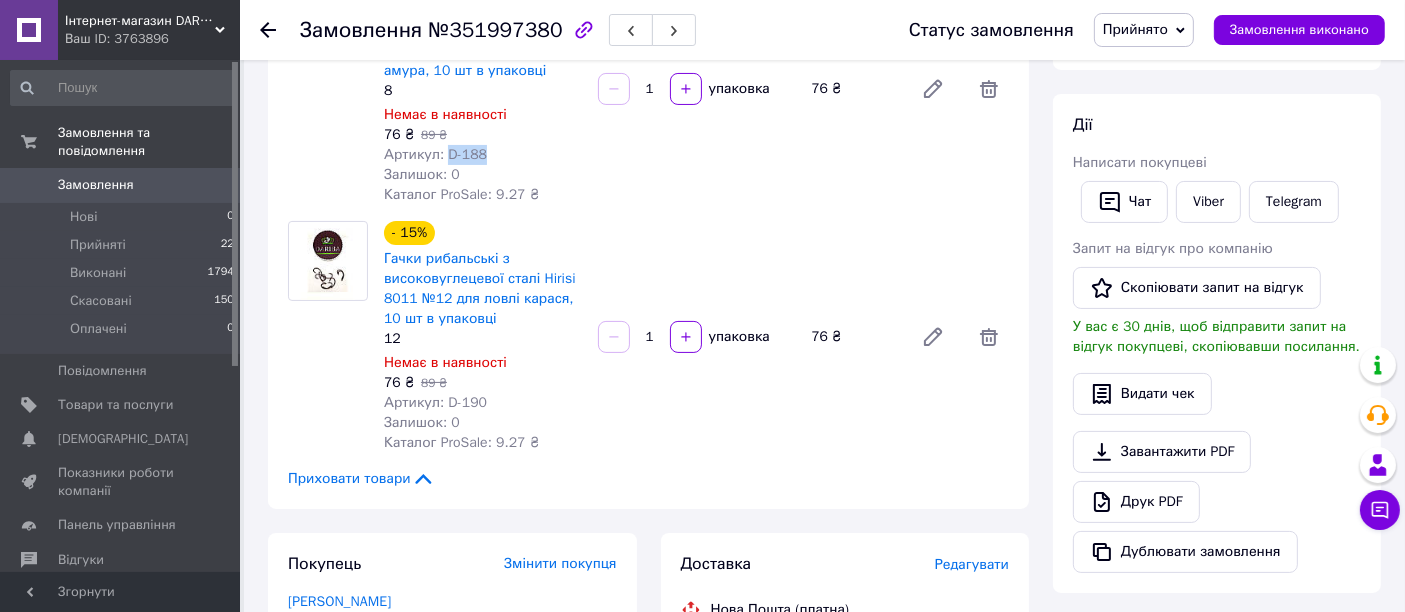 scroll, scrollTop: 333, scrollLeft: 0, axis: vertical 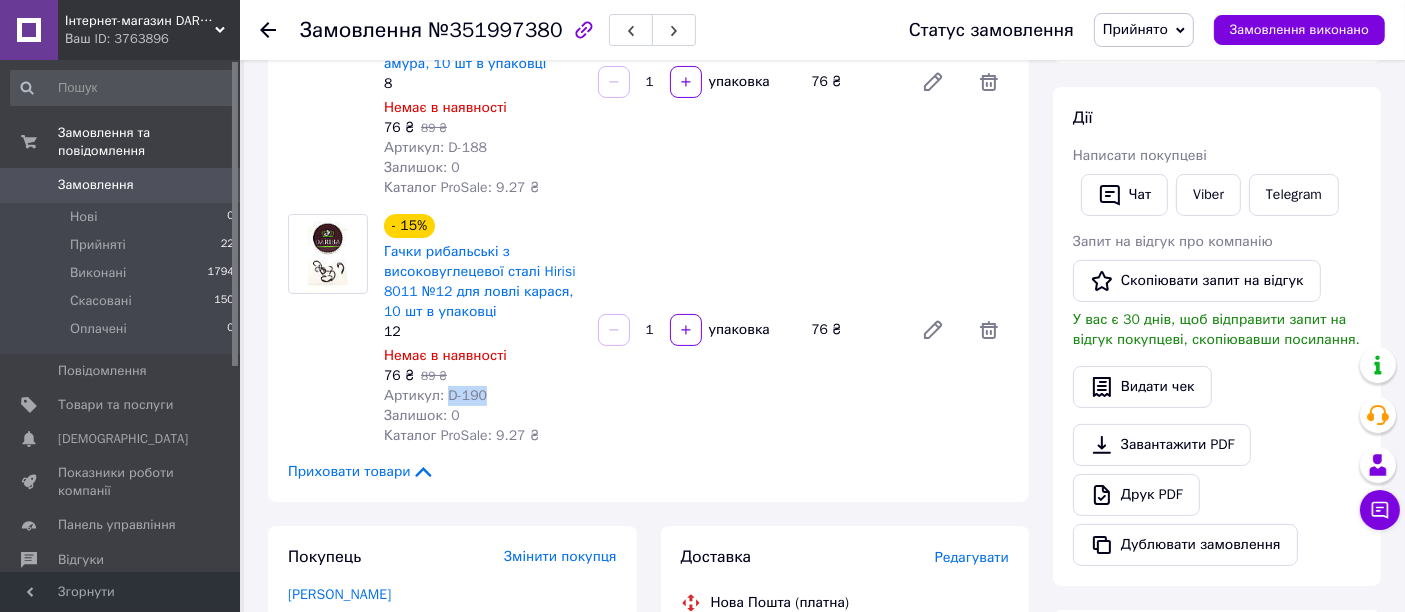 drag, startPoint x: 495, startPoint y: 376, endPoint x: 444, endPoint y: 376, distance: 51 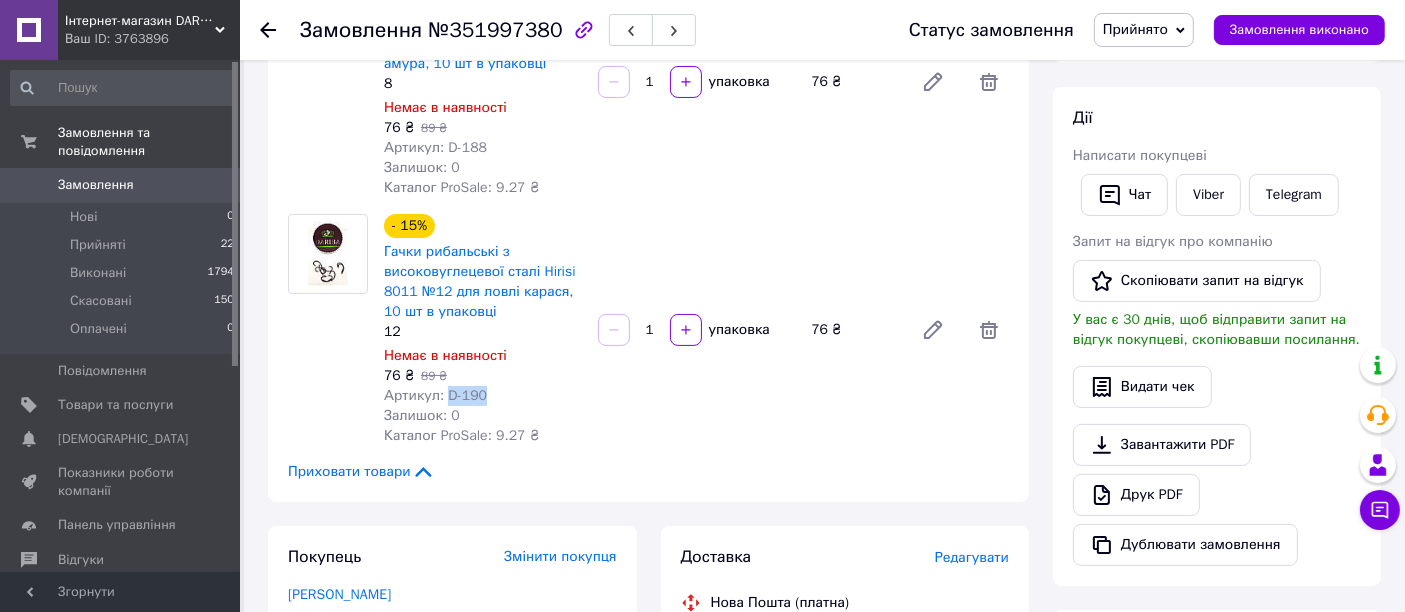 copy on "D-190" 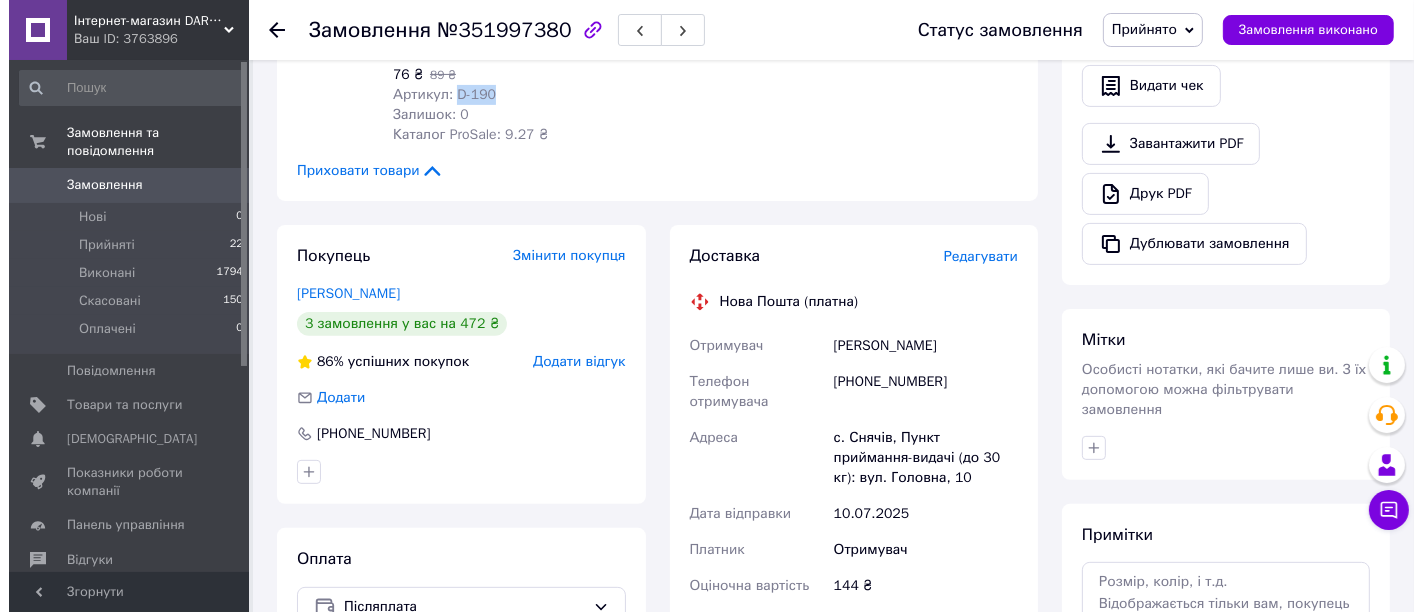 scroll, scrollTop: 777, scrollLeft: 0, axis: vertical 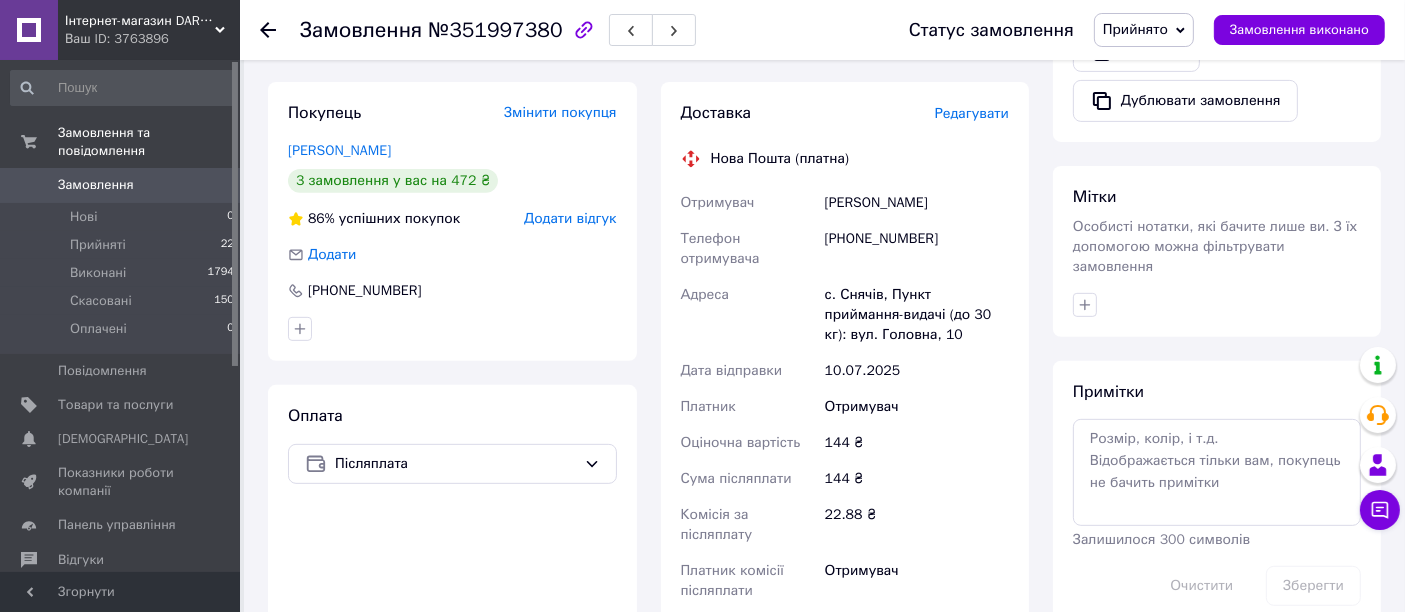 click on "Редагувати" at bounding box center (972, 113) 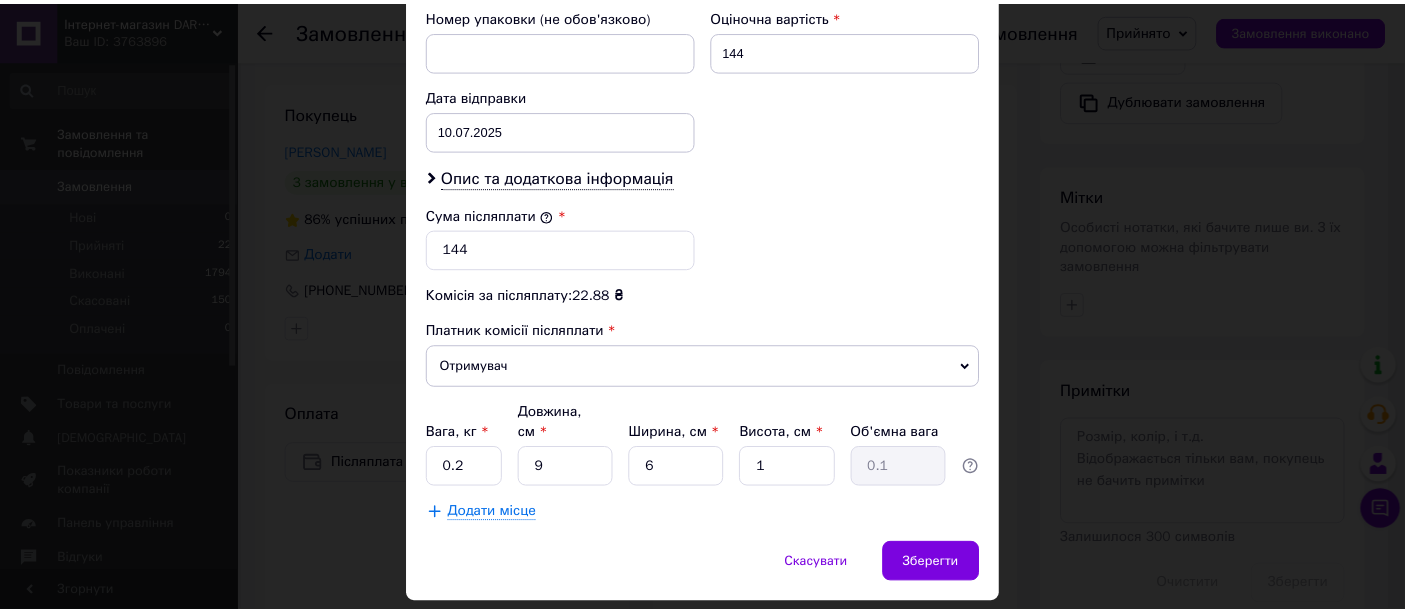scroll, scrollTop: 925, scrollLeft: 0, axis: vertical 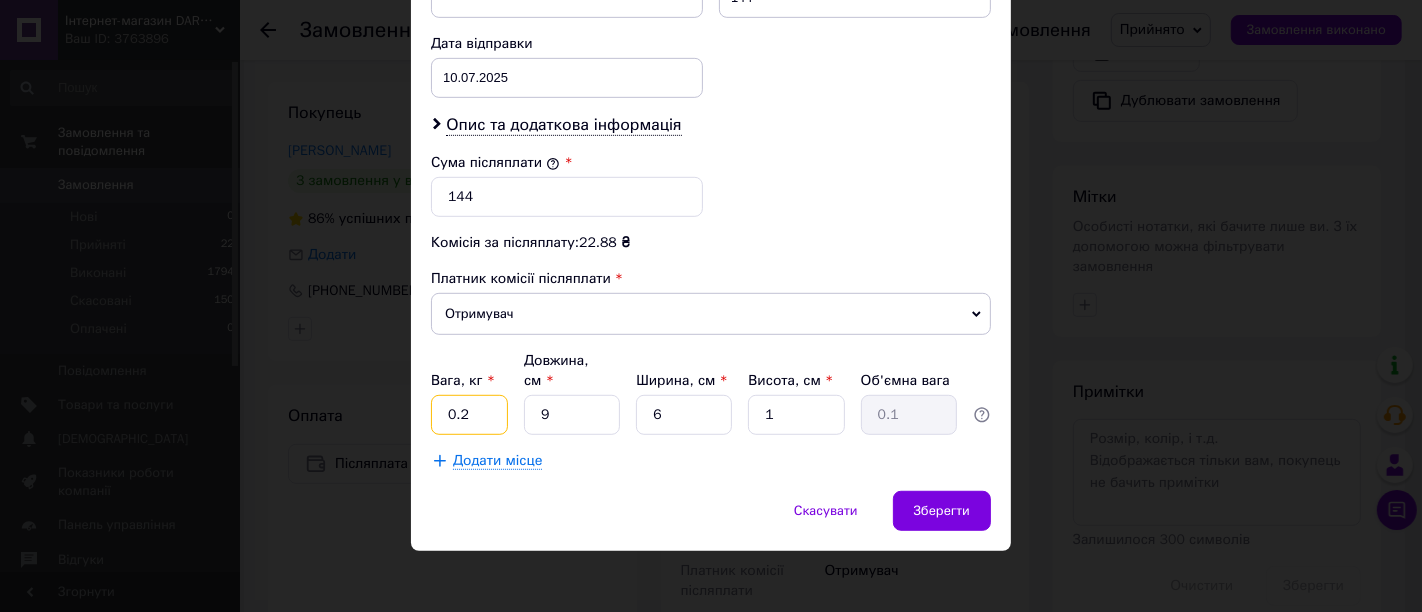 click on "0.2" at bounding box center (469, 415) 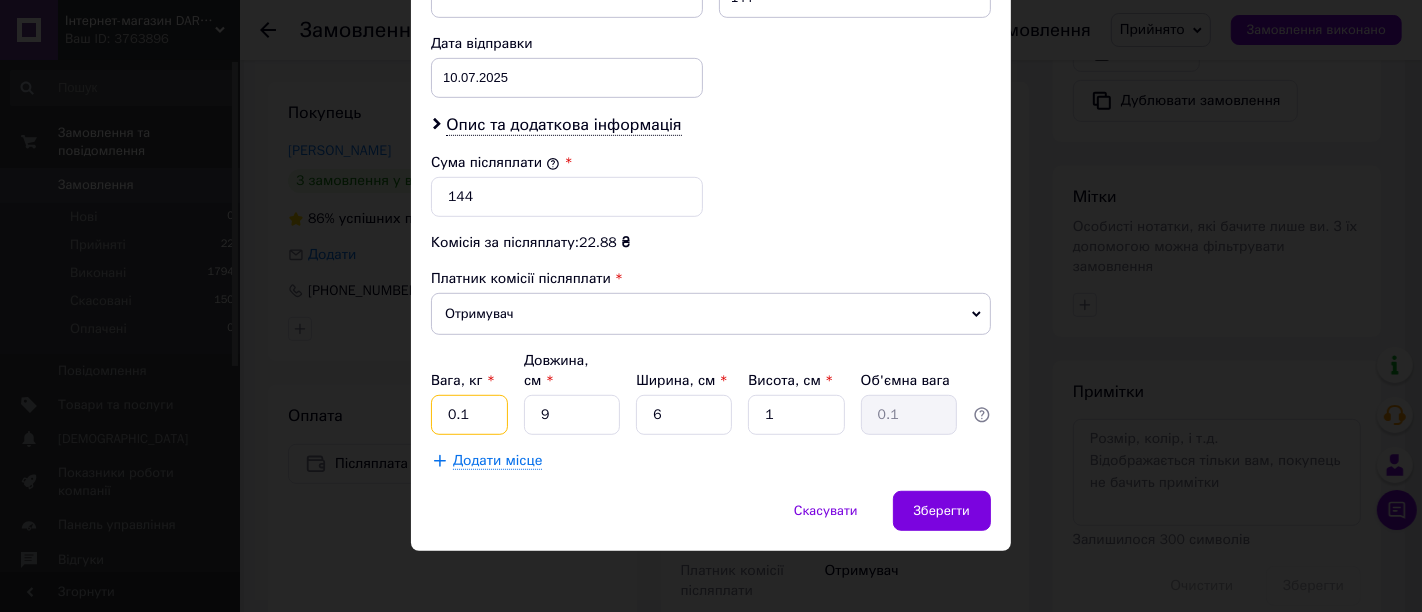 type on "0.1" 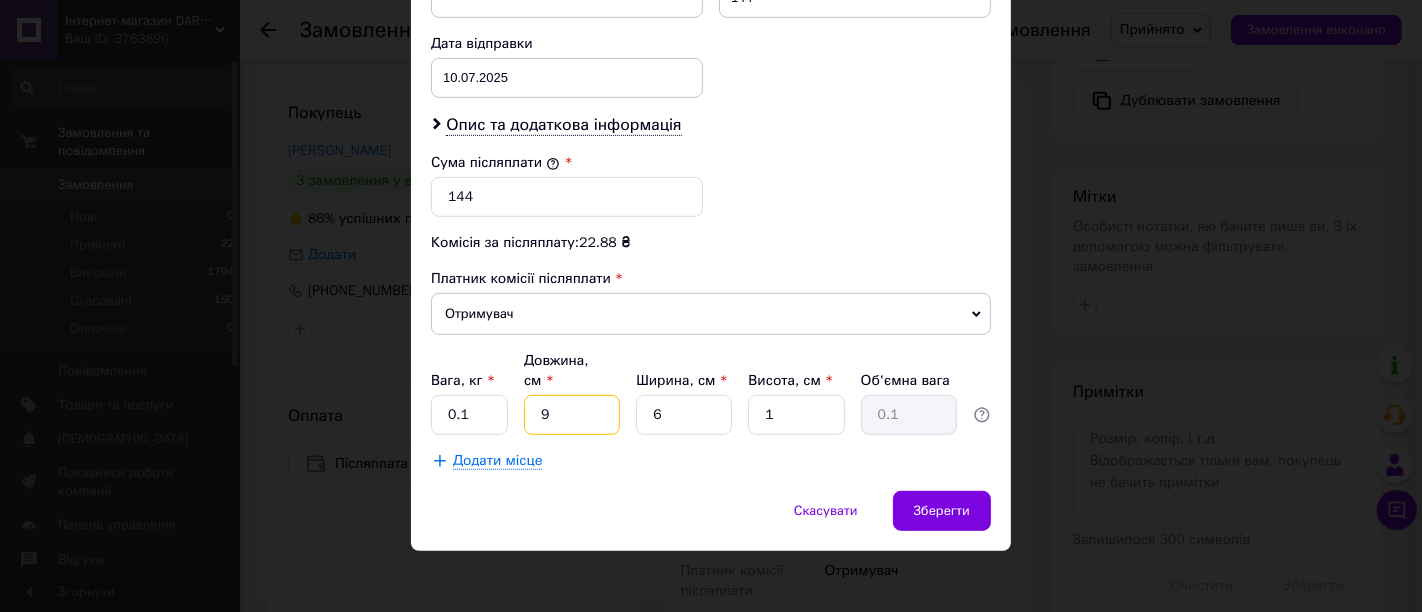 drag, startPoint x: 567, startPoint y: 409, endPoint x: 489, endPoint y: 413, distance: 78.10249 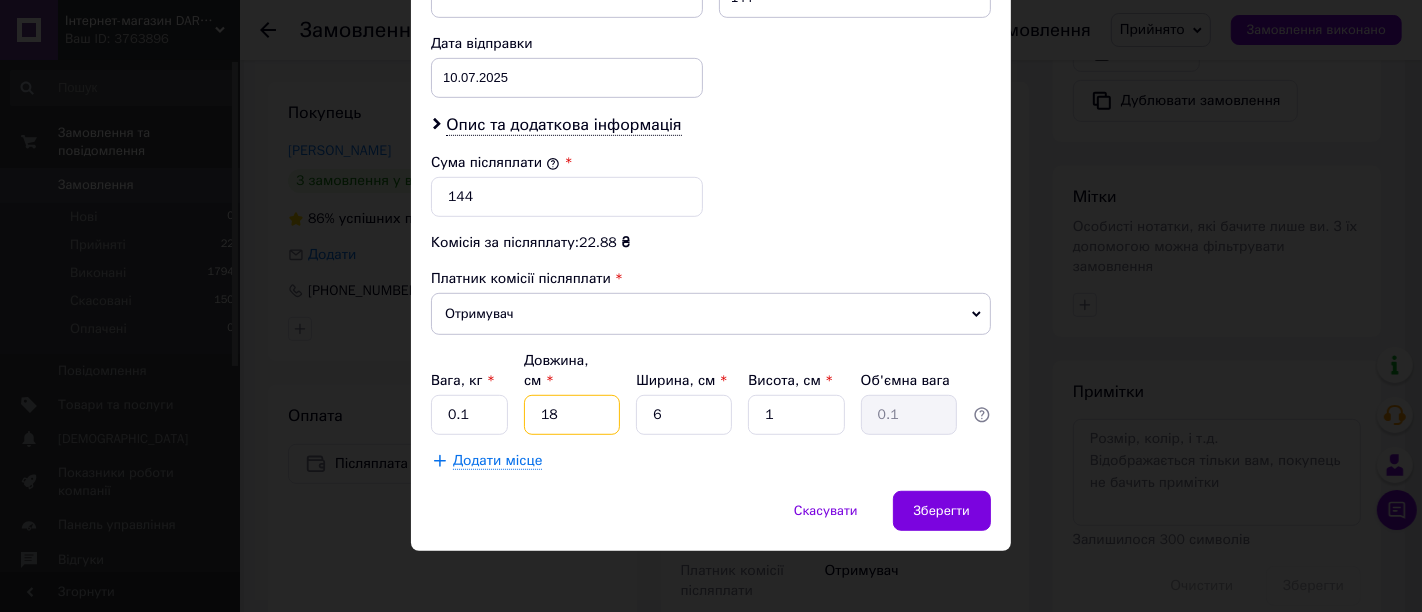 type on "18" 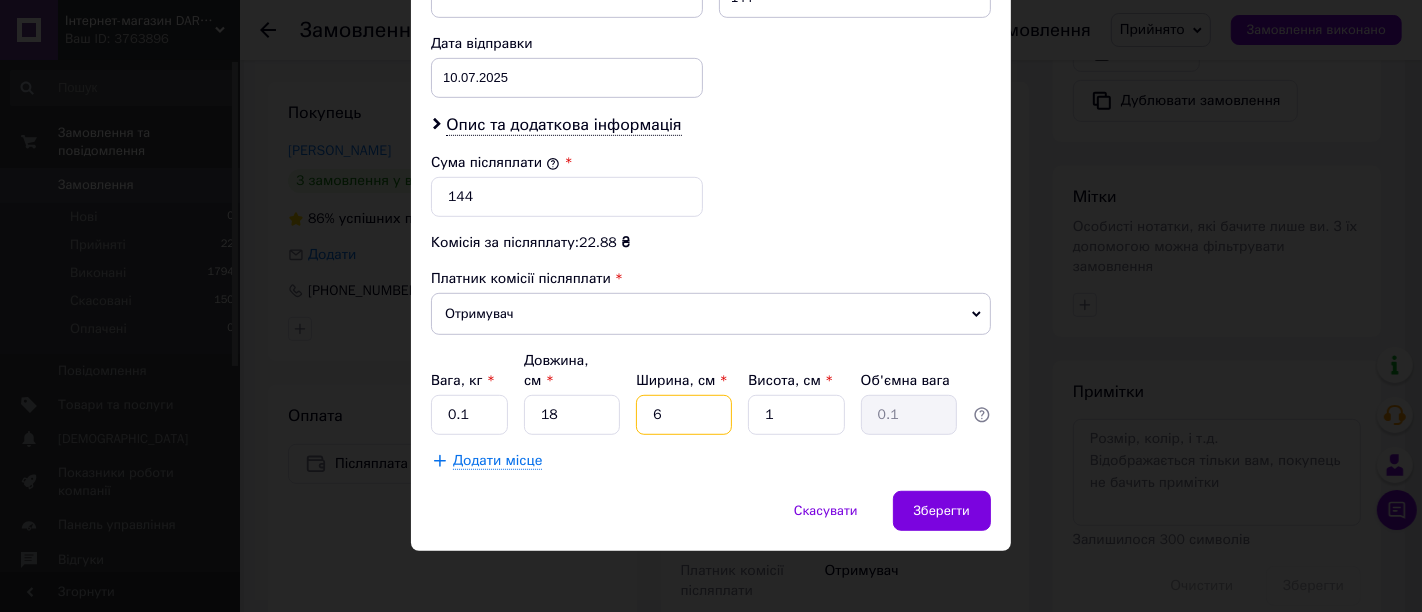 drag, startPoint x: 654, startPoint y: 415, endPoint x: 628, endPoint y: 413, distance: 26.076809 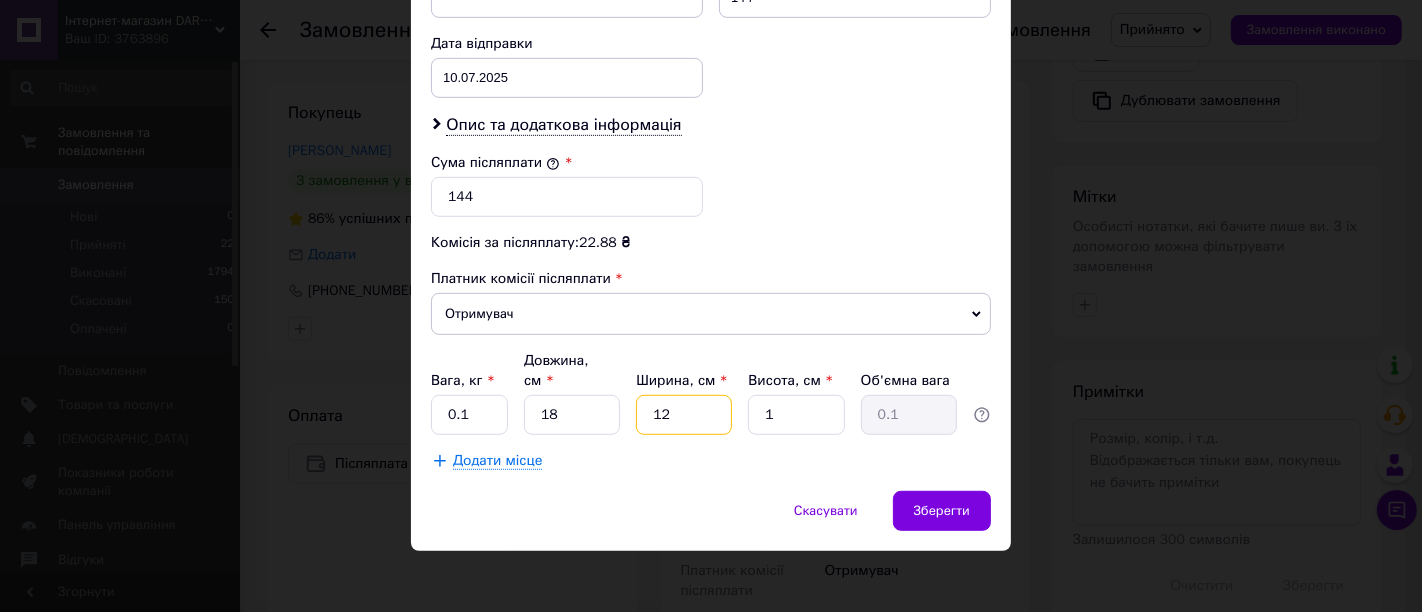 type on "12" 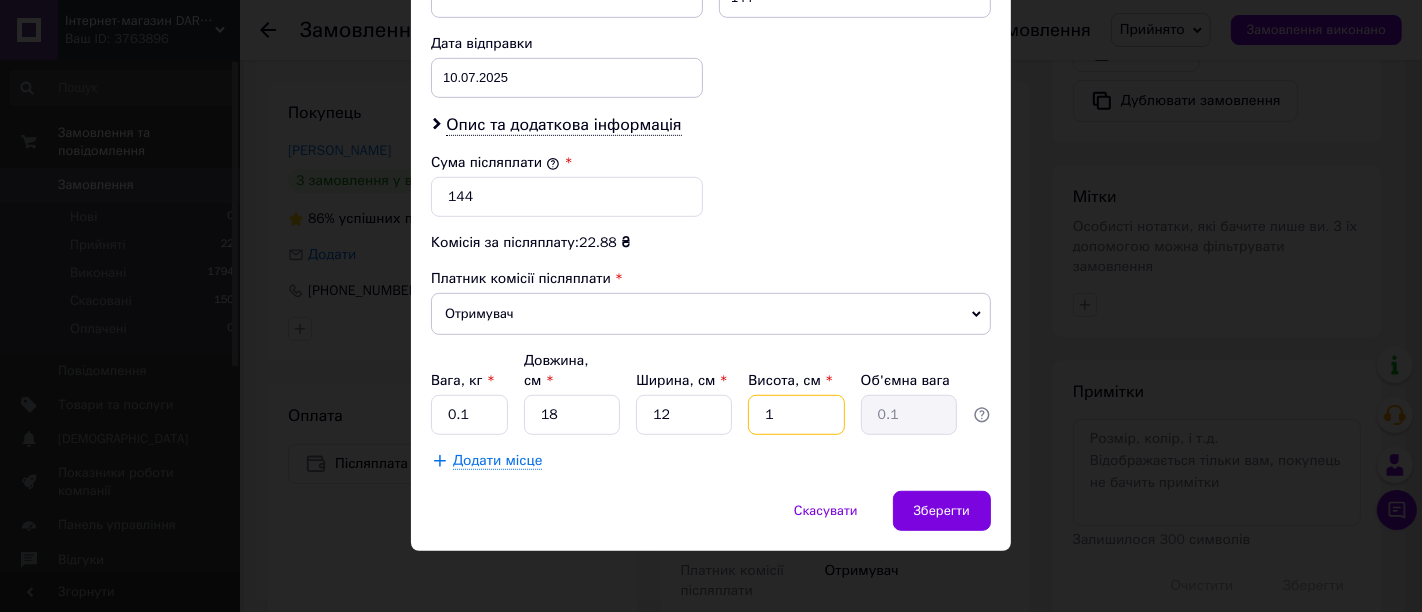 drag, startPoint x: 785, startPoint y: 411, endPoint x: 748, endPoint y: 412, distance: 37.01351 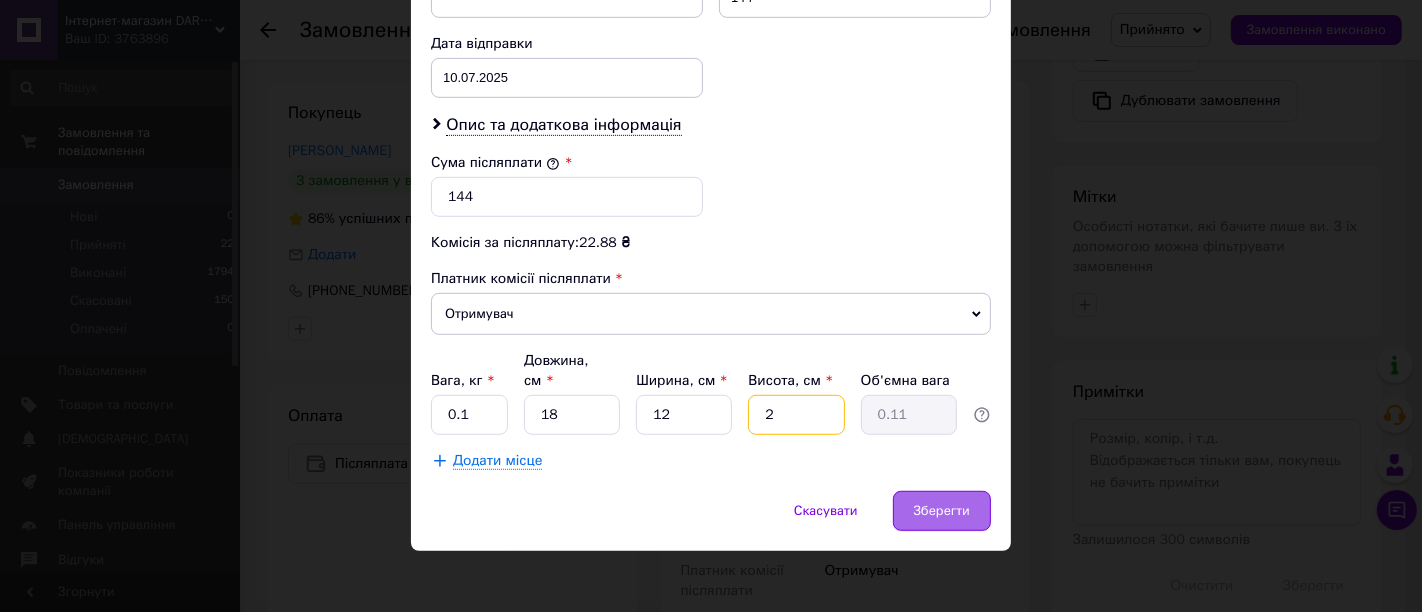 type on "2" 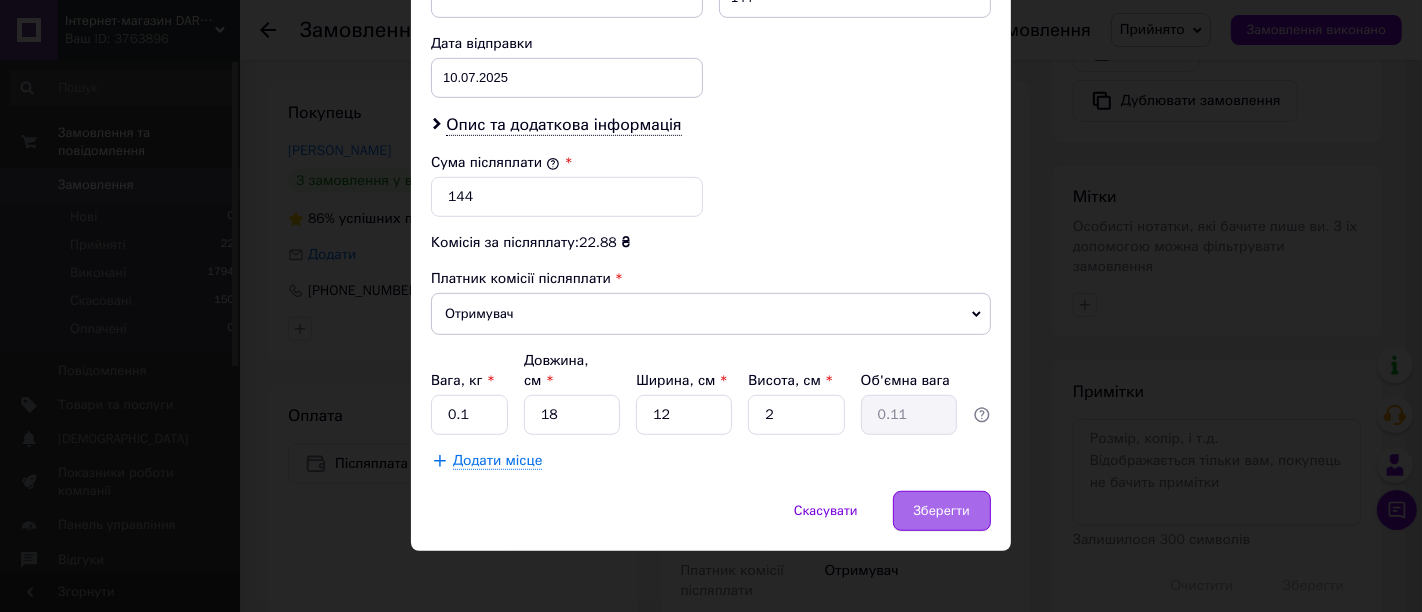 click on "Зберегти" at bounding box center (942, 511) 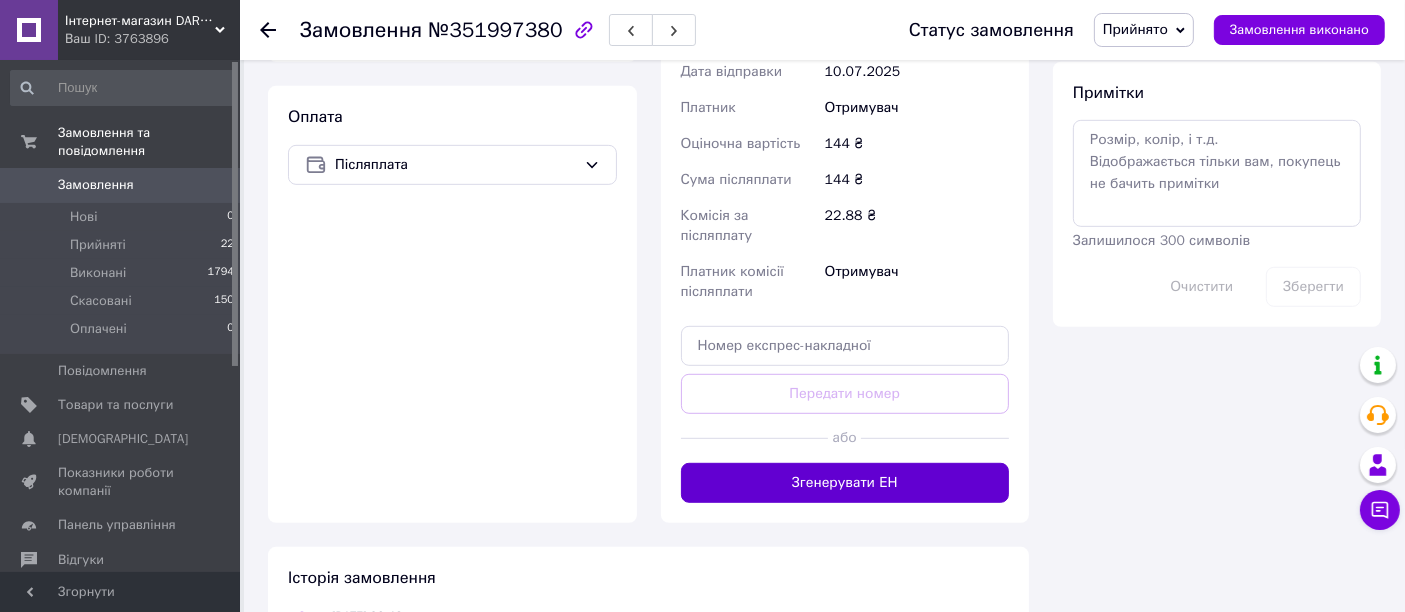 scroll, scrollTop: 1111, scrollLeft: 0, axis: vertical 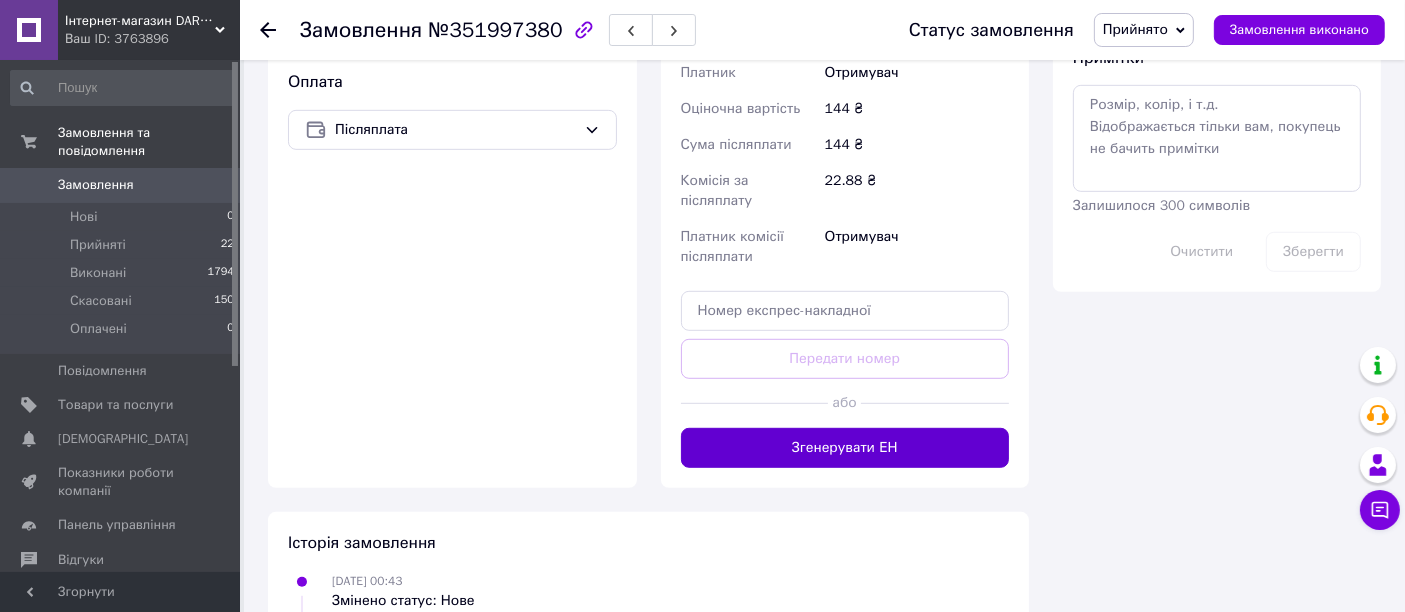 click on "Згенерувати ЕН" at bounding box center [845, 448] 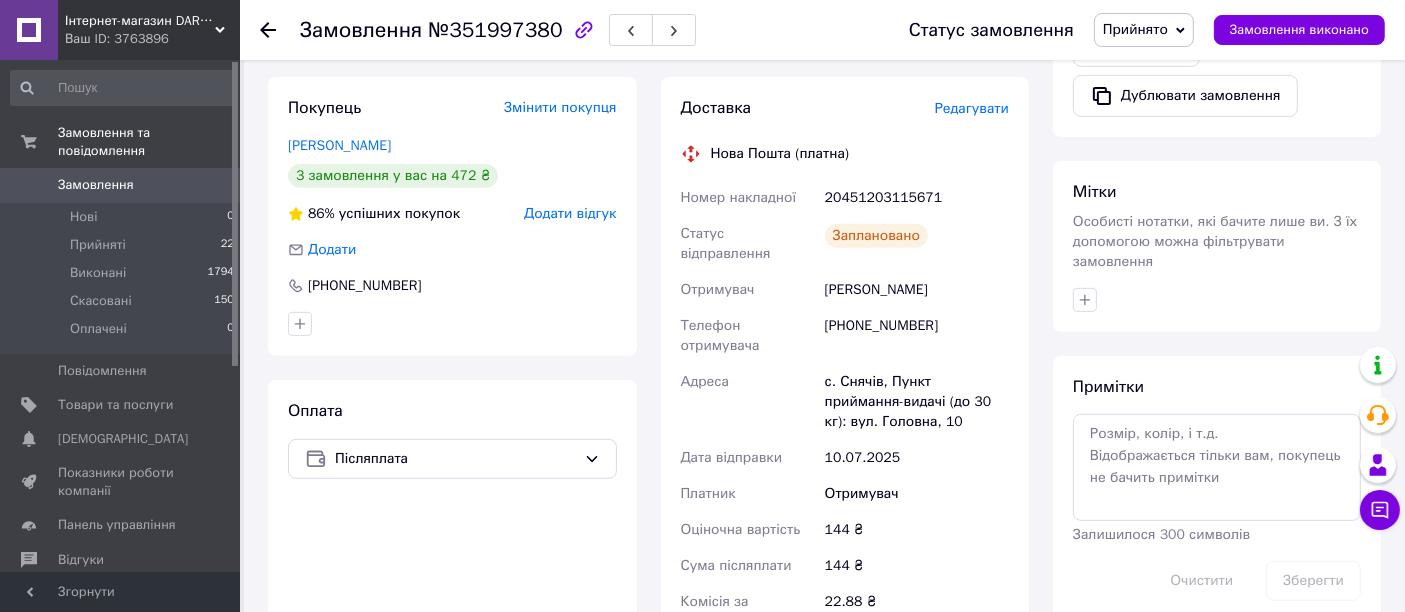 scroll, scrollTop: 666, scrollLeft: 0, axis: vertical 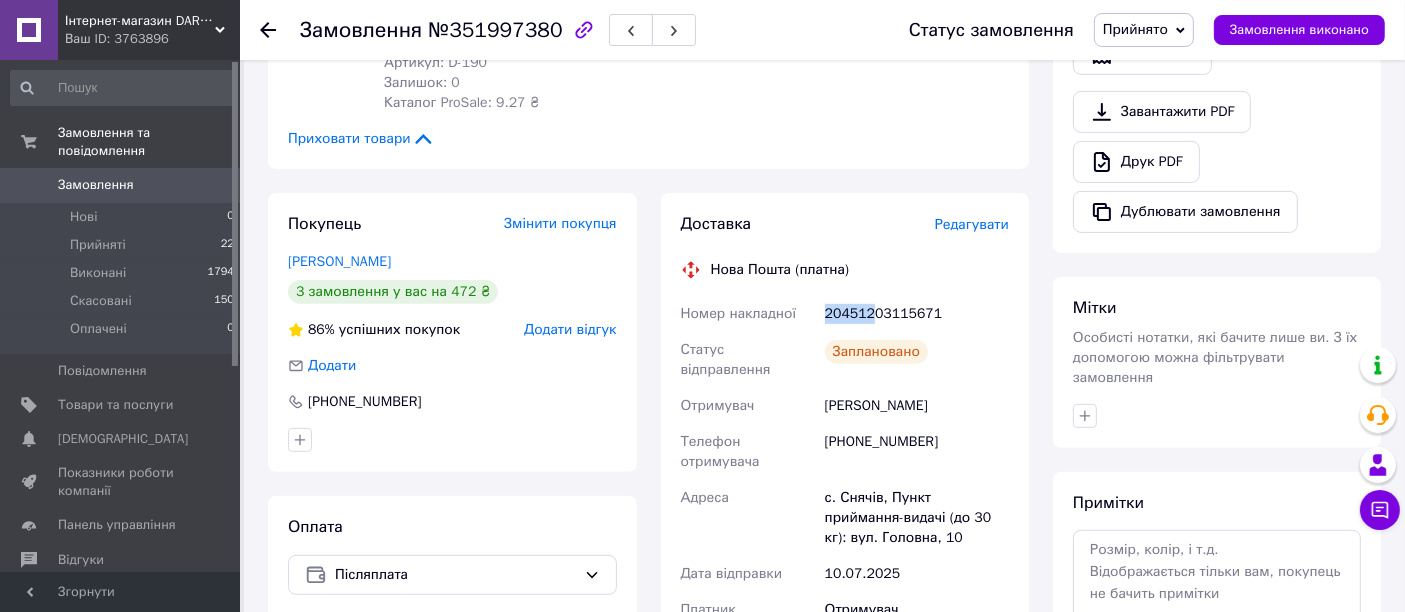 drag, startPoint x: 870, startPoint y: 298, endPoint x: 816, endPoint y: 305, distance: 54.451813 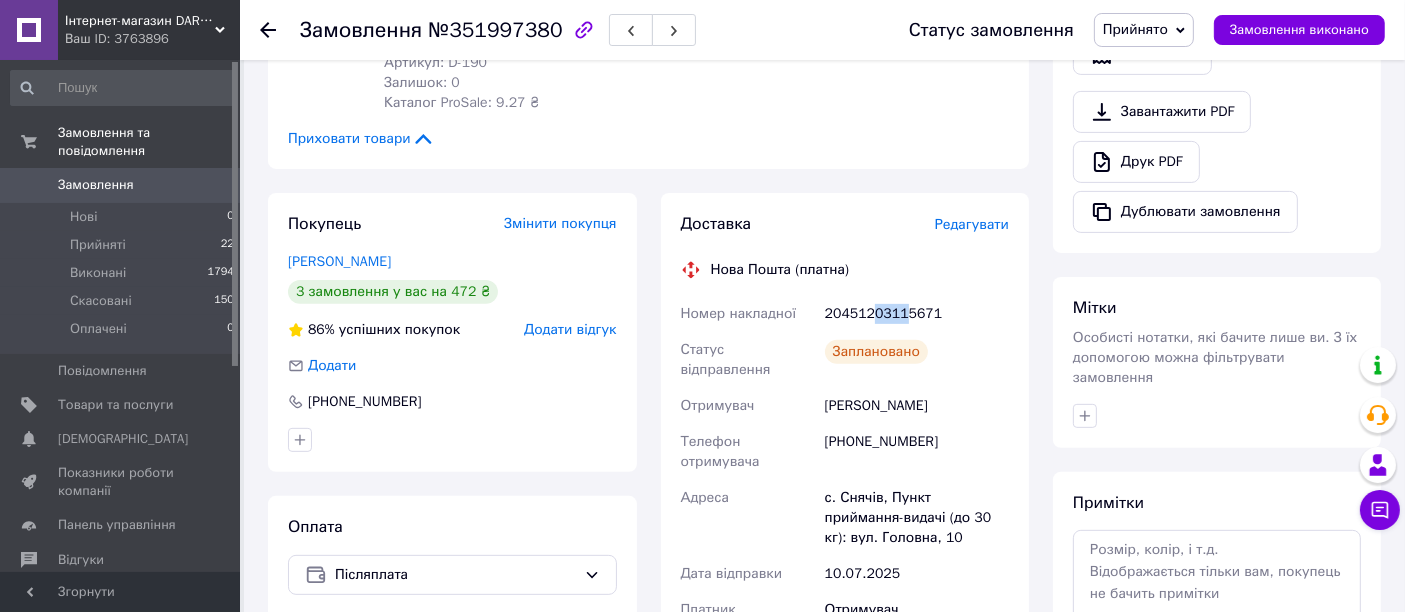 drag, startPoint x: 902, startPoint y: 298, endPoint x: 872, endPoint y: 307, distance: 31.320919 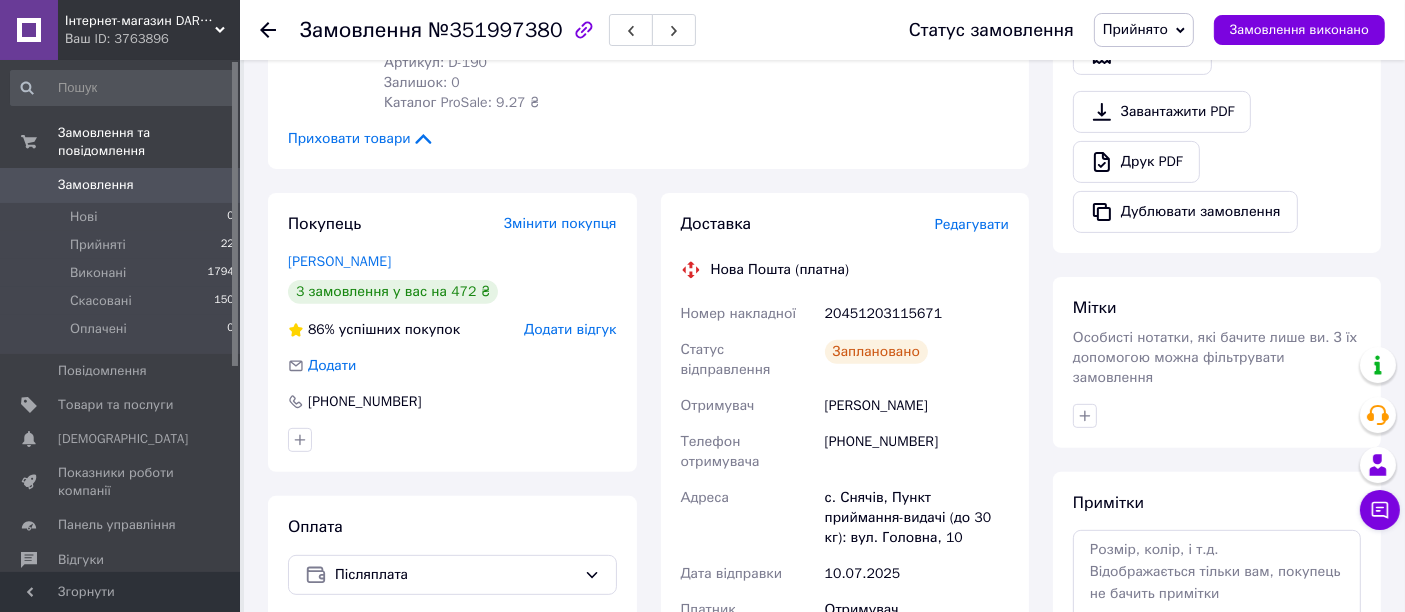 click on "20451203115671" at bounding box center (917, 314) 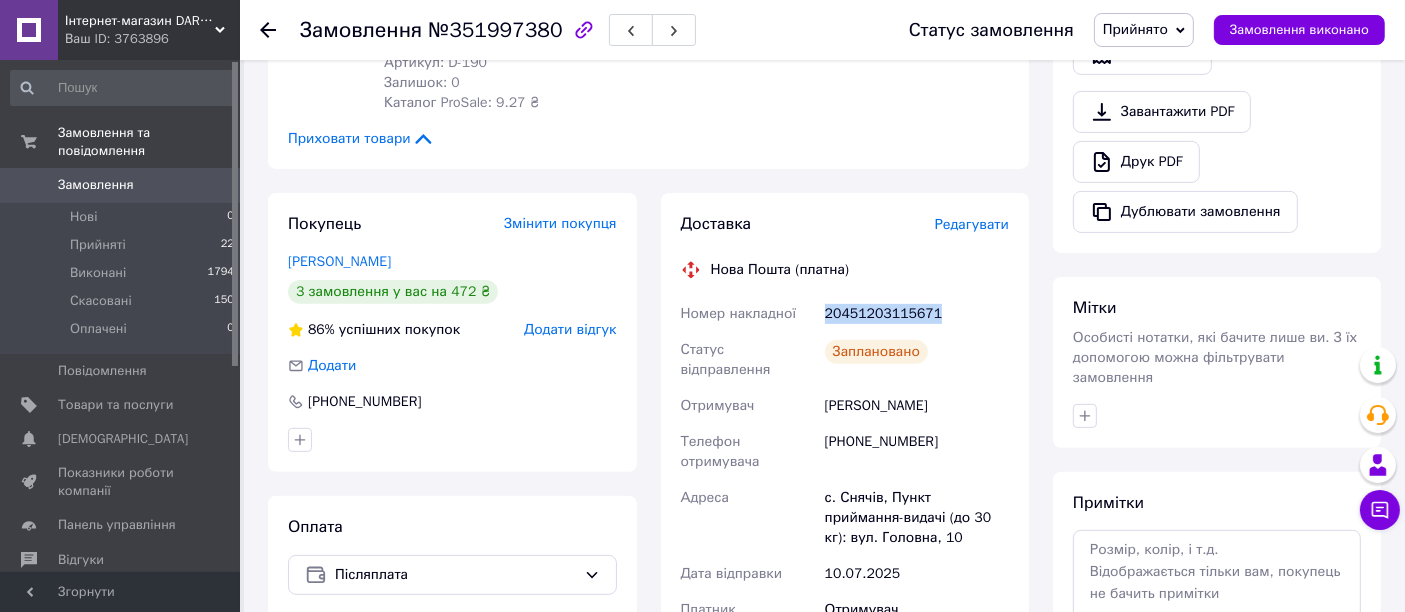 drag, startPoint x: 934, startPoint y: 293, endPoint x: 802, endPoint y: 292, distance: 132.00378 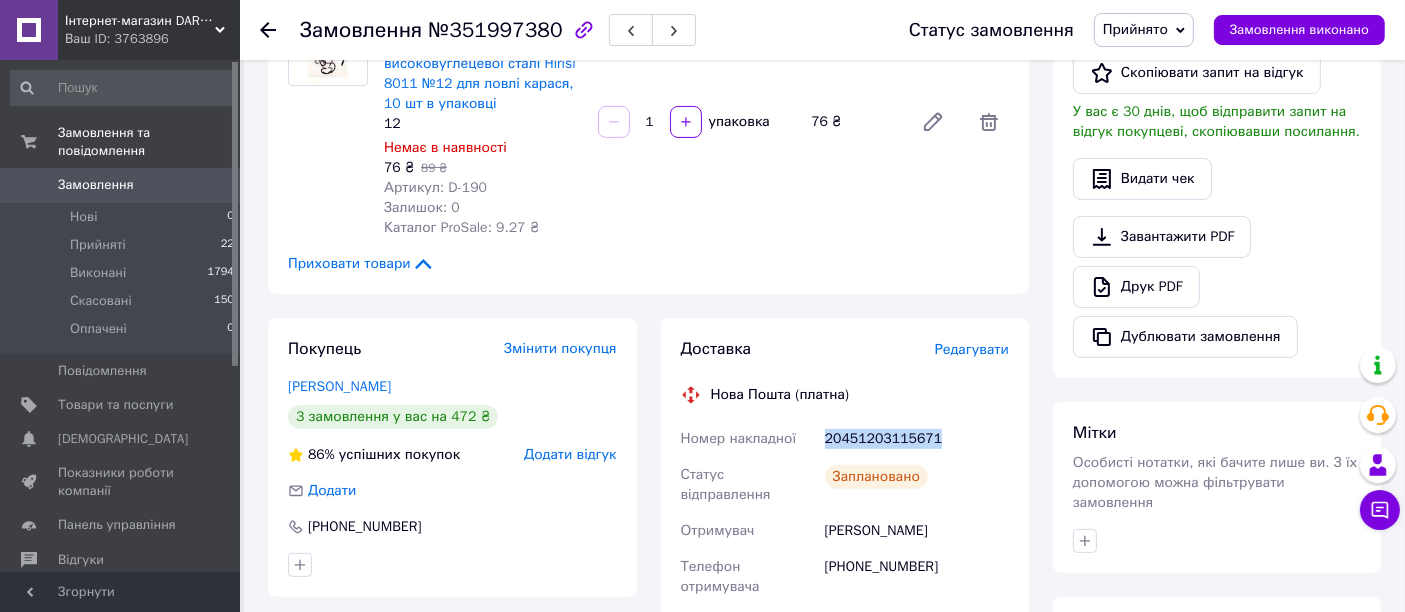 scroll, scrollTop: 333, scrollLeft: 0, axis: vertical 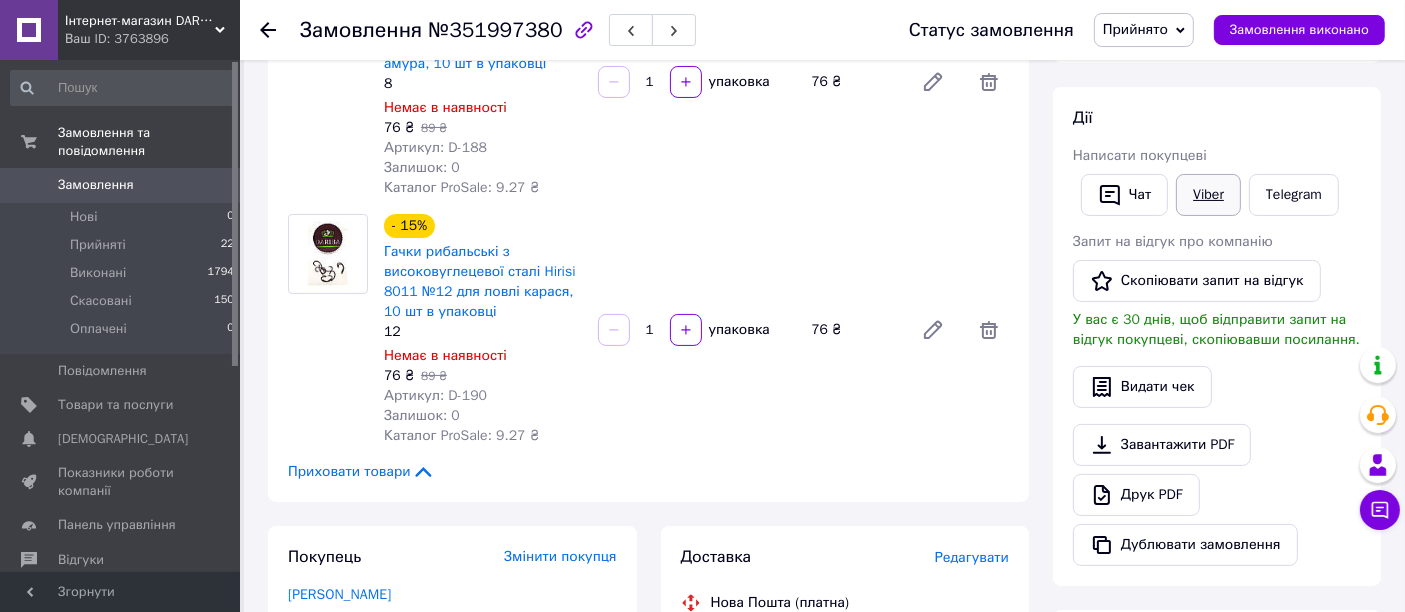 click on "Viber" at bounding box center [1208, 195] 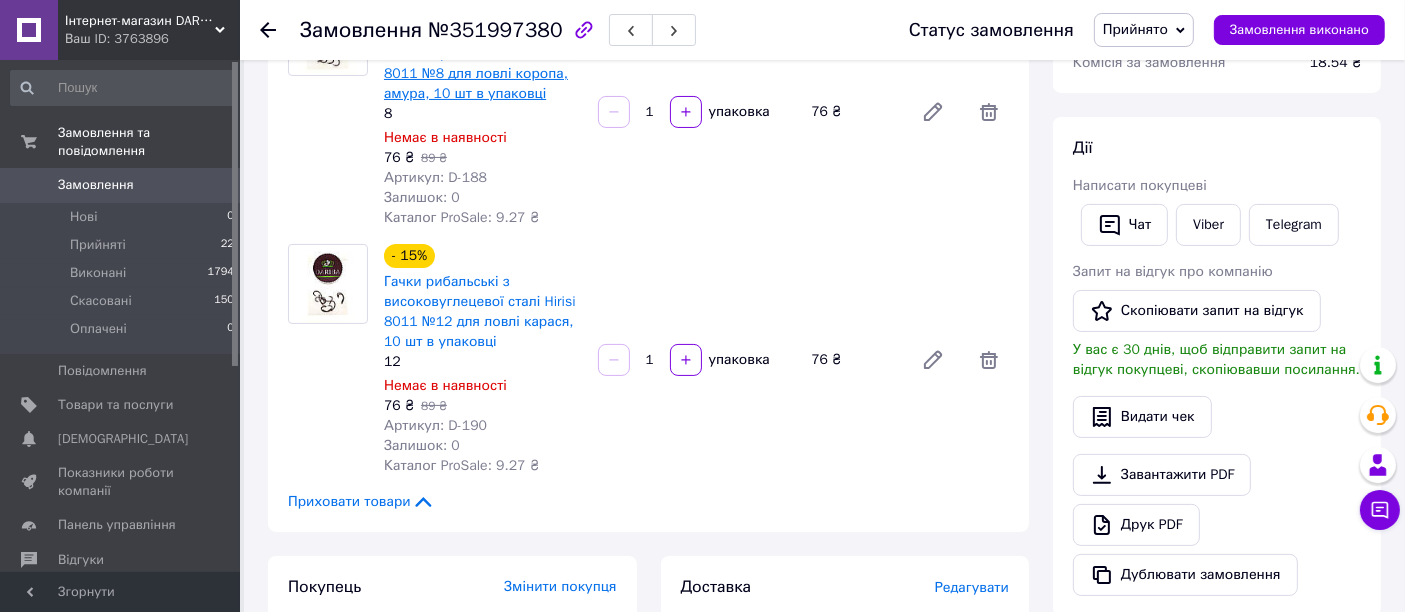 scroll, scrollTop: 222, scrollLeft: 0, axis: vertical 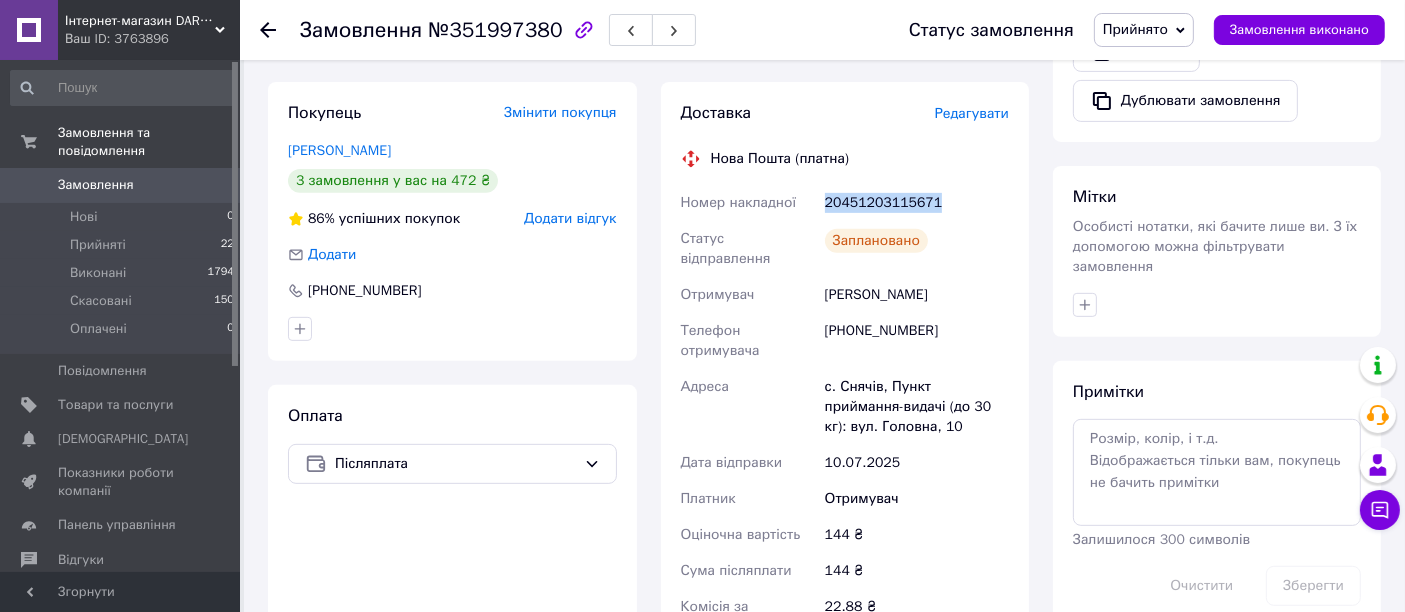 copy on "Номер накладної 20451203115671" 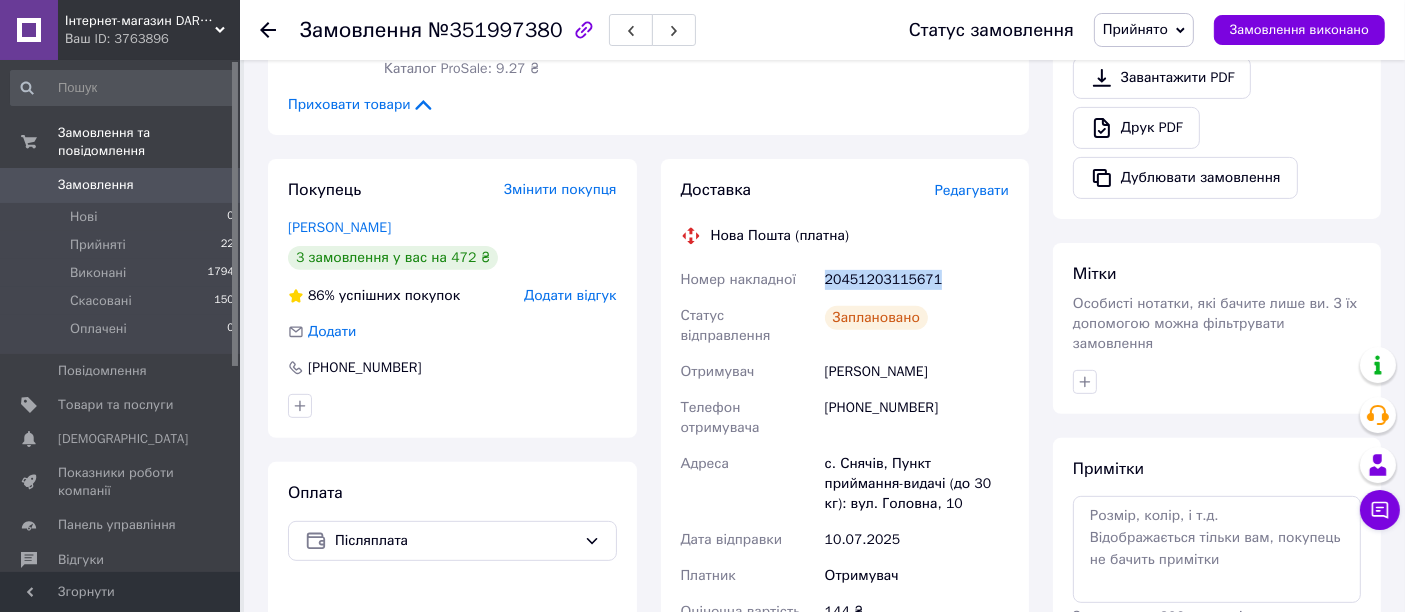 scroll, scrollTop: 666, scrollLeft: 0, axis: vertical 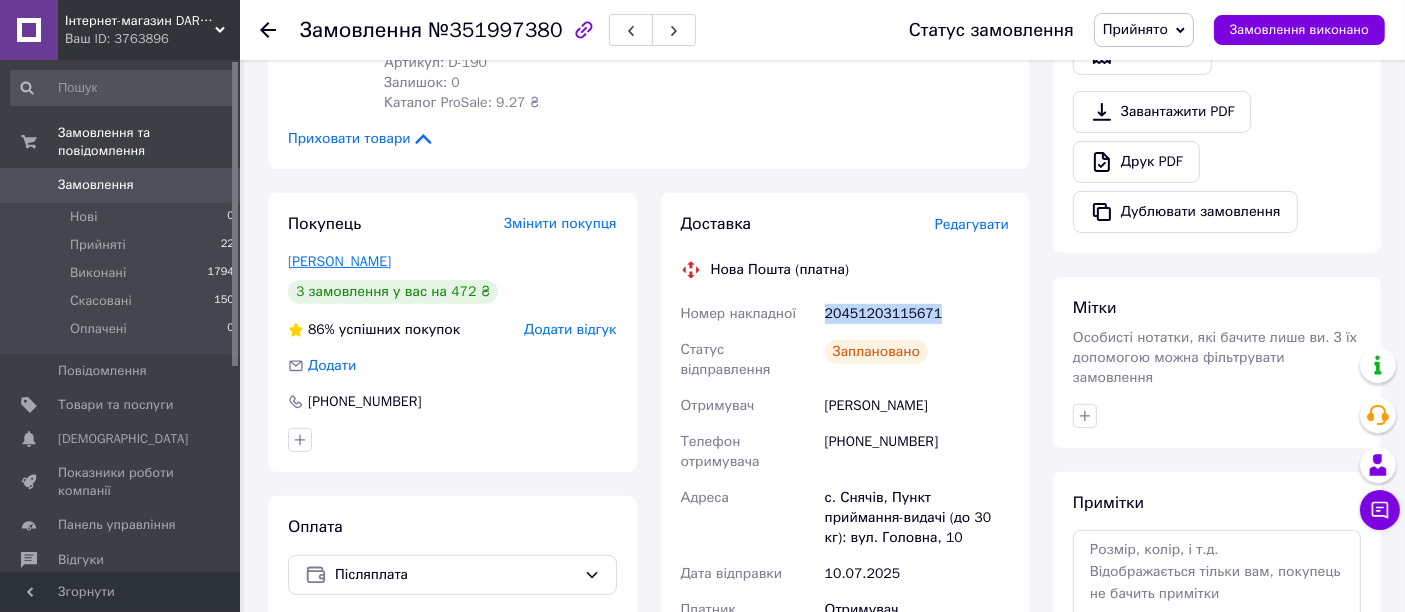 click on "Токар Міша" at bounding box center [339, 261] 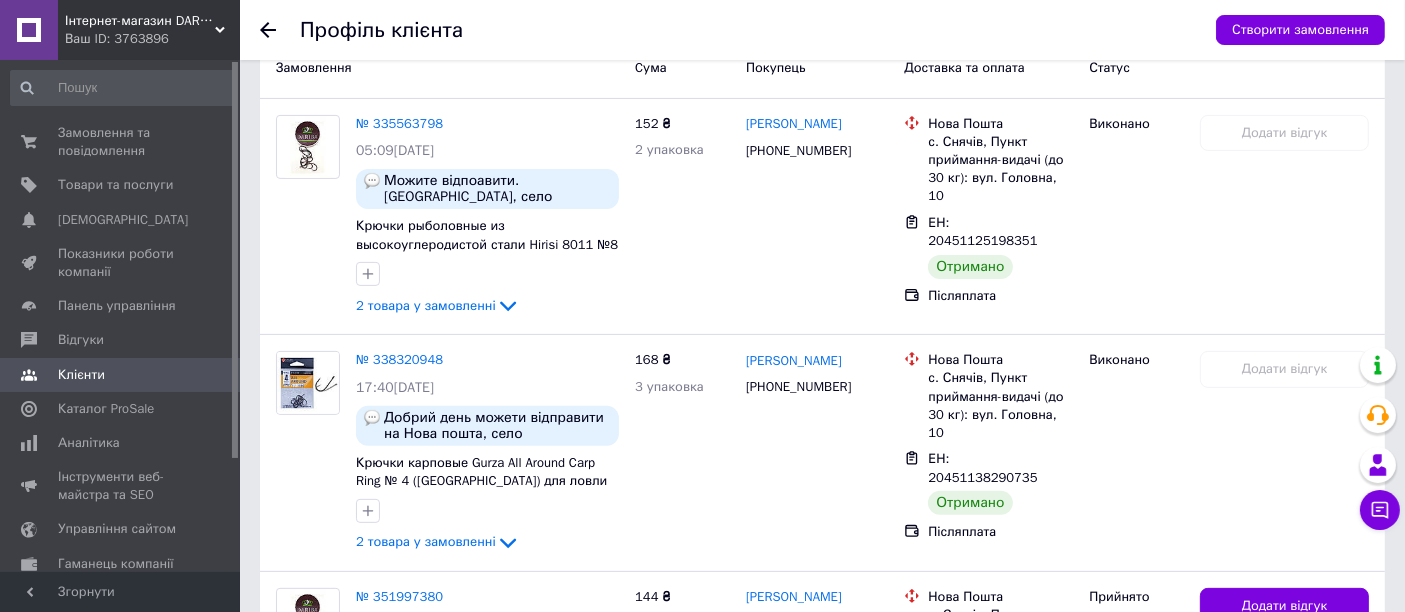 scroll, scrollTop: 384, scrollLeft: 0, axis: vertical 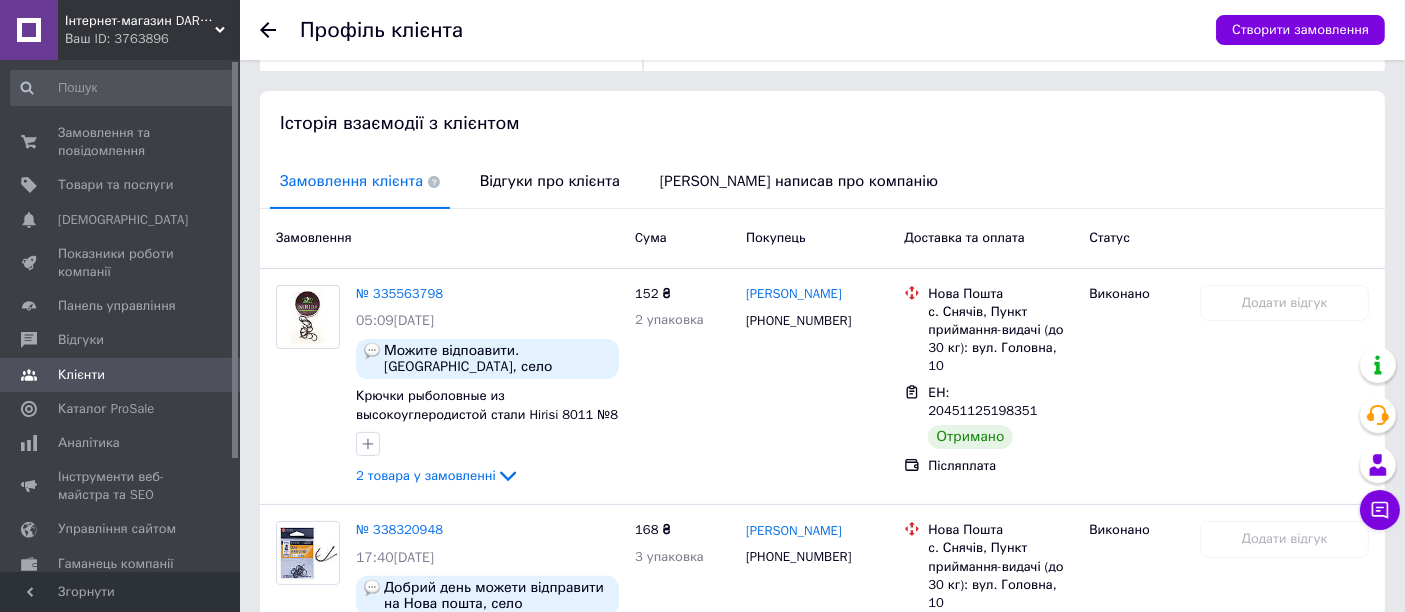 click 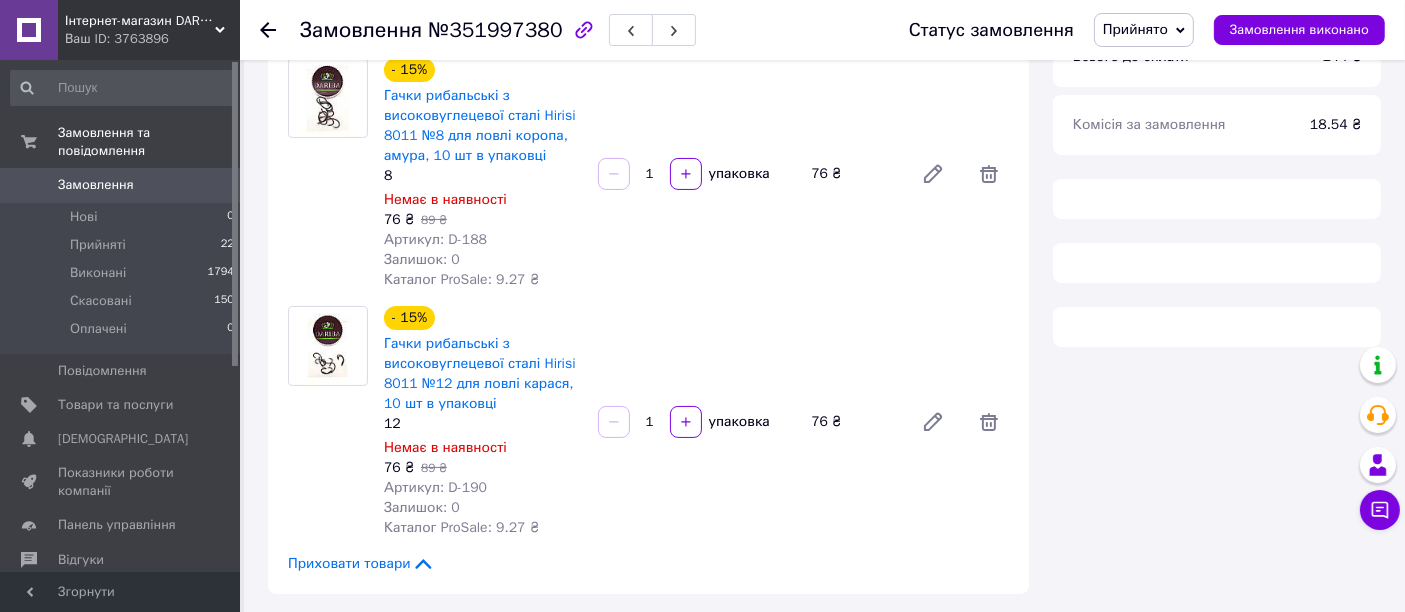 scroll, scrollTop: 209, scrollLeft: 0, axis: vertical 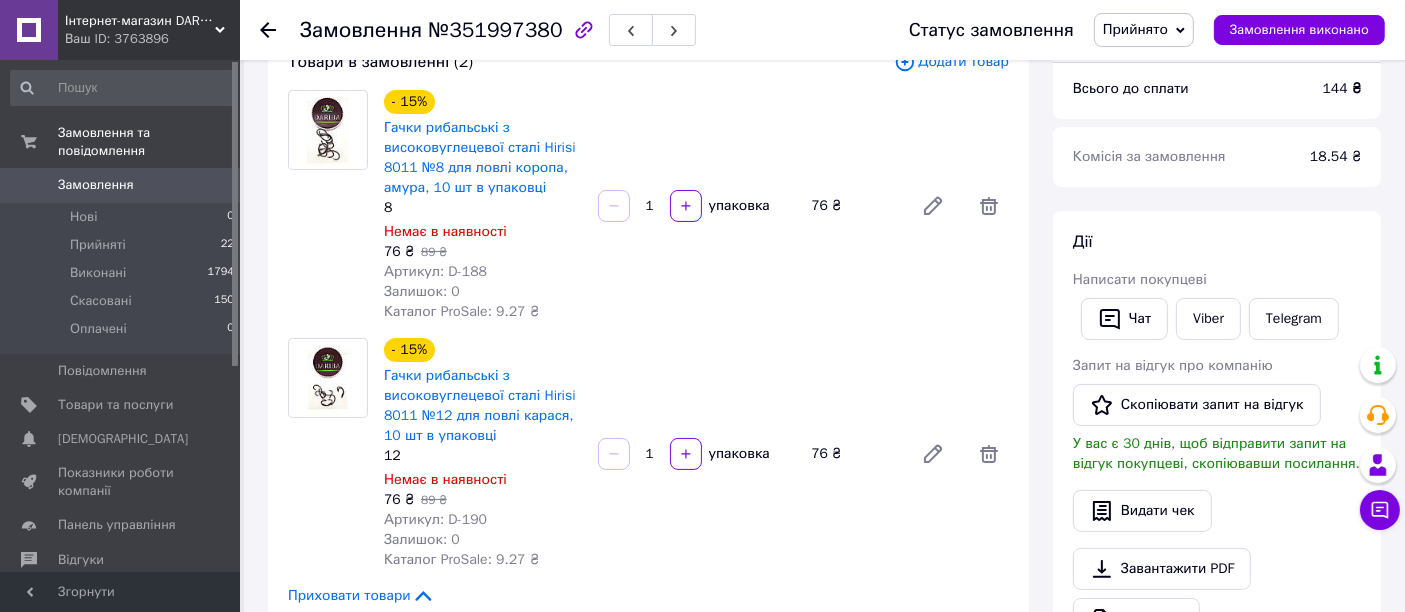 click 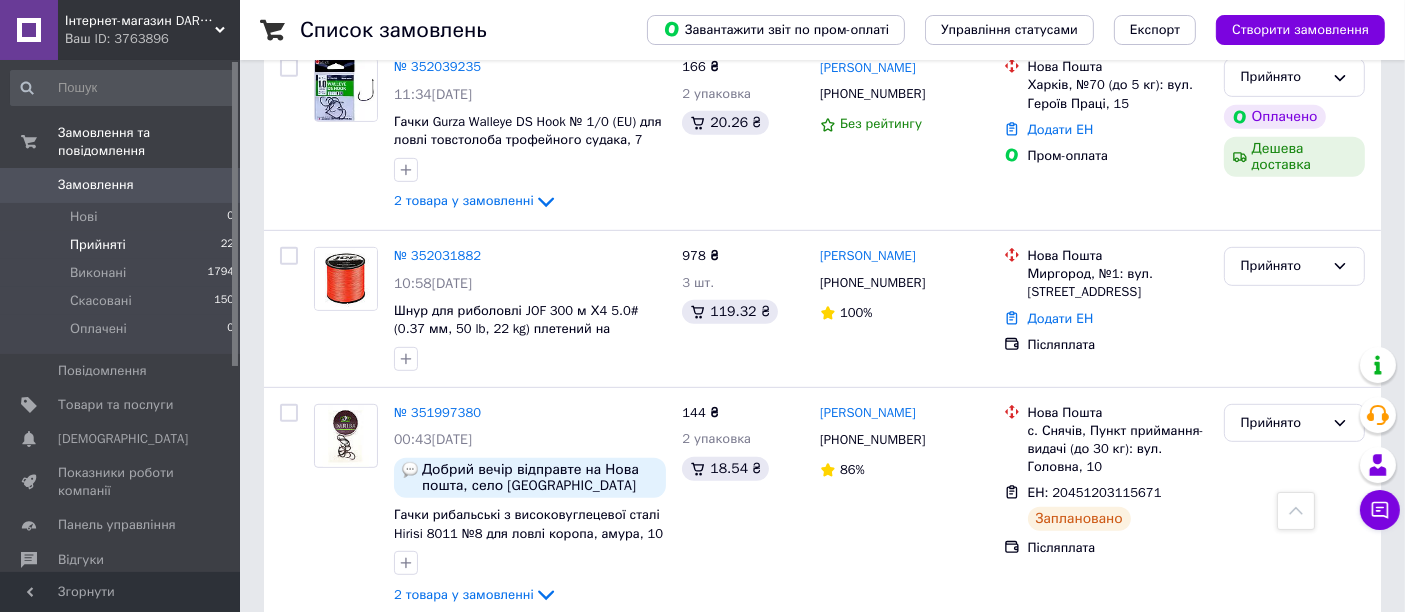 scroll, scrollTop: 1000, scrollLeft: 0, axis: vertical 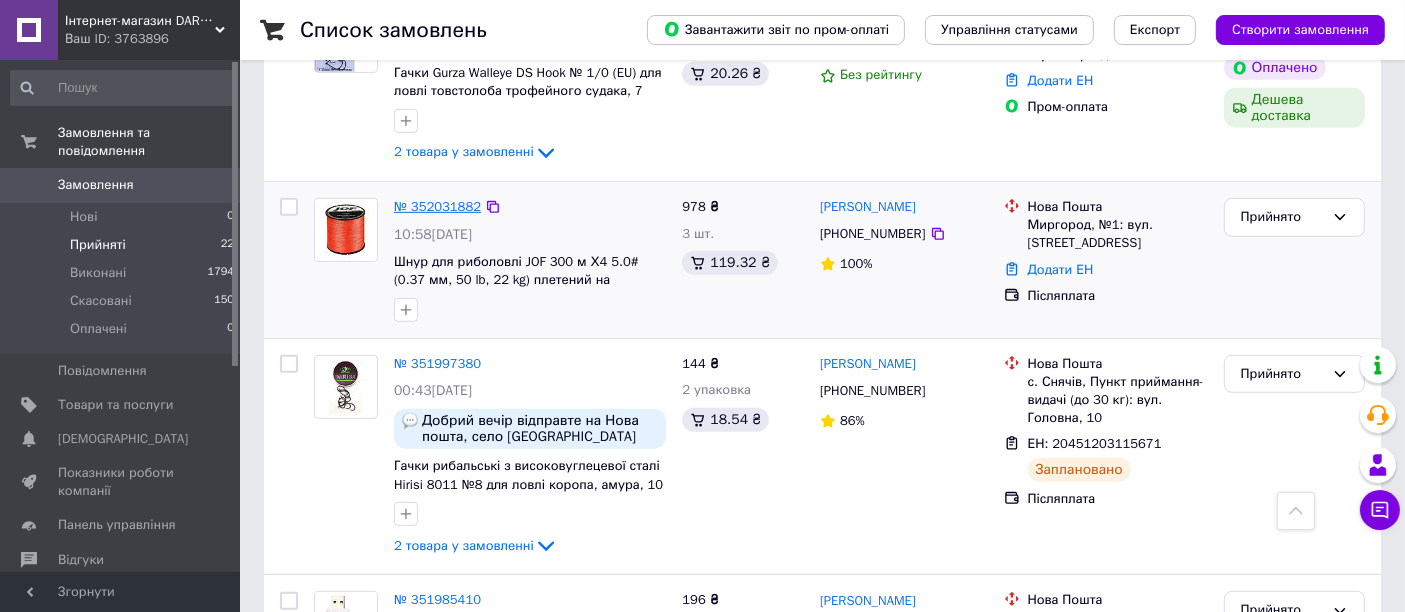 click on "№ 352031882" at bounding box center (437, 206) 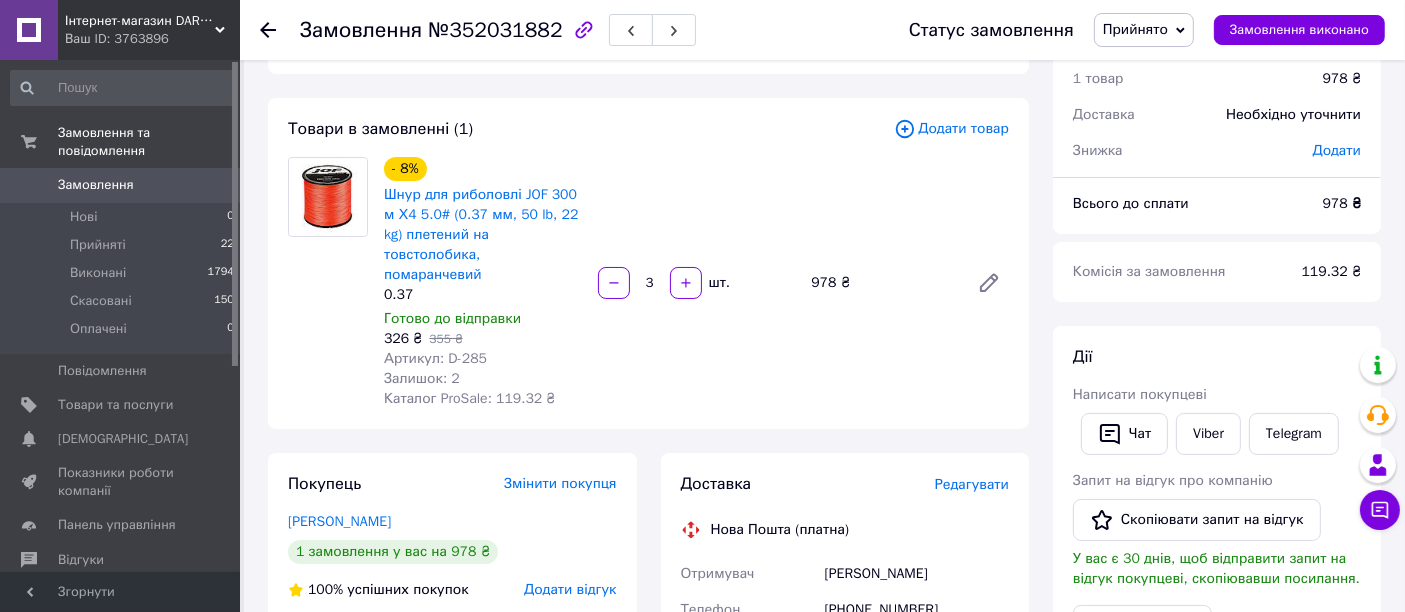 scroll, scrollTop: 111, scrollLeft: 0, axis: vertical 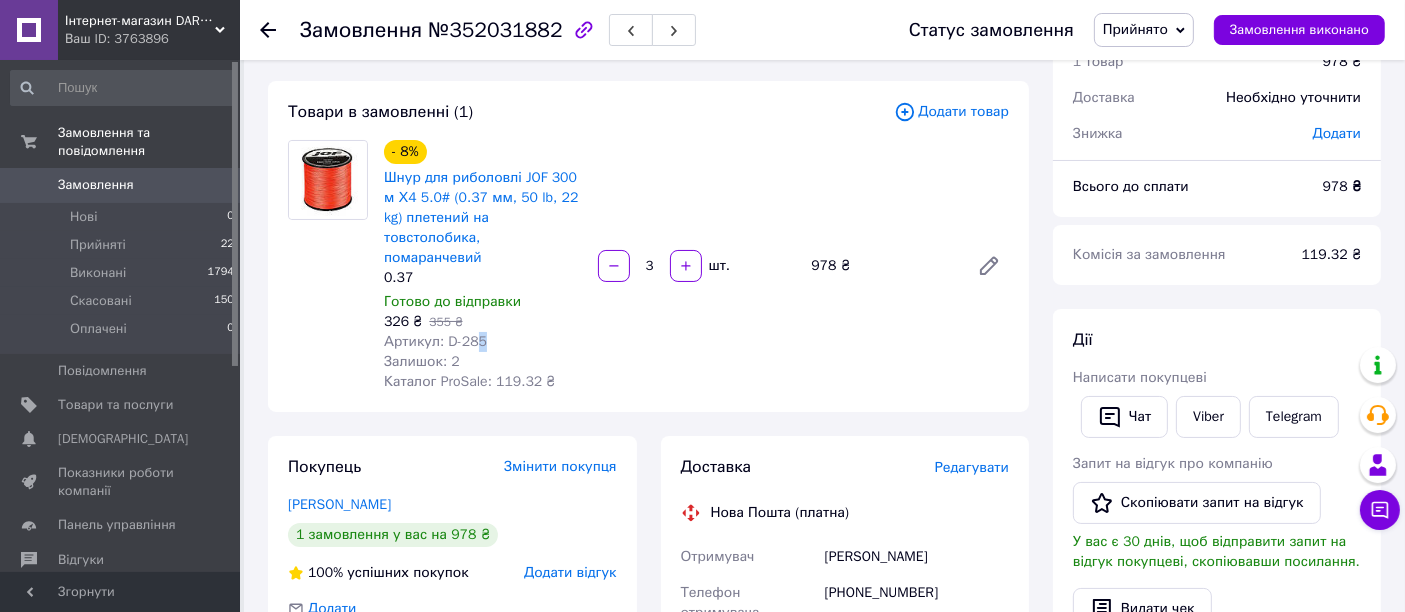 drag, startPoint x: 496, startPoint y: 326, endPoint x: 462, endPoint y: 324, distance: 34.058773 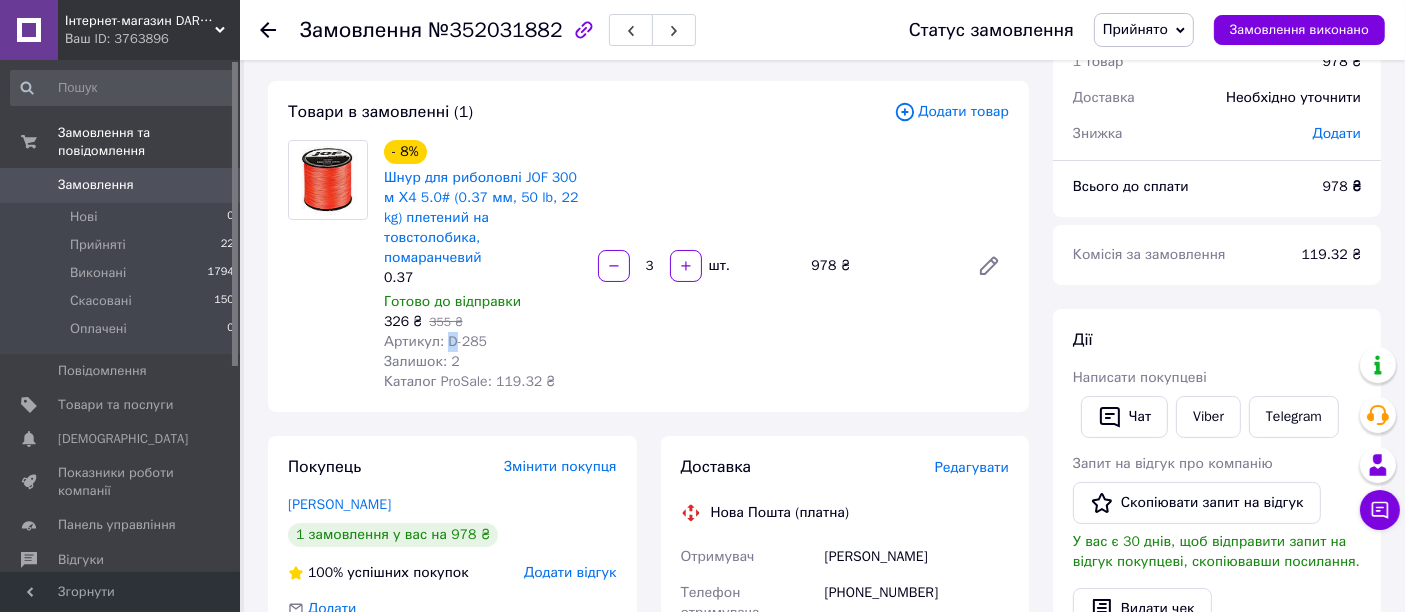 click on "Артикул: D-285" at bounding box center (435, 341) 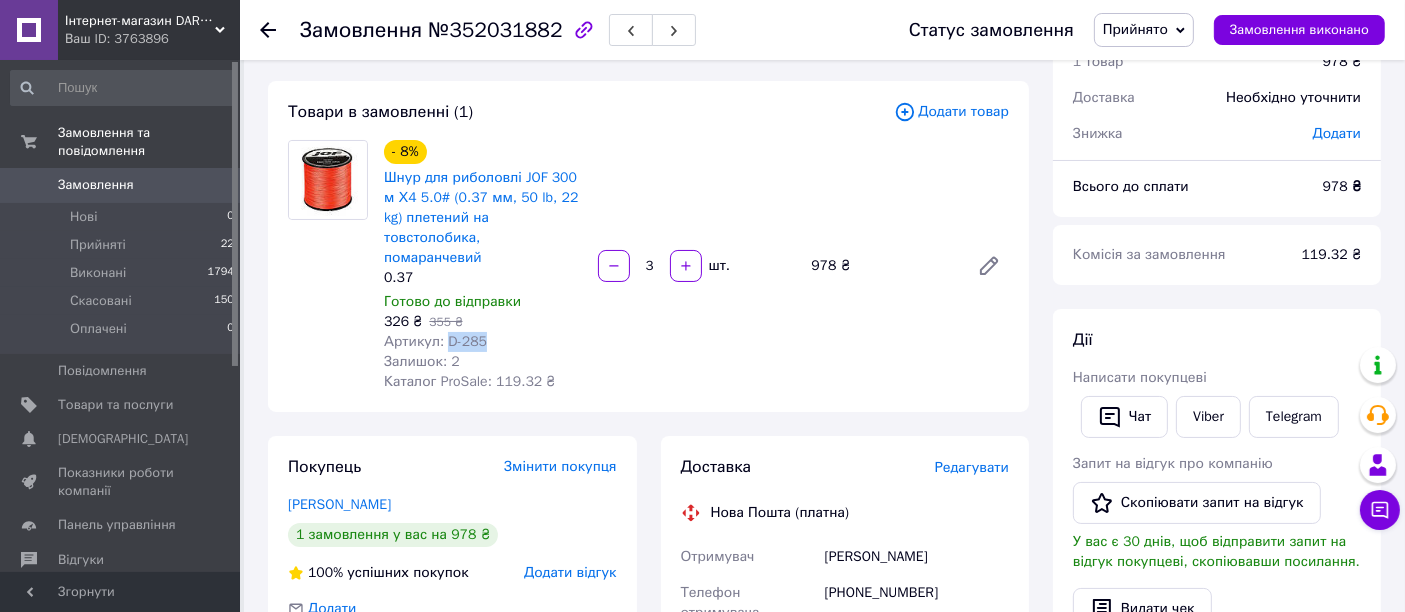 drag, startPoint x: 491, startPoint y: 324, endPoint x: 446, endPoint y: 318, distance: 45.39824 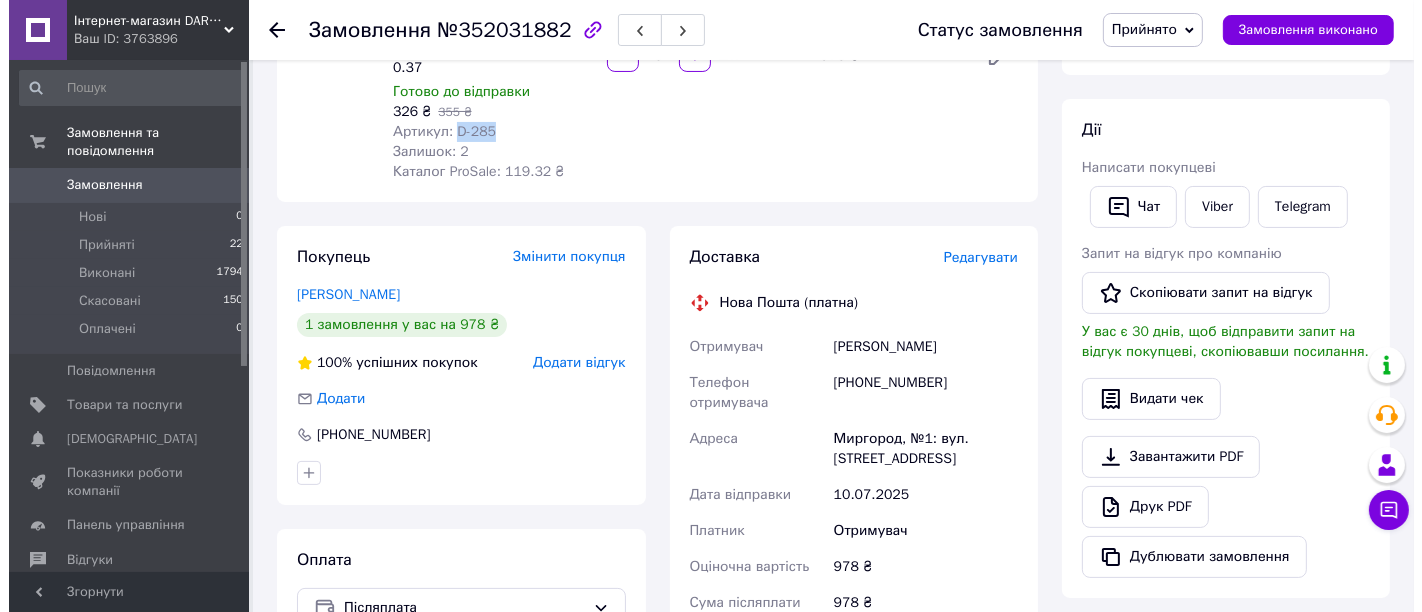 scroll, scrollTop: 333, scrollLeft: 0, axis: vertical 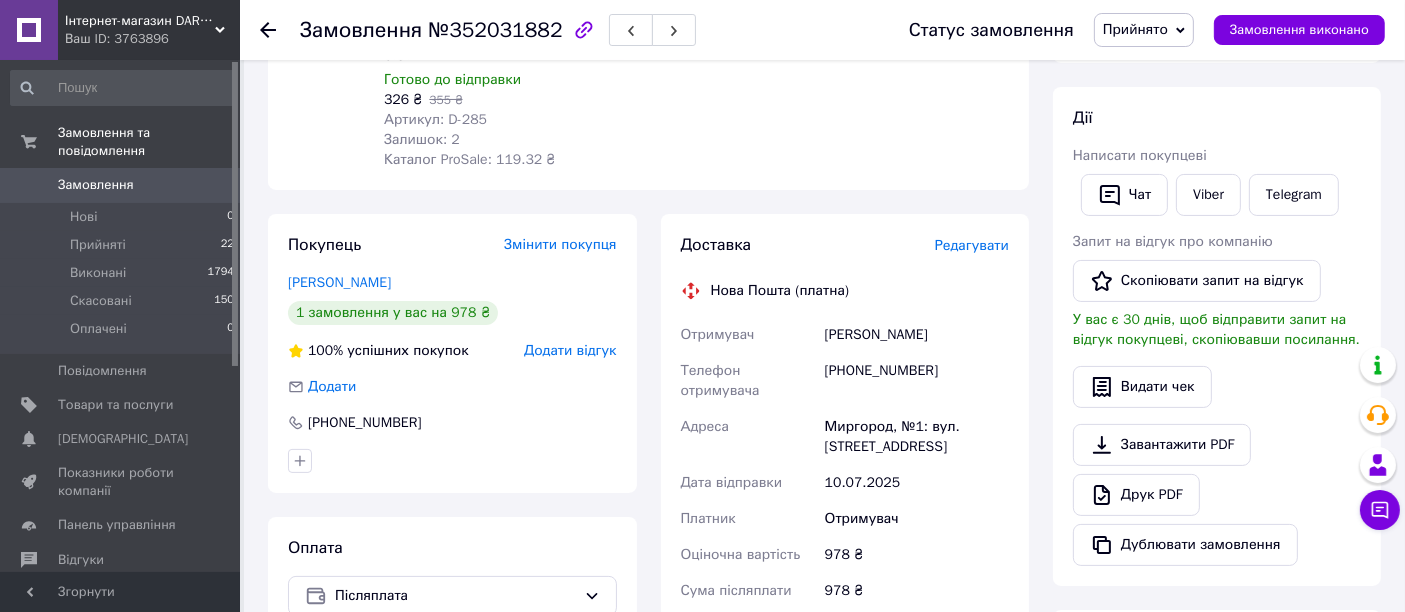 click on "Редагувати" at bounding box center [972, 245] 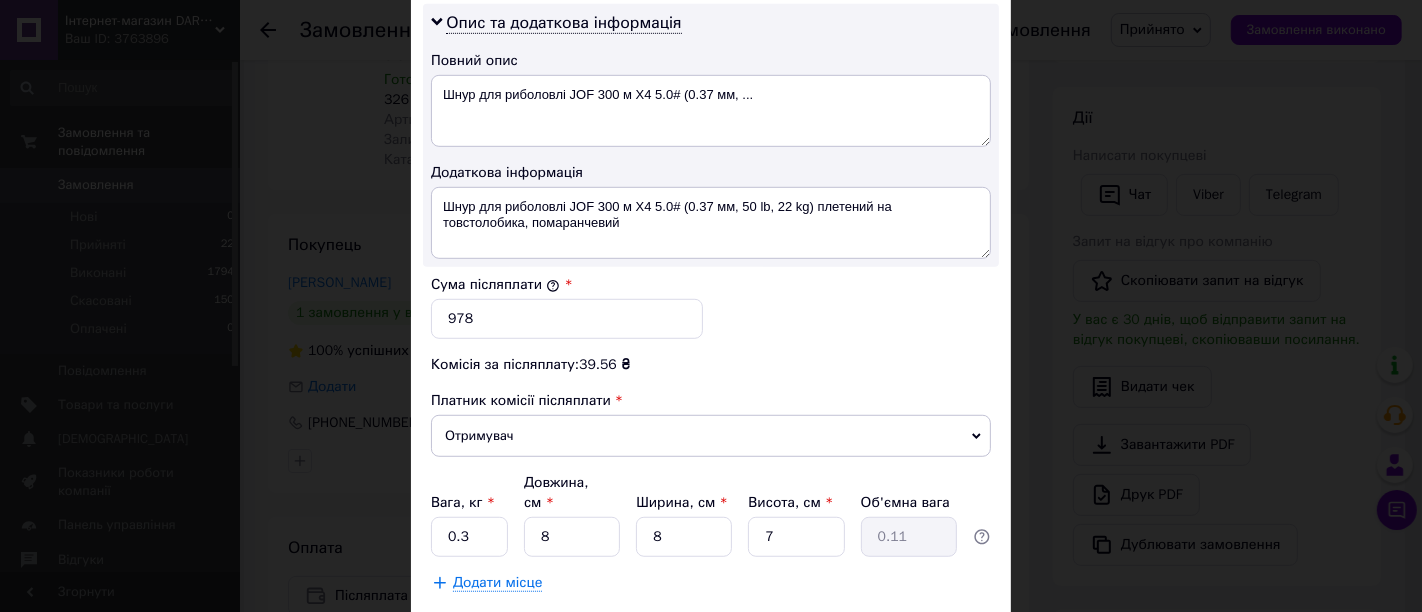 scroll, scrollTop: 1148, scrollLeft: 0, axis: vertical 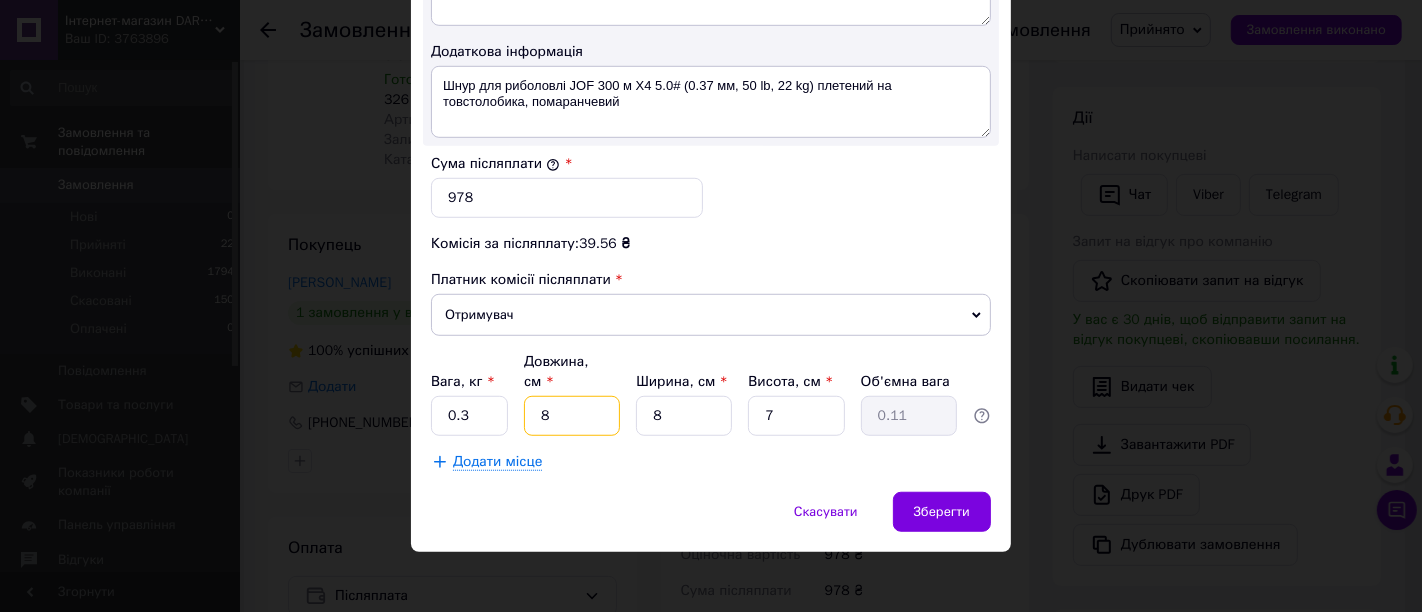 click on "8" at bounding box center (572, 416) 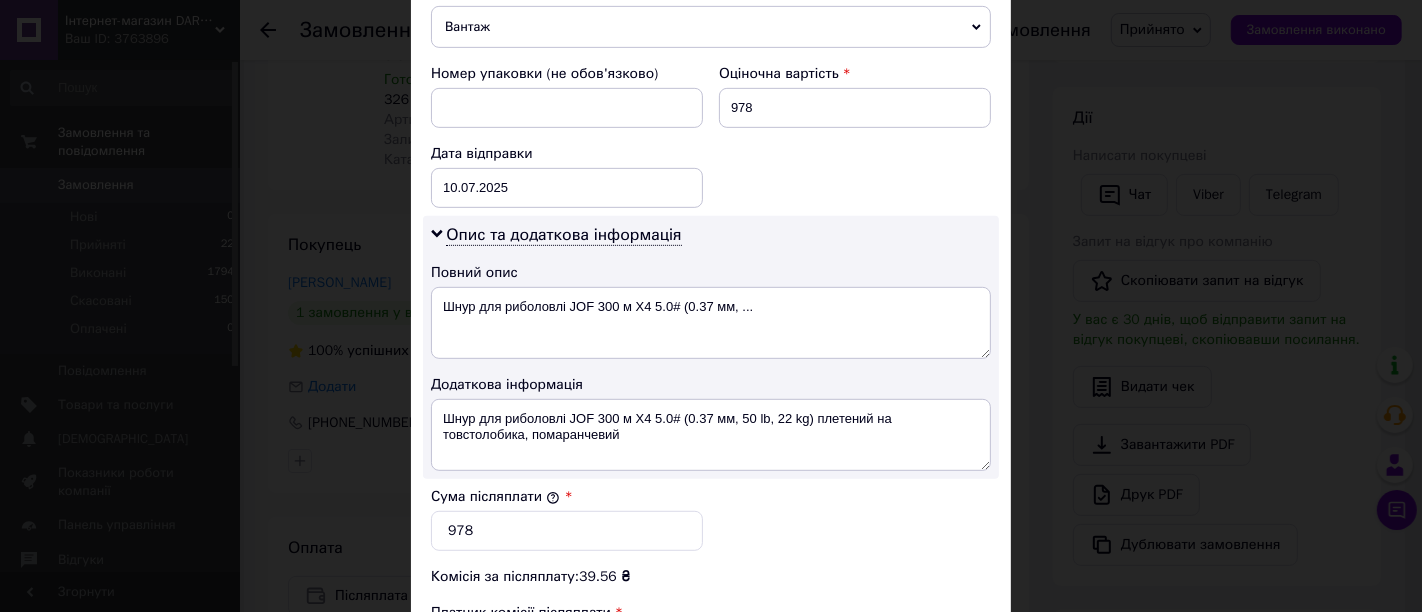 scroll, scrollTop: 814, scrollLeft: 0, axis: vertical 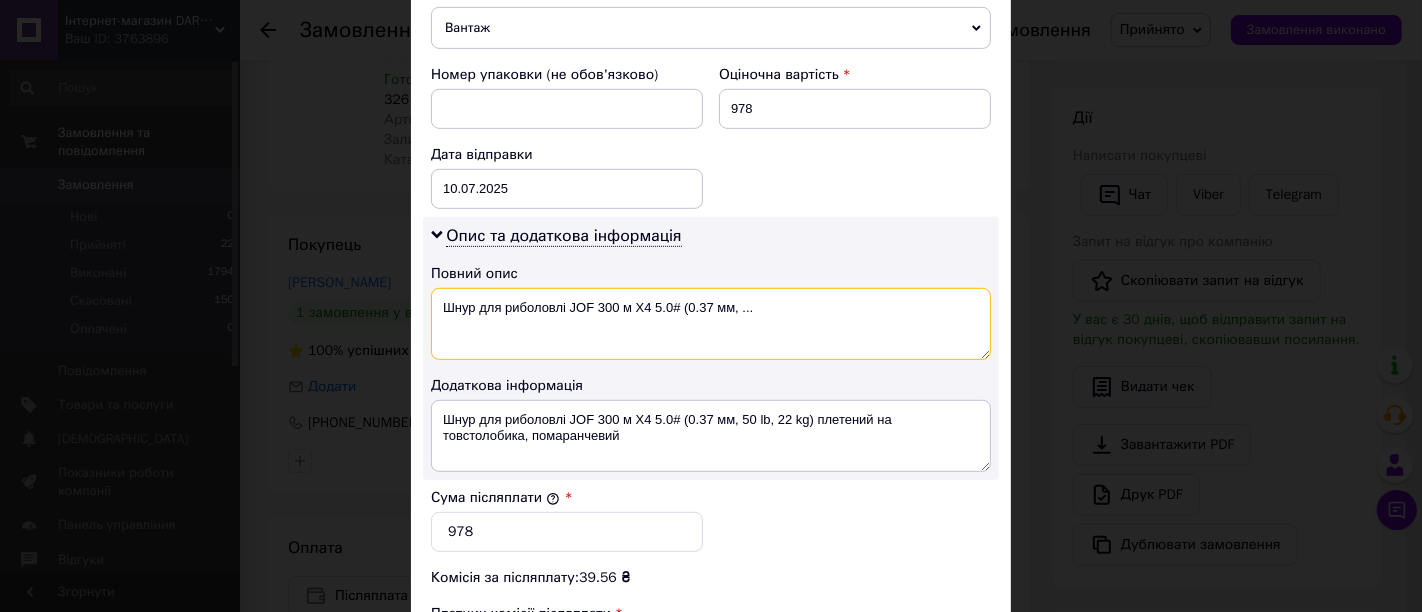 drag, startPoint x: 632, startPoint y: 322, endPoint x: 778, endPoint y: 317, distance: 146.08559 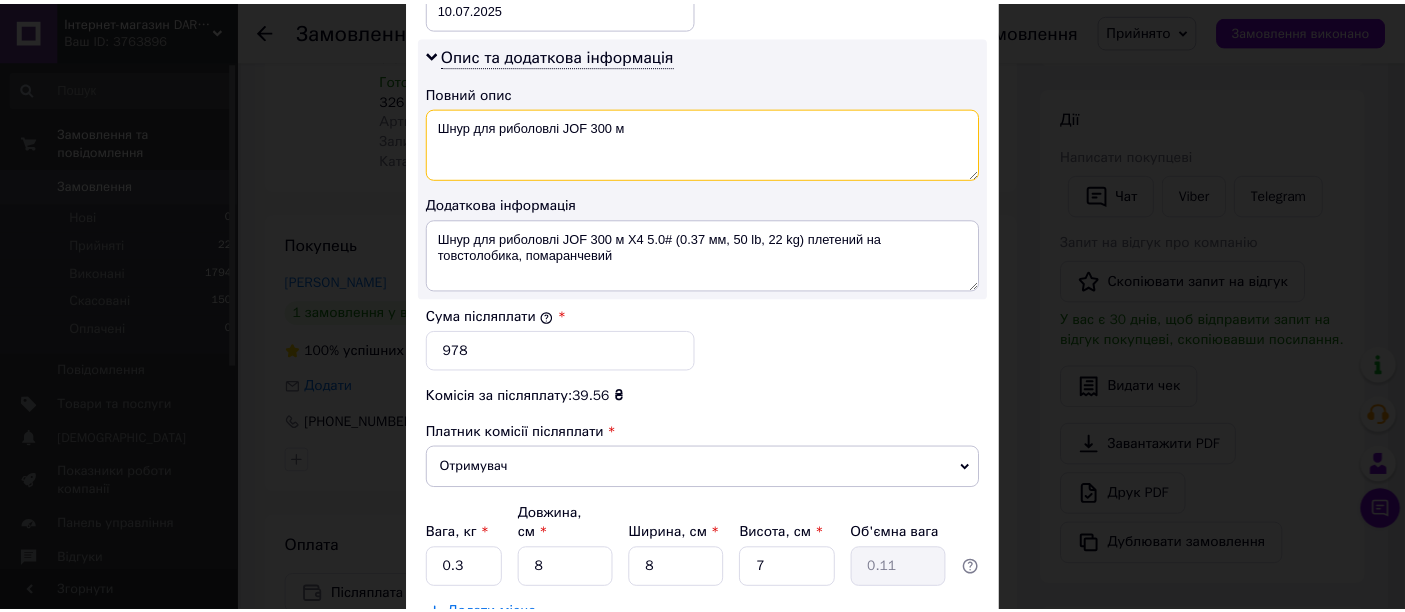 scroll, scrollTop: 1148, scrollLeft: 0, axis: vertical 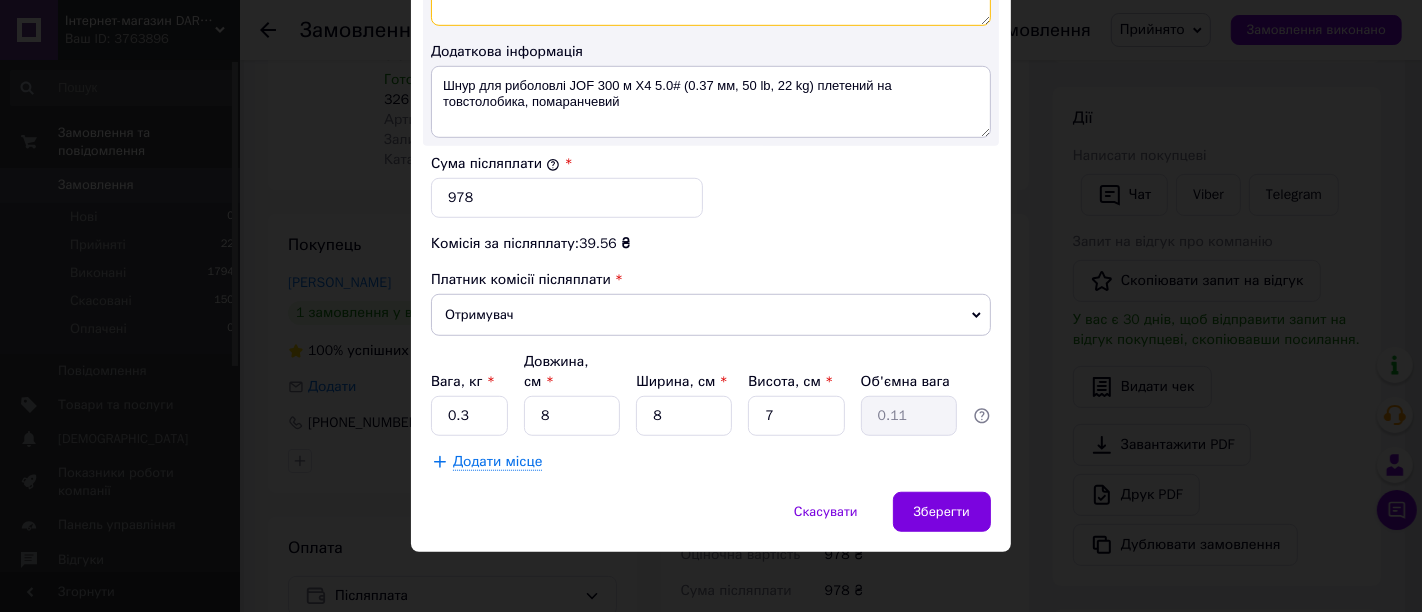 type on "Шнур для риболовлі JOF 300 м" 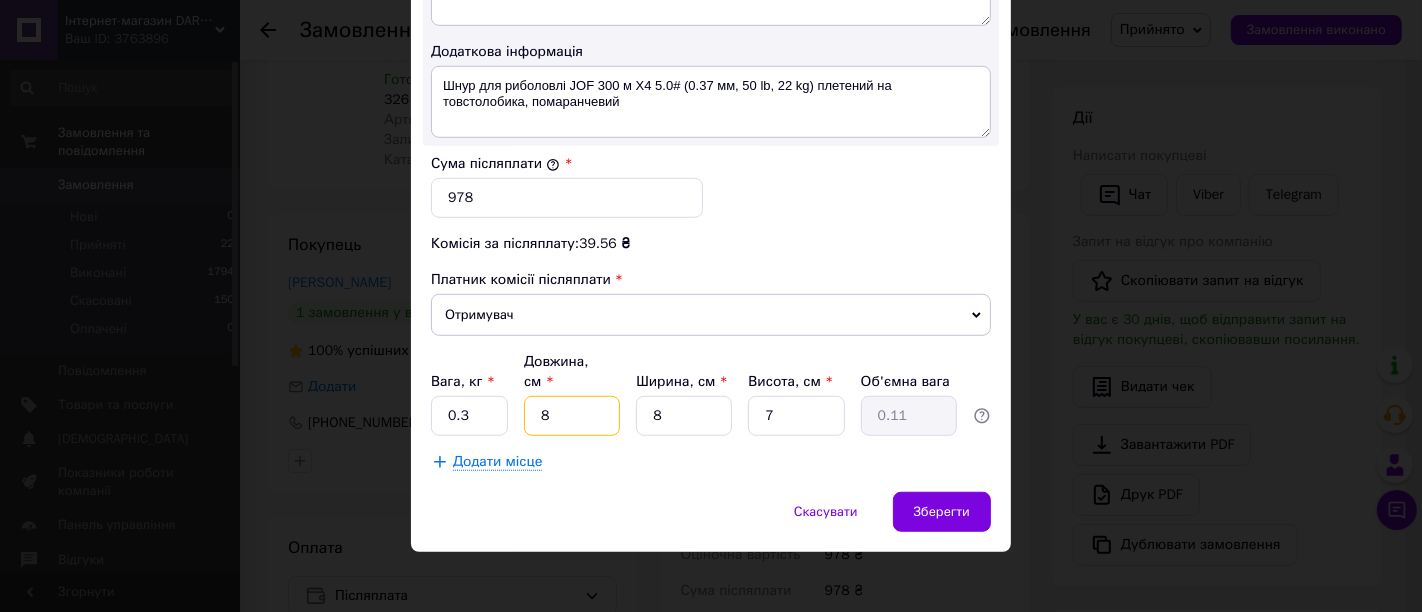 drag, startPoint x: 558, startPoint y: 410, endPoint x: 514, endPoint y: 415, distance: 44.28318 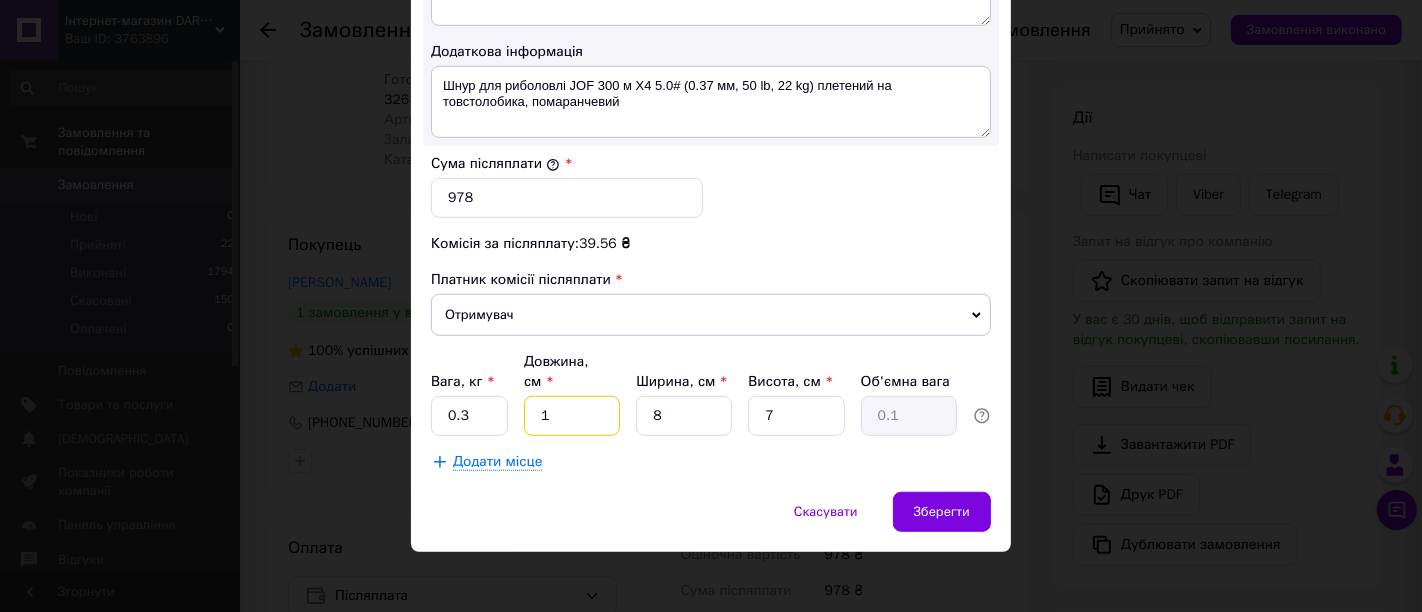 type on "15" 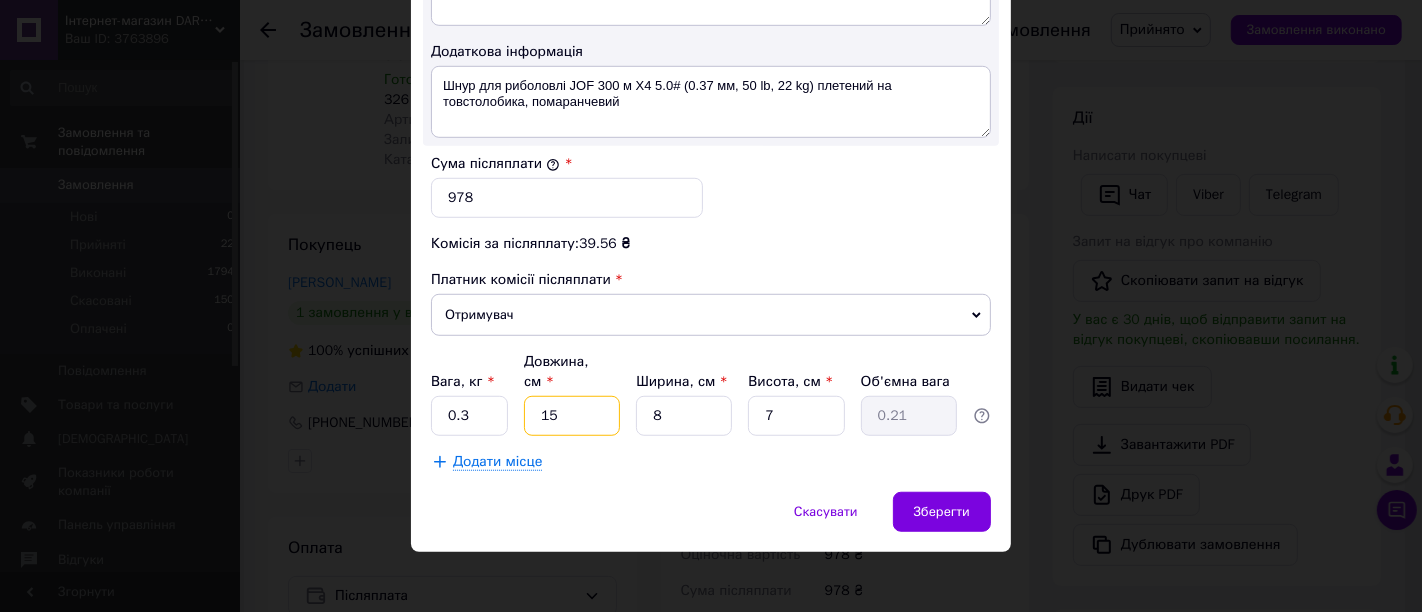 type on "15" 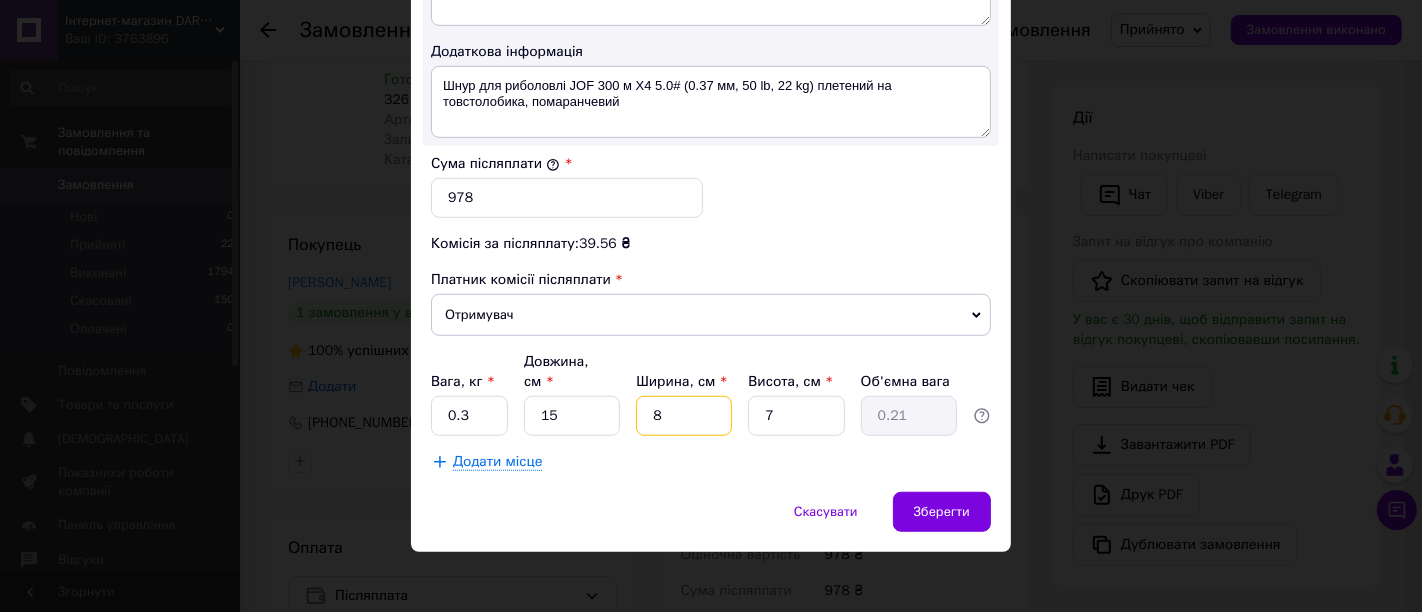 click on "8" at bounding box center (684, 416) 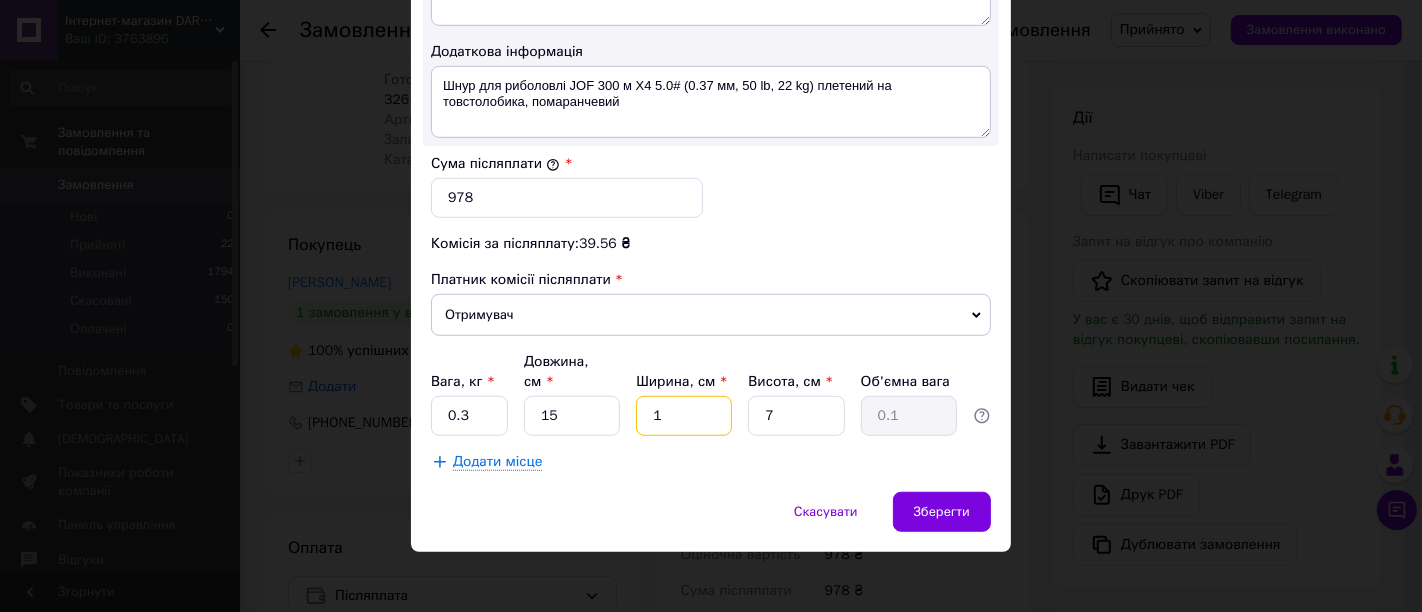 type on "14" 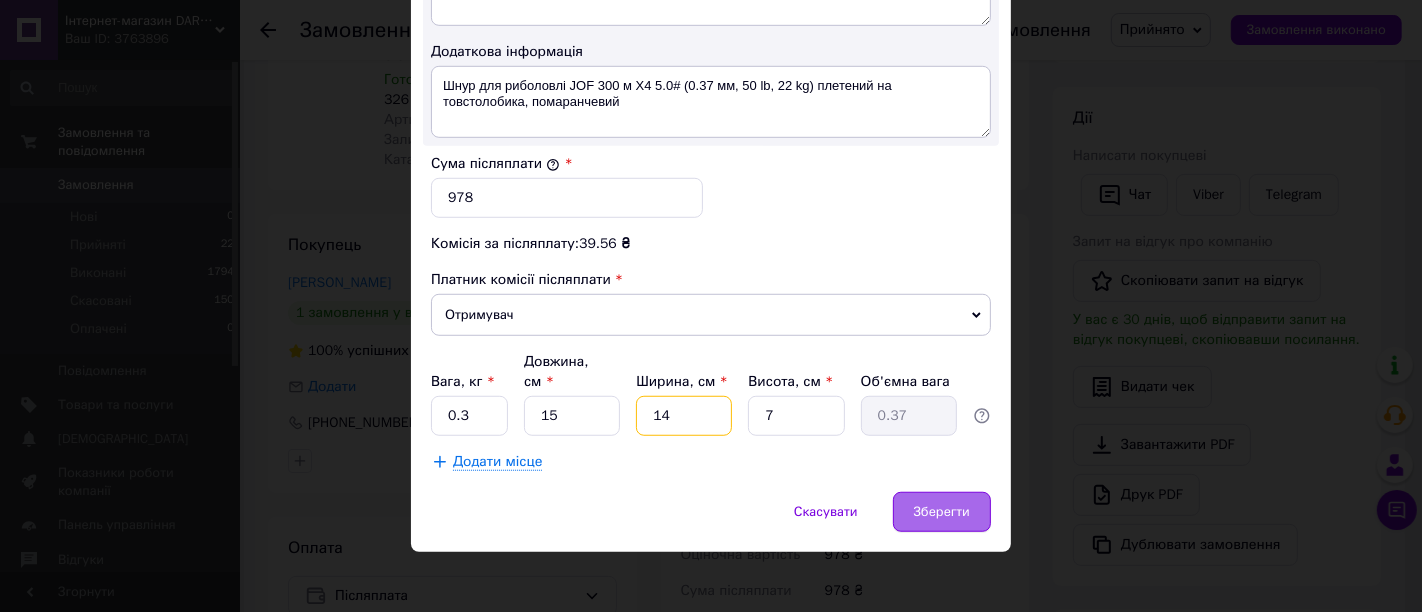 type on "14" 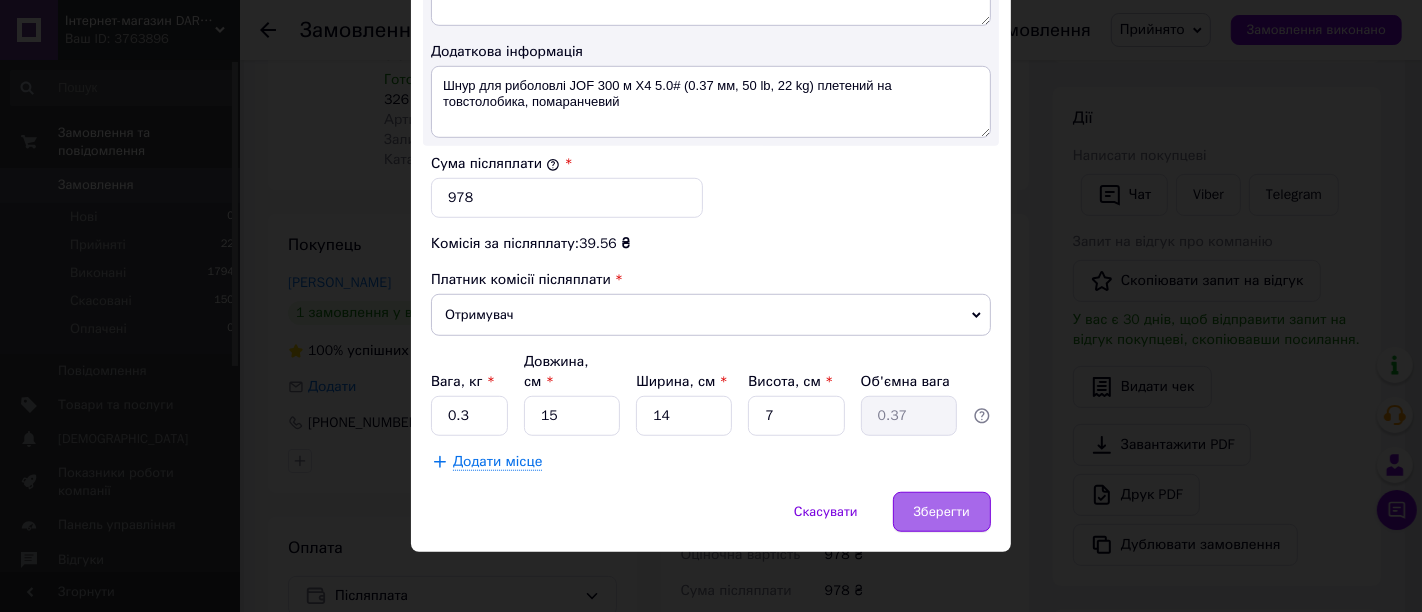 click on "Зберегти" at bounding box center (942, 512) 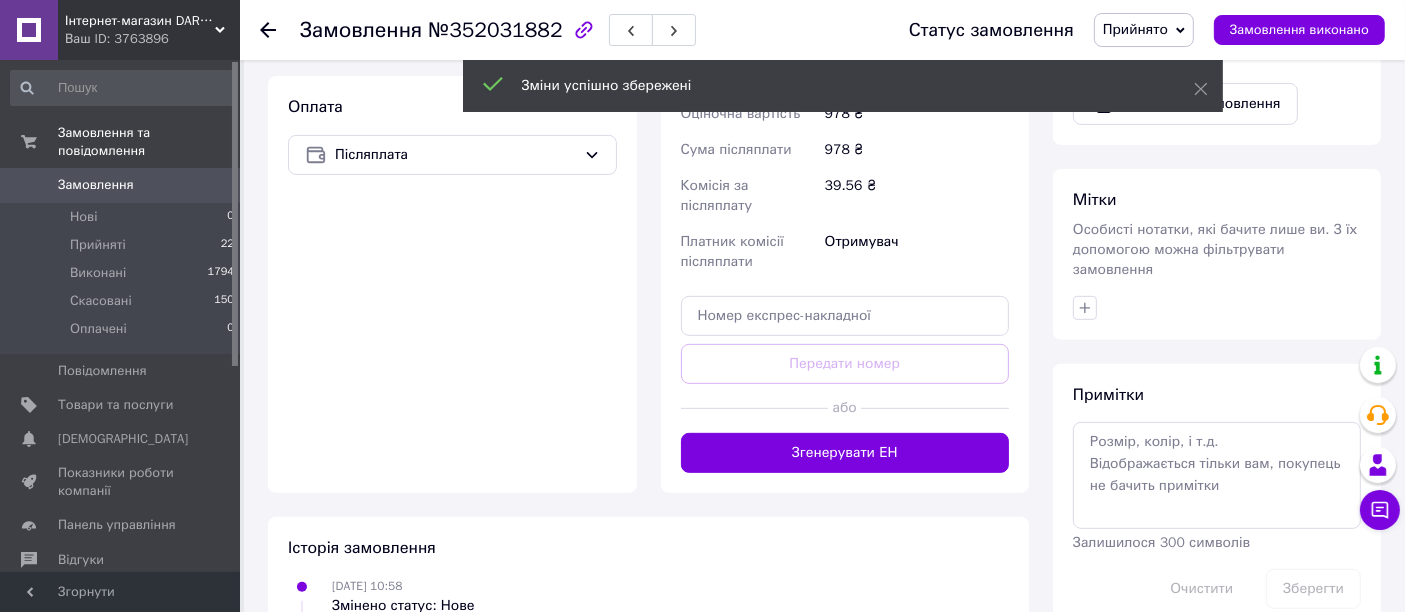 scroll, scrollTop: 777, scrollLeft: 0, axis: vertical 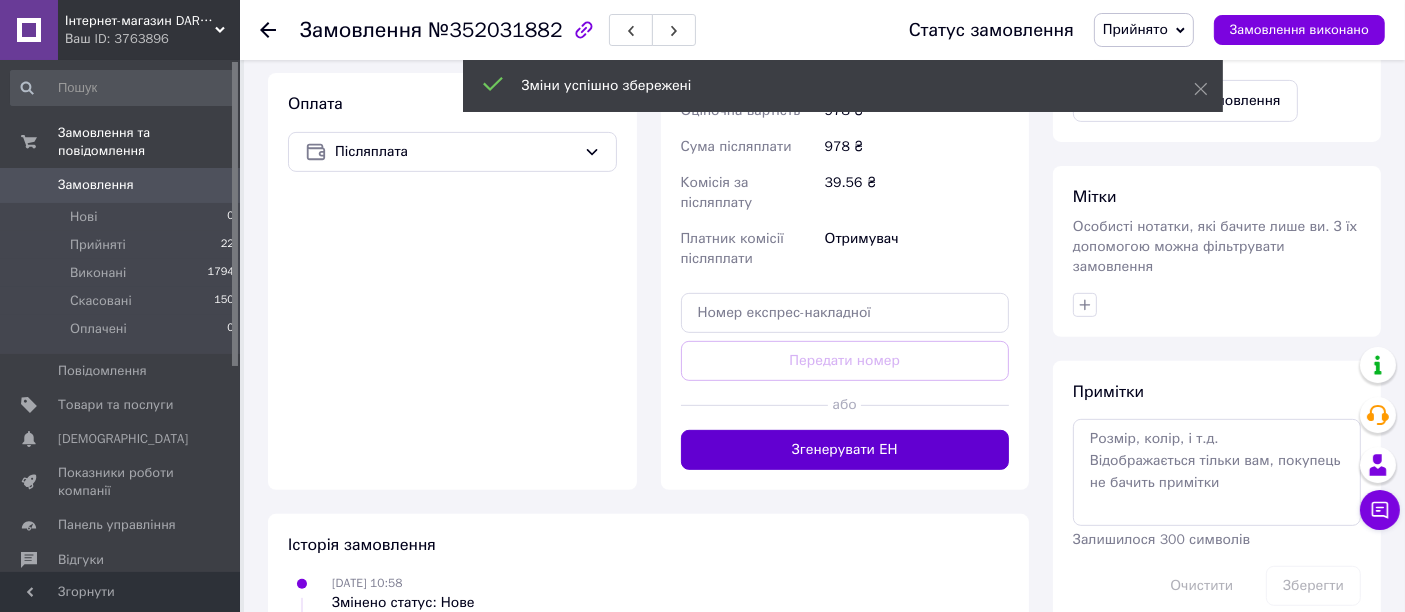 click on "Згенерувати ЕН" at bounding box center (845, 450) 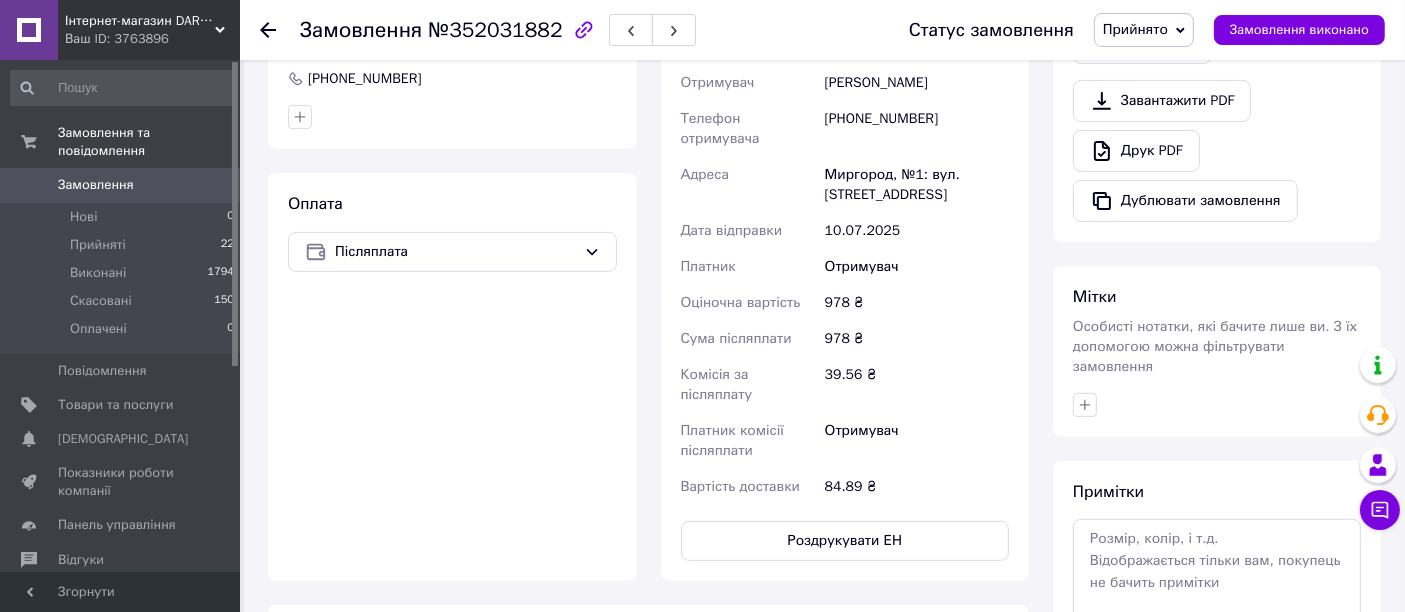 scroll, scrollTop: 444, scrollLeft: 0, axis: vertical 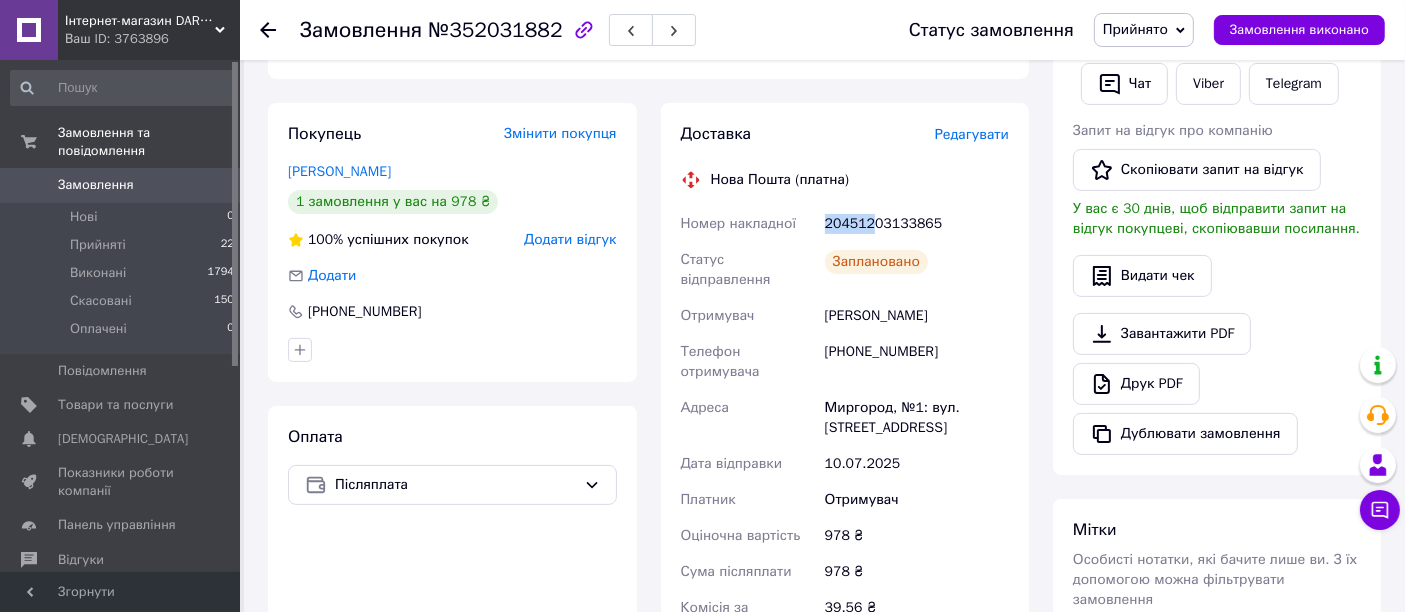 drag, startPoint x: 870, startPoint y: 205, endPoint x: 820, endPoint y: 210, distance: 50.24938 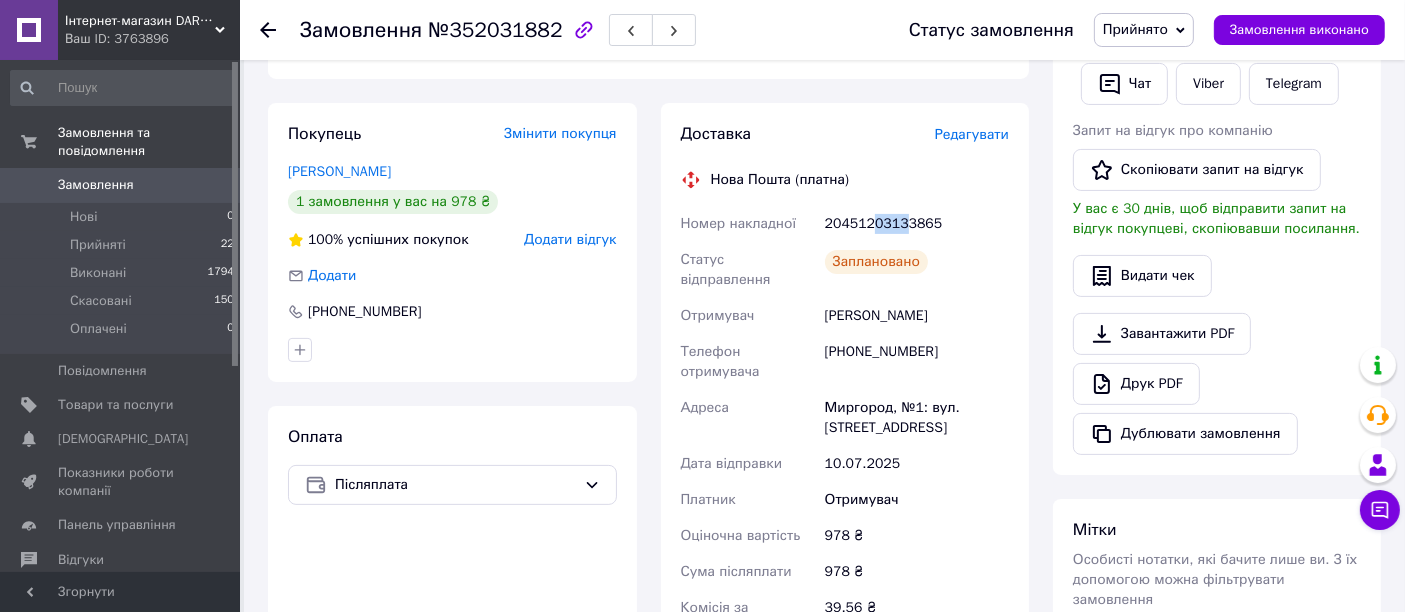 drag, startPoint x: 899, startPoint y: 200, endPoint x: 870, endPoint y: 202, distance: 29.068884 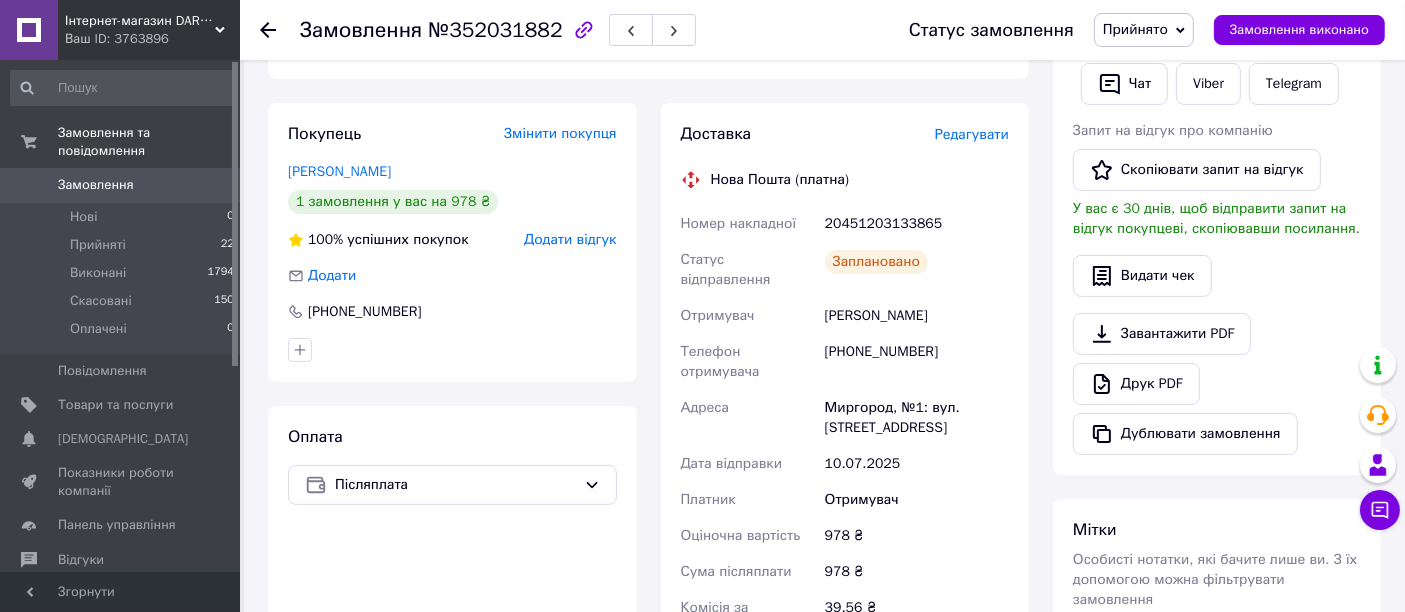 click on "20451203133865" at bounding box center (917, 224) 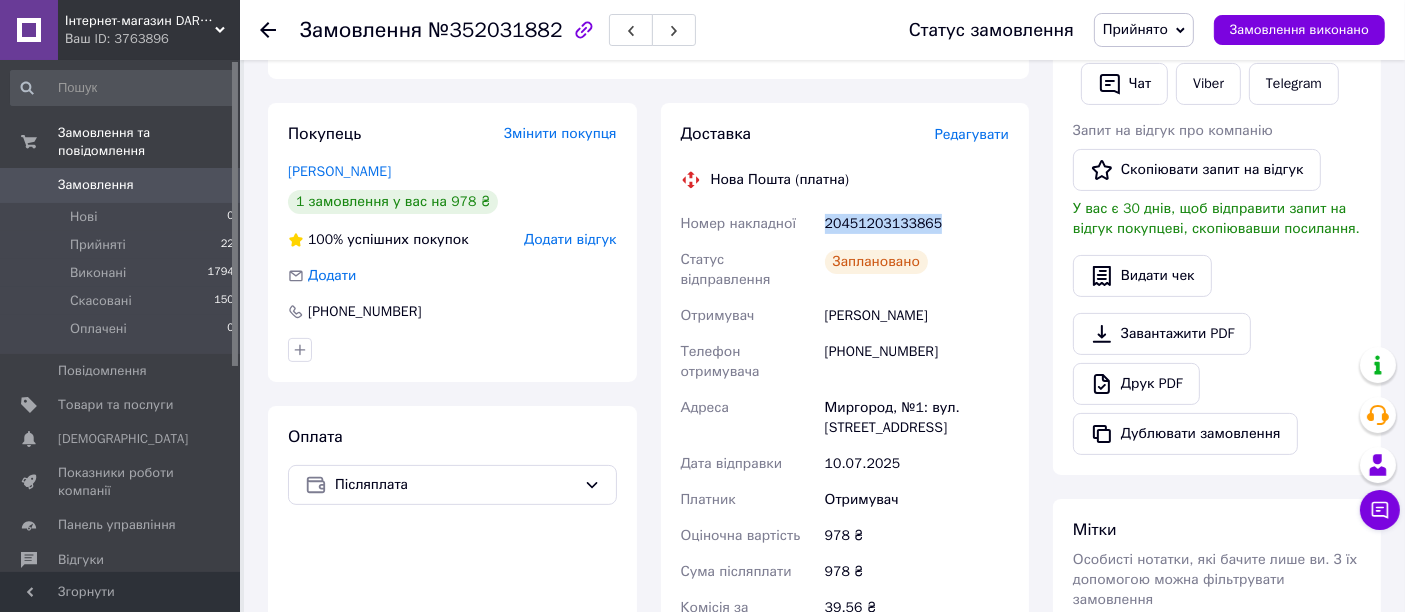 drag, startPoint x: 940, startPoint y: 206, endPoint x: 820, endPoint y: 201, distance: 120.10412 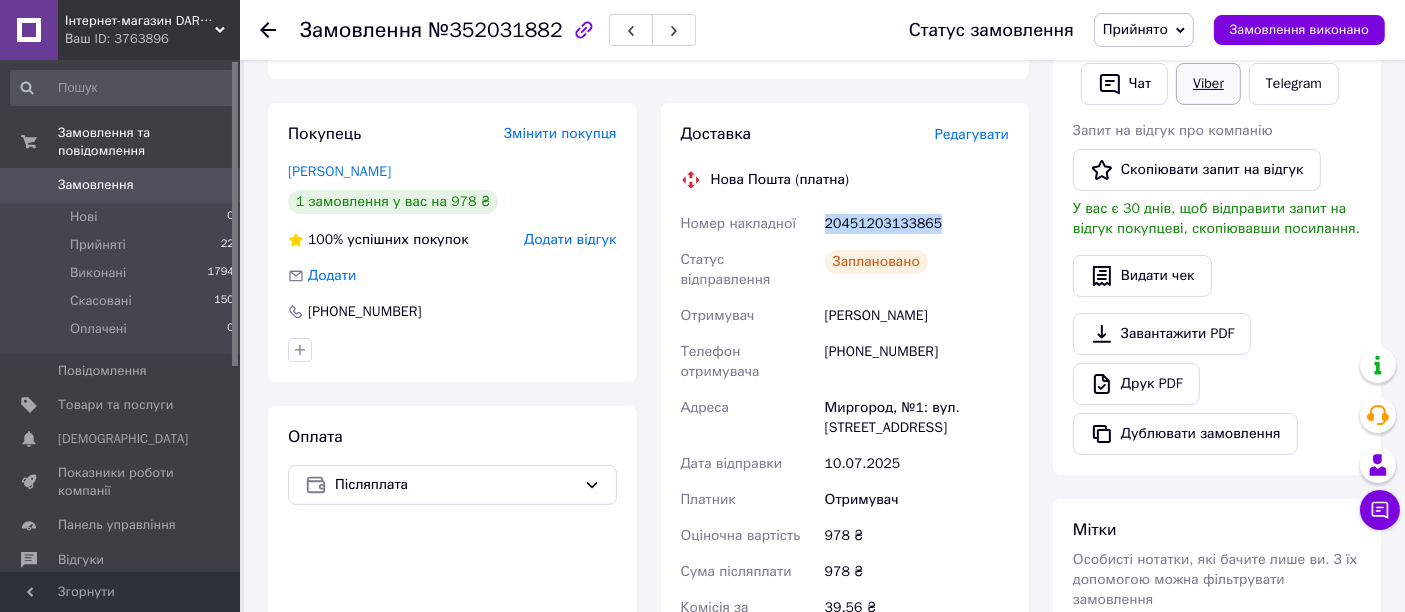 click on "Viber" at bounding box center (1208, 84) 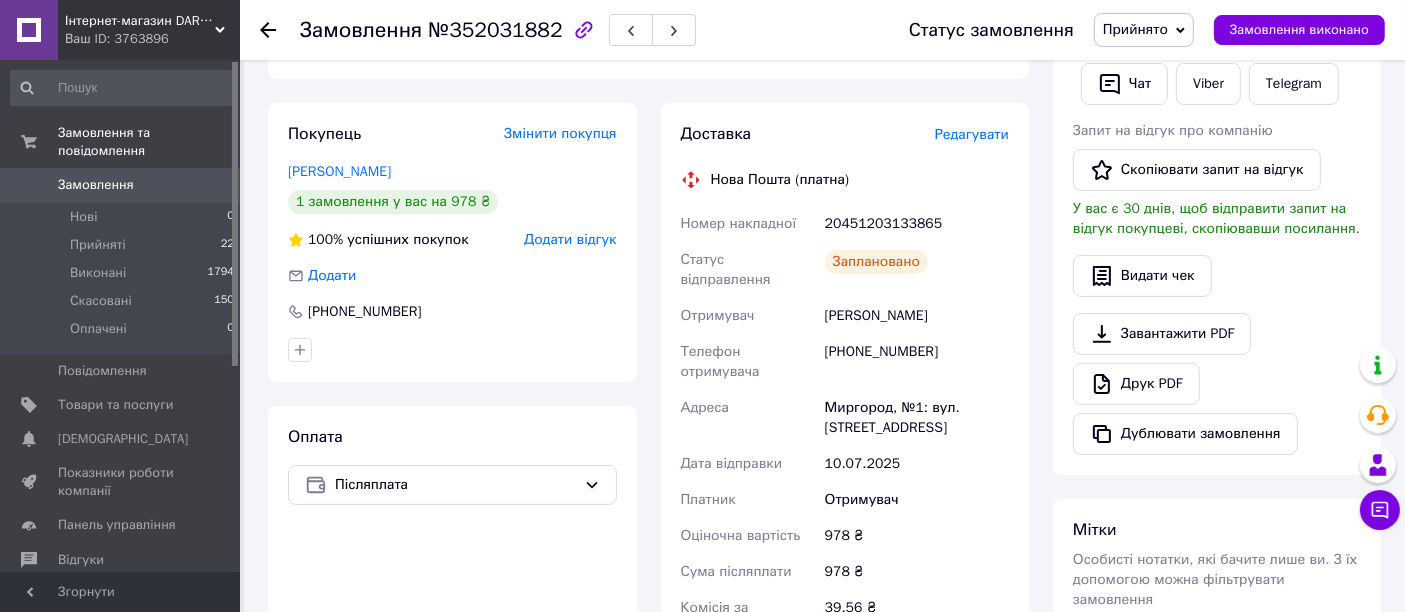 click 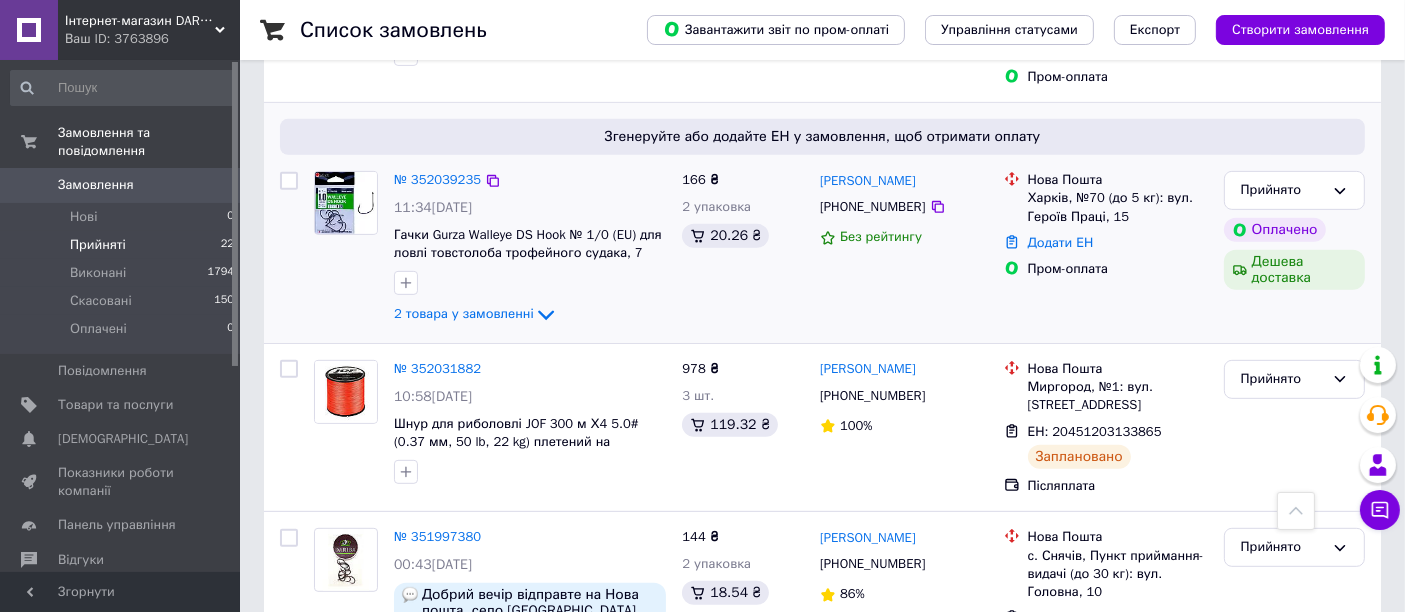 scroll, scrollTop: 660, scrollLeft: 0, axis: vertical 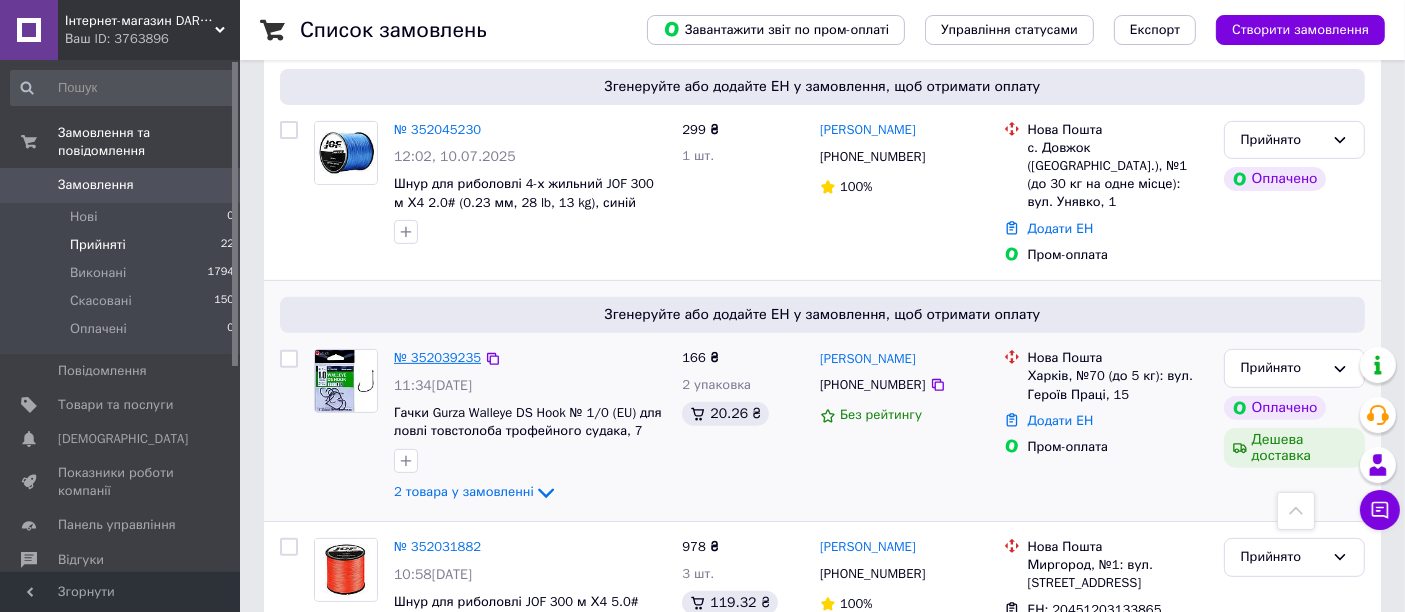 click on "№ 352039235" at bounding box center [437, 357] 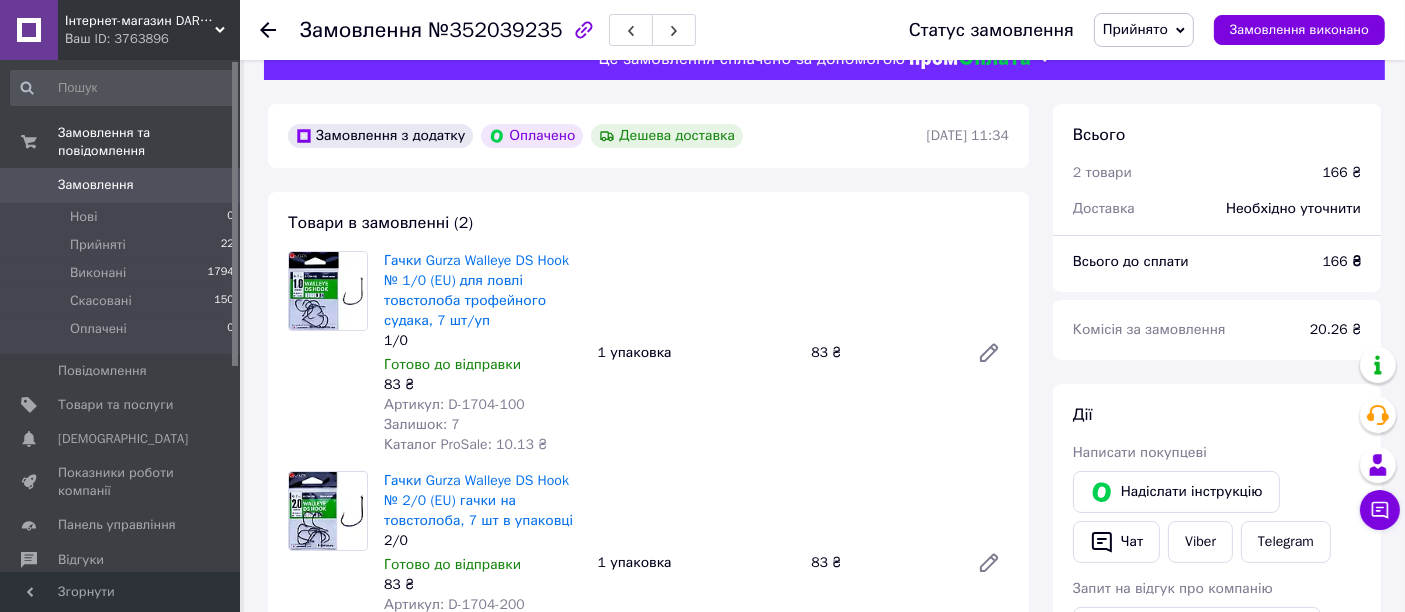 scroll, scrollTop: 111, scrollLeft: 0, axis: vertical 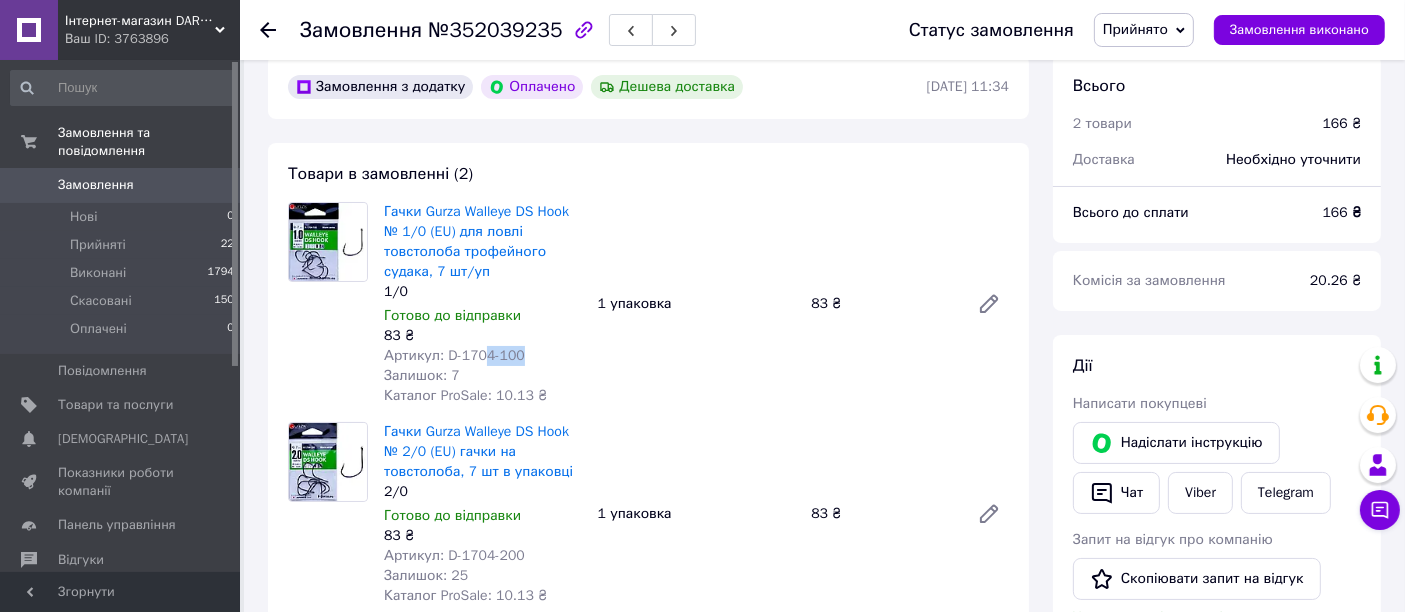 drag, startPoint x: 532, startPoint y: 348, endPoint x: 499, endPoint y: 349, distance: 33.01515 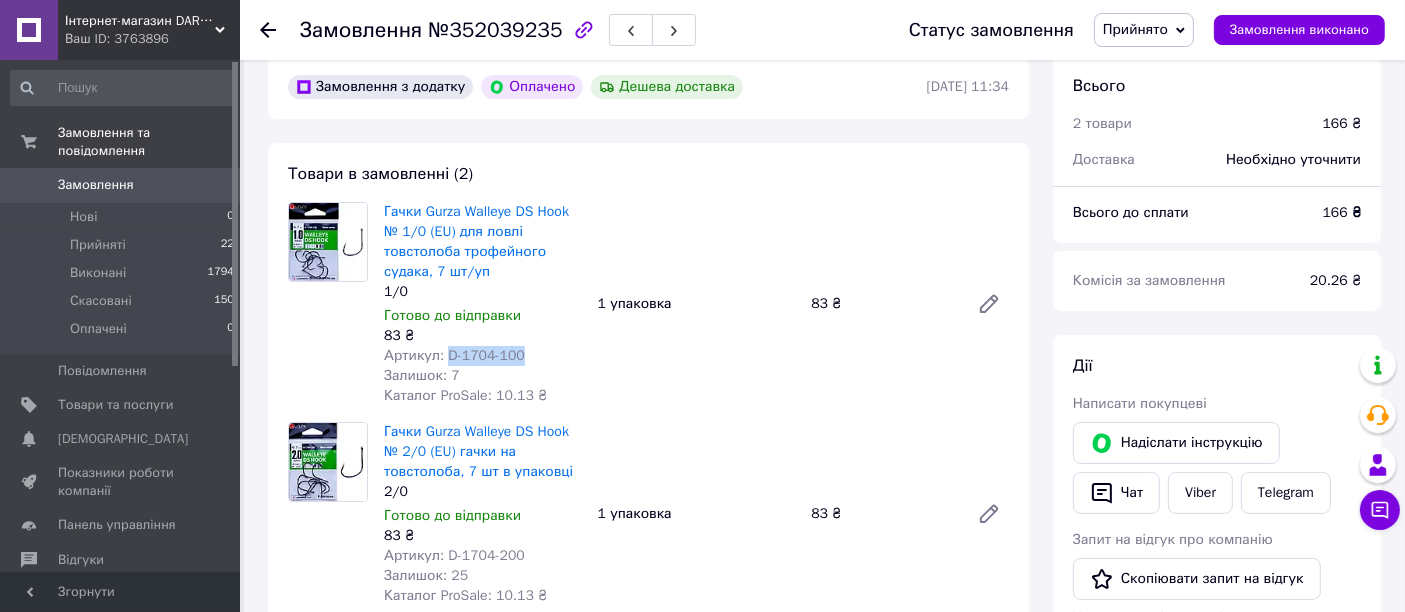 drag, startPoint x: 528, startPoint y: 361, endPoint x: 445, endPoint y: 364, distance: 83.0542 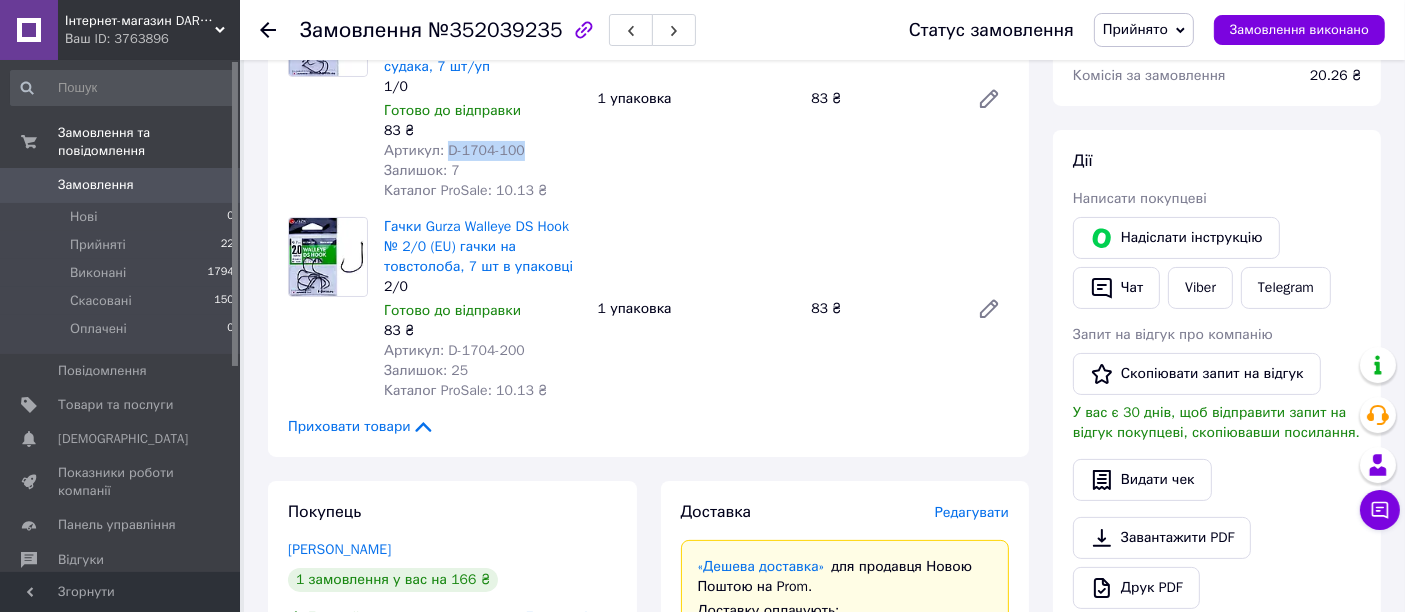 scroll, scrollTop: 333, scrollLeft: 0, axis: vertical 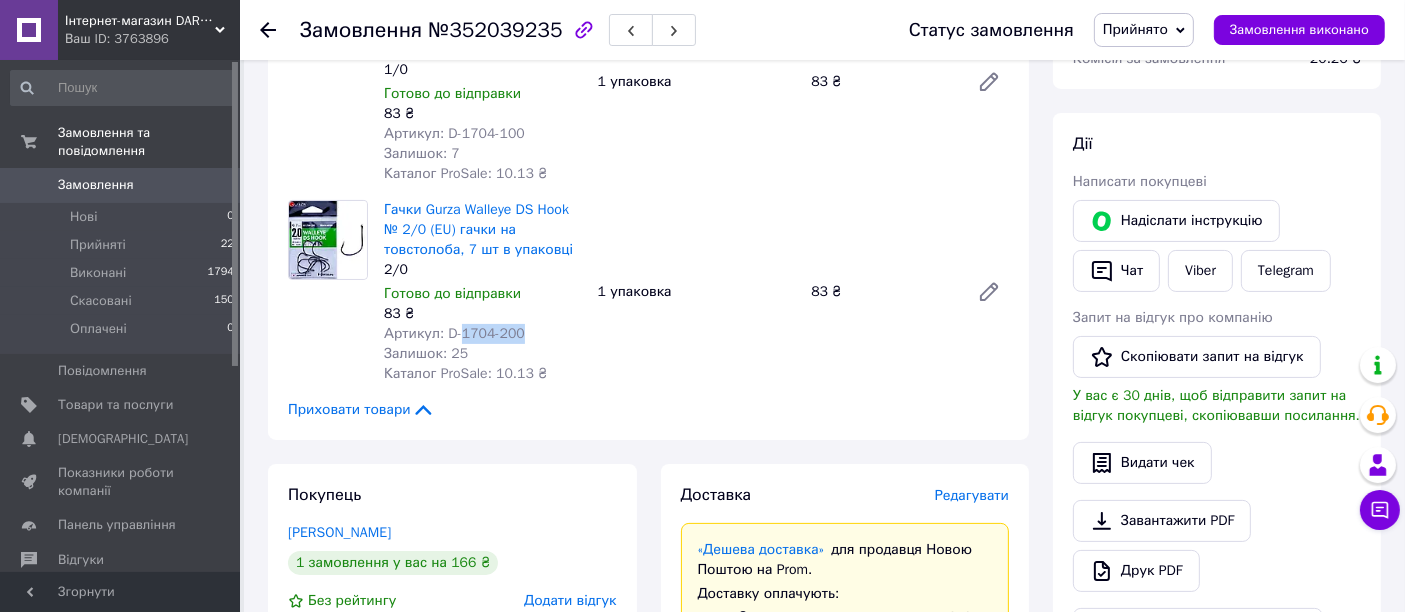 drag, startPoint x: 530, startPoint y: 334, endPoint x: 448, endPoint y: 331, distance: 82.05486 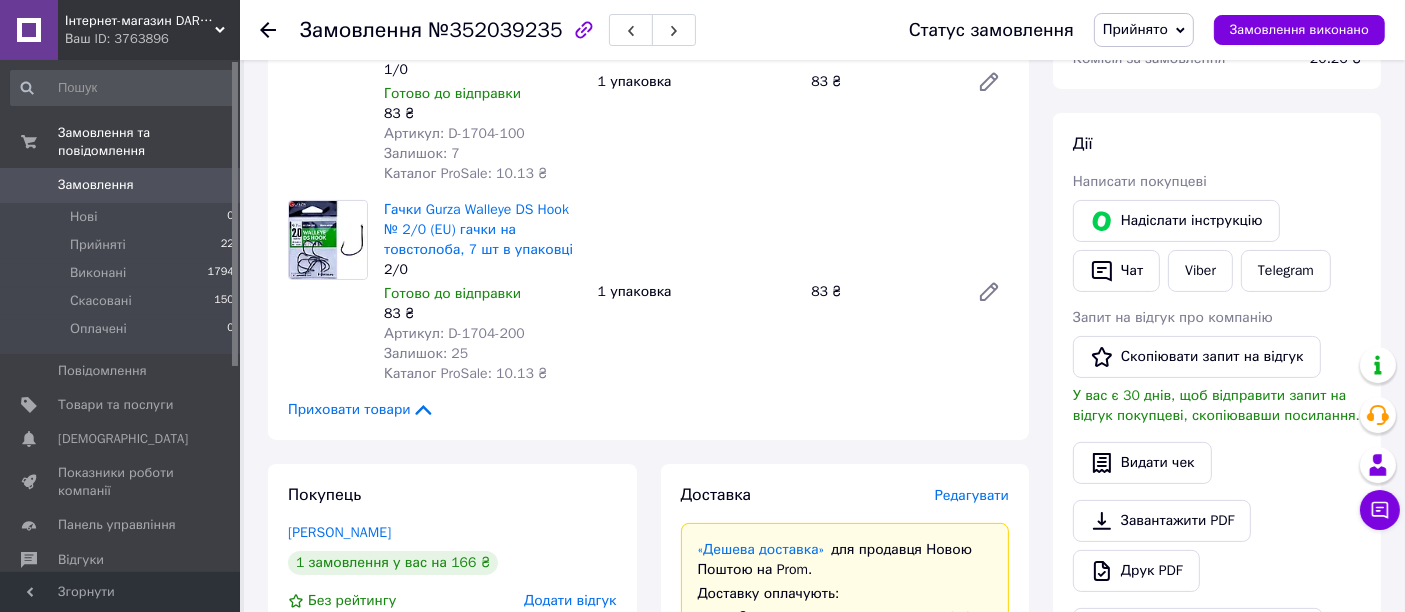 click on "Артикул: D-1704-200" at bounding box center [454, 333] 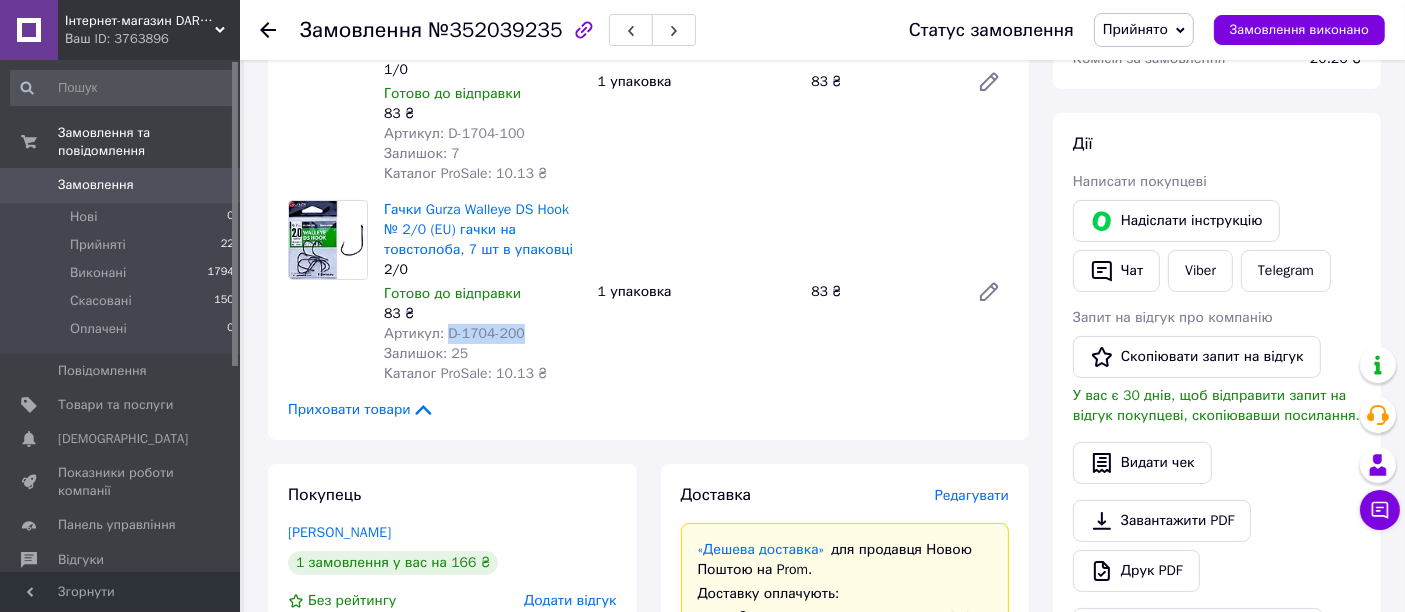 drag, startPoint x: 520, startPoint y: 337, endPoint x: 445, endPoint y: 340, distance: 75.059975 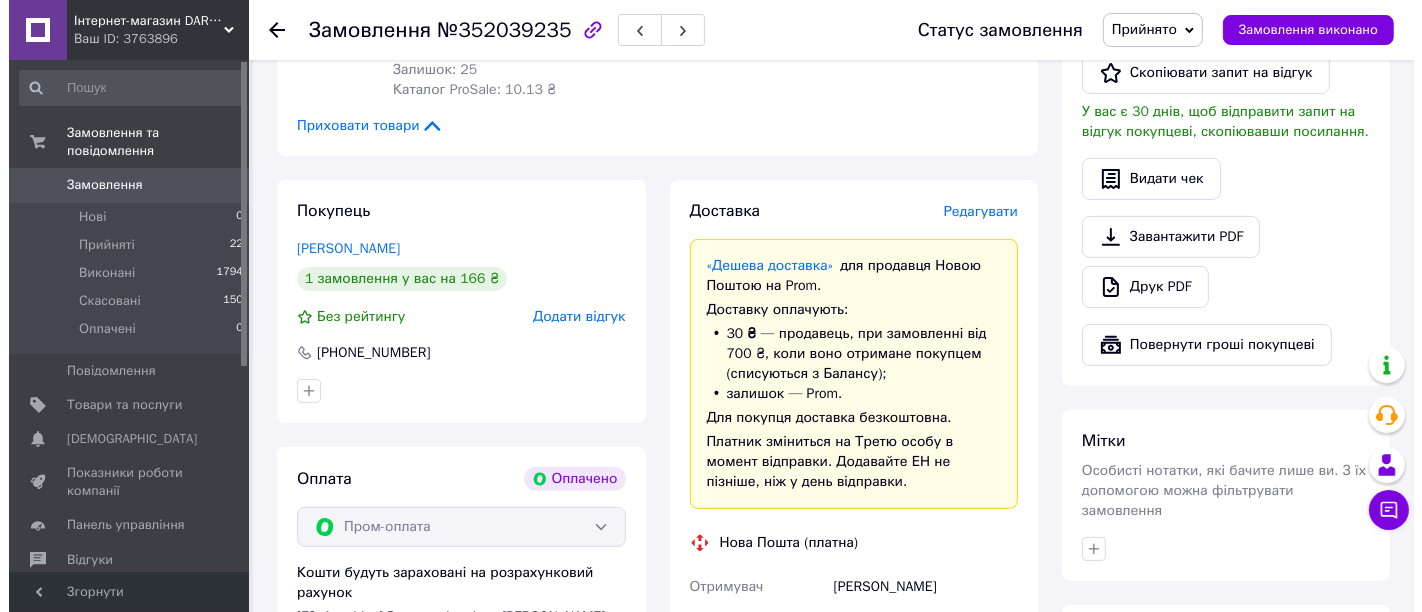 scroll, scrollTop: 666, scrollLeft: 0, axis: vertical 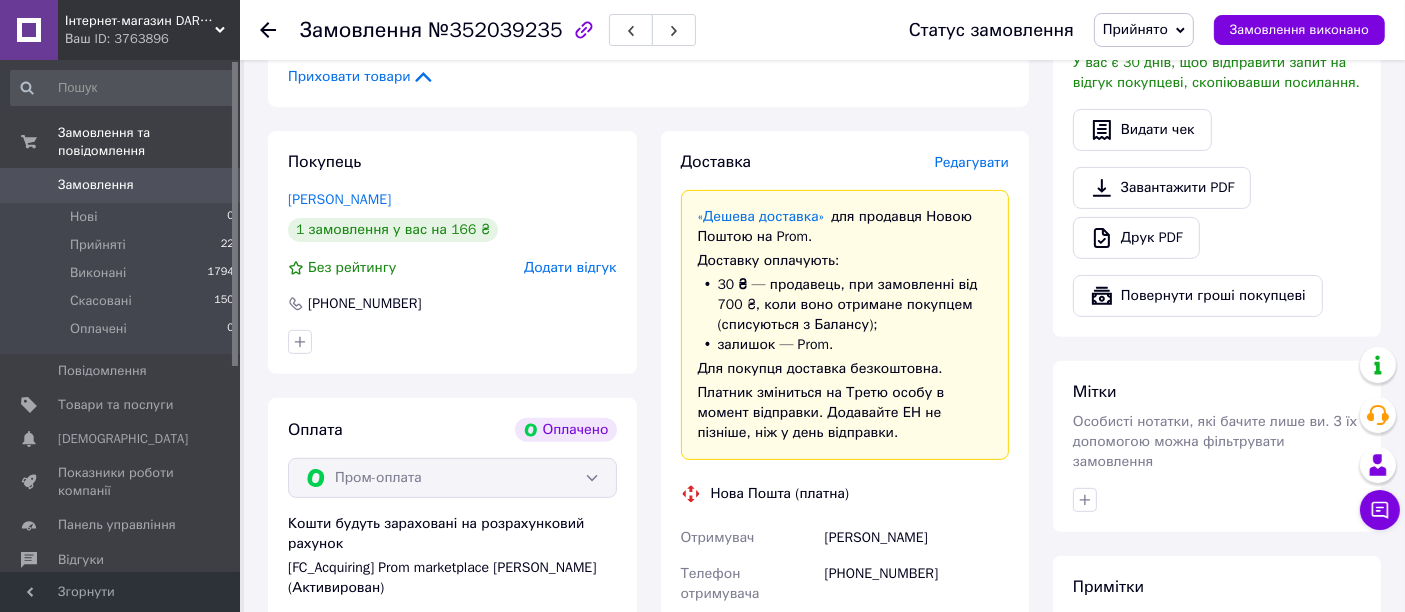 click on "Редагувати" at bounding box center (972, 162) 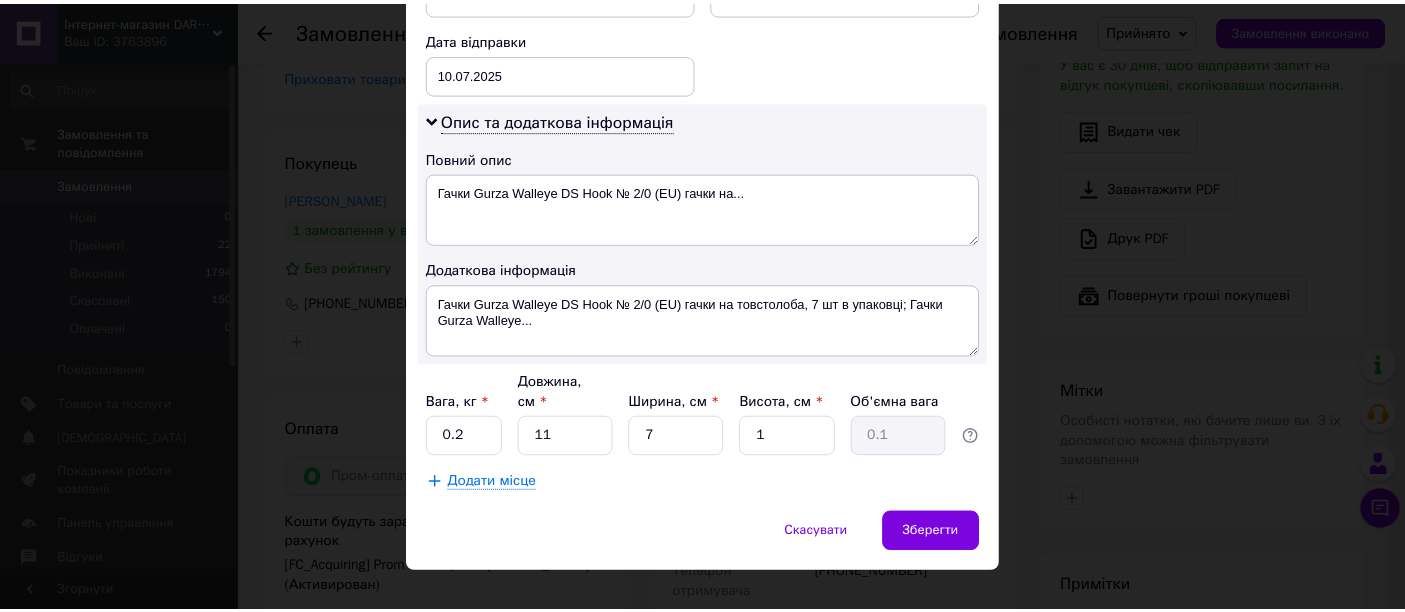 scroll, scrollTop: 951, scrollLeft: 0, axis: vertical 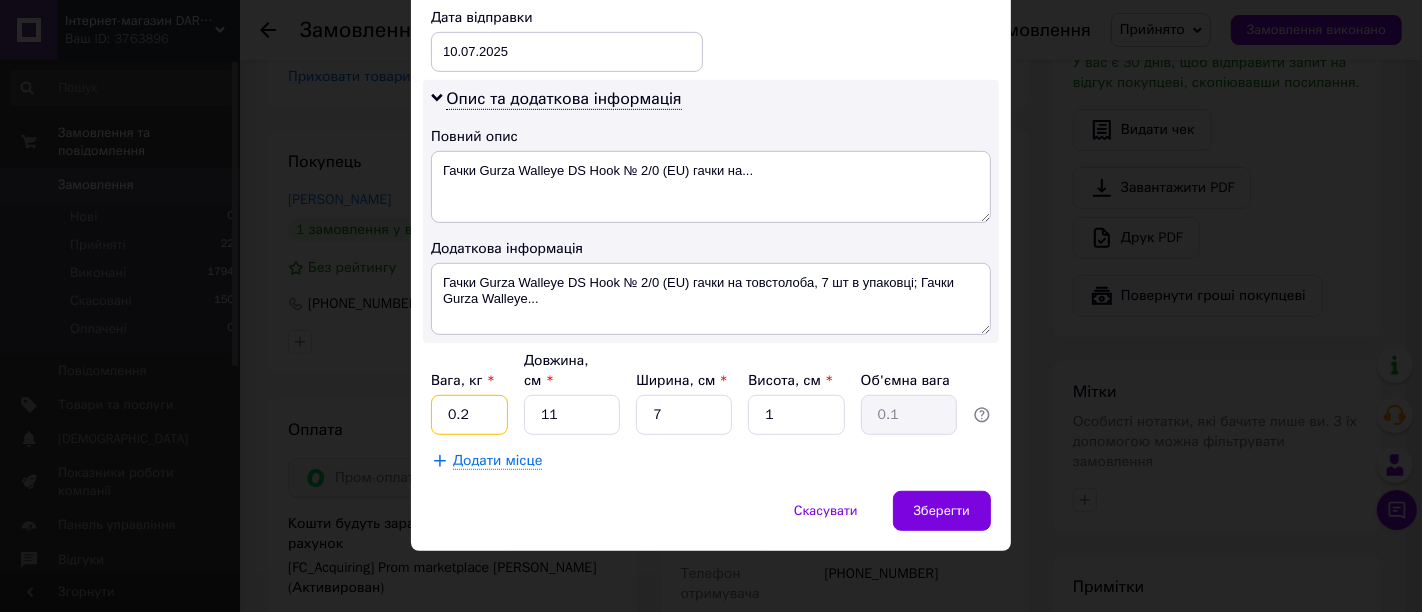 click on "0.2" at bounding box center [469, 415] 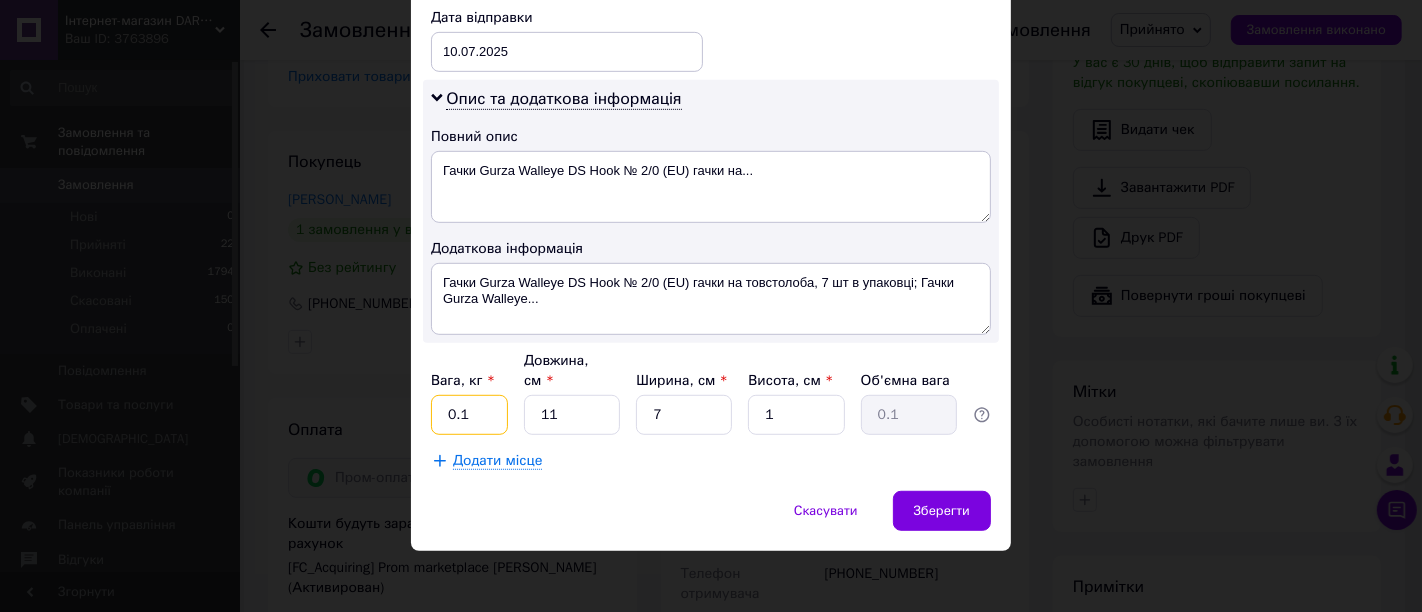 type on "0.1" 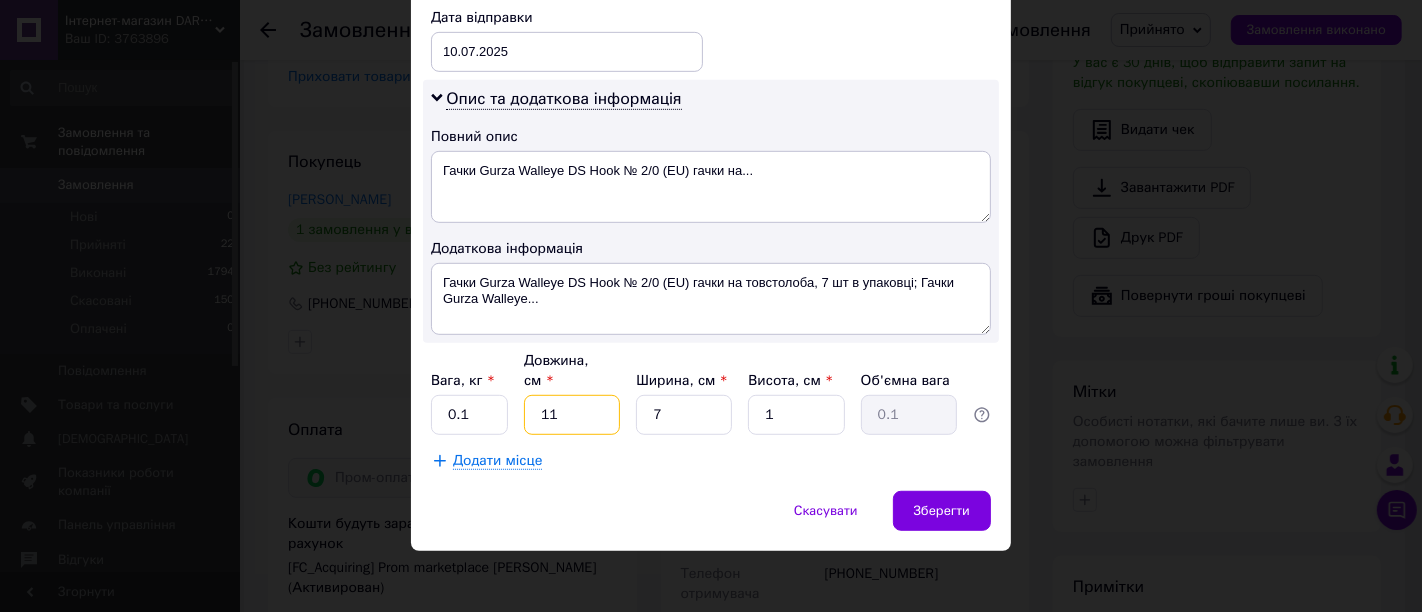 drag, startPoint x: 582, startPoint y: 412, endPoint x: 488, endPoint y: 410, distance: 94.02127 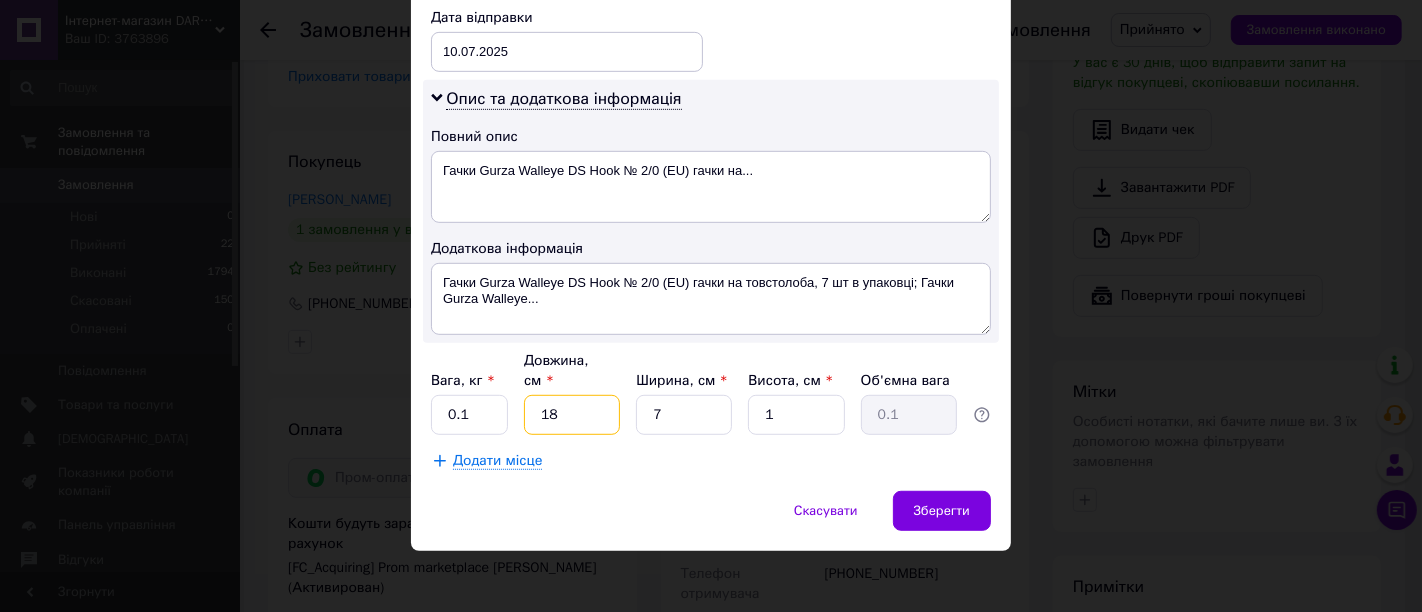 type on "18" 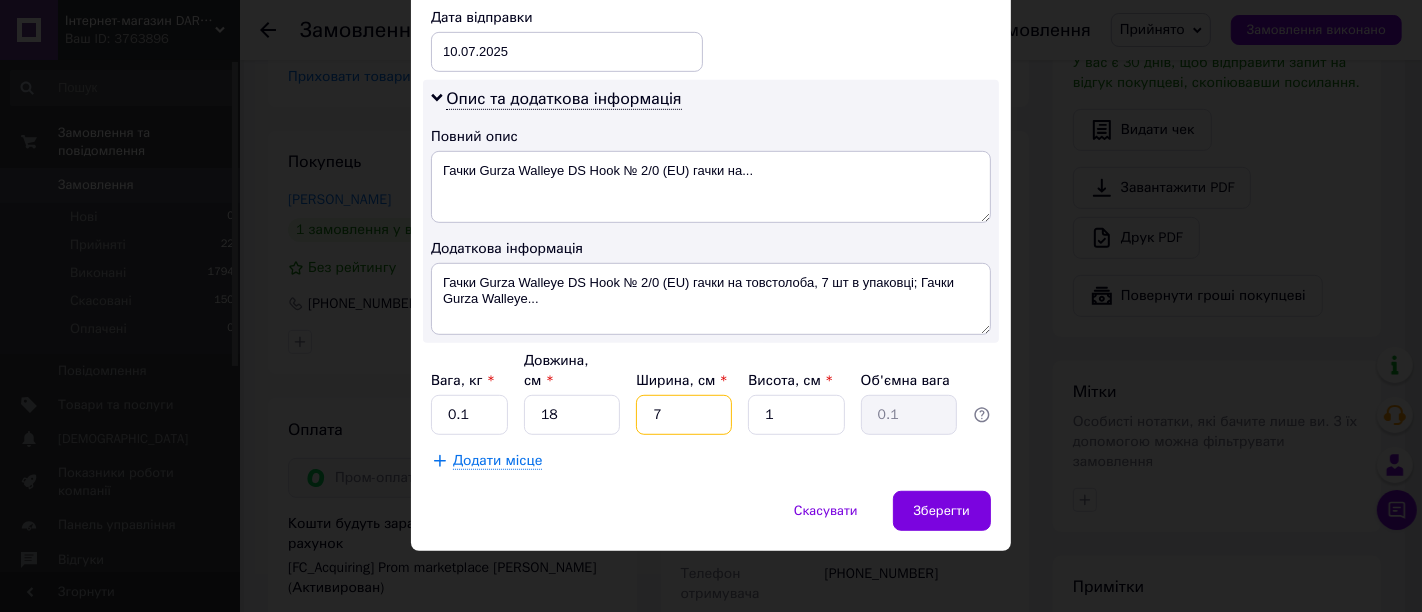drag, startPoint x: 668, startPoint y: 406, endPoint x: 618, endPoint y: 407, distance: 50.01 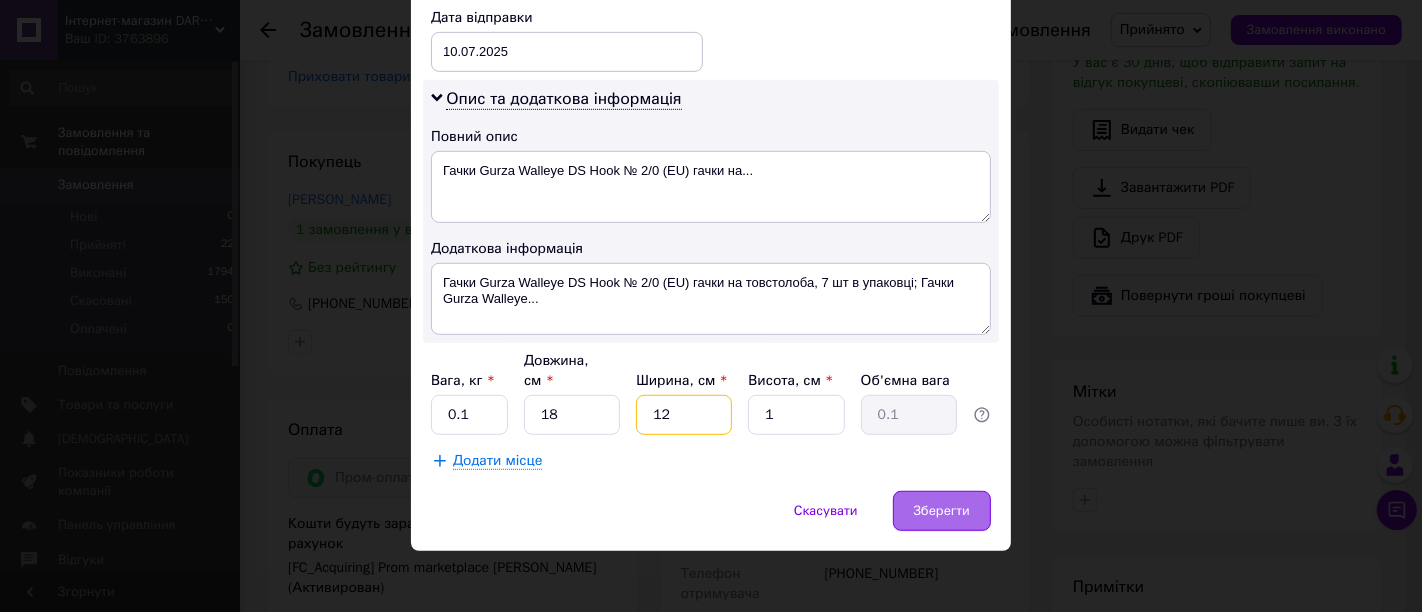 type on "12" 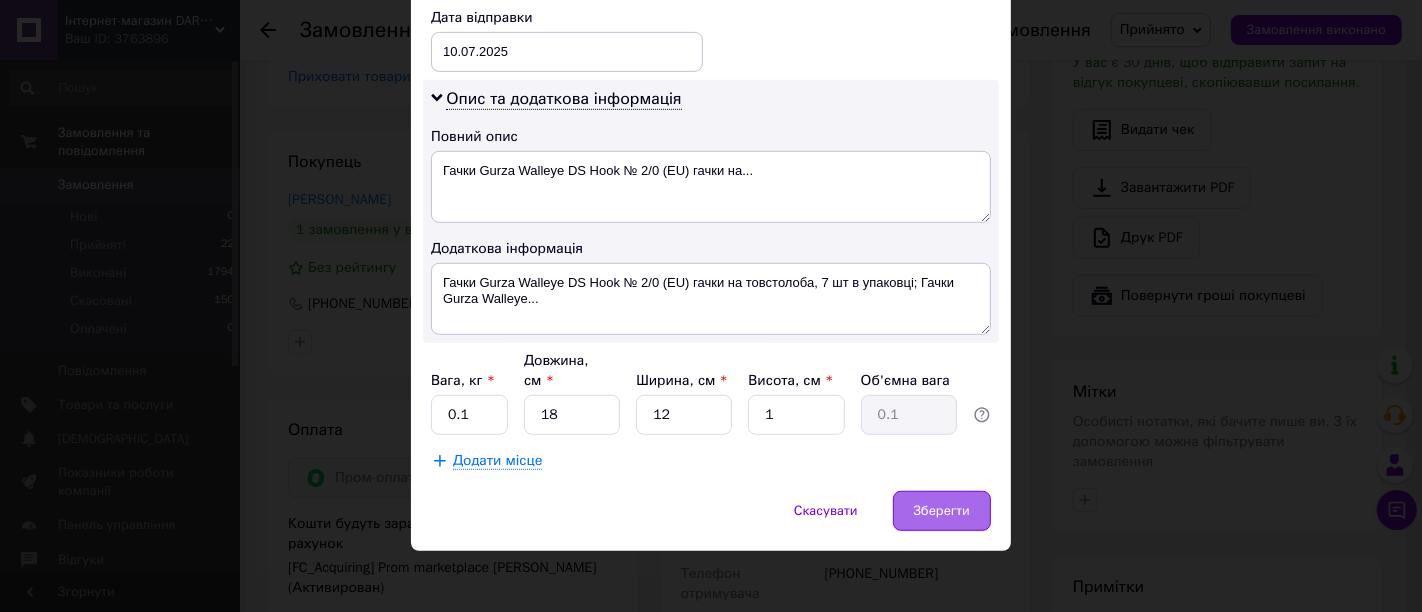click on "Зберегти" at bounding box center (942, 511) 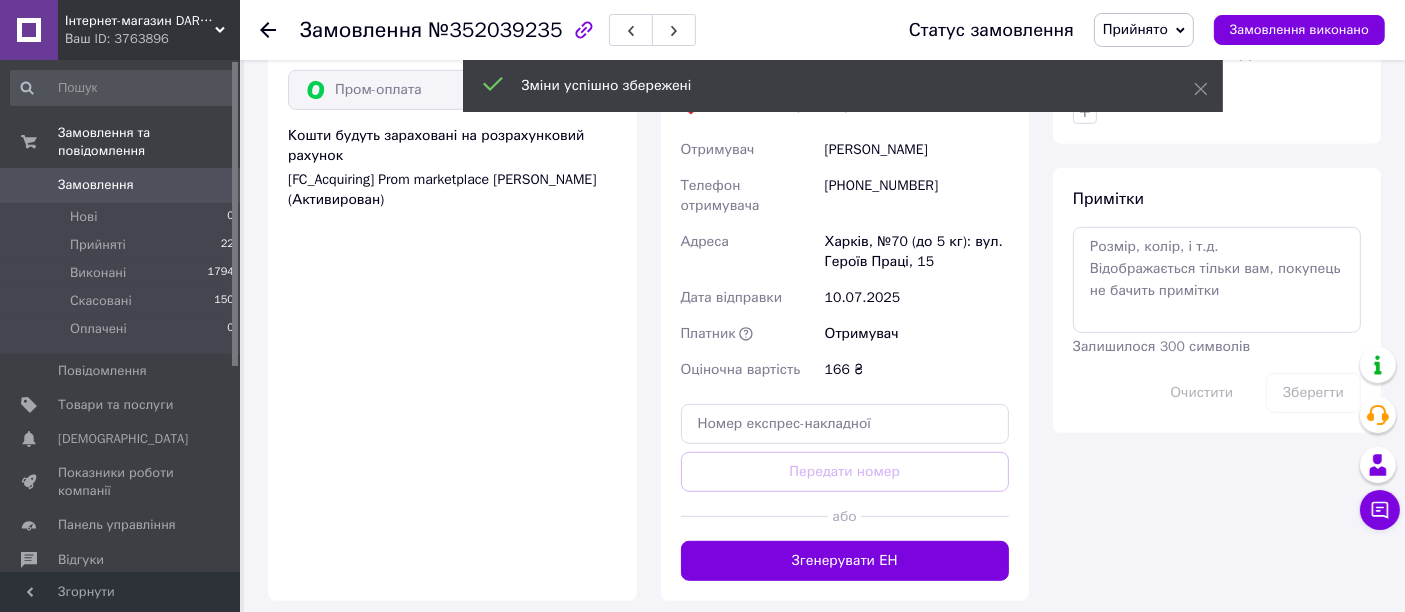 scroll, scrollTop: 1111, scrollLeft: 0, axis: vertical 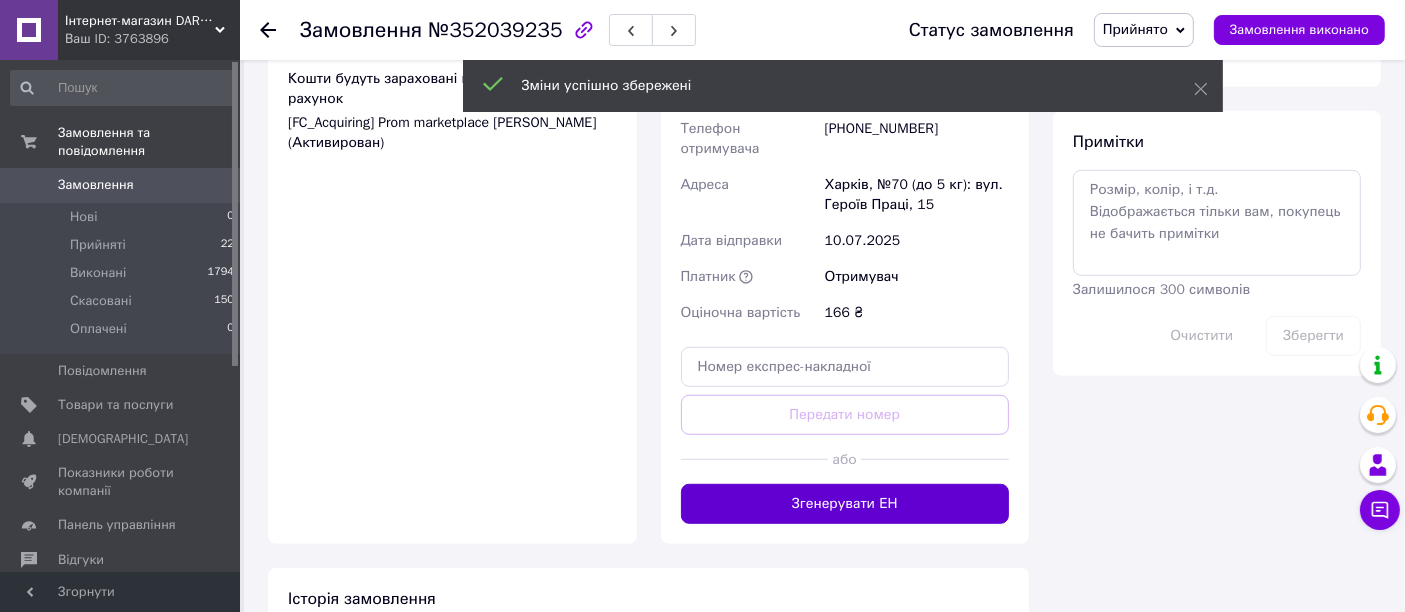 click on "Згенерувати ЕН" at bounding box center (845, 504) 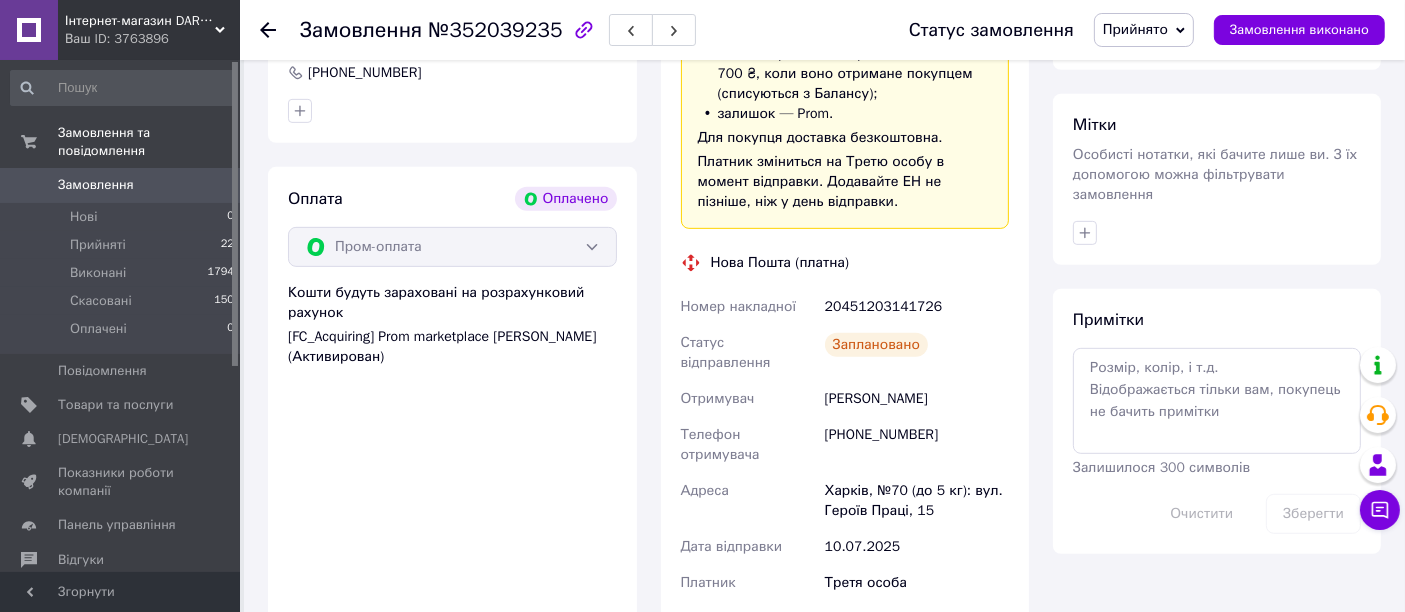 scroll, scrollTop: 888, scrollLeft: 0, axis: vertical 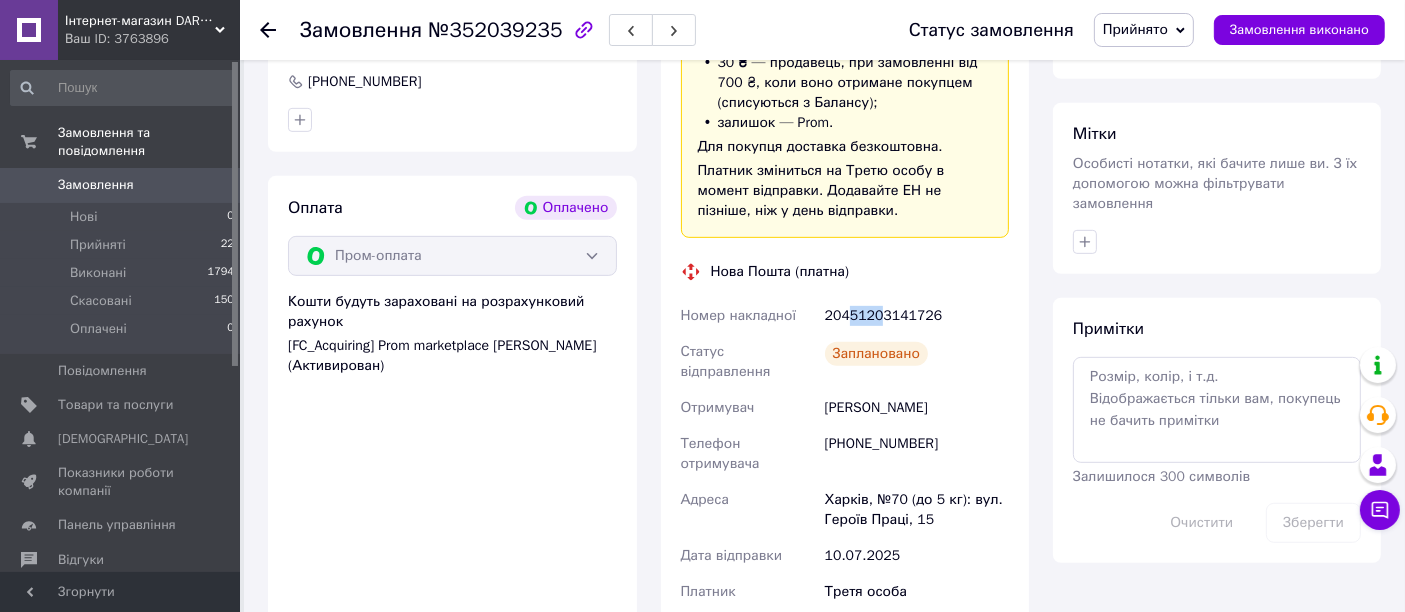 drag, startPoint x: 874, startPoint y: 316, endPoint x: 847, endPoint y: 318, distance: 27.073973 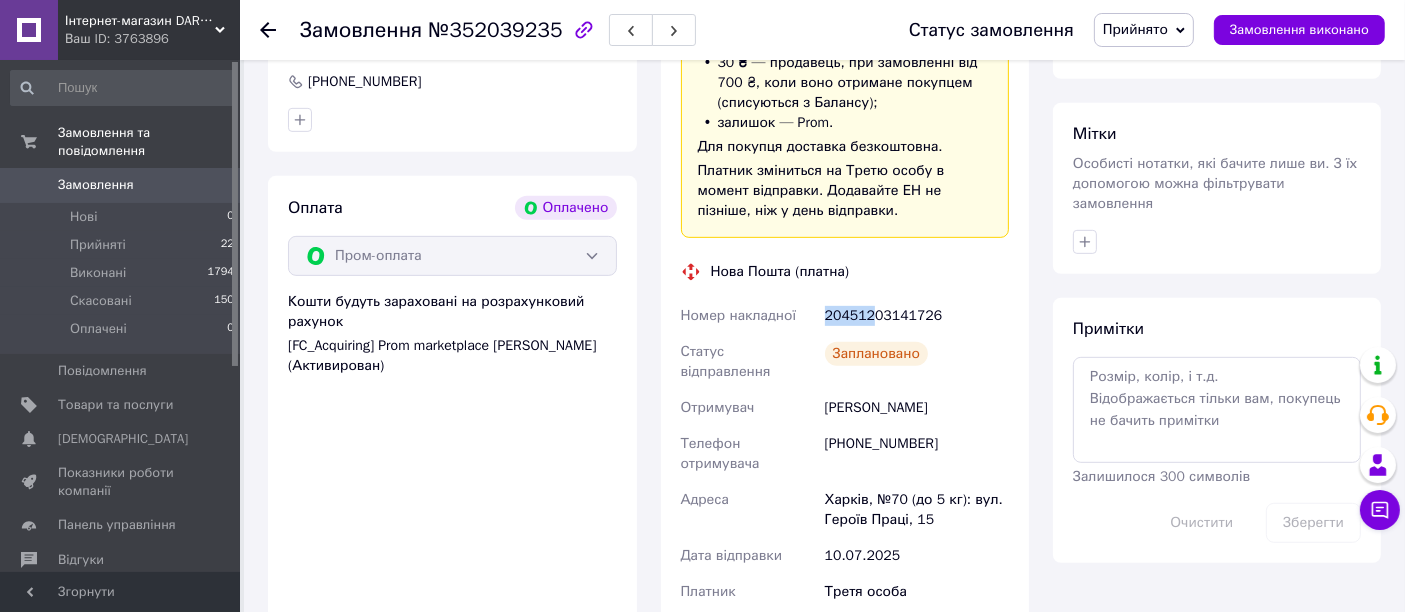 drag, startPoint x: 871, startPoint y: 317, endPoint x: 822, endPoint y: 316, distance: 49.010204 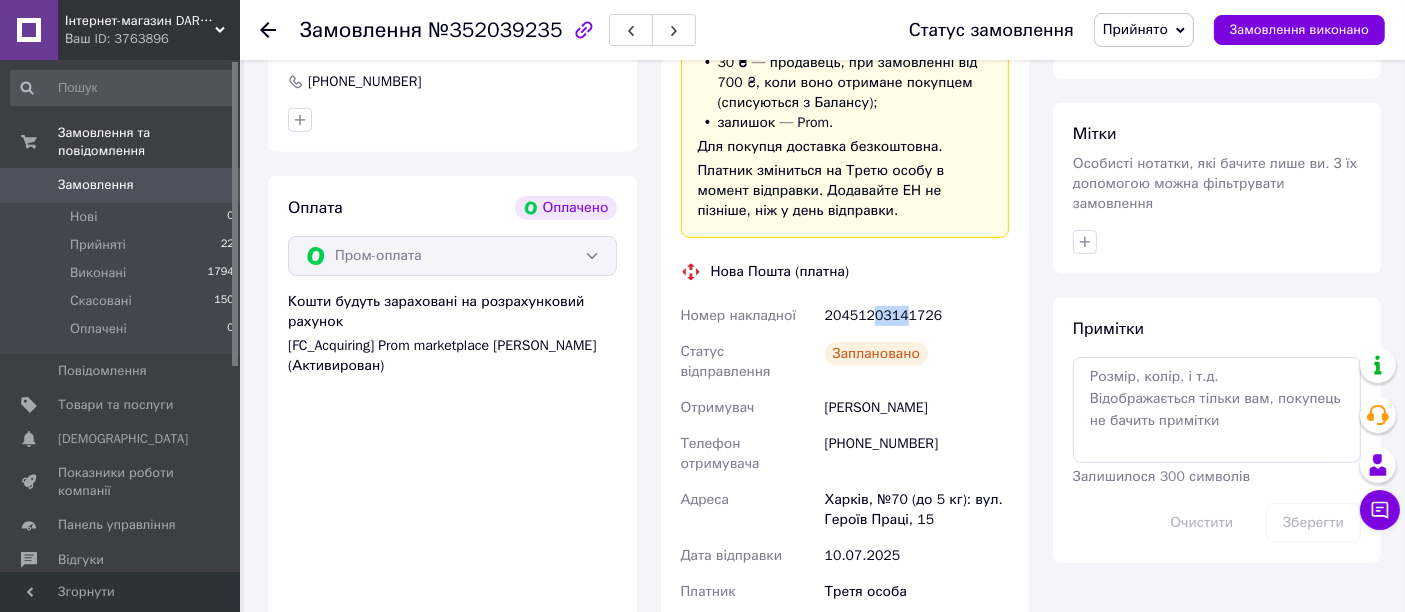 drag, startPoint x: 901, startPoint y: 312, endPoint x: 871, endPoint y: 313, distance: 30.016663 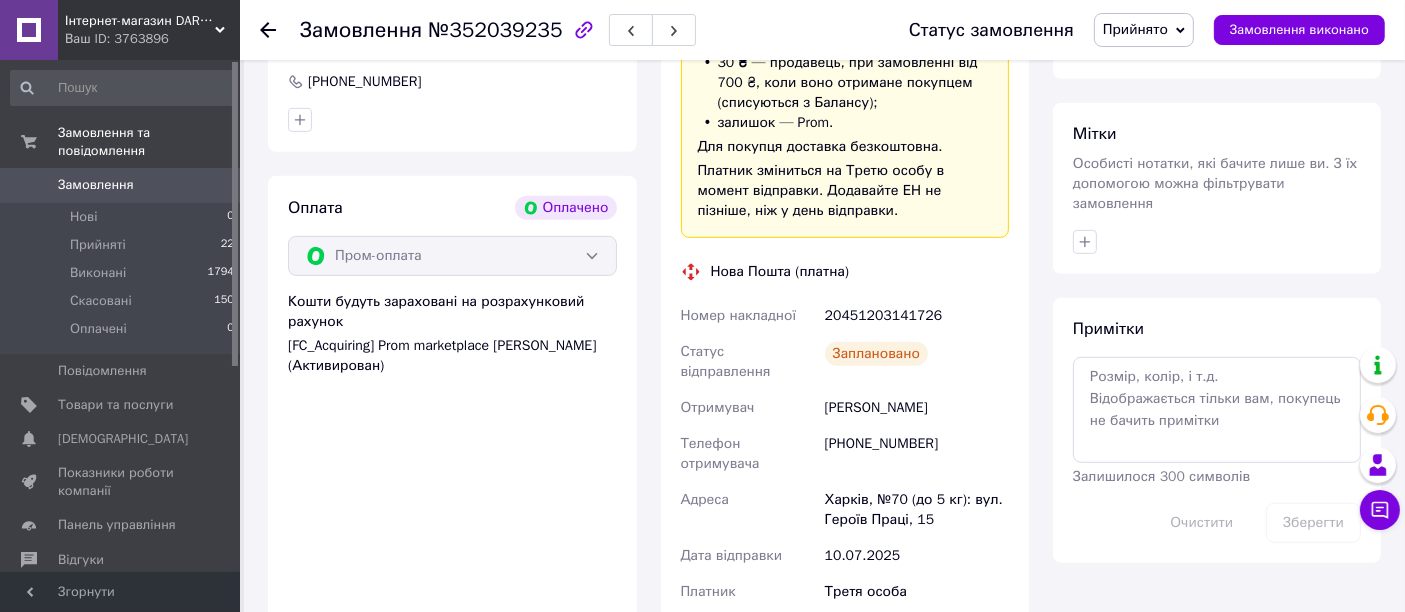click on "20451203141726" at bounding box center [917, 316] 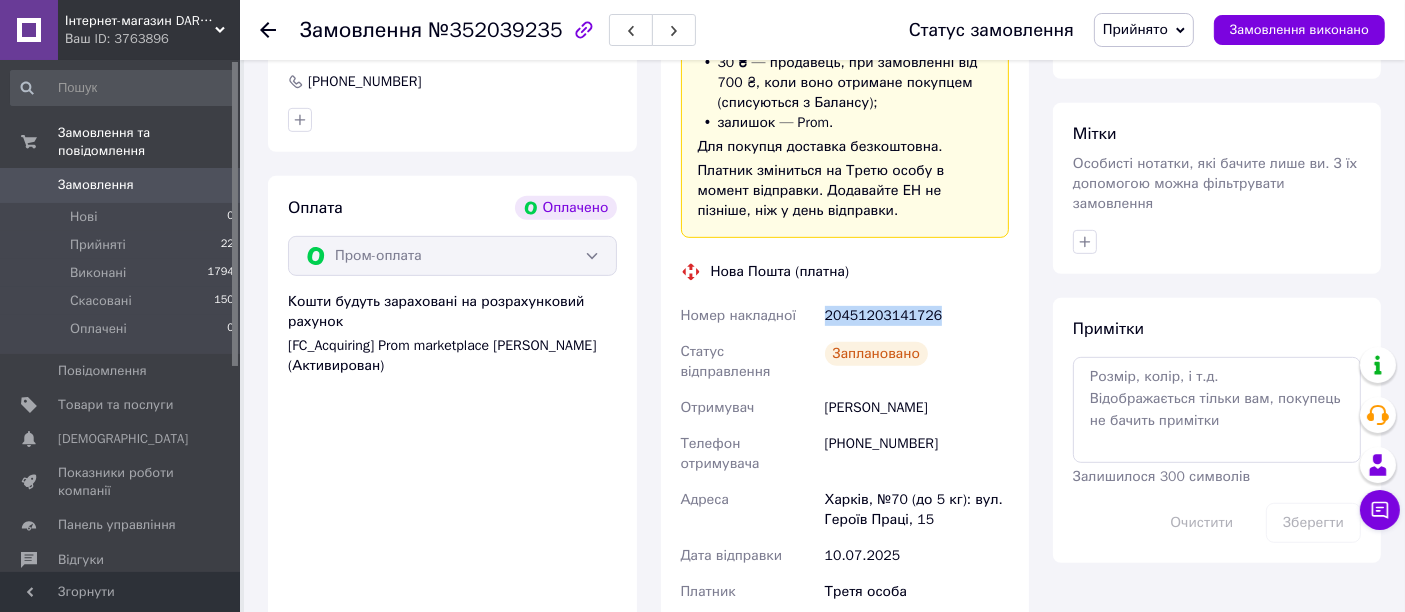 drag, startPoint x: 871, startPoint y: 338, endPoint x: 825, endPoint y: 312, distance: 52.83938 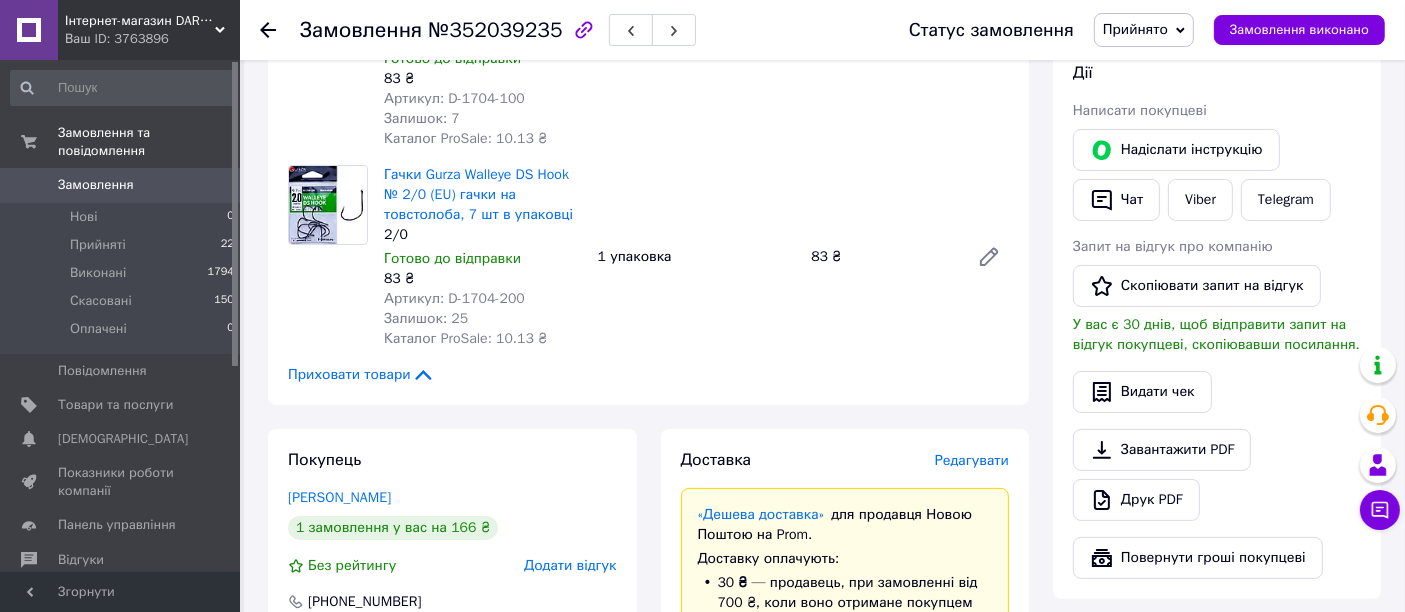 scroll, scrollTop: 222, scrollLeft: 0, axis: vertical 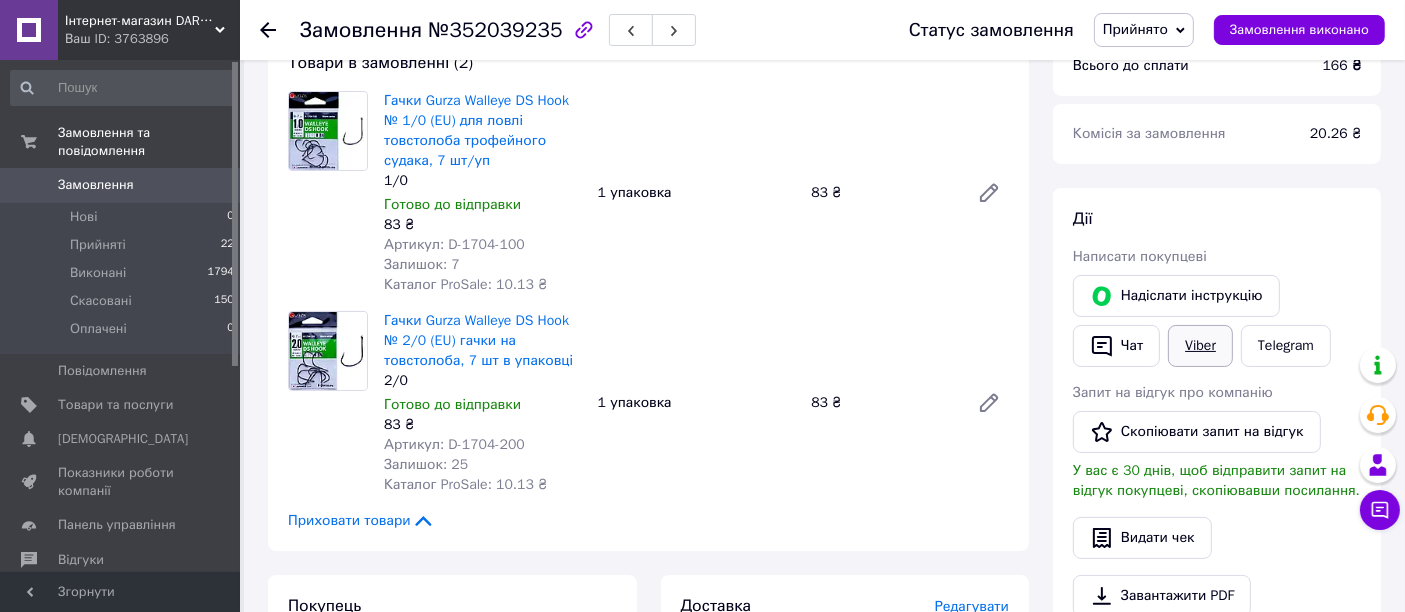 click on "Viber" at bounding box center (1200, 346) 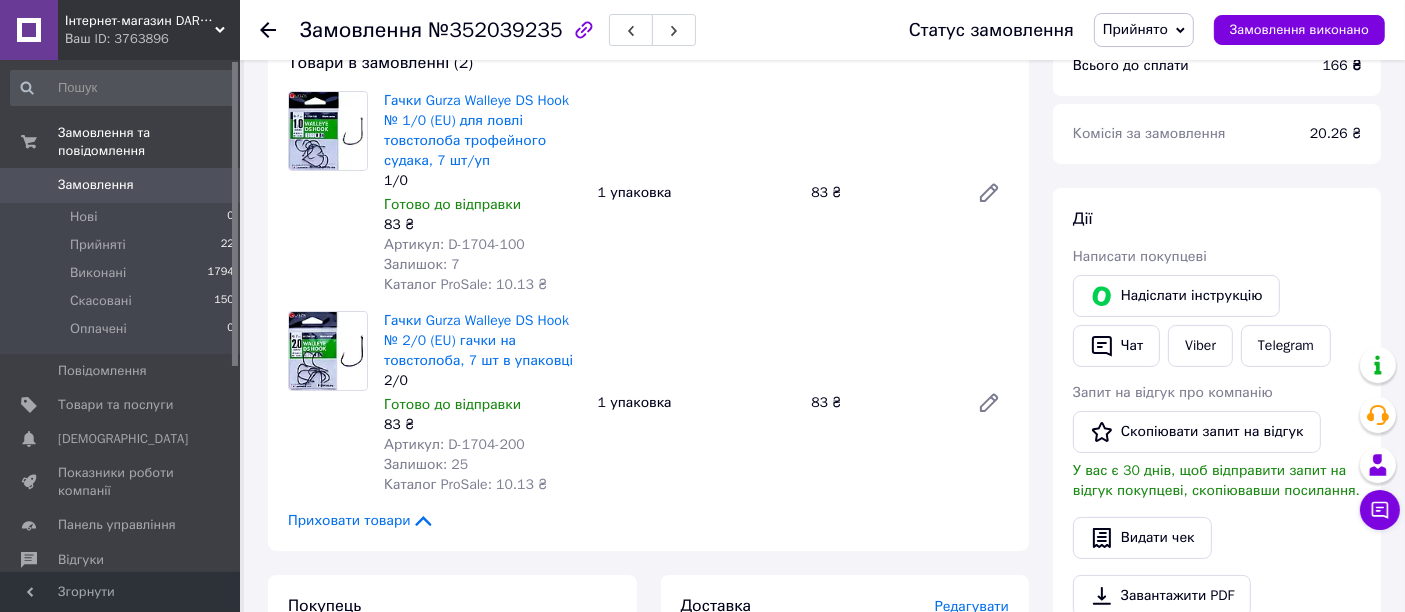click 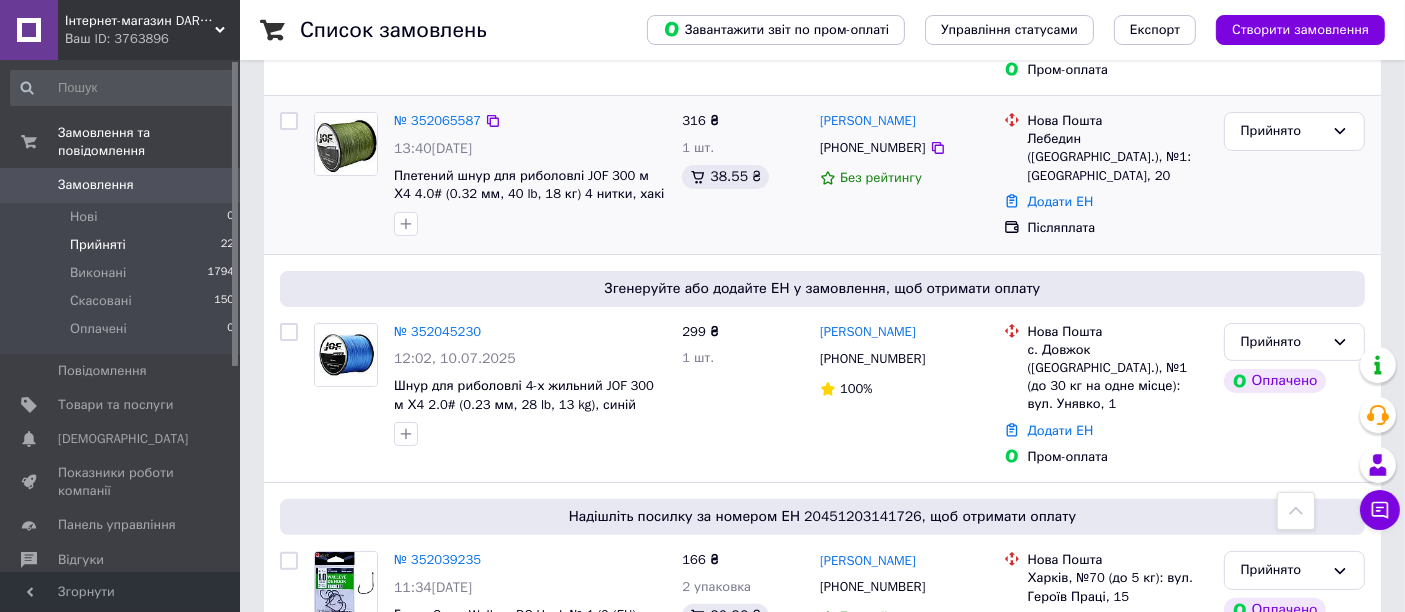 scroll, scrollTop: 333, scrollLeft: 0, axis: vertical 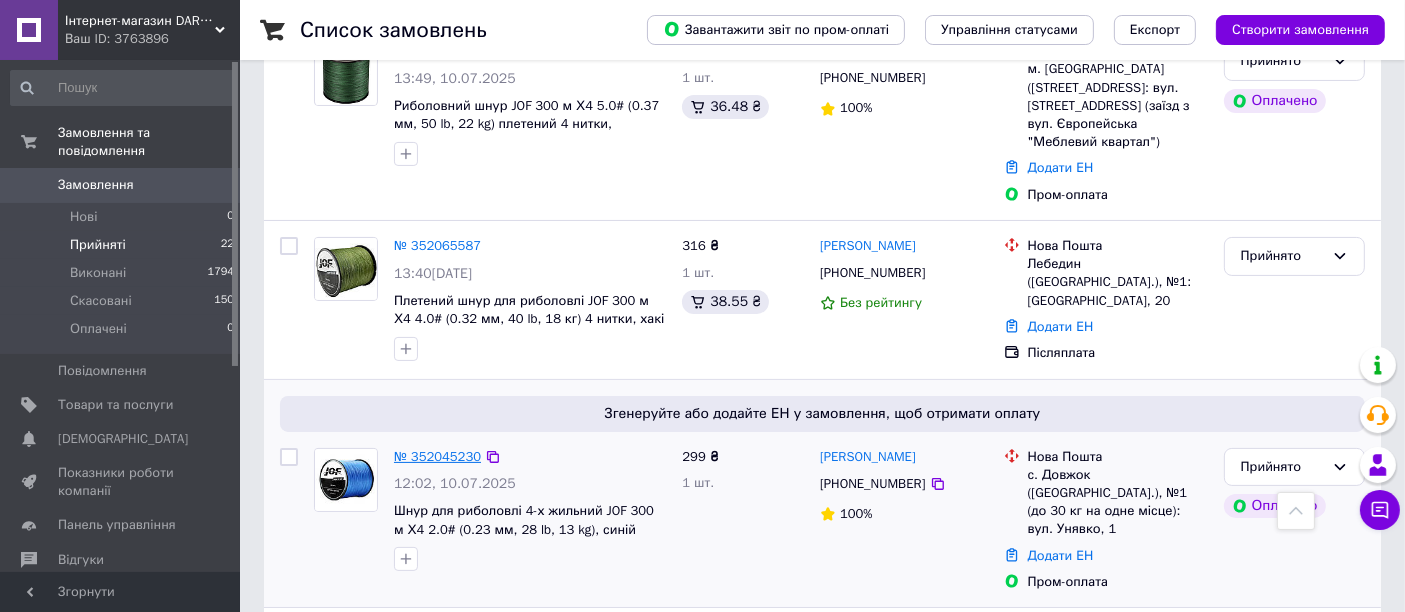 click on "№ 352045230" at bounding box center (437, 456) 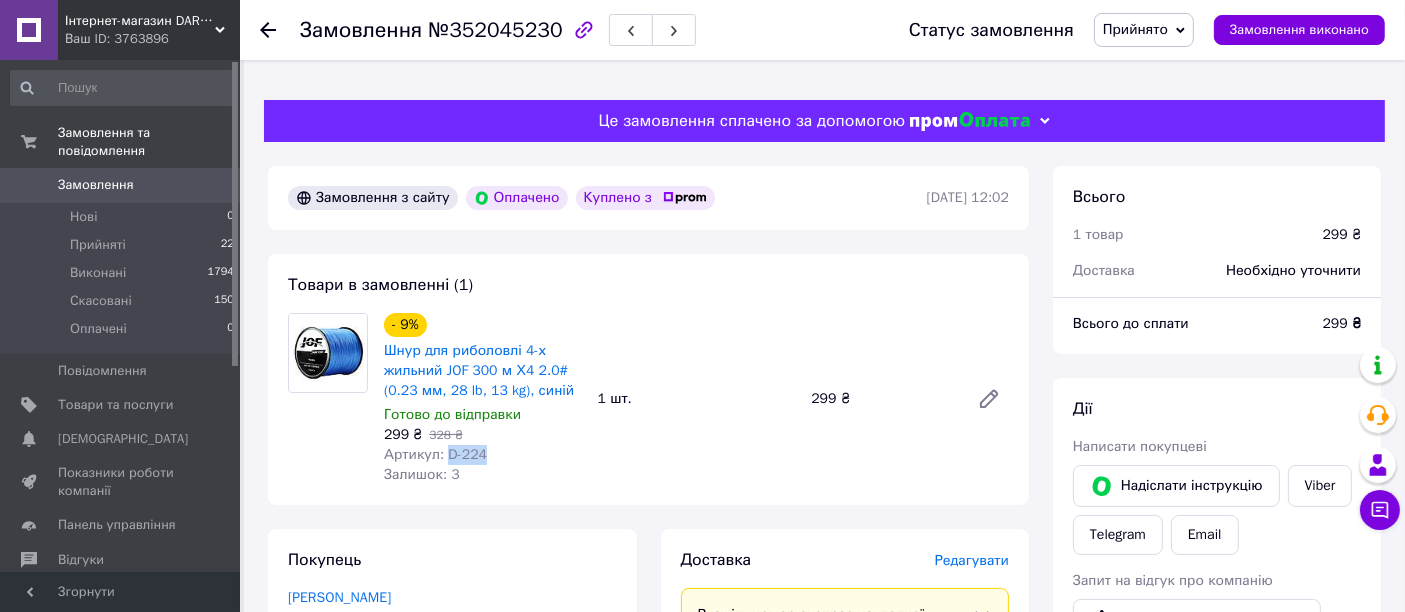drag, startPoint x: 502, startPoint y: 458, endPoint x: 444, endPoint y: 457, distance: 58.00862 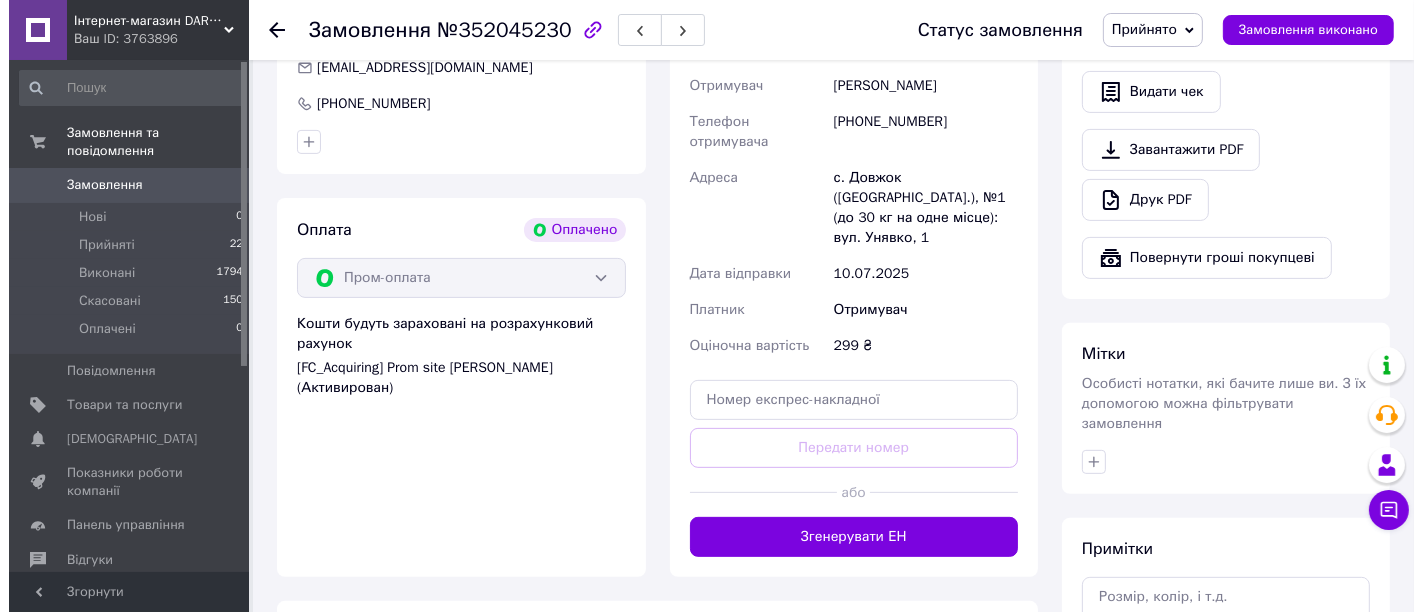 scroll, scrollTop: 444, scrollLeft: 0, axis: vertical 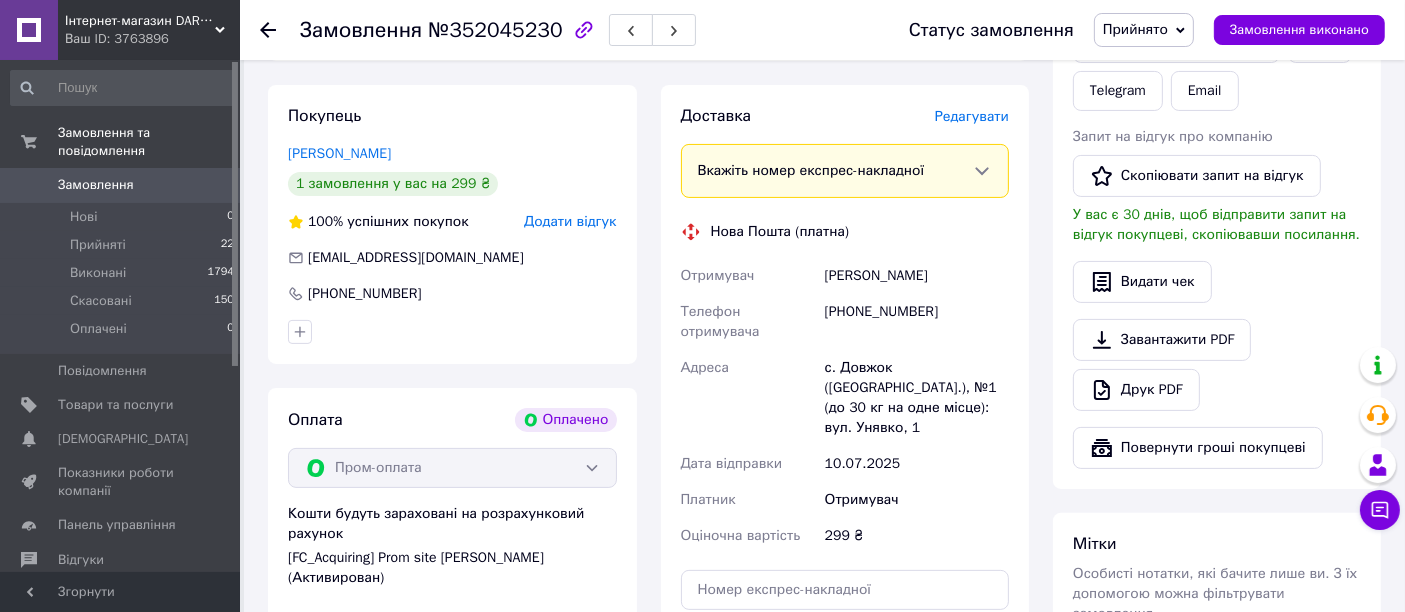 click on "Редагувати" at bounding box center [972, 116] 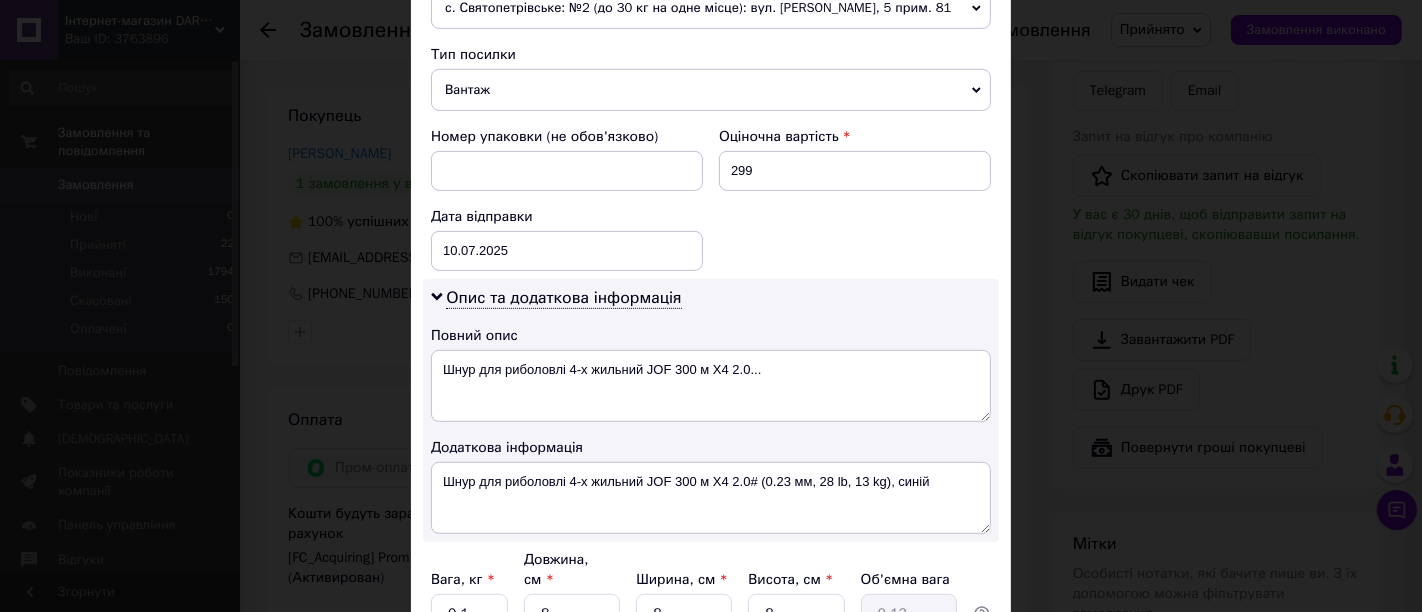 scroll, scrollTop: 888, scrollLeft: 0, axis: vertical 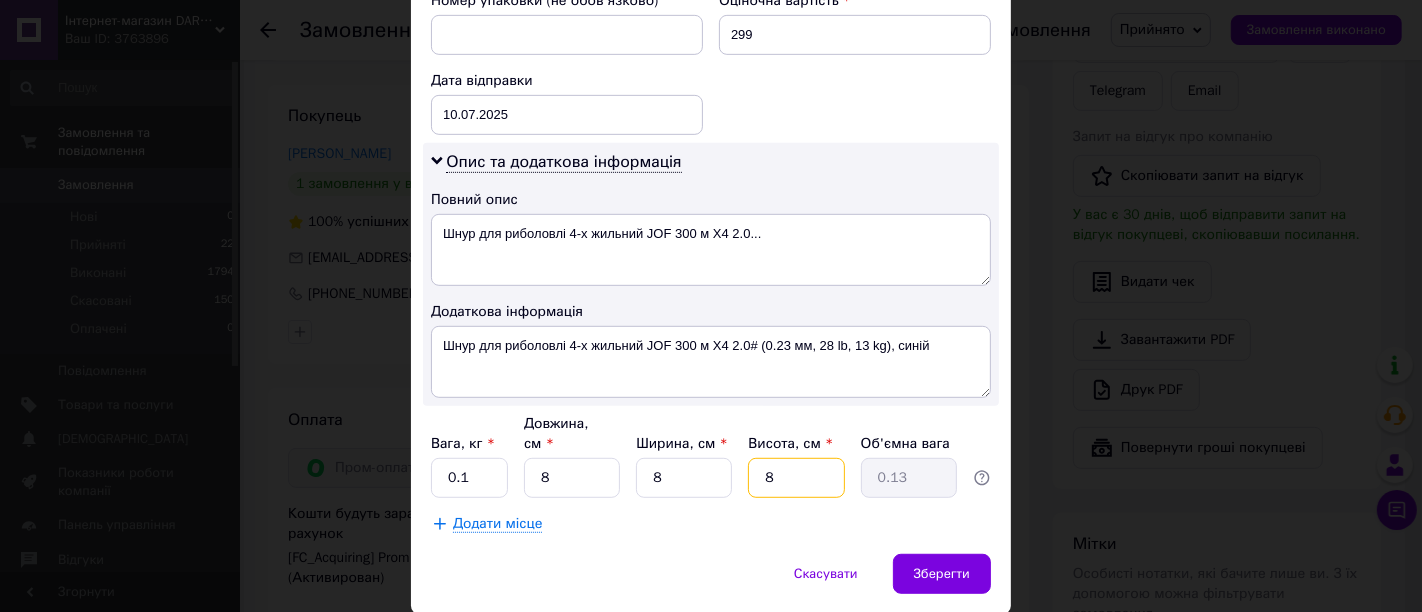 drag, startPoint x: 786, startPoint y: 467, endPoint x: 754, endPoint y: 464, distance: 32.140316 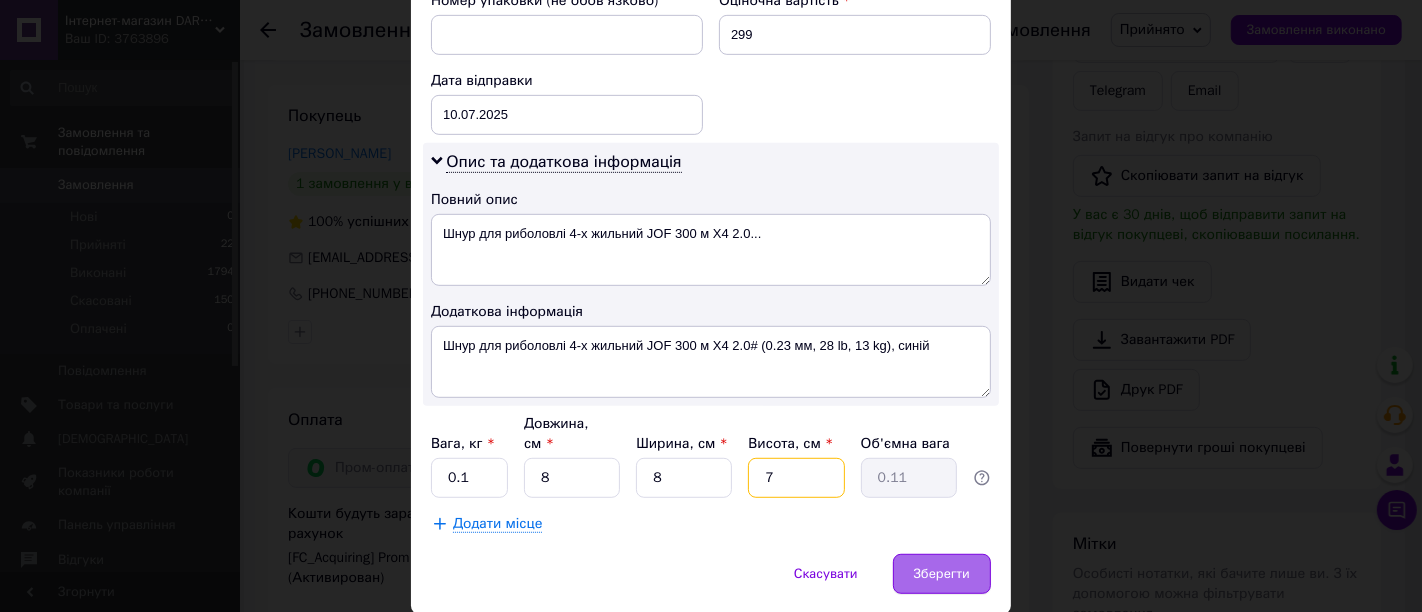 type on "7" 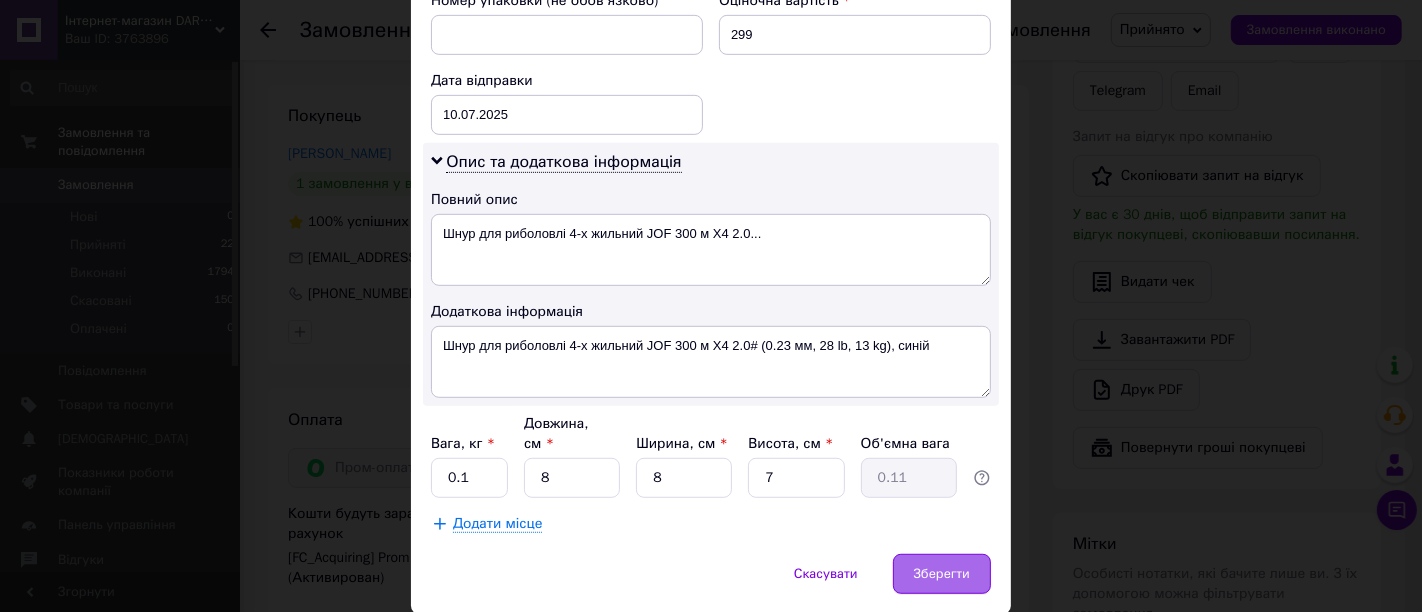 click on "Зберегти" at bounding box center [942, 574] 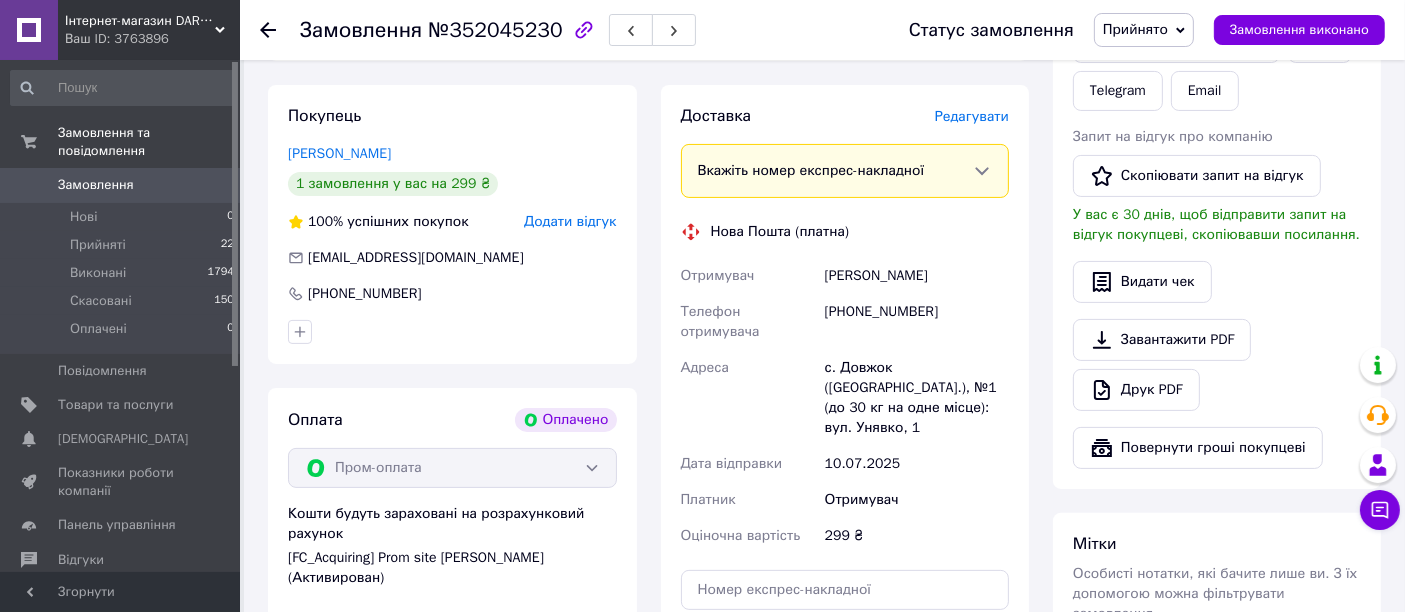 click on "Редагувати" at bounding box center [972, 116] 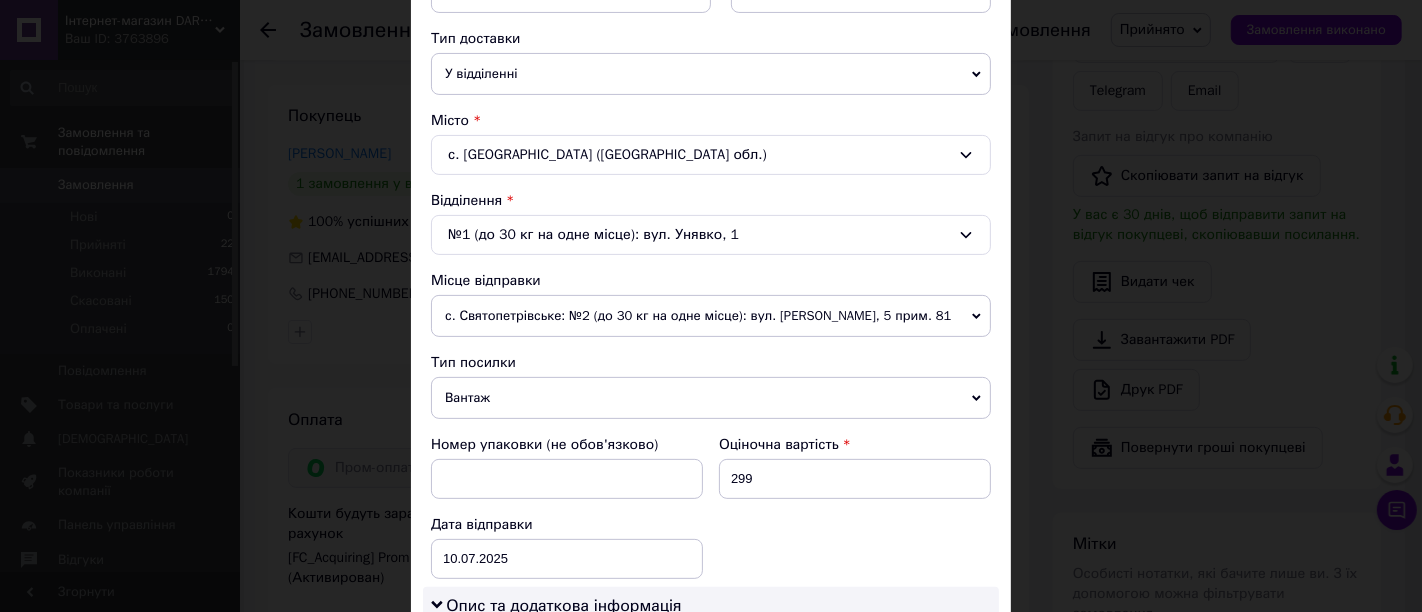 scroll, scrollTop: 777, scrollLeft: 0, axis: vertical 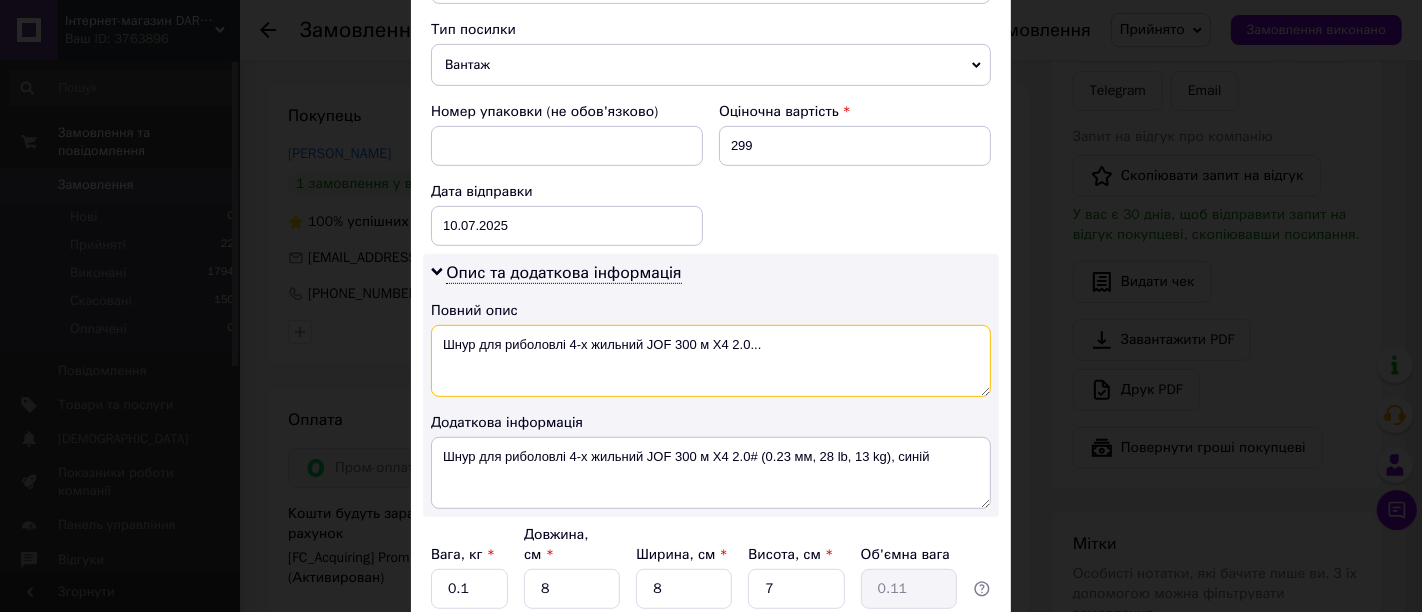 drag, startPoint x: 705, startPoint y: 355, endPoint x: 820, endPoint y: 358, distance: 115.03912 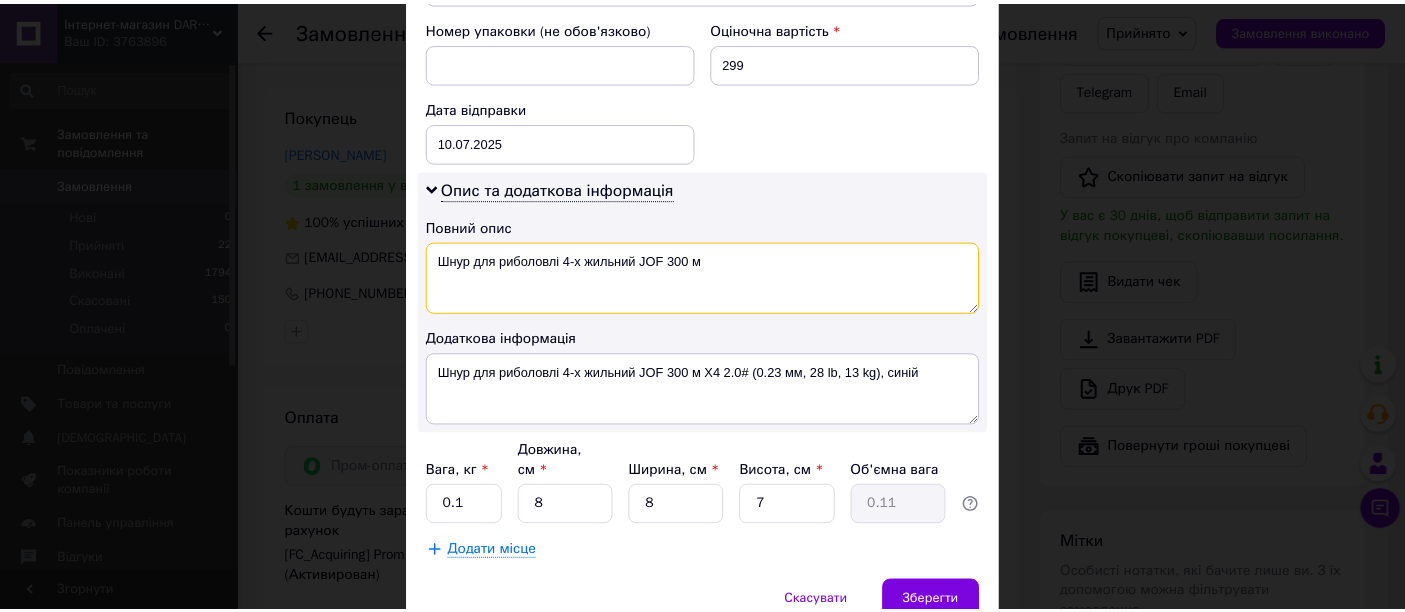scroll, scrollTop: 951, scrollLeft: 0, axis: vertical 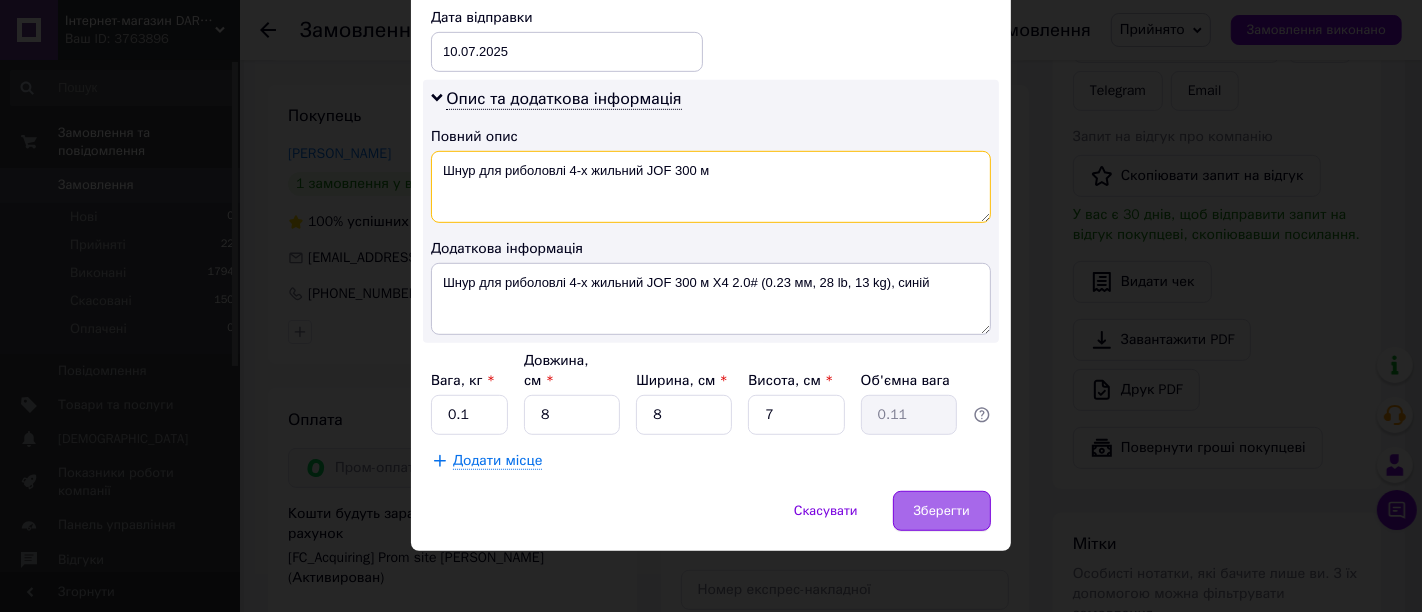 type on "Шнур для риболовлі 4-х жильний JOF 300 м" 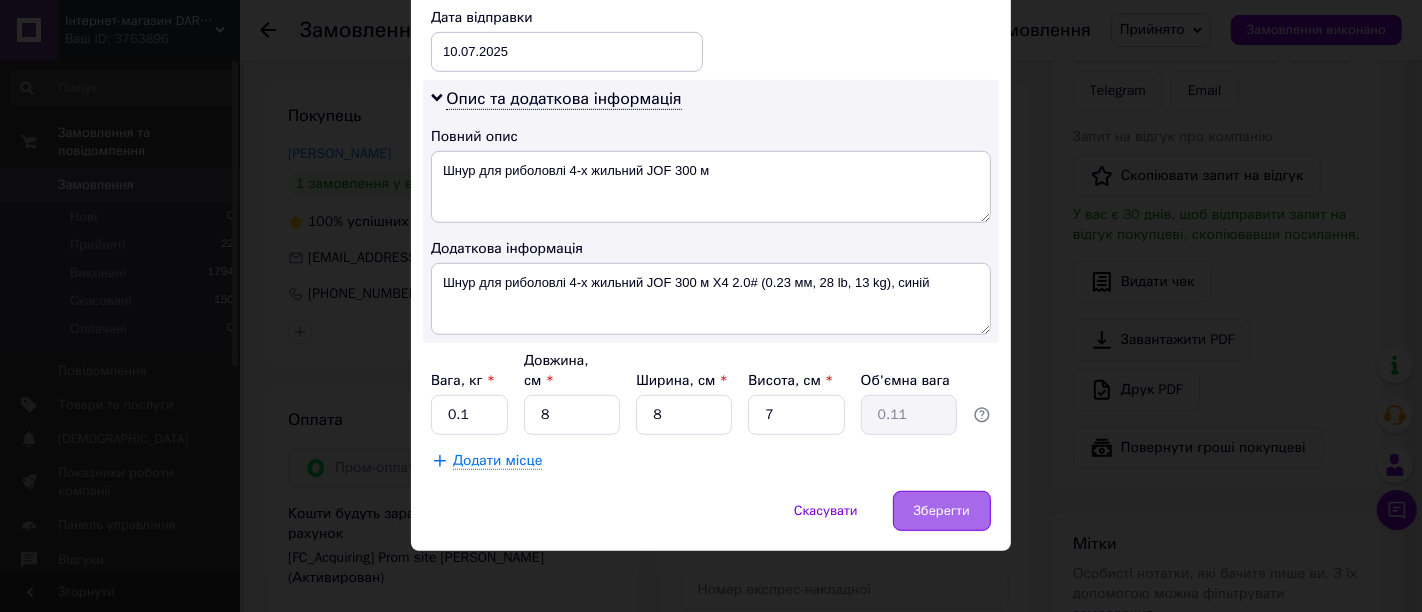 click on "Зберегти" at bounding box center (942, 511) 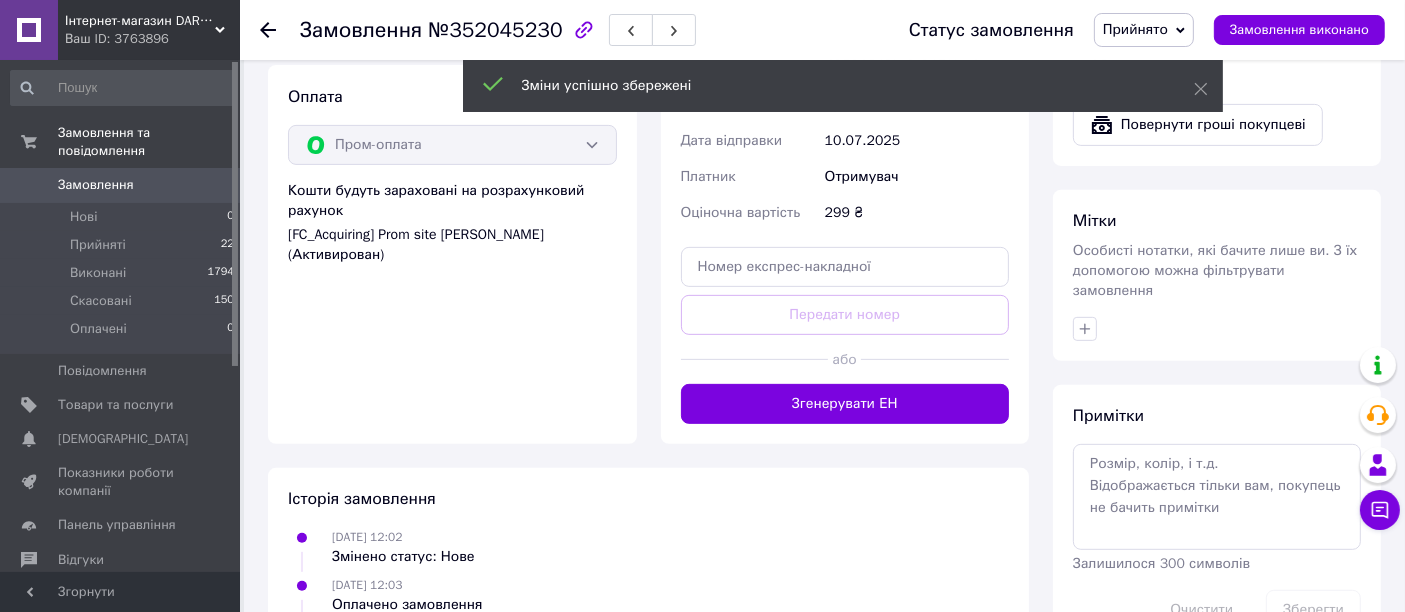 scroll, scrollTop: 777, scrollLeft: 0, axis: vertical 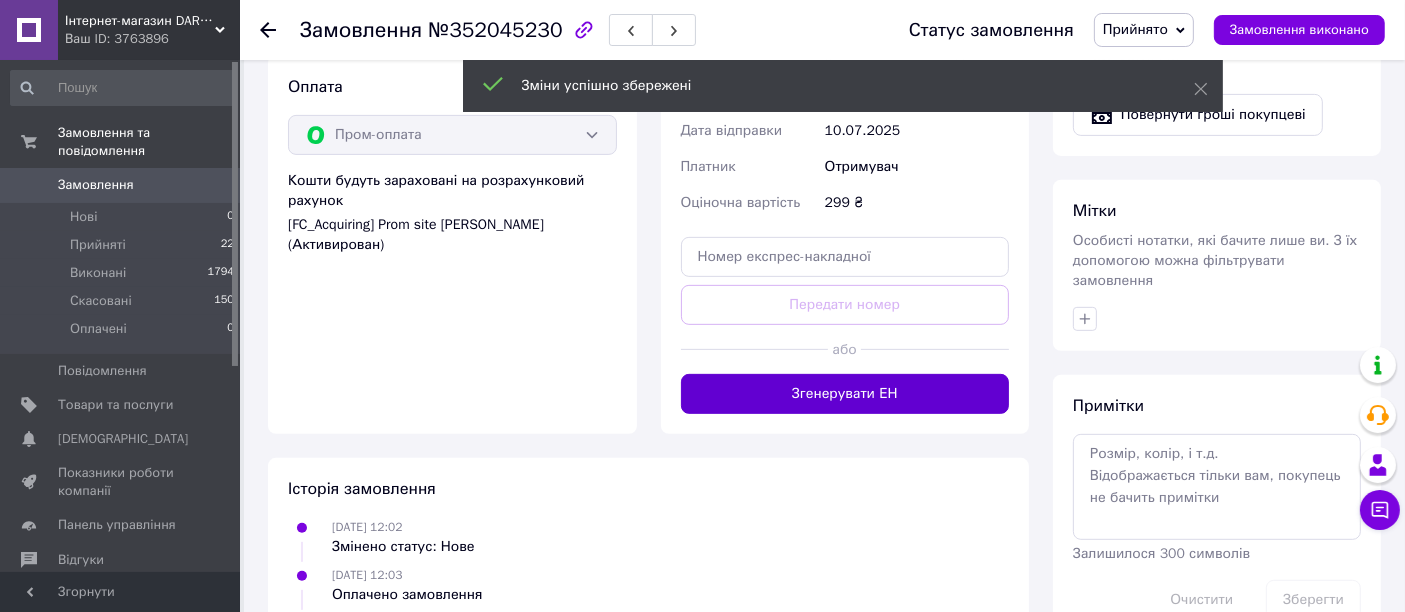click on "Згенерувати ЕН" at bounding box center (845, 394) 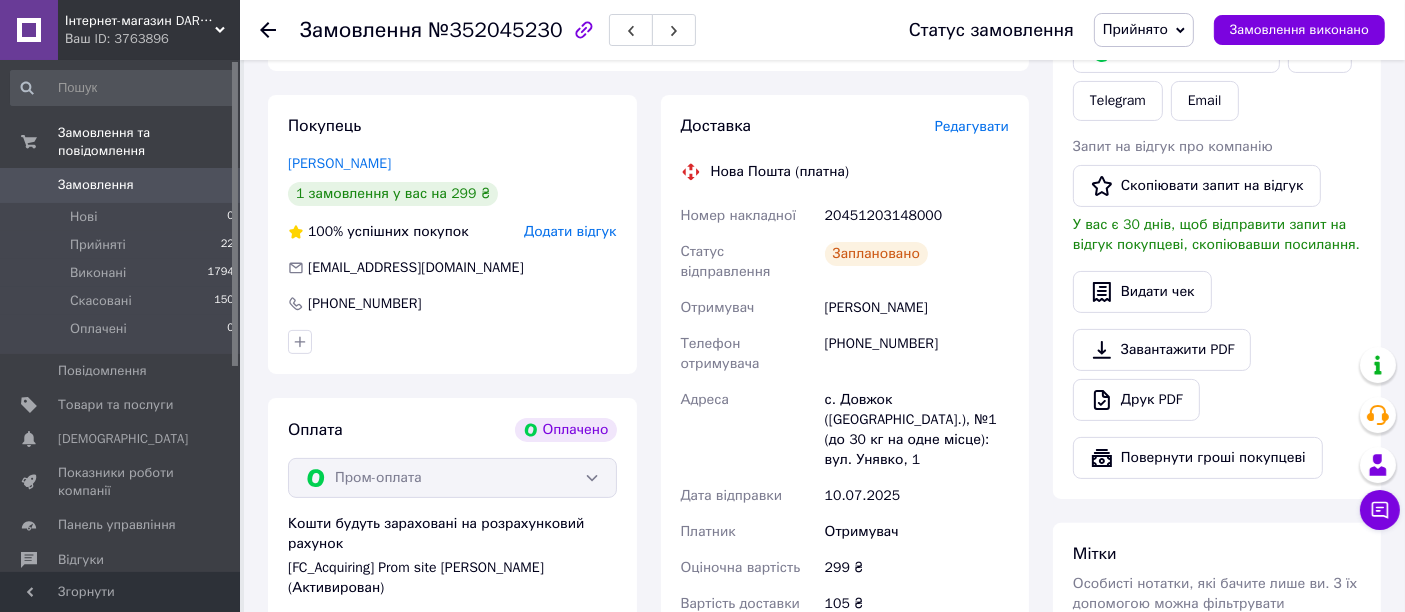 scroll, scrollTop: 333, scrollLeft: 0, axis: vertical 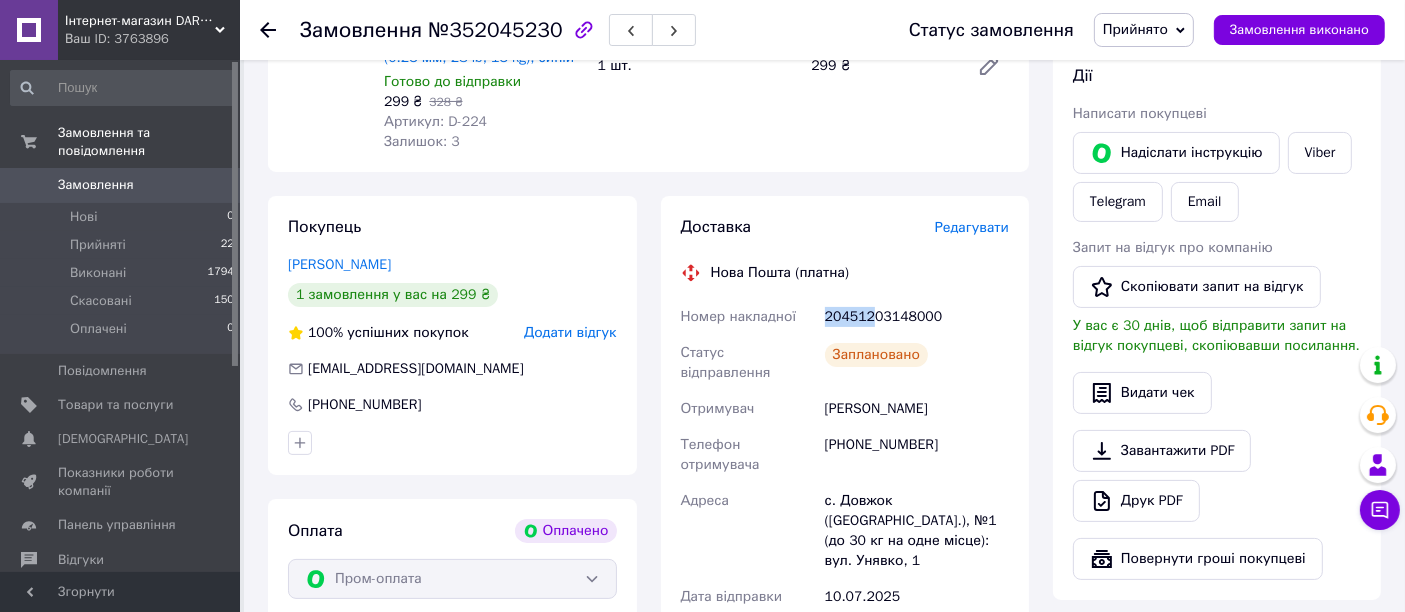 drag, startPoint x: 870, startPoint y: 314, endPoint x: 822, endPoint y: 318, distance: 48.166378 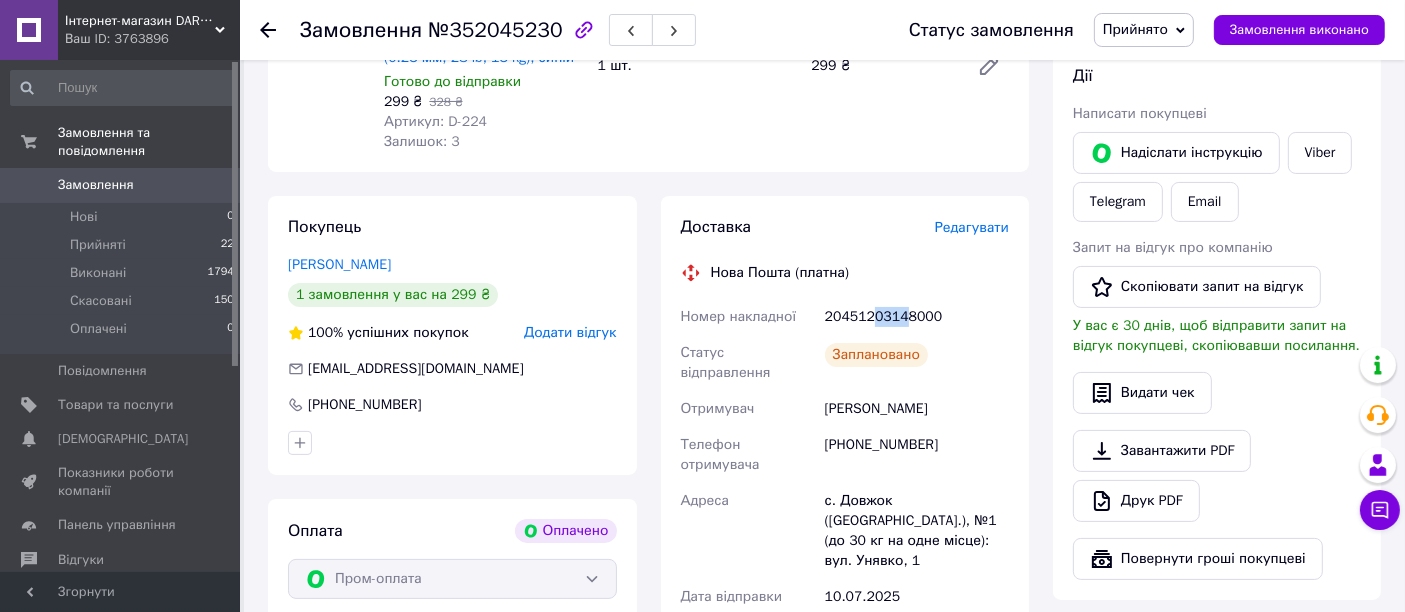 drag, startPoint x: 902, startPoint y: 313, endPoint x: 869, endPoint y: 316, distance: 33.13608 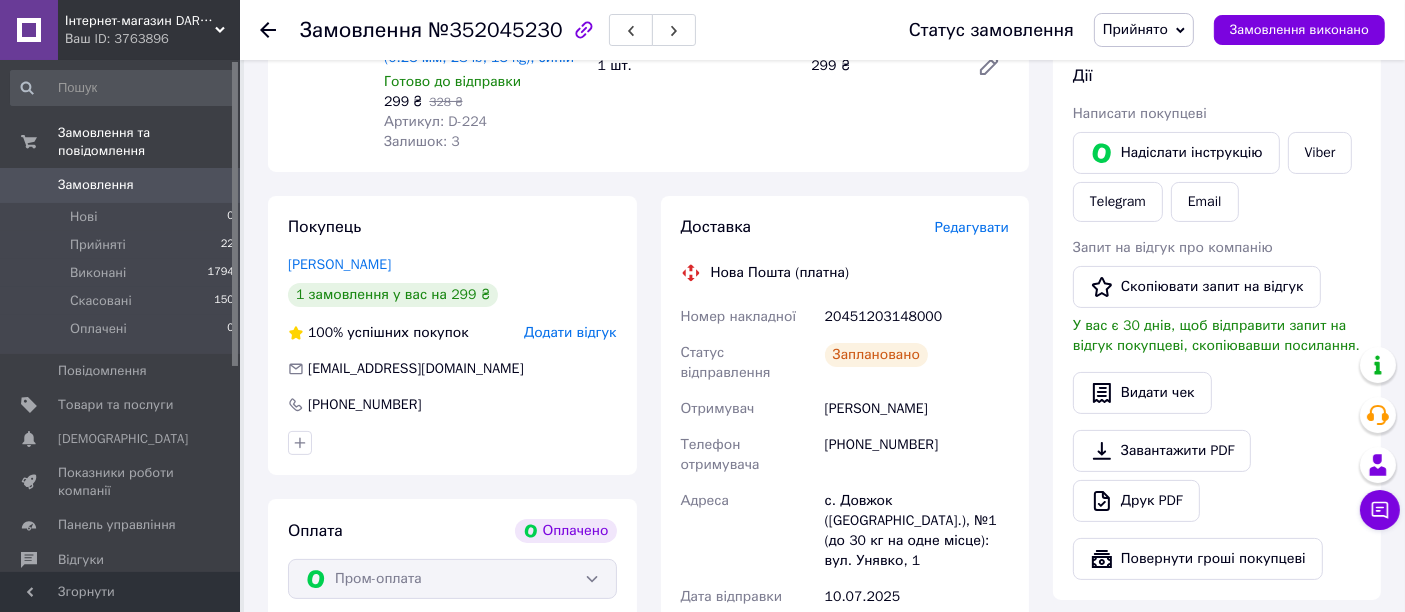 click on "20451203148000" at bounding box center [917, 317] 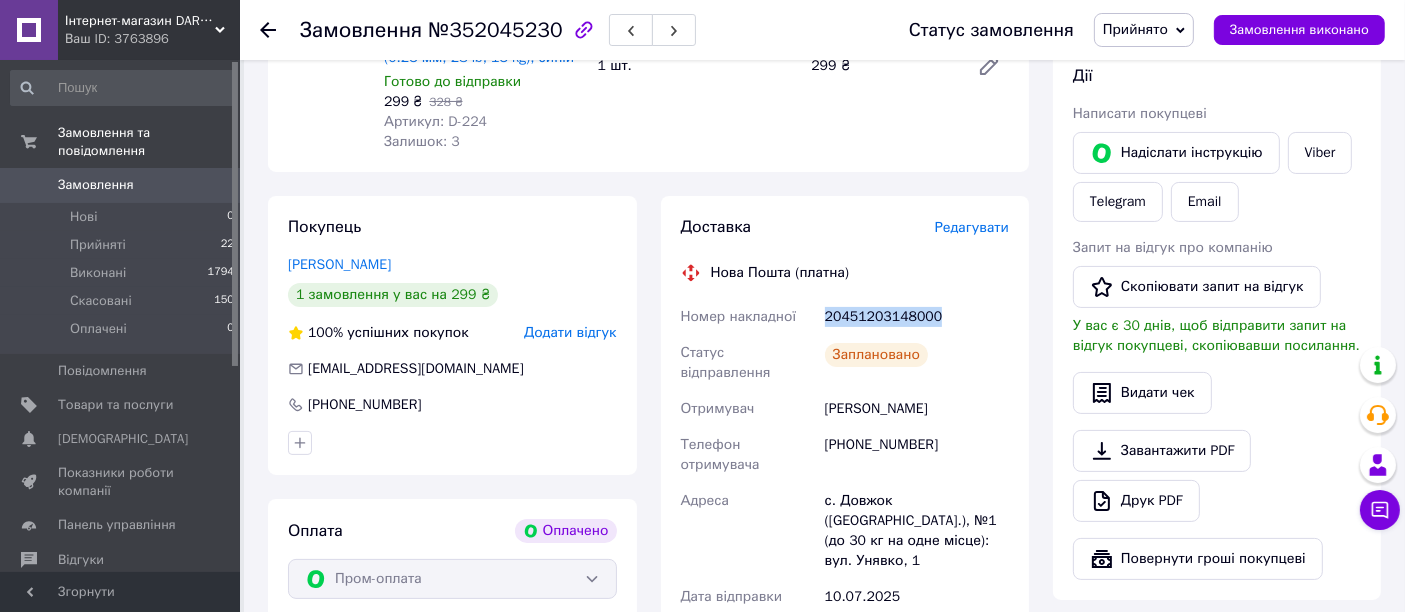 drag, startPoint x: 942, startPoint y: 312, endPoint x: 819, endPoint y: 317, distance: 123.101585 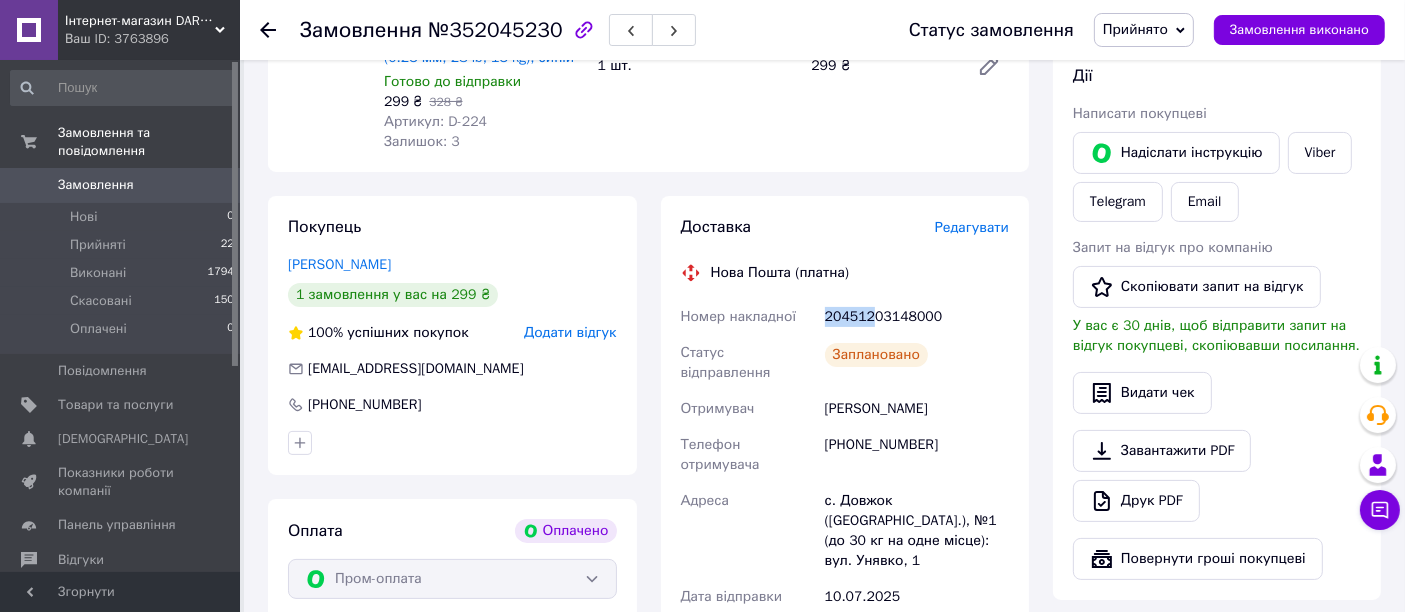 drag, startPoint x: 868, startPoint y: 316, endPoint x: 808, endPoint y: 321, distance: 60.207973 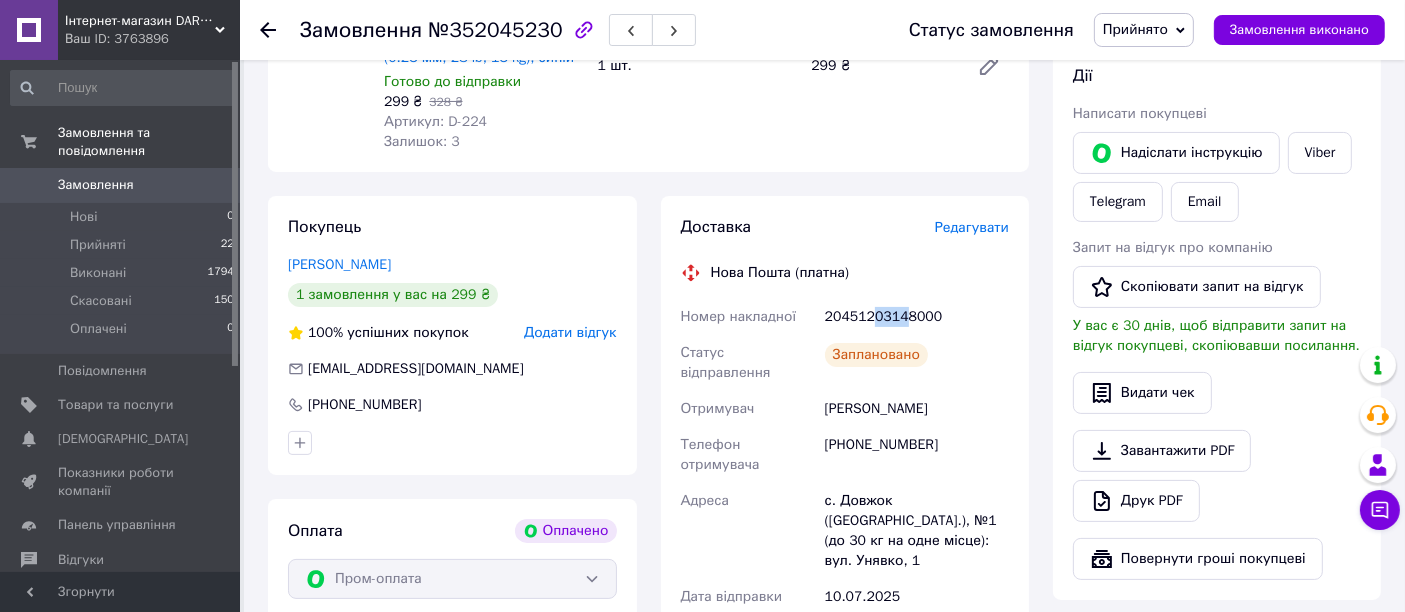 drag, startPoint x: 891, startPoint y: 315, endPoint x: 872, endPoint y: 317, distance: 19.104973 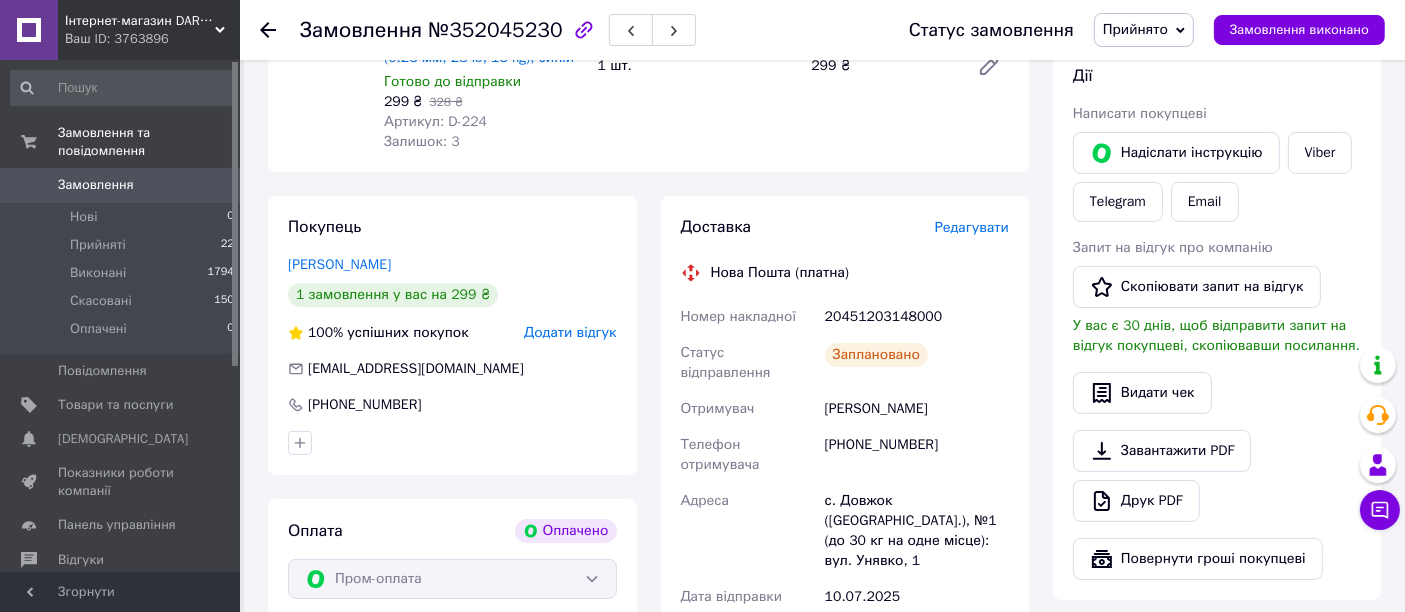 click on "20451203148000" at bounding box center (917, 317) 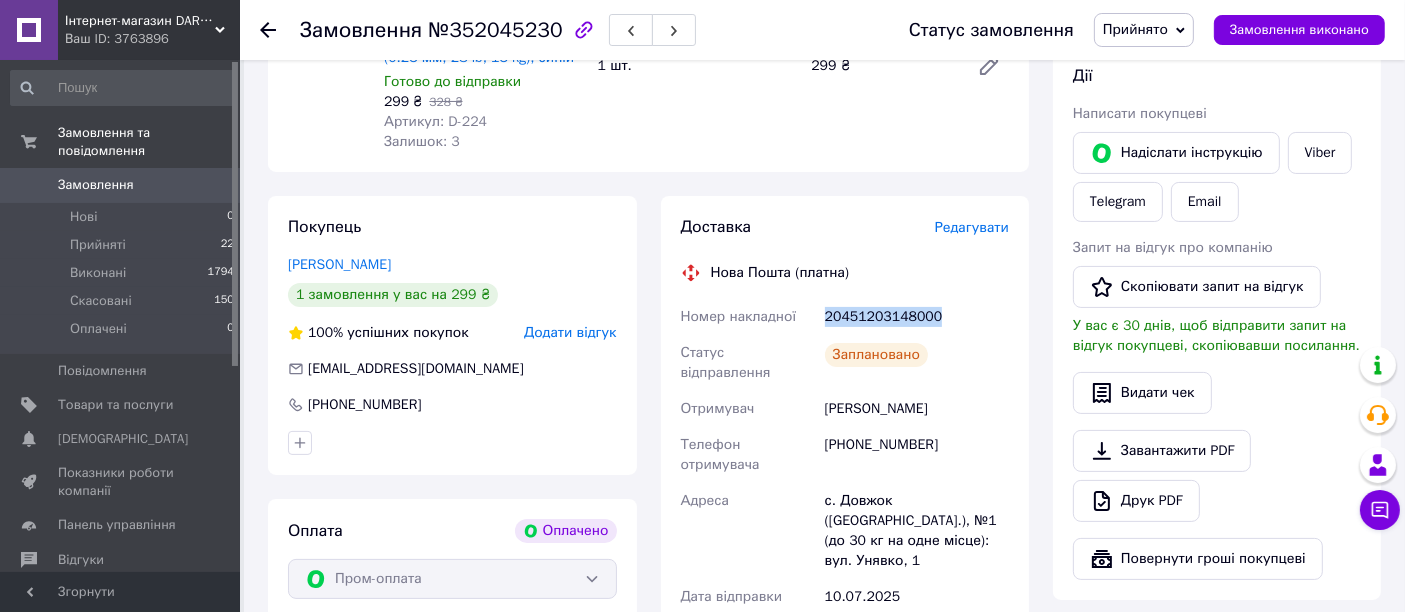 drag, startPoint x: 936, startPoint y: 318, endPoint x: 842, endPoint y: 318, distance: 94 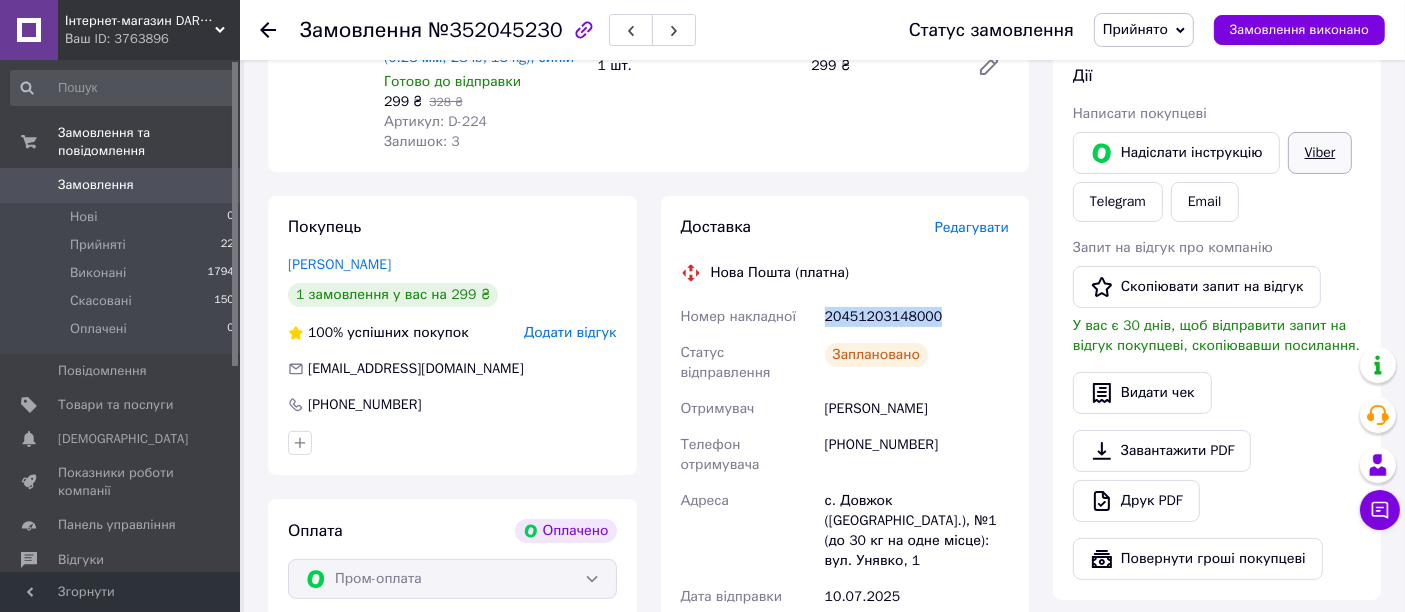 click on "Viber" at bounding box center (1320, 153) 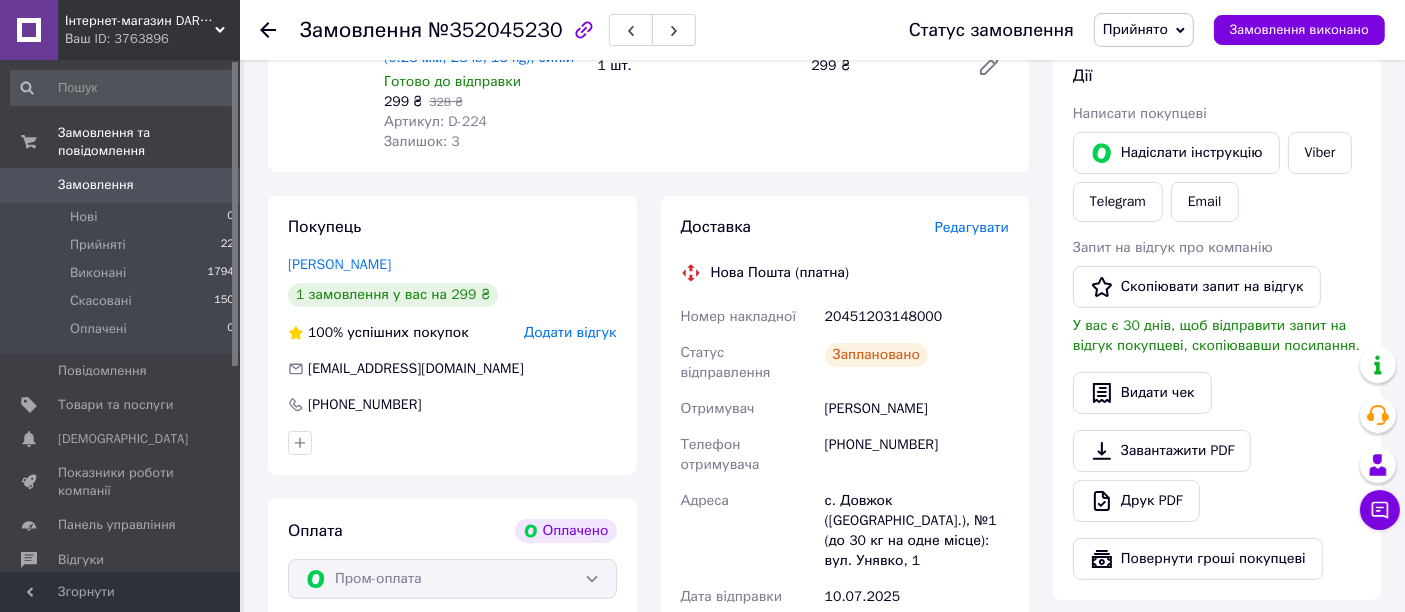click 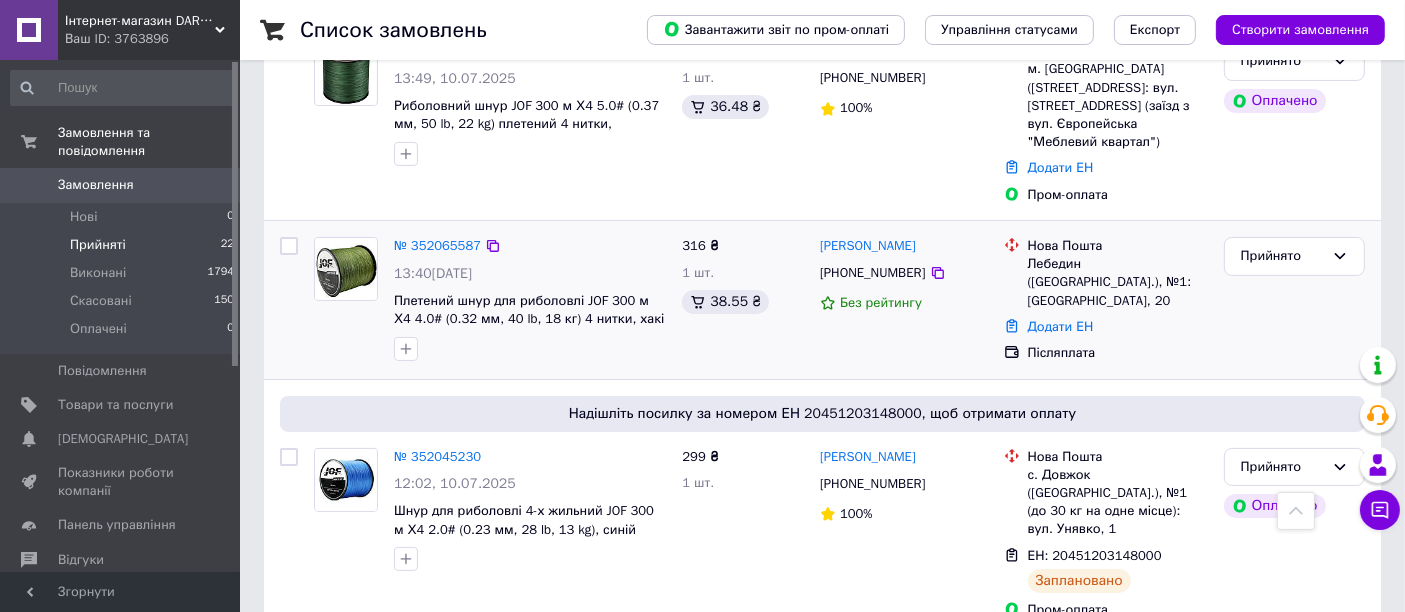 scroll, scrollTop: 111, scrollLeft: 0, axis: vertical 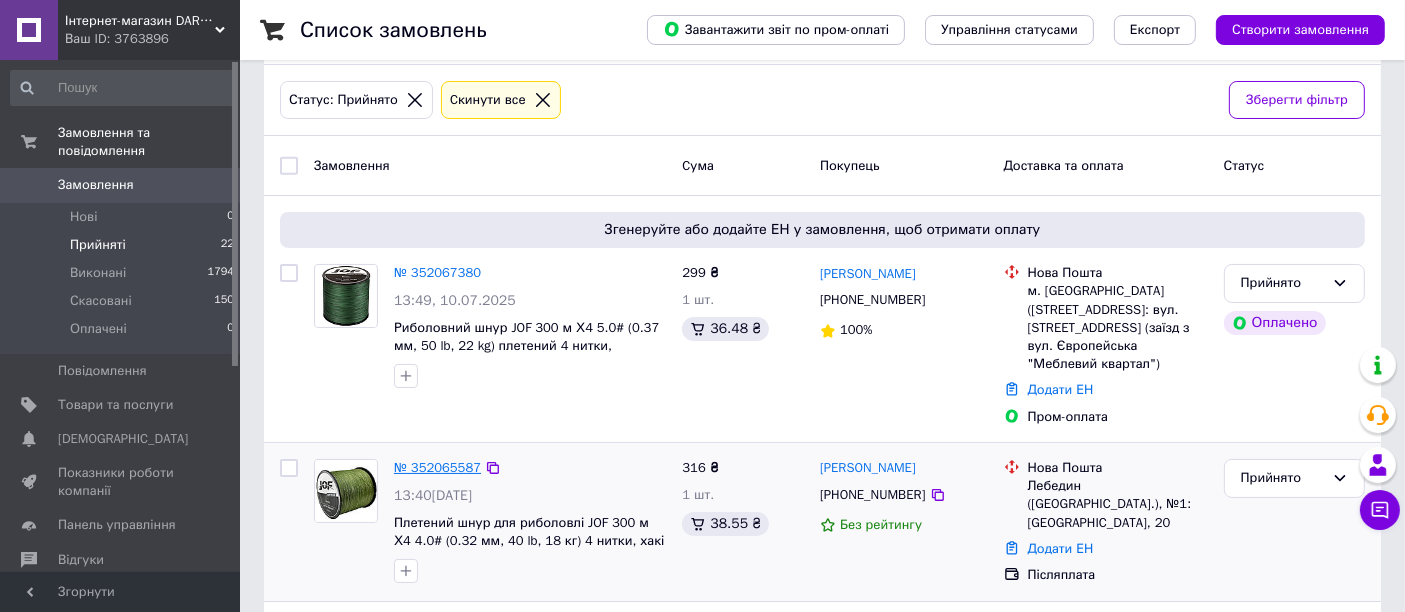 click on "№ 352065587" at bounding box center (437, 467) 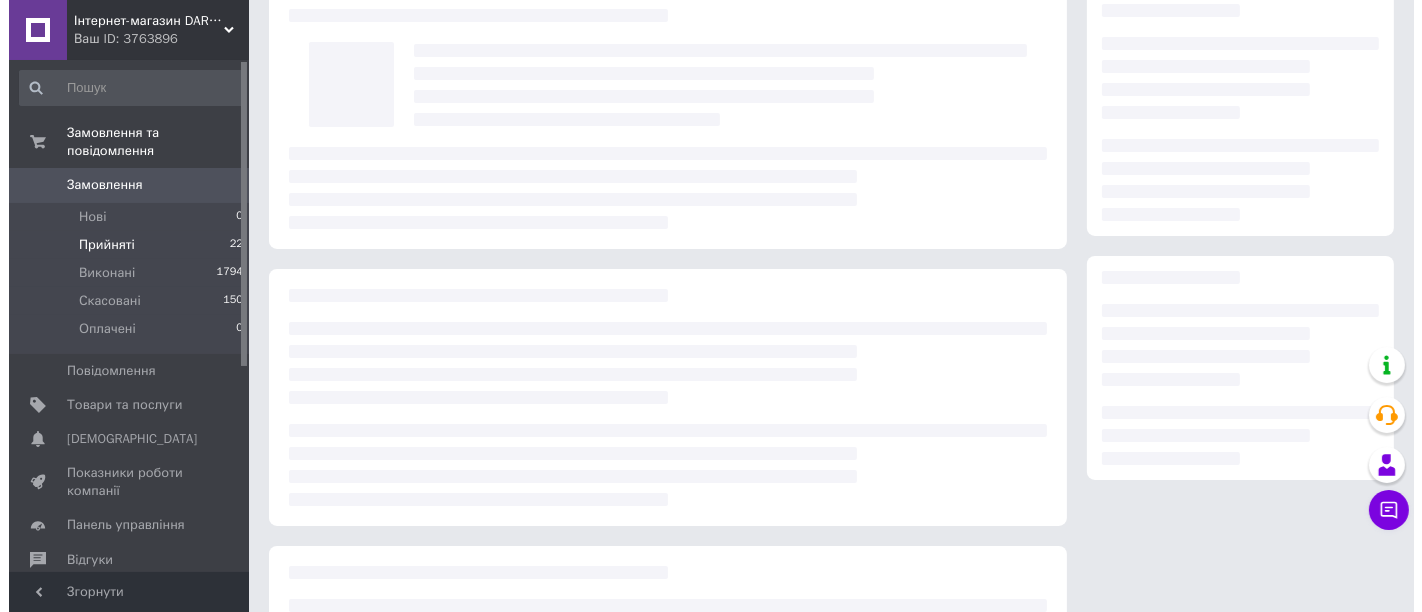 scroll, scrollTop: 0, scrollLeft: 0, axis: both 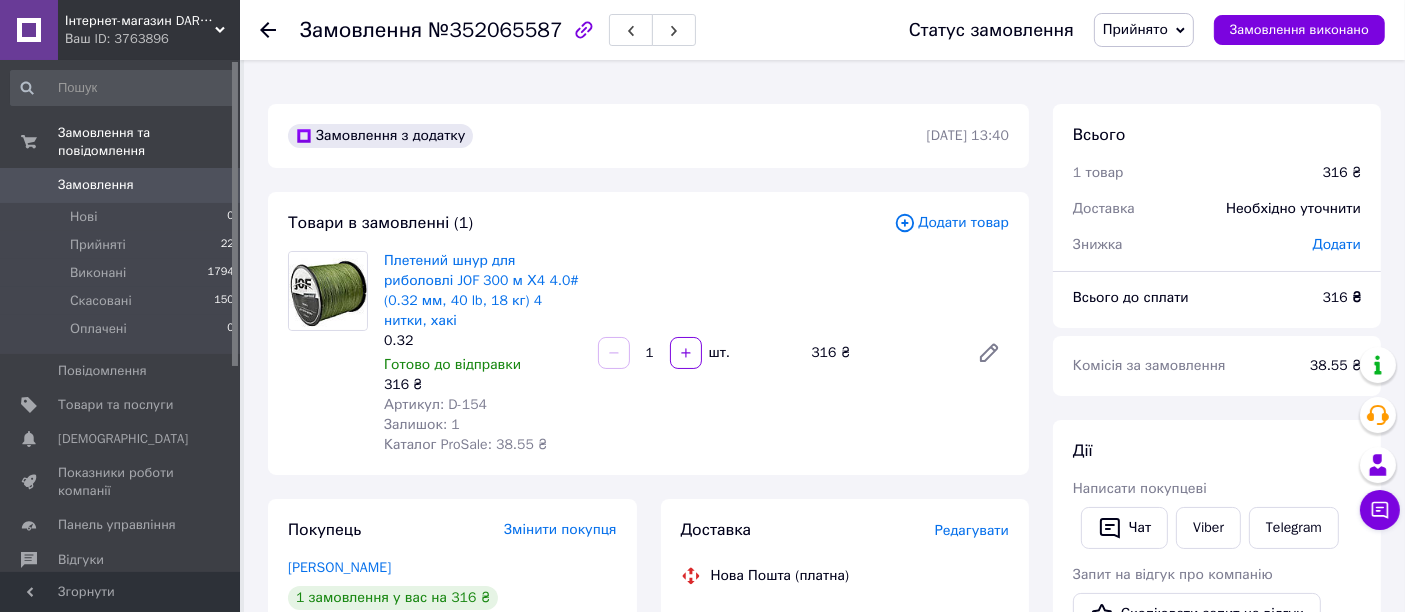 click 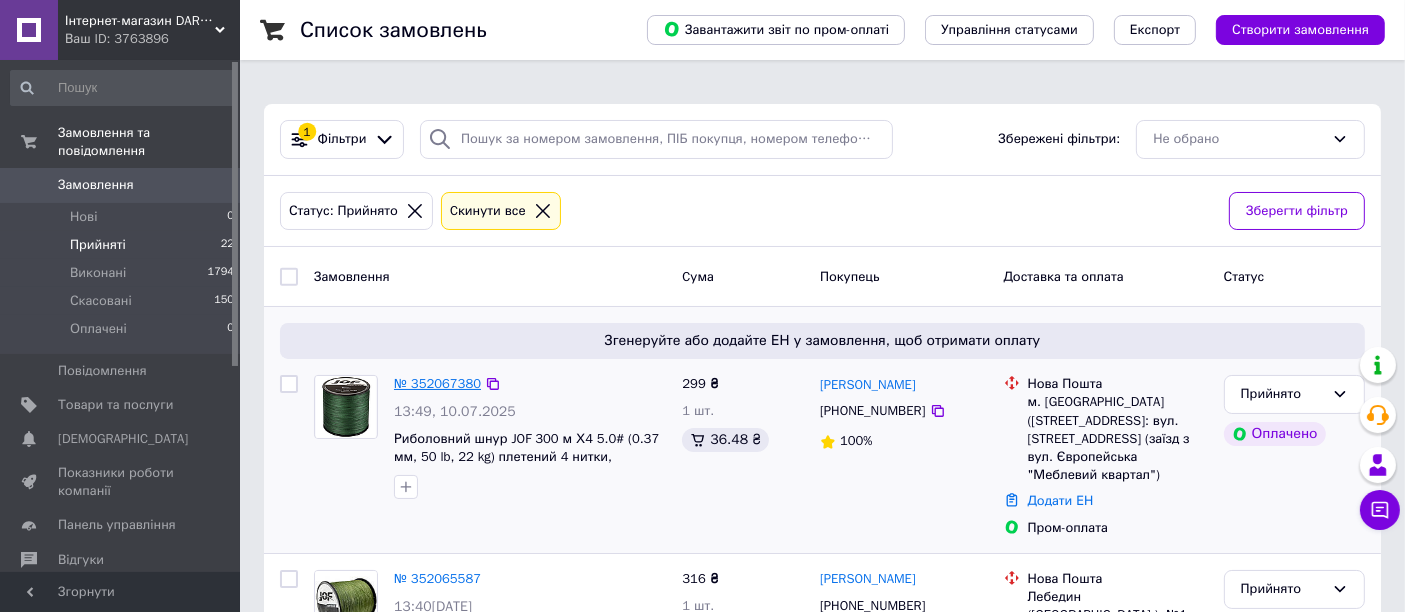 click on "№ 352067380" at bounding box center (437, 383) 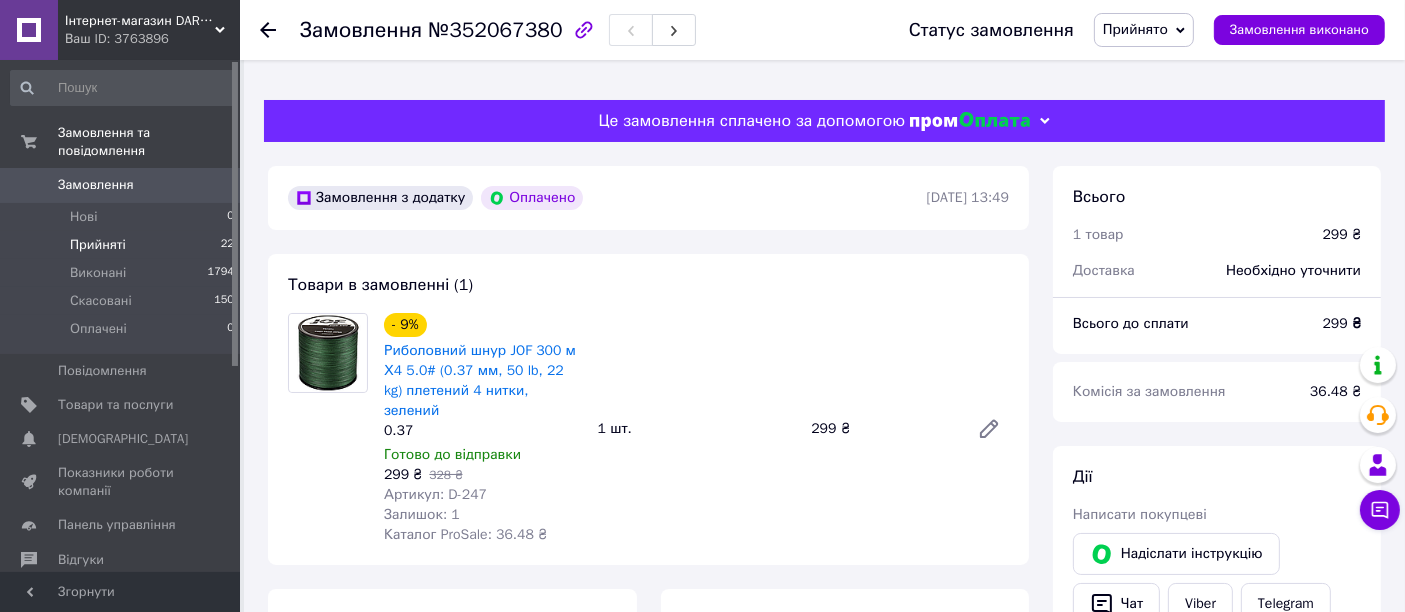 click on "Прийняті" at bounding box center [98, 245] 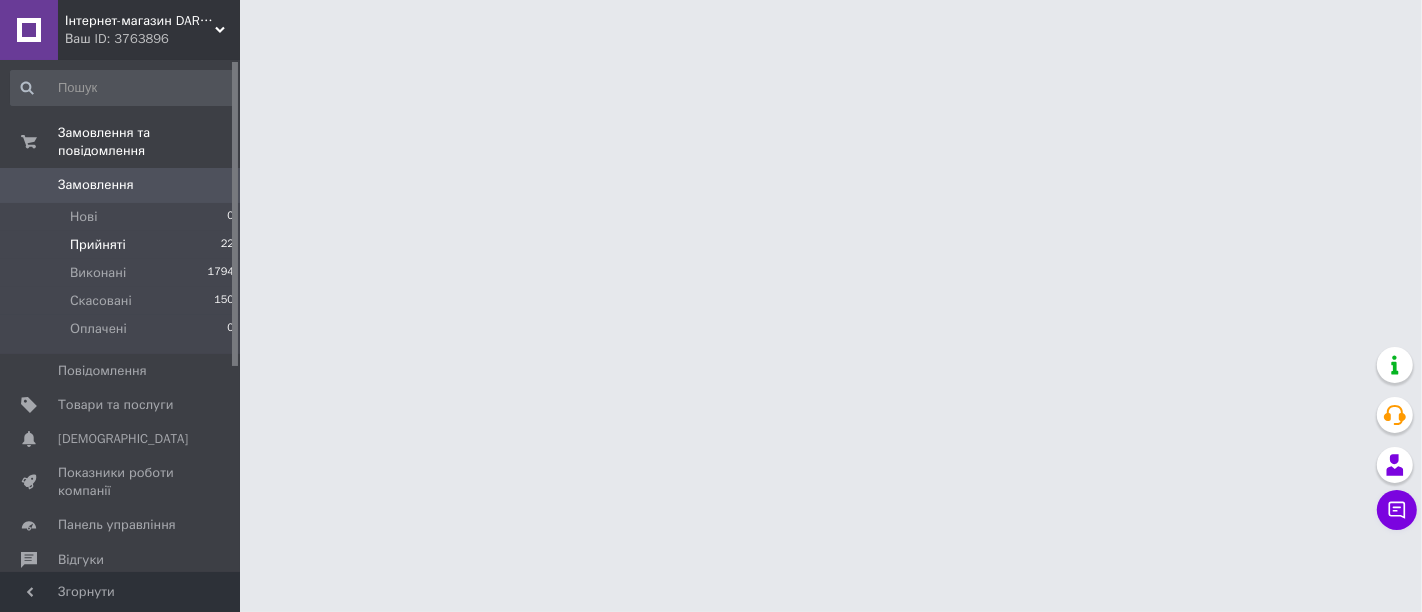 click on "Прийняті" at bounding box center [98, 245] 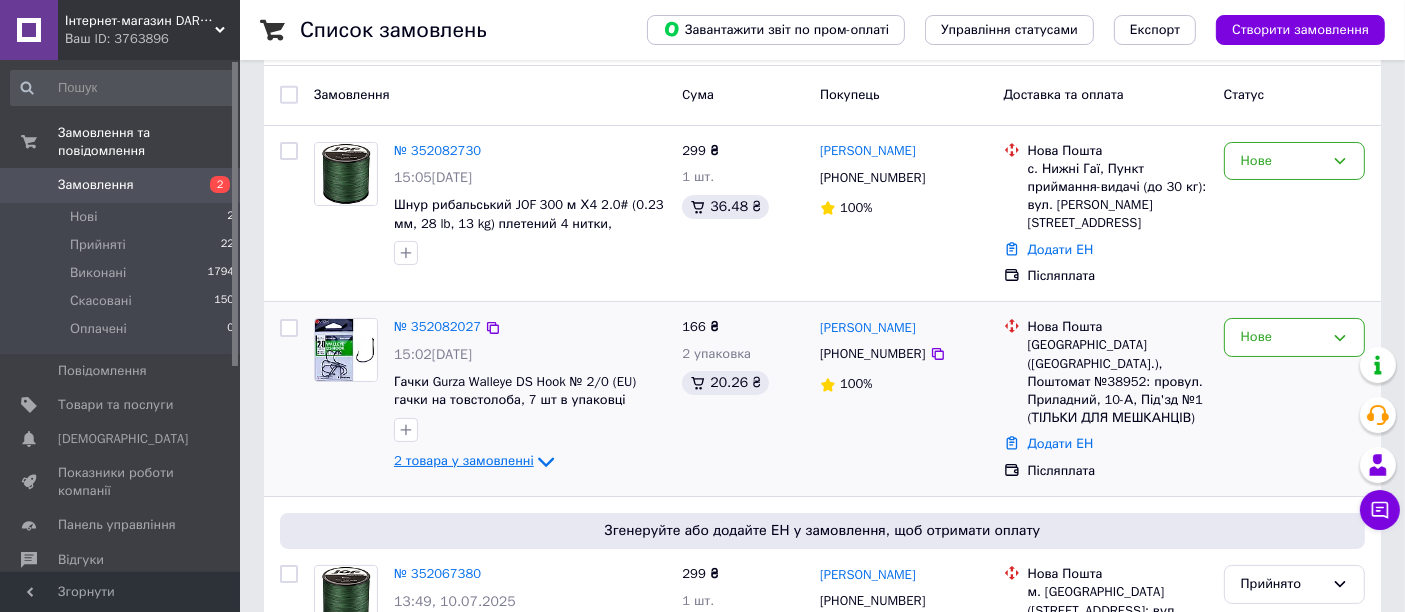 scroll, scrollTop: 222, scrollLeft: 0, axis: vertical 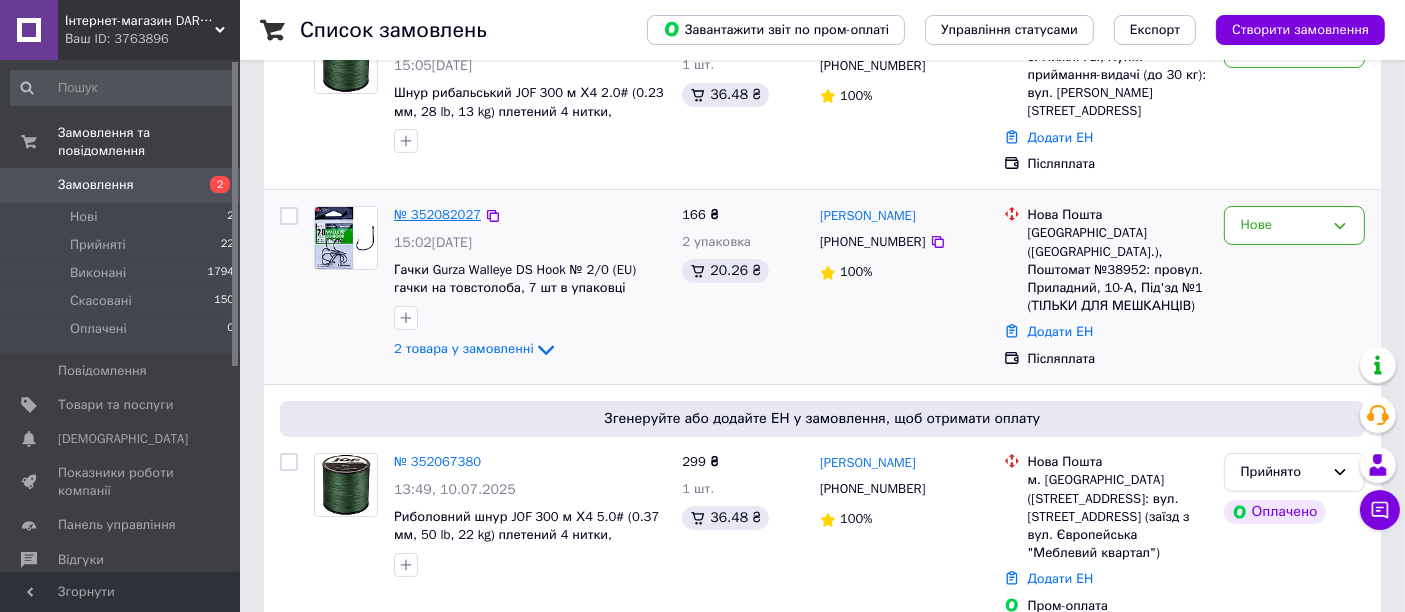 click on "№ 352082027" at bounding box center [437, 214] 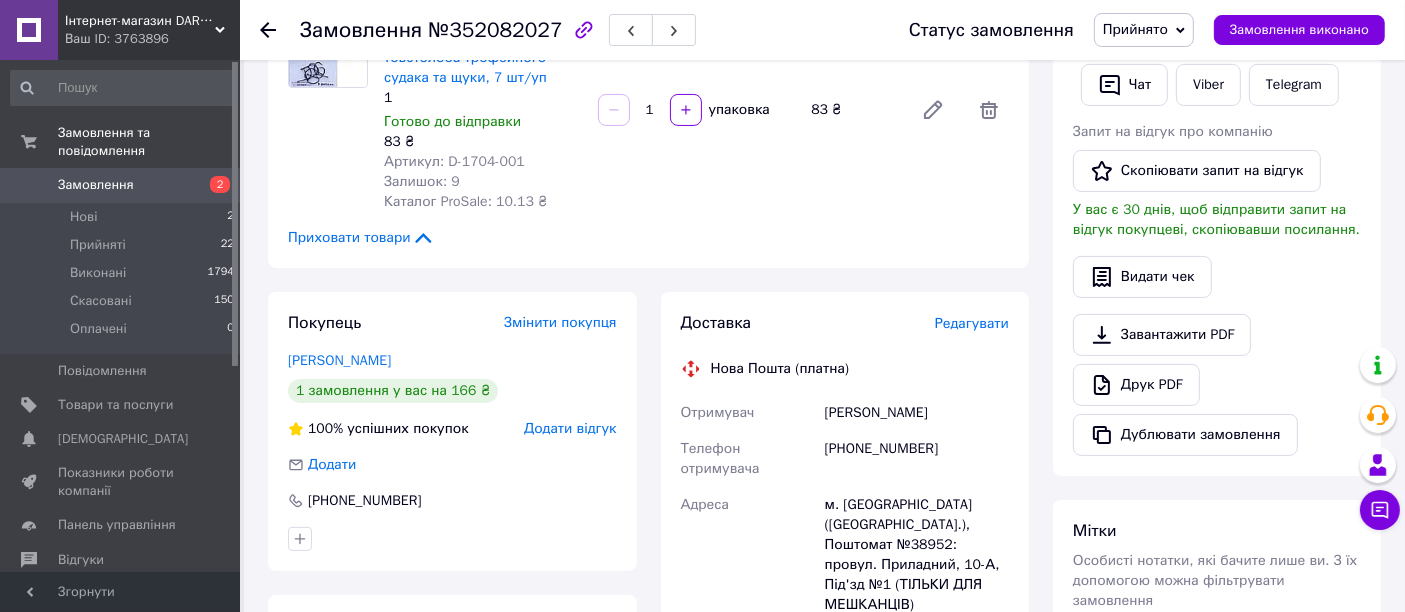 scroll, scrollTop: 444, scrollLeft: 0, axis: vertical 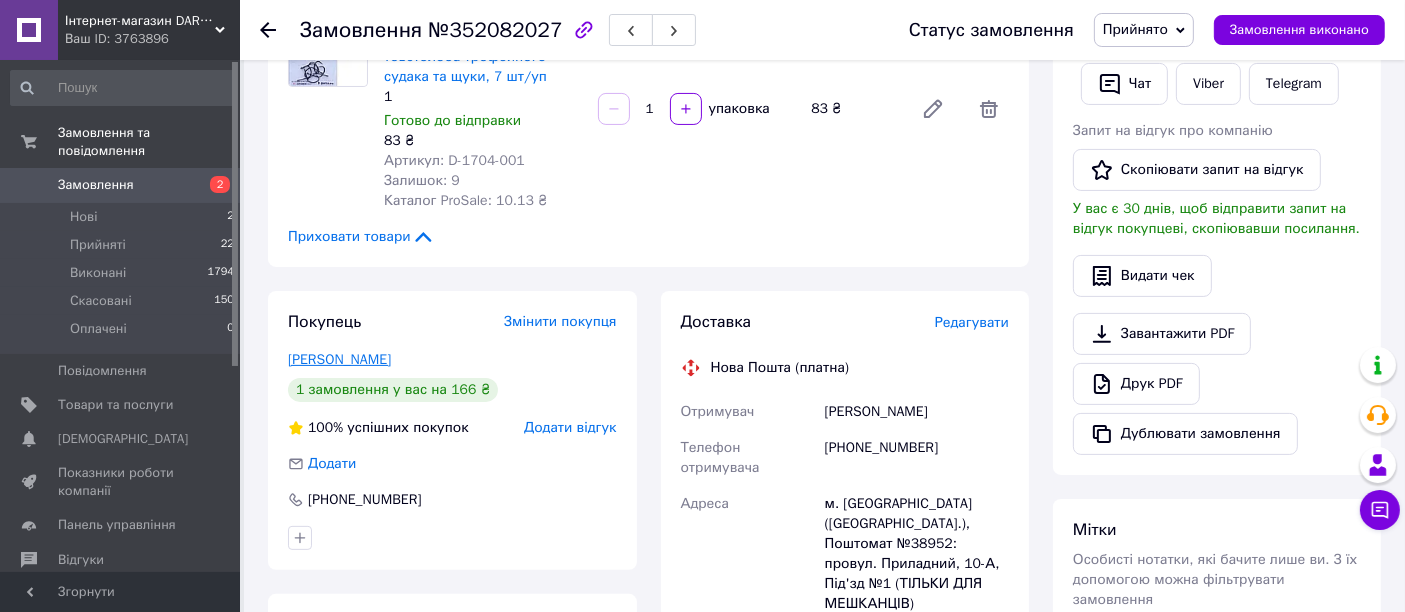 click on "Клочко Артём" at bounding box center [339, 359] 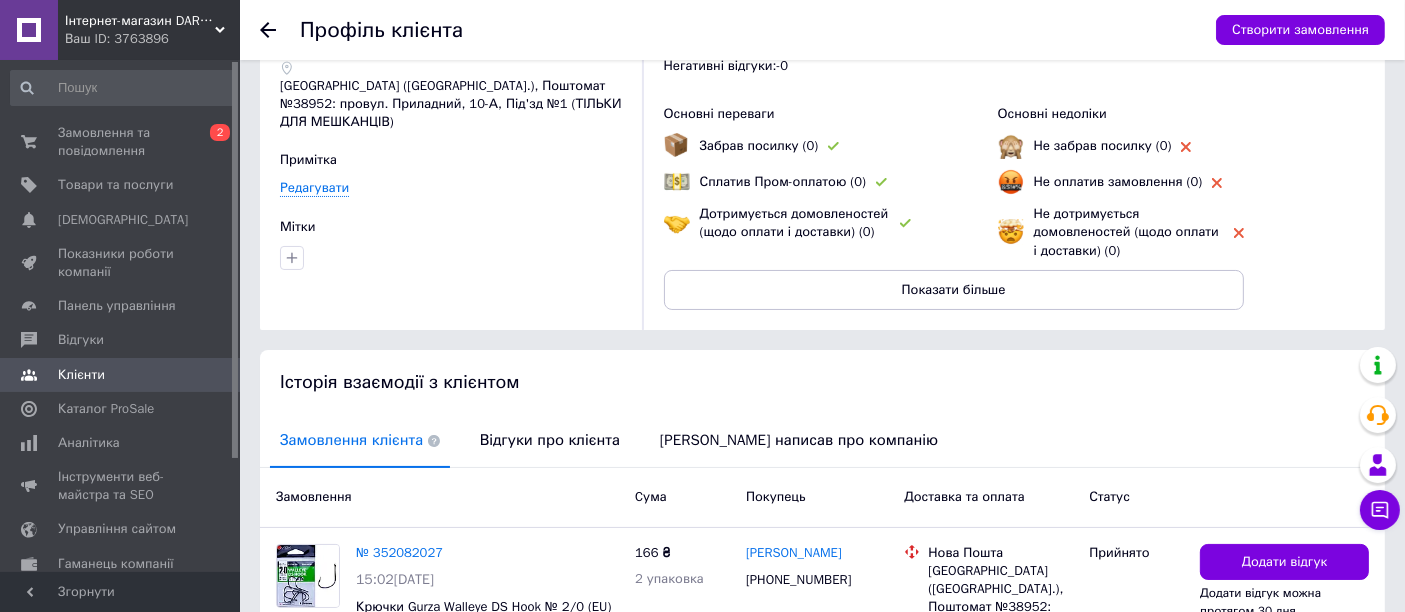 scroll, scrollTop: 313, scrollLeft: 0, axis: vertical 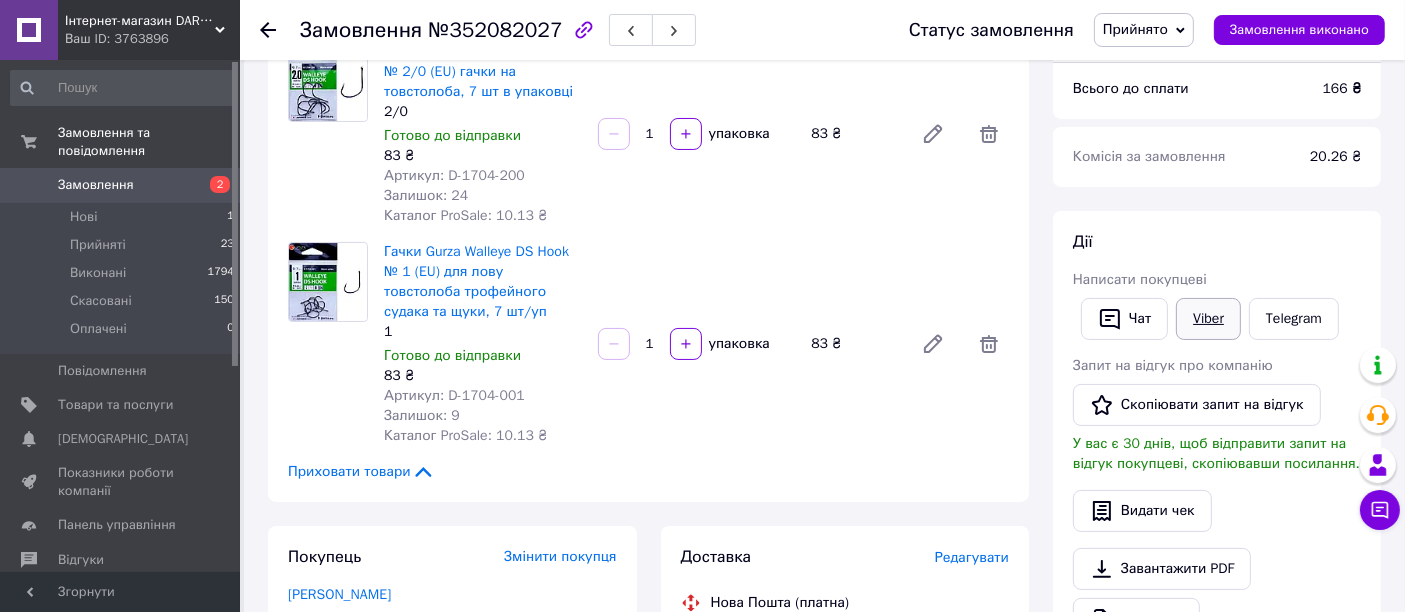 click on "Viber" at bounding box center (1208, 319) 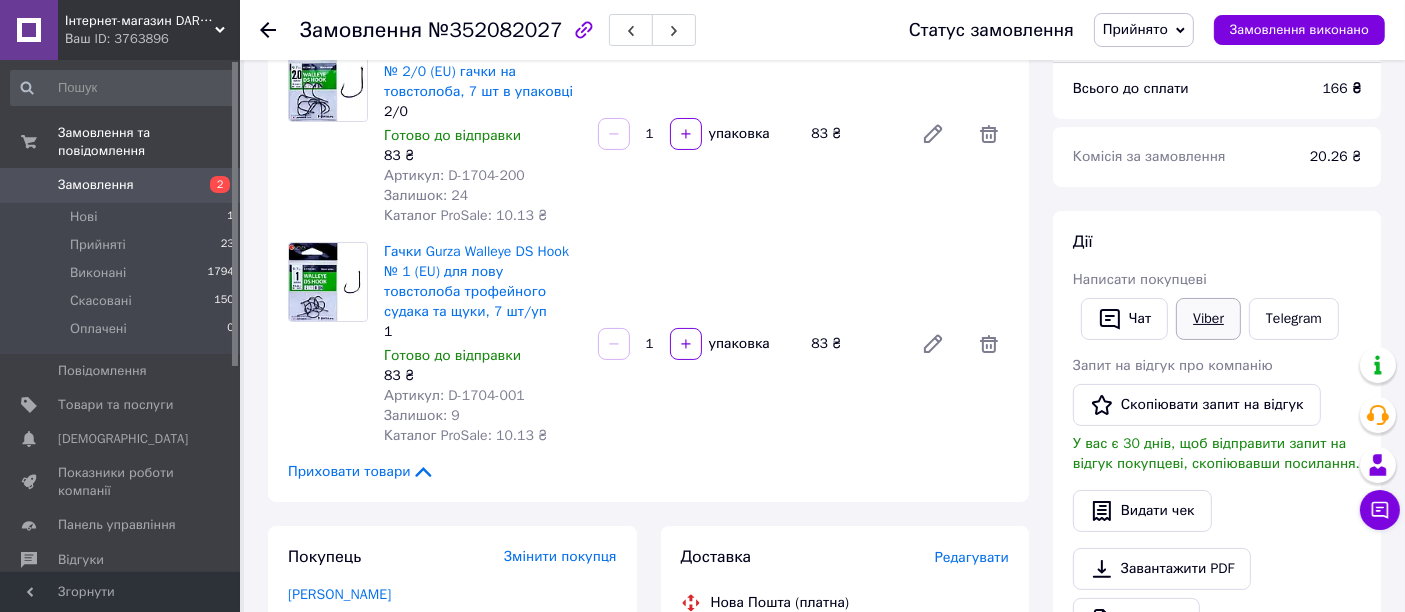 click on "Viber" at bounding box center [1208, 319] 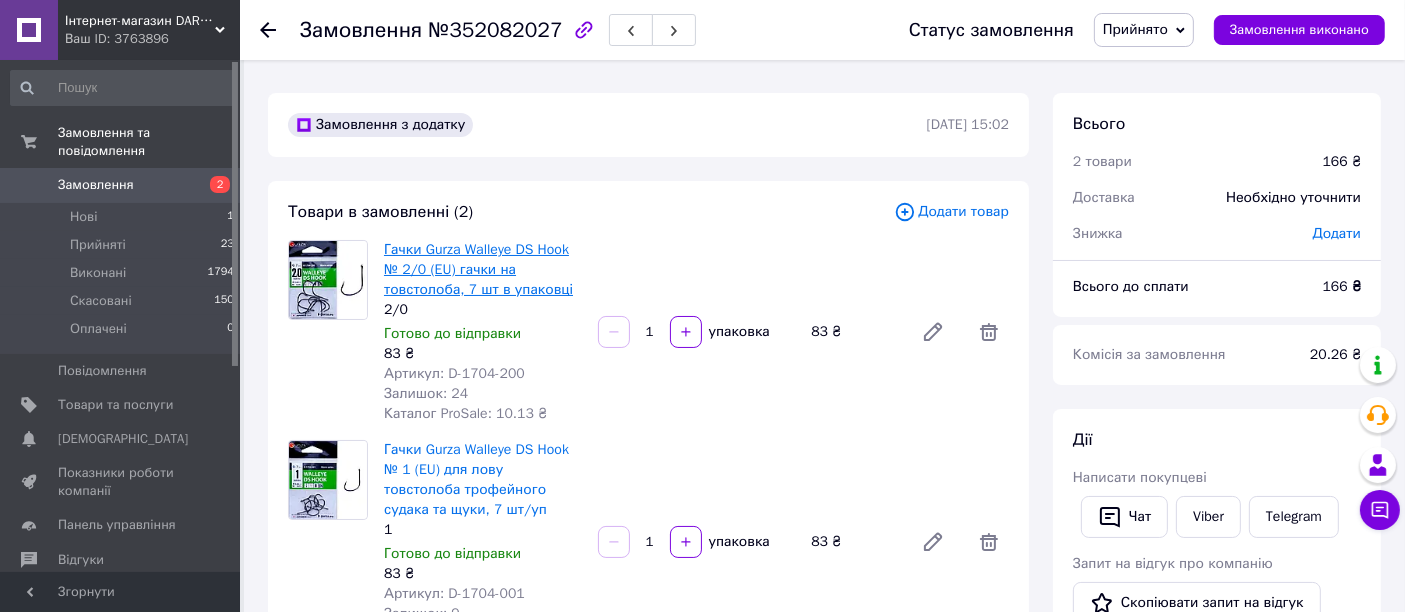 scroll, scrollTop: 0, scrollLeft: 0, axis: both 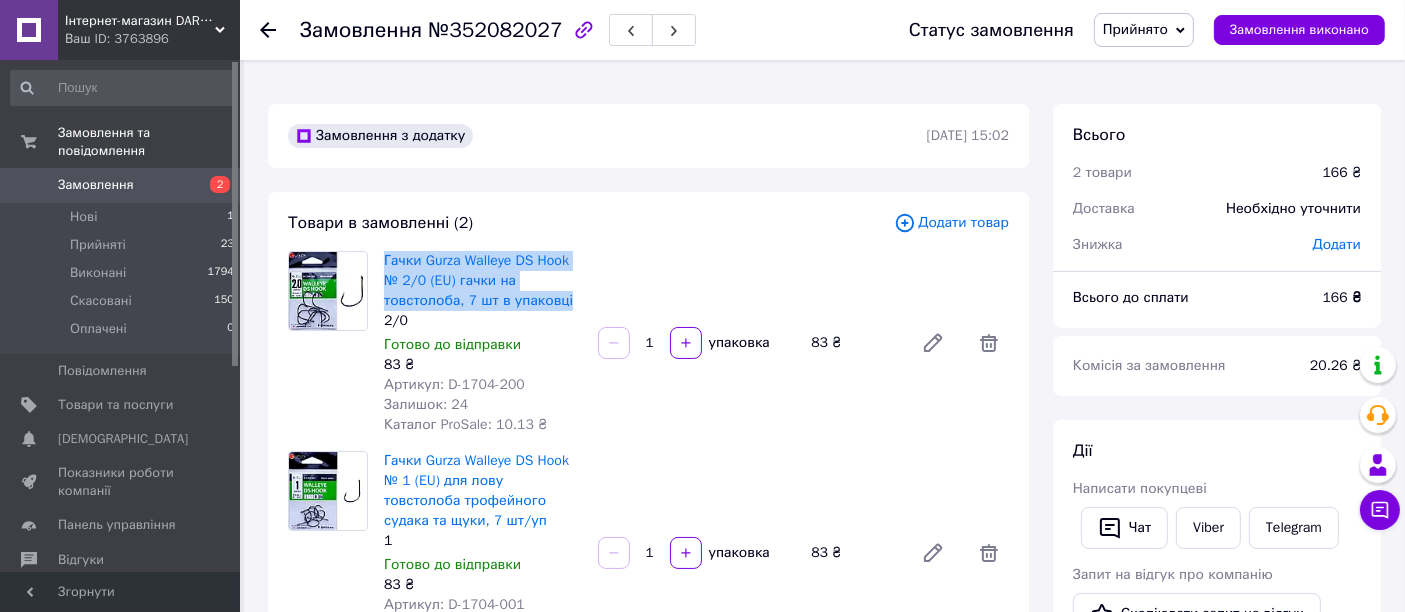 drag, startPoint x: 582, startPoint y: 304, endPoint x: 384, endPoint y: 241, distance: 207.78113 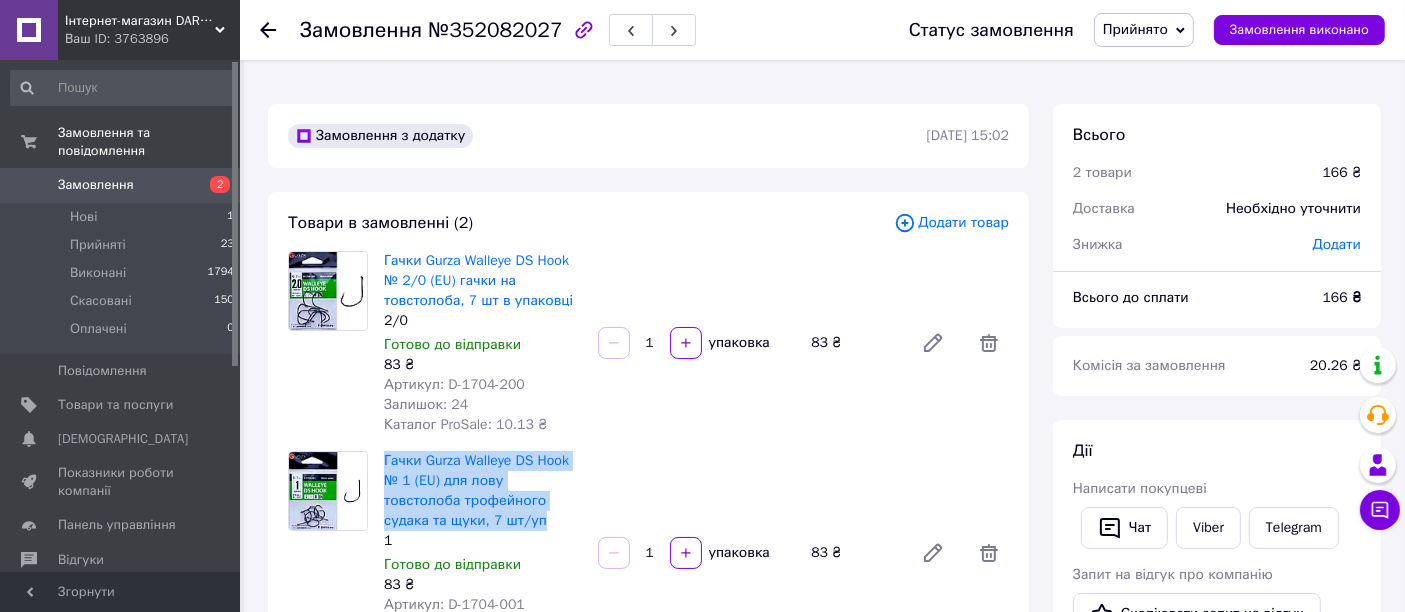 drag, startPoint x: 431, startPoint y: 528, endPoint x: 381, endPoint y: 461, distance: 83.60024 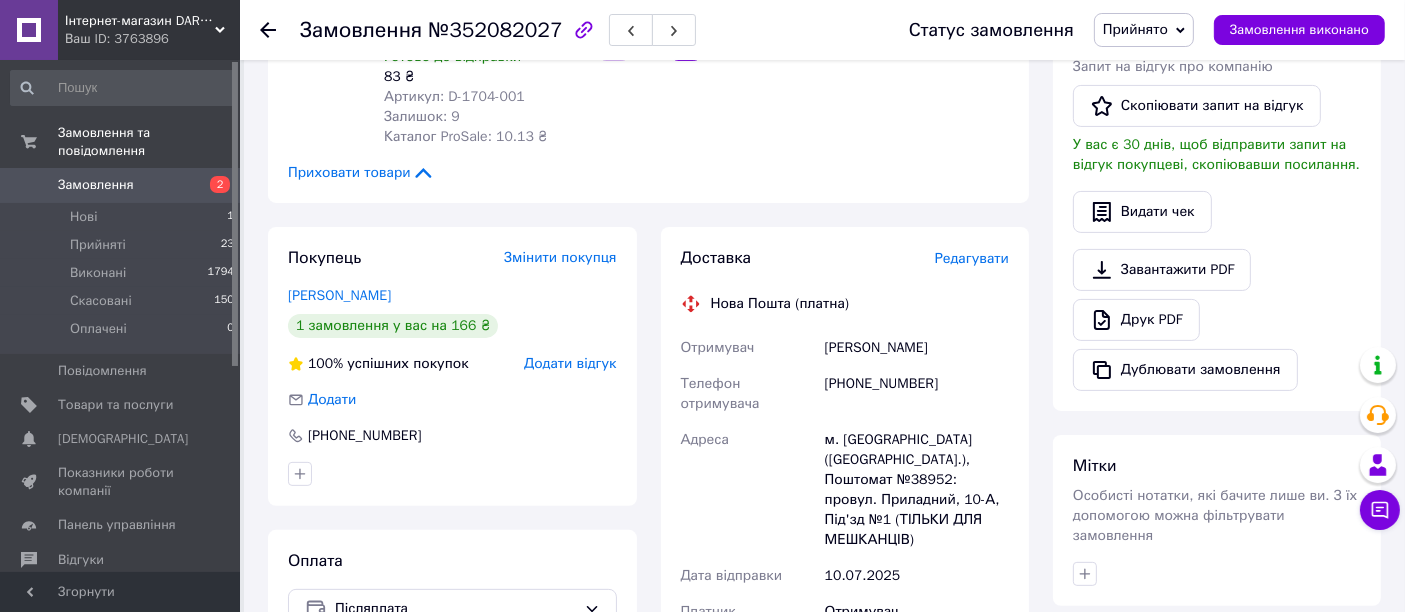 scroll, scrollTop: 555, scrollLeft: 0, axis: vertical 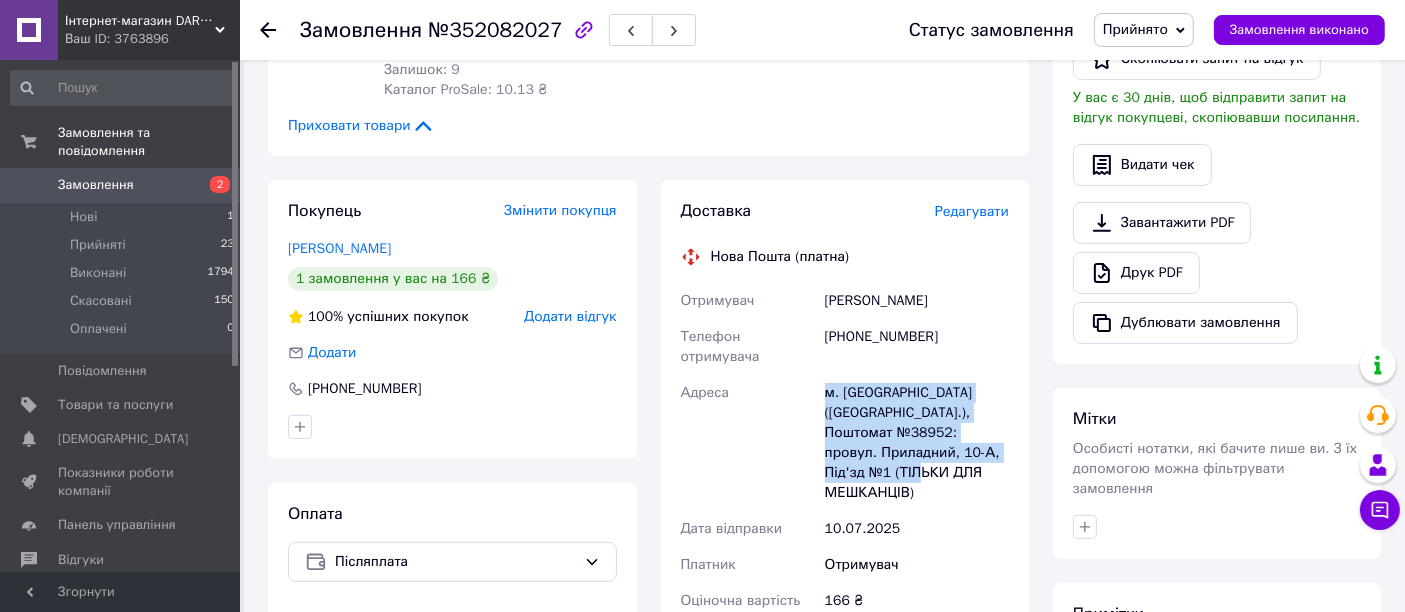 drag, startPoint x: 996, startPoint y: 431, endPoint x: 822, endPoint y: 370, distance: 184.38275 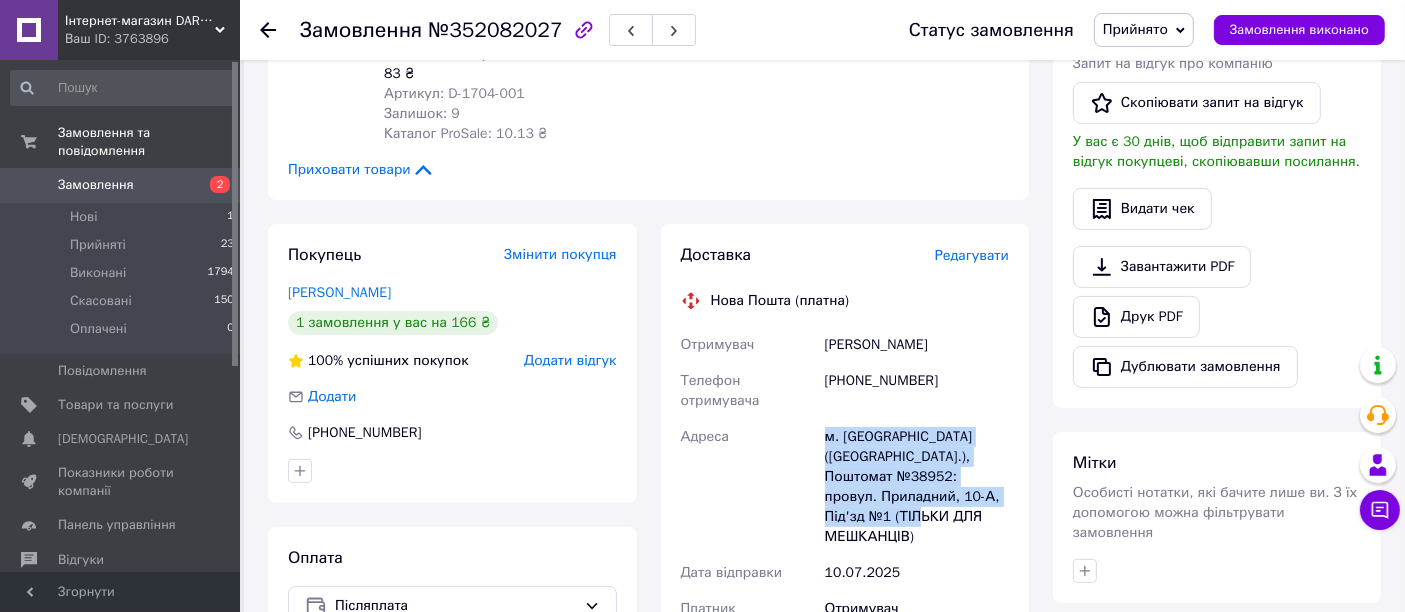 scroll, scrollTop: 444, scrollLeft: 0, axis: vertical 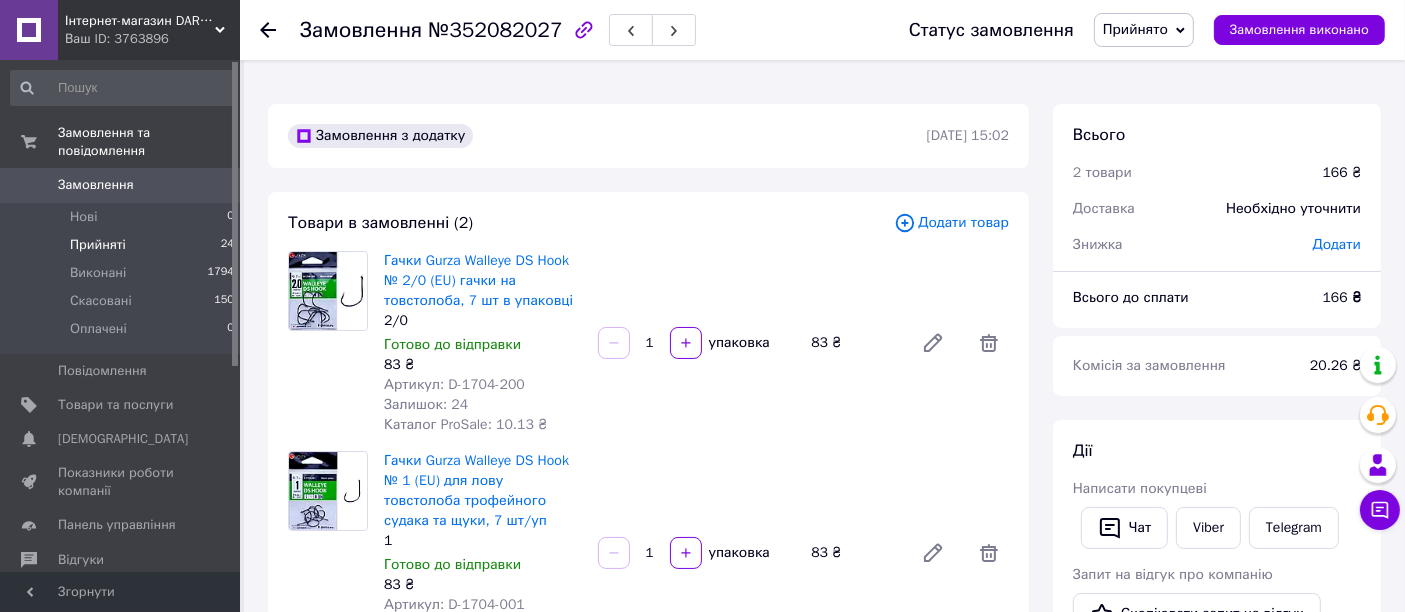 click on "Прийняті" at bounding box center (98, 245) 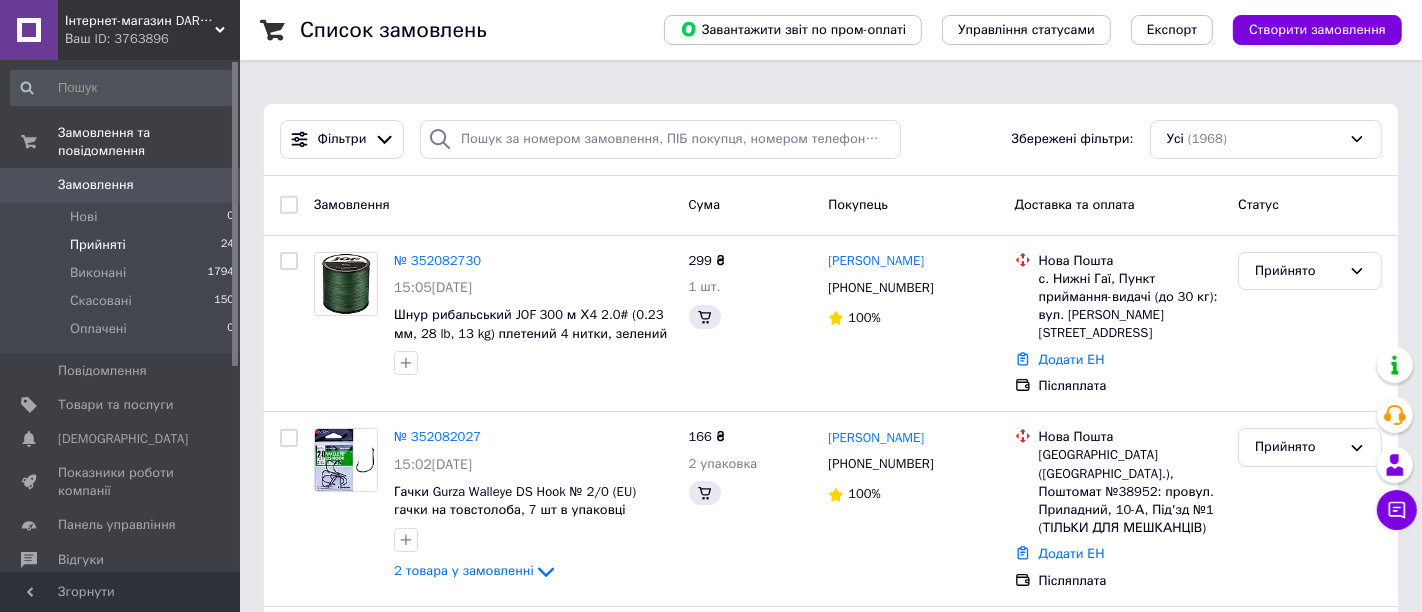 click on "Прийняті" at bounding box center (98, 245) 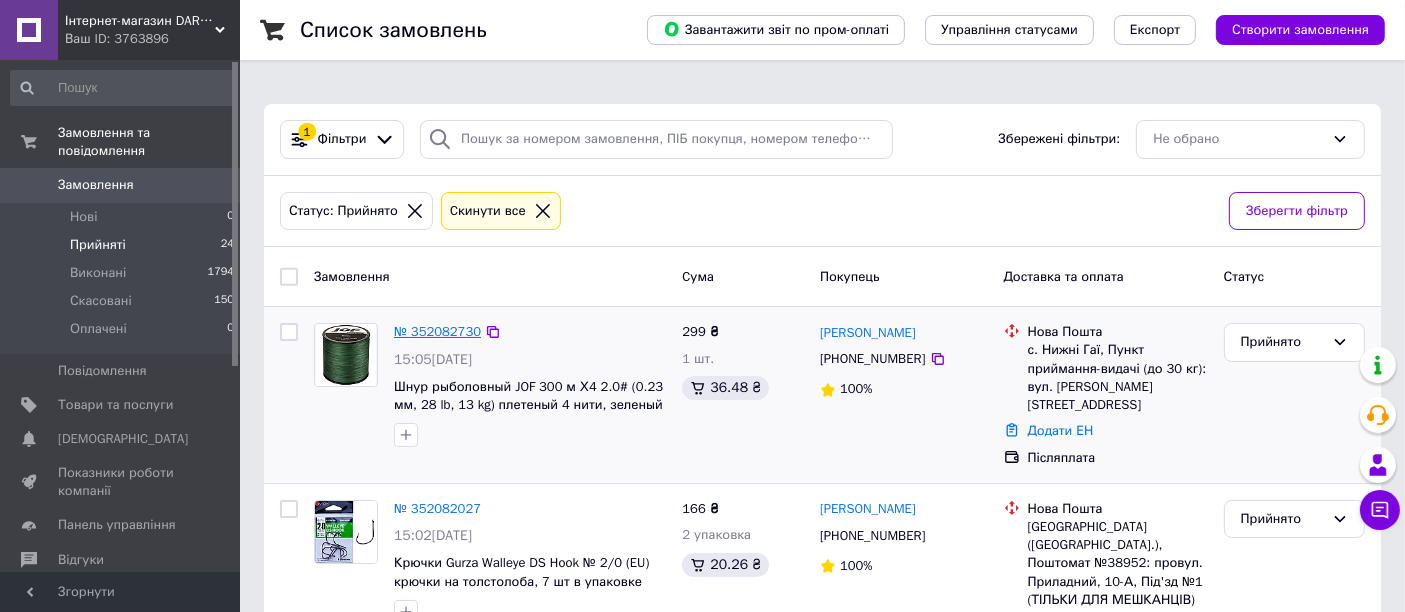 click on "№ 352082730" at bounding box center [437, 331] 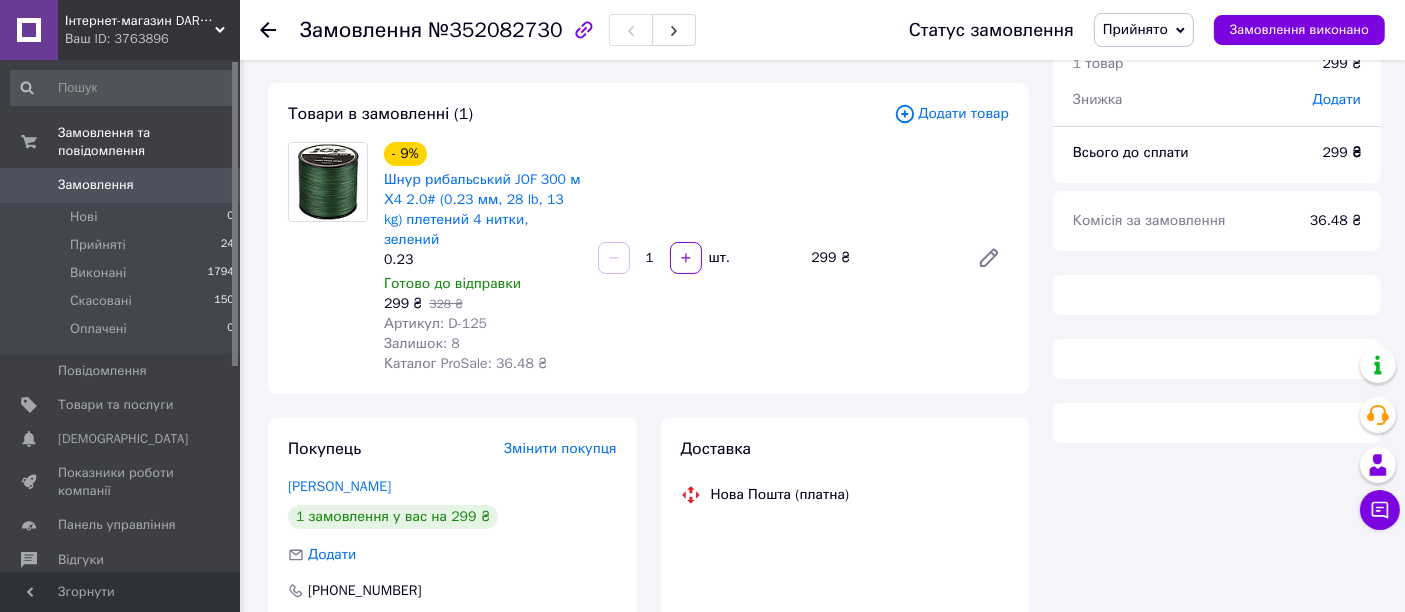 scroll, scrollTop: 222, scrollLeft: 0, axis: vertical 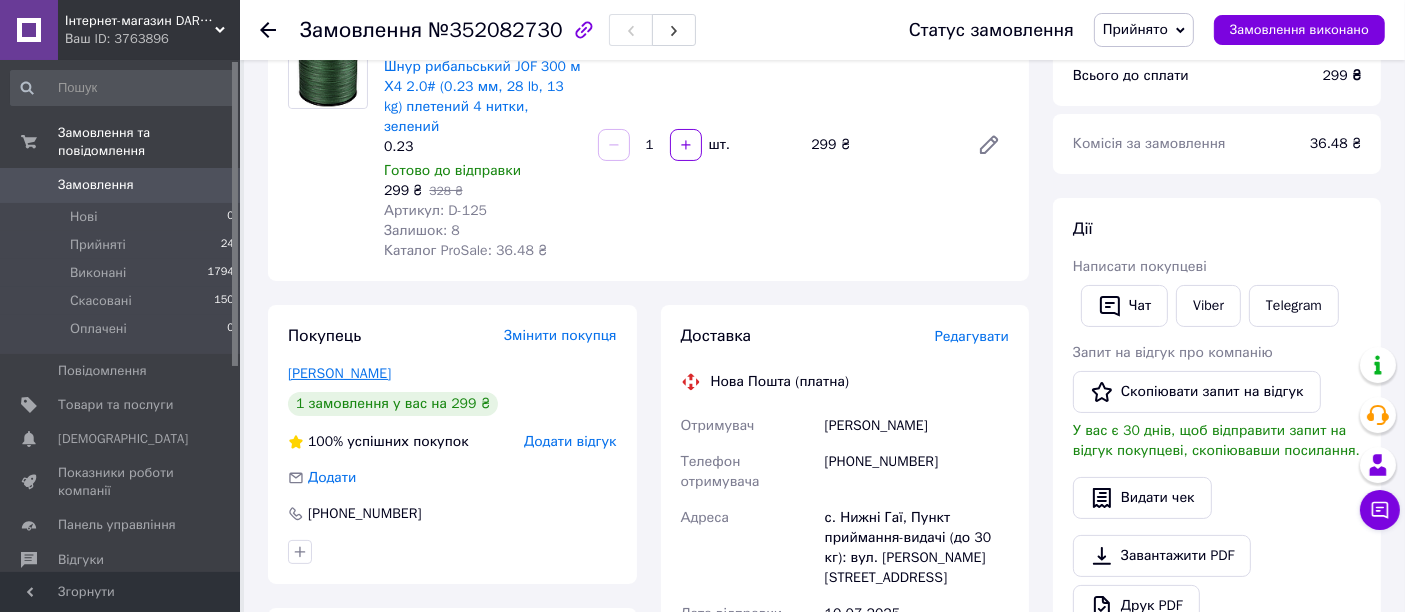 click on "Гук Дмитро" at bounding box center (339, 373) 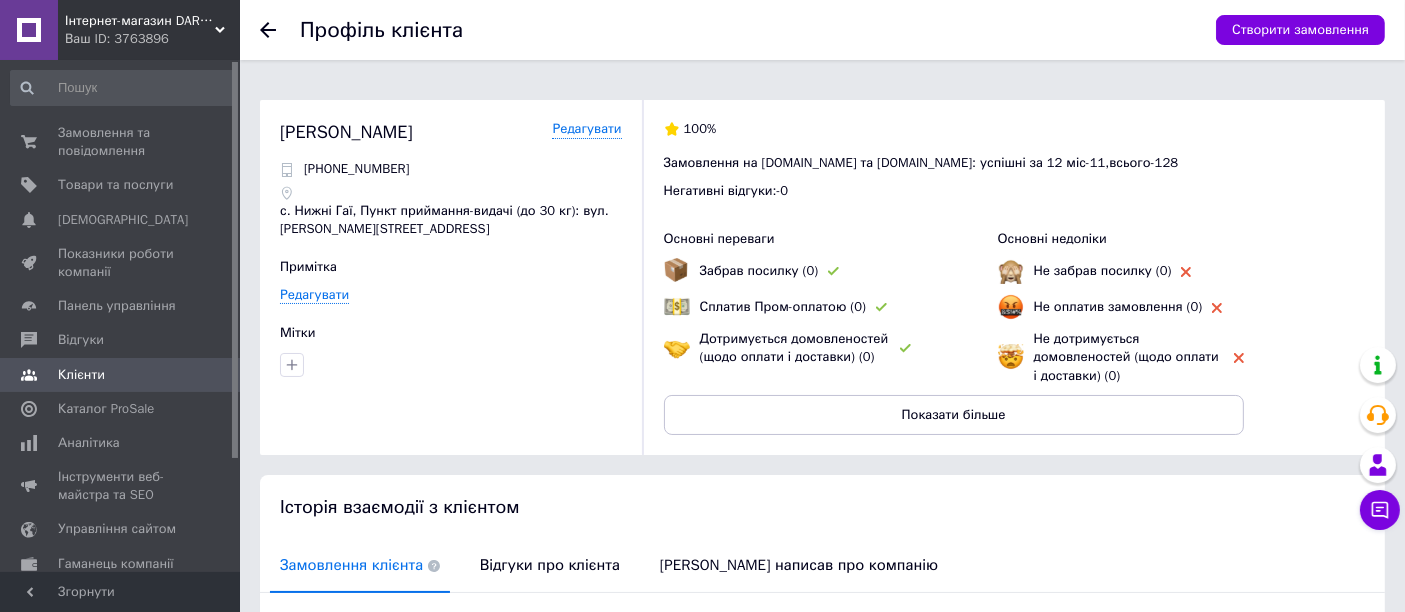 scroll, scrollTop: 222, scrollLeft: 0, axis: vertical 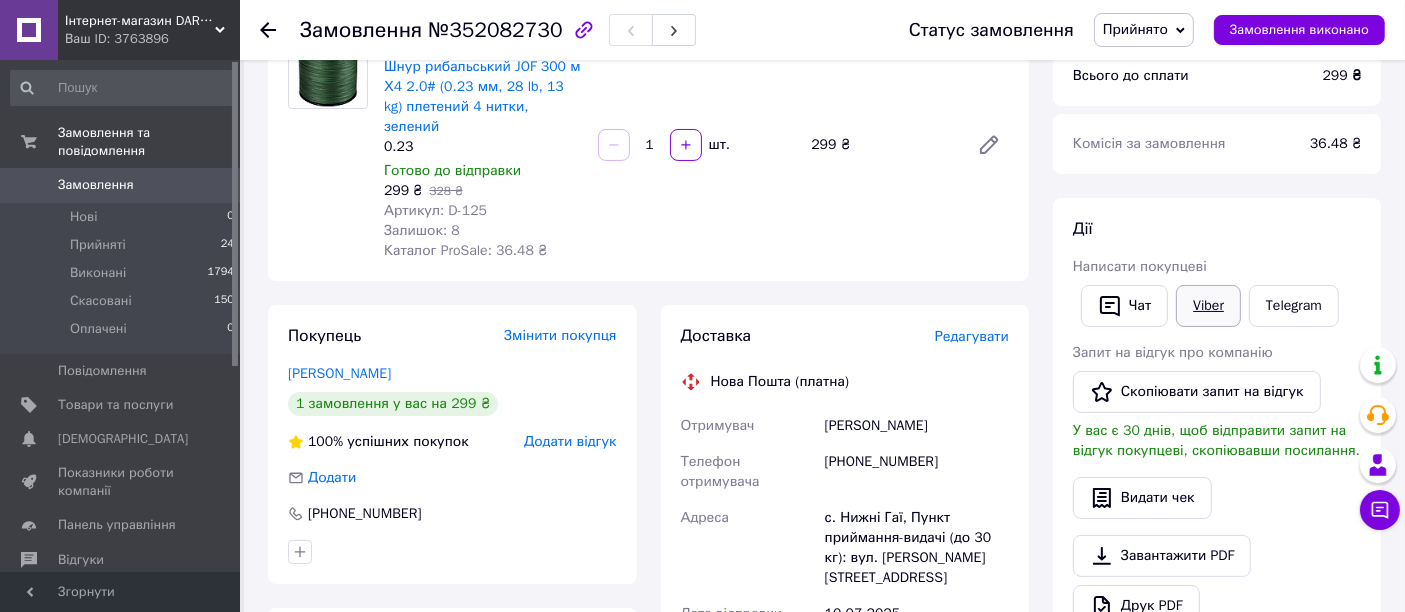 click on "Viber" at bounding box center [1208, 306] 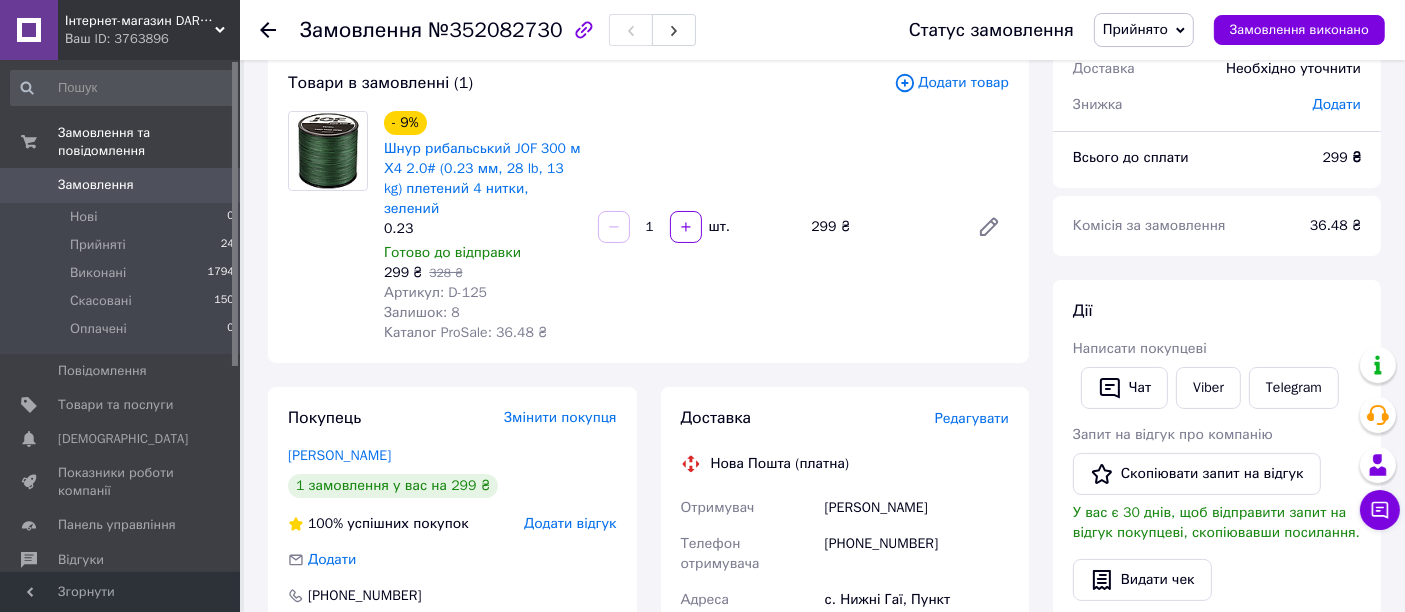 scroll, scrollTop: 111, scrollLeft: 0, axis: vertical 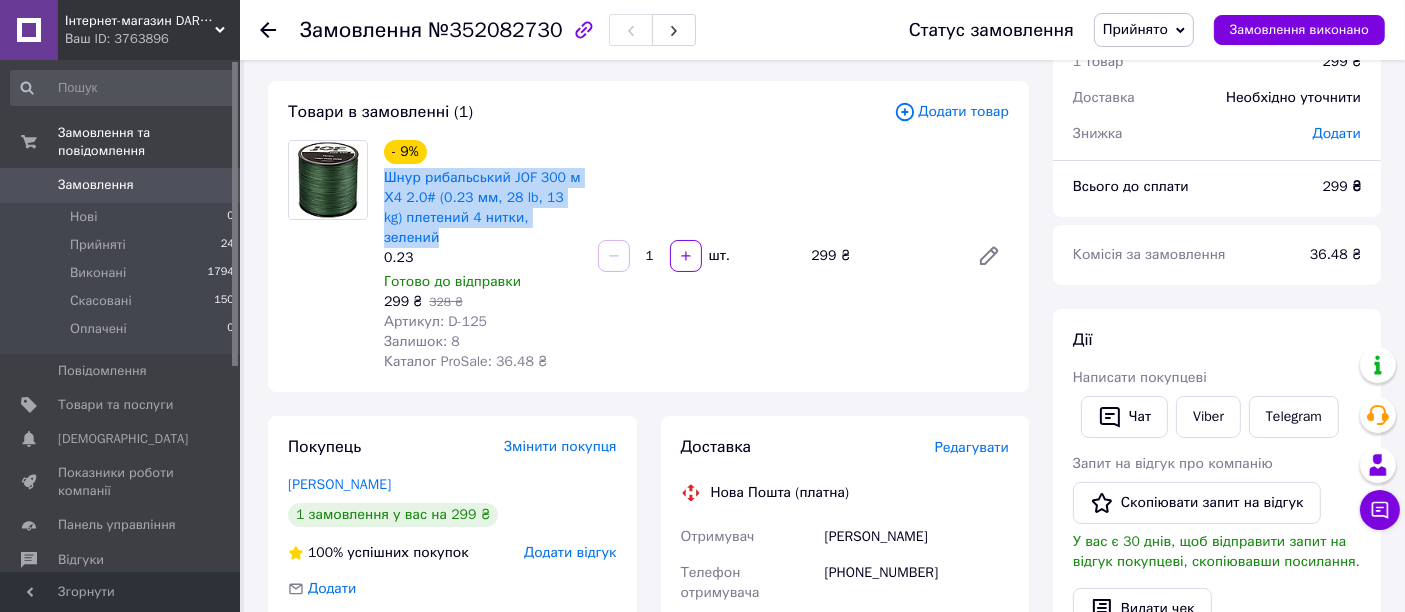 drag, startPoint x: 570, startPoint y: 221, endPoint x: 378, endPoint y: 184, distance: 195.53261 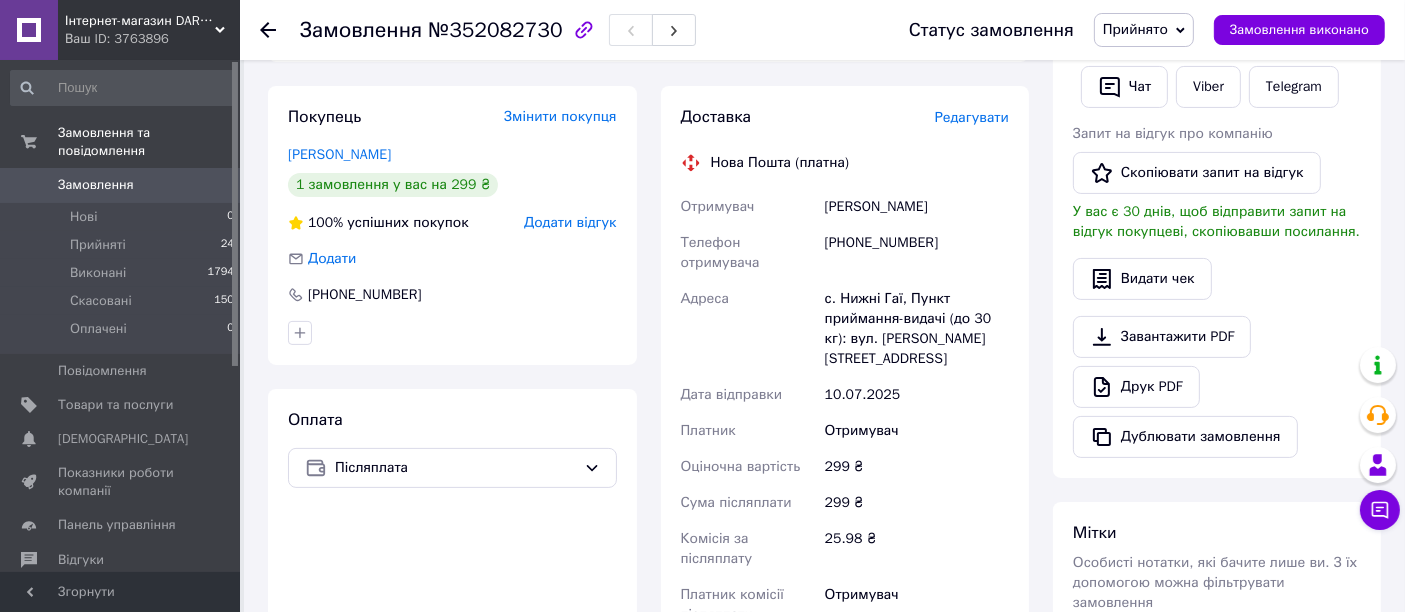 scroll, scrollTop: 444, scrollLeft: 0, axis: vertical 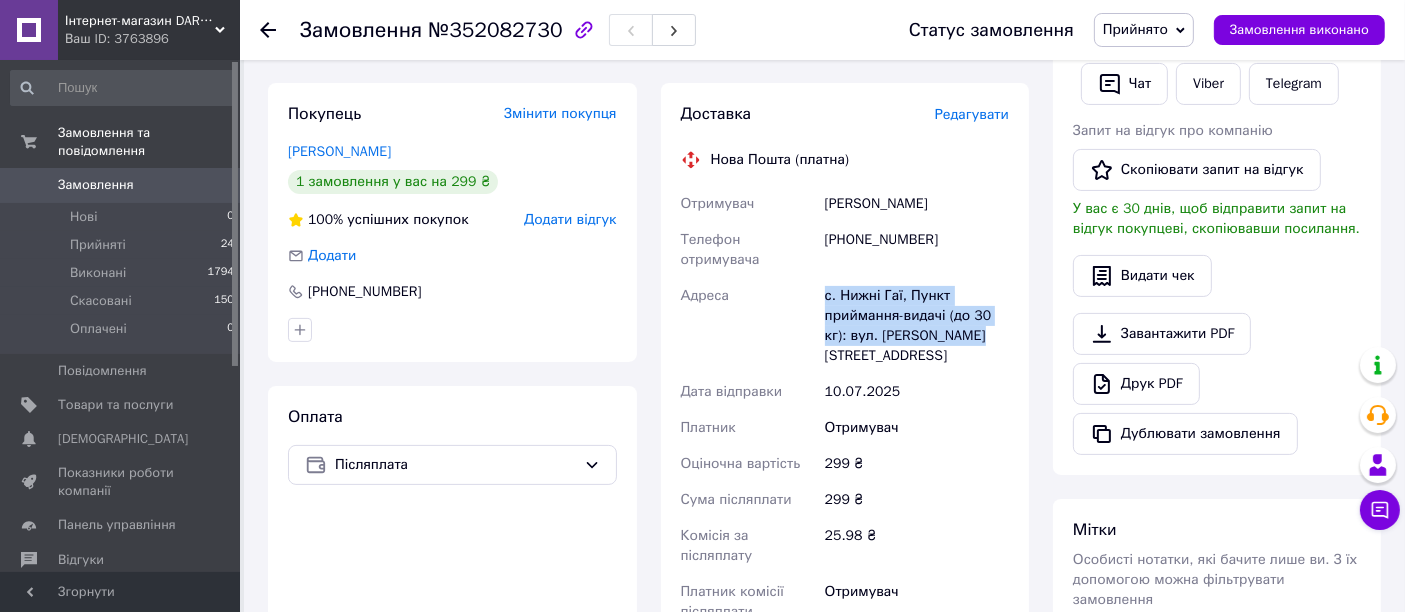drag, startPoint x: 954, startPoint y: 297, endPoint x: 820, endPoint y: 262, distance: 138.49548 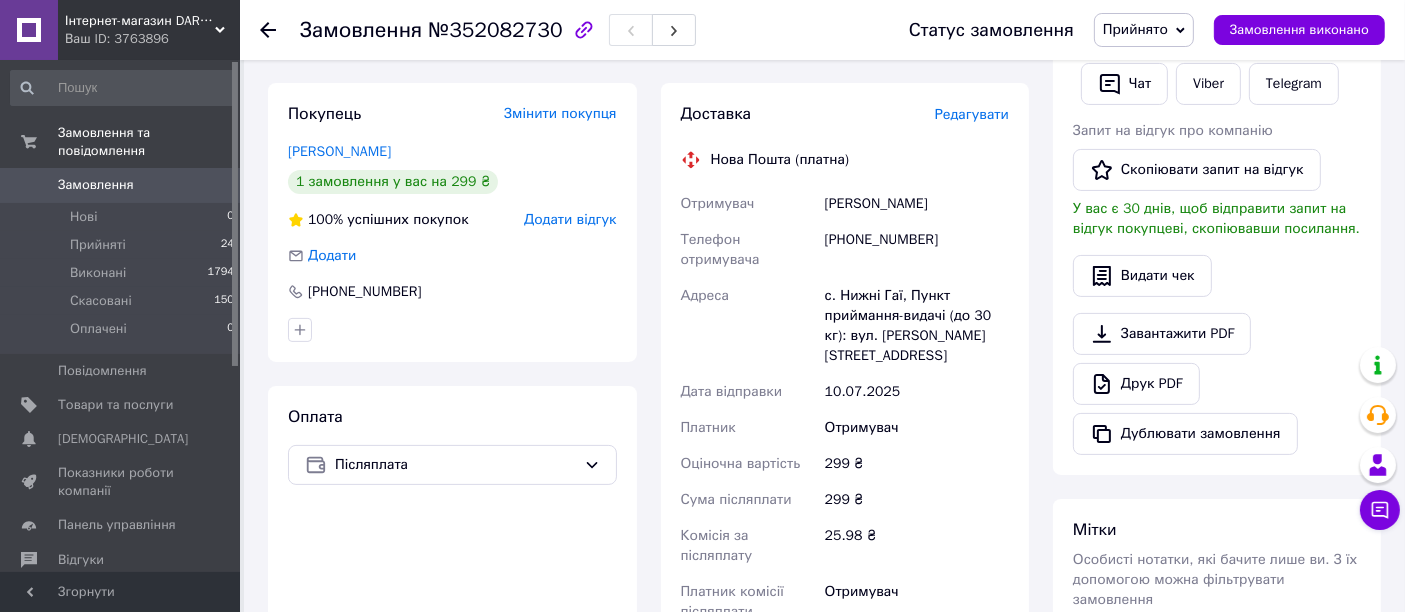click 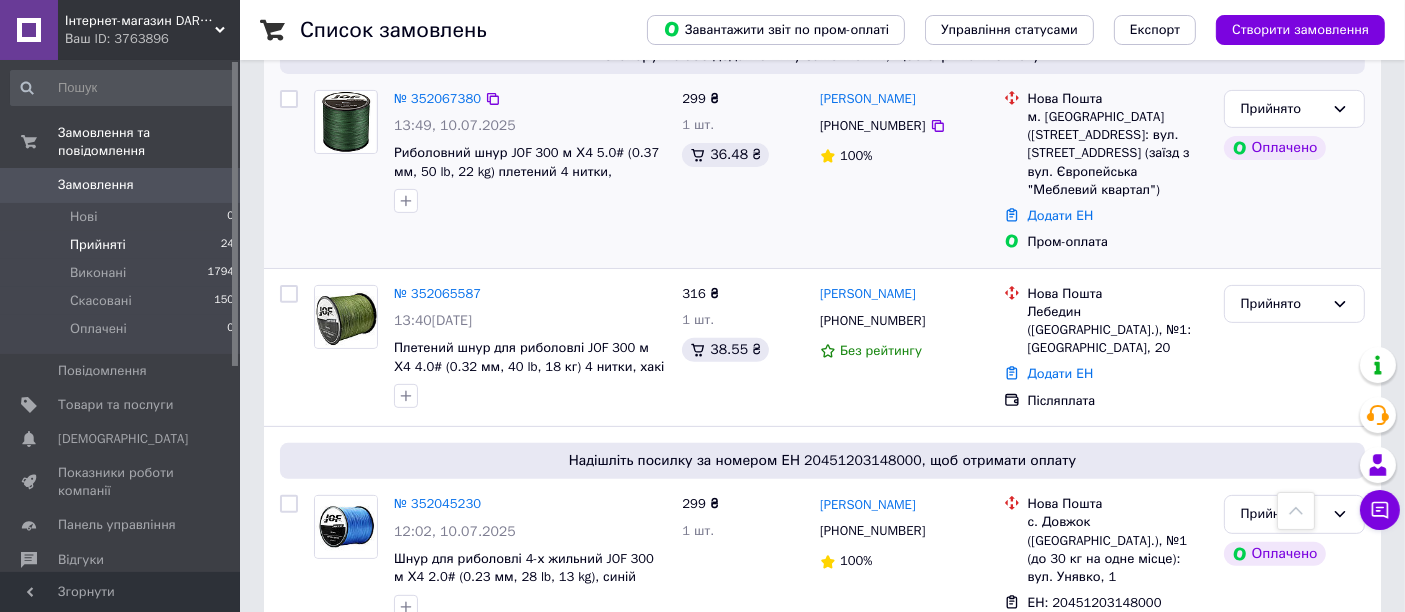 scroll, scrollTop: 666, scrollLeft: 0, axis: vertical 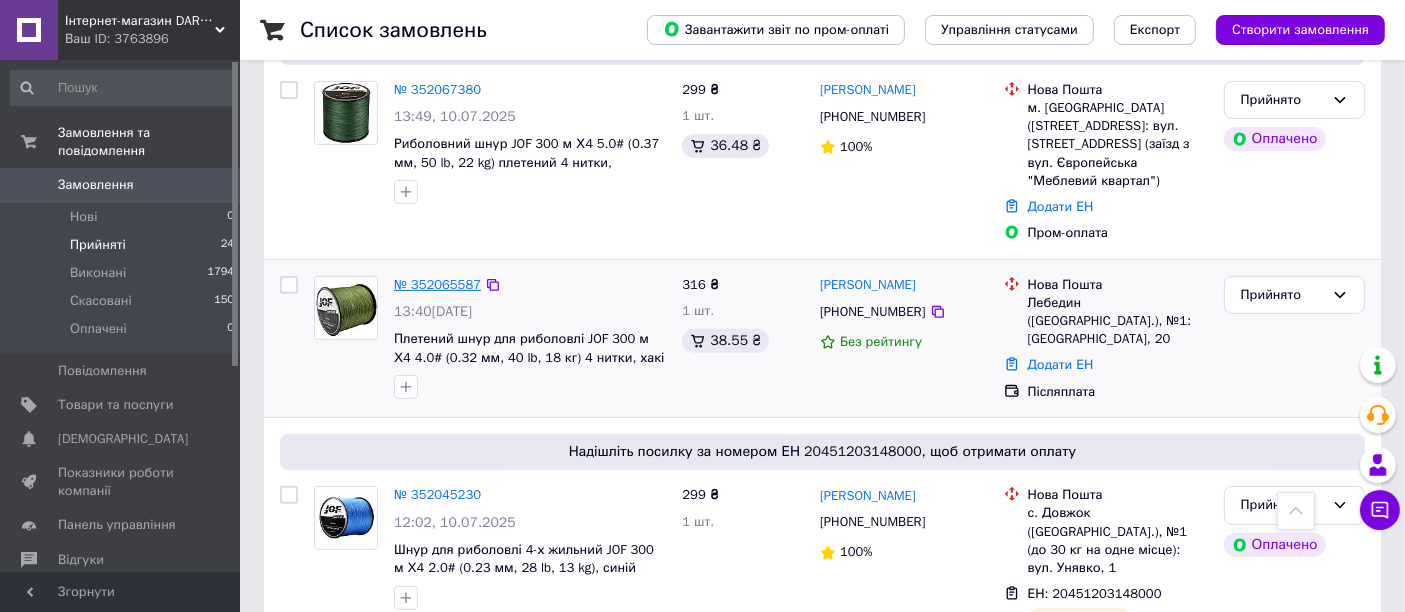 click on "№ 352065587" at bounding box center [437, 284] 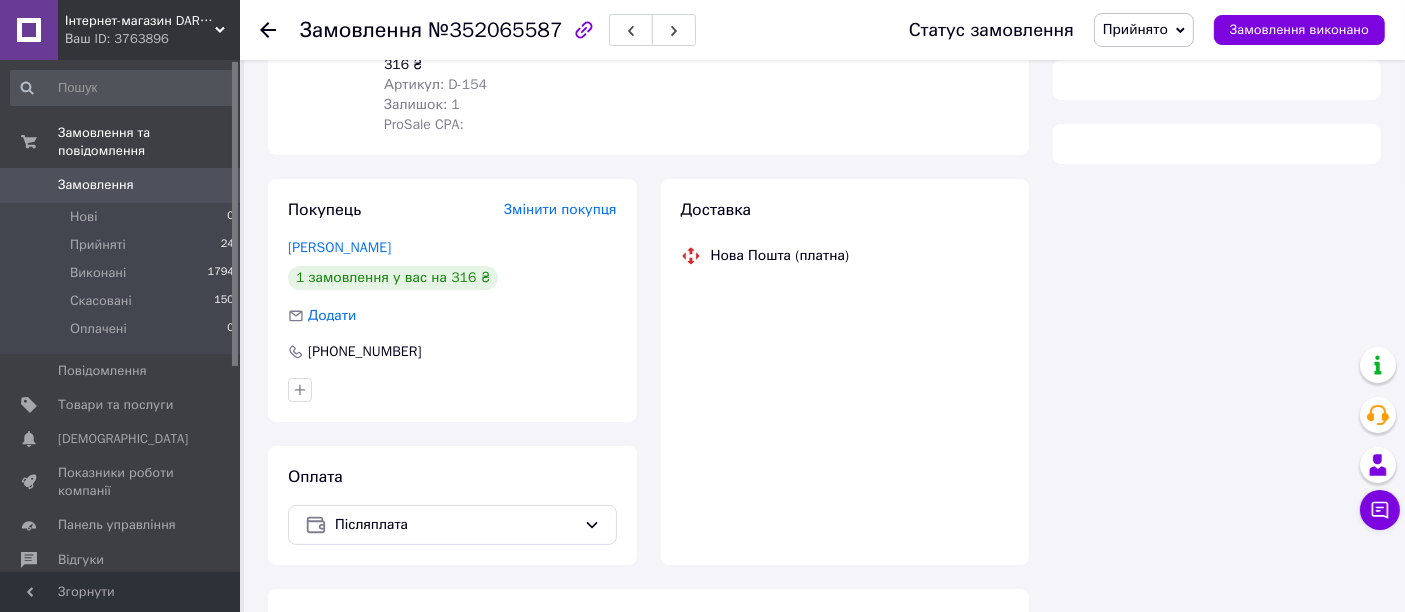 scroll, scrollTop: 339, scrollLeft: 0, axis: vertical 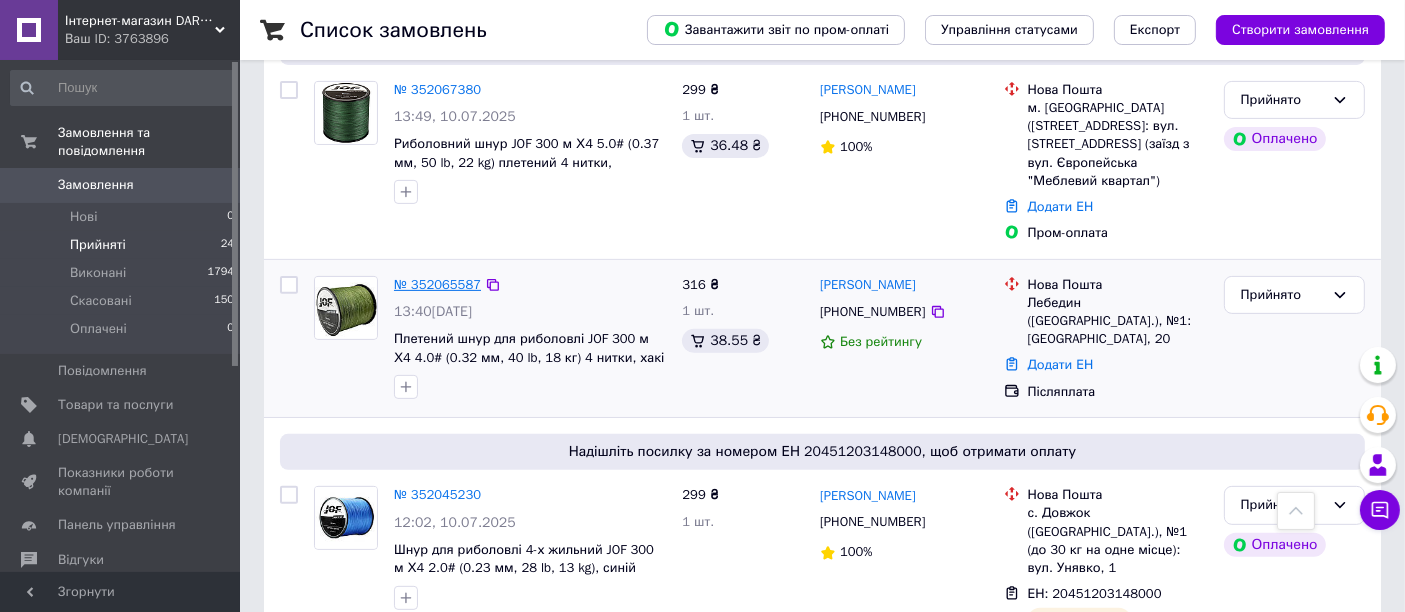 click on "№ 352065587" at bounding box center [437, 284] 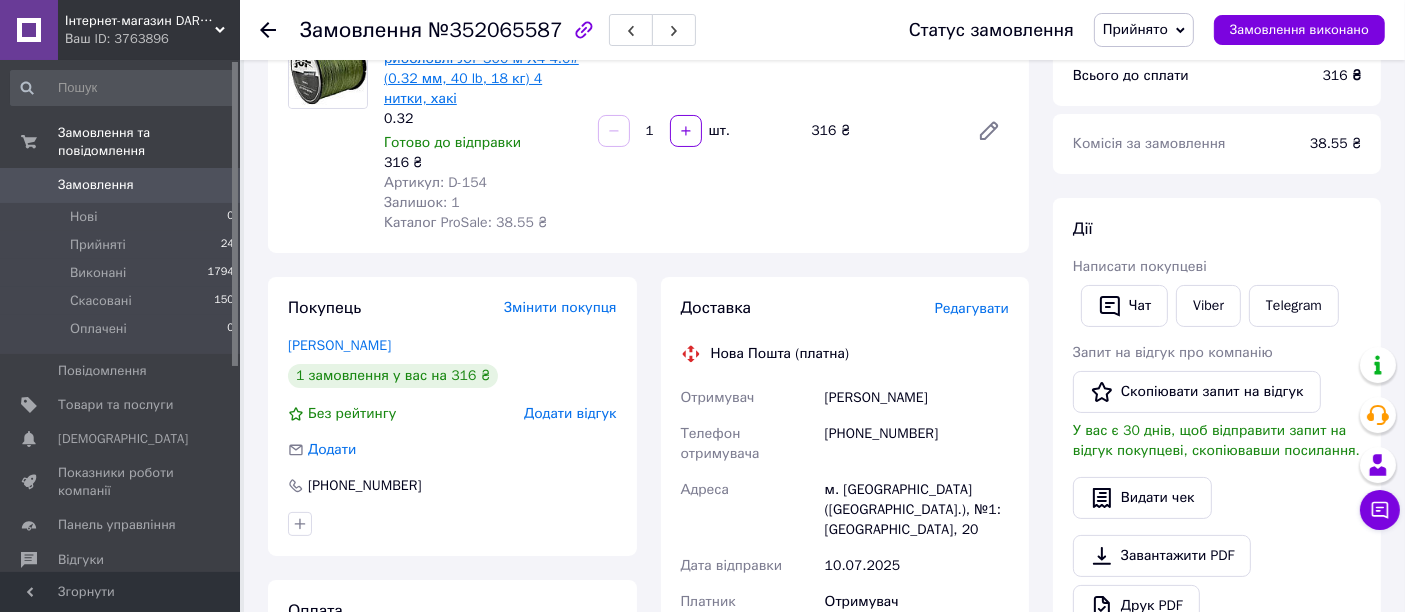 scroll, scrollTop: 0, scrollLeft: 0, axis: both 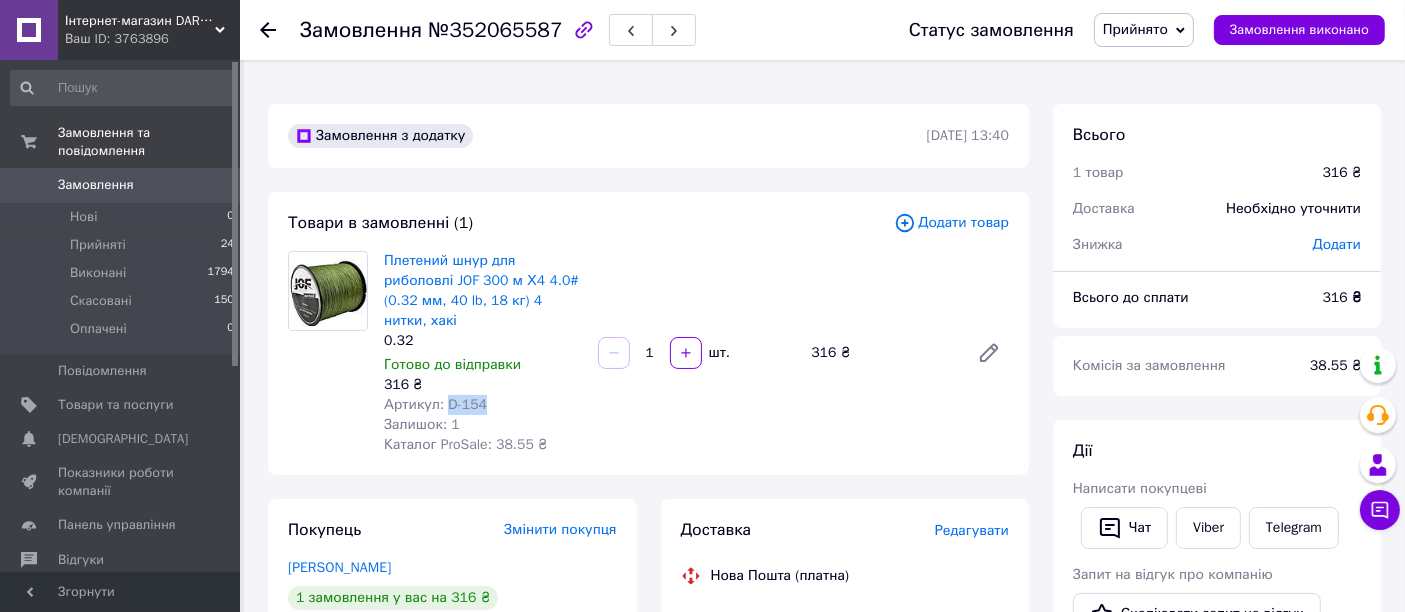 drag, startPoint x: 497, startPoint y: 384, endPoint x: 445, endPoint y: 379, distance: 52.23983 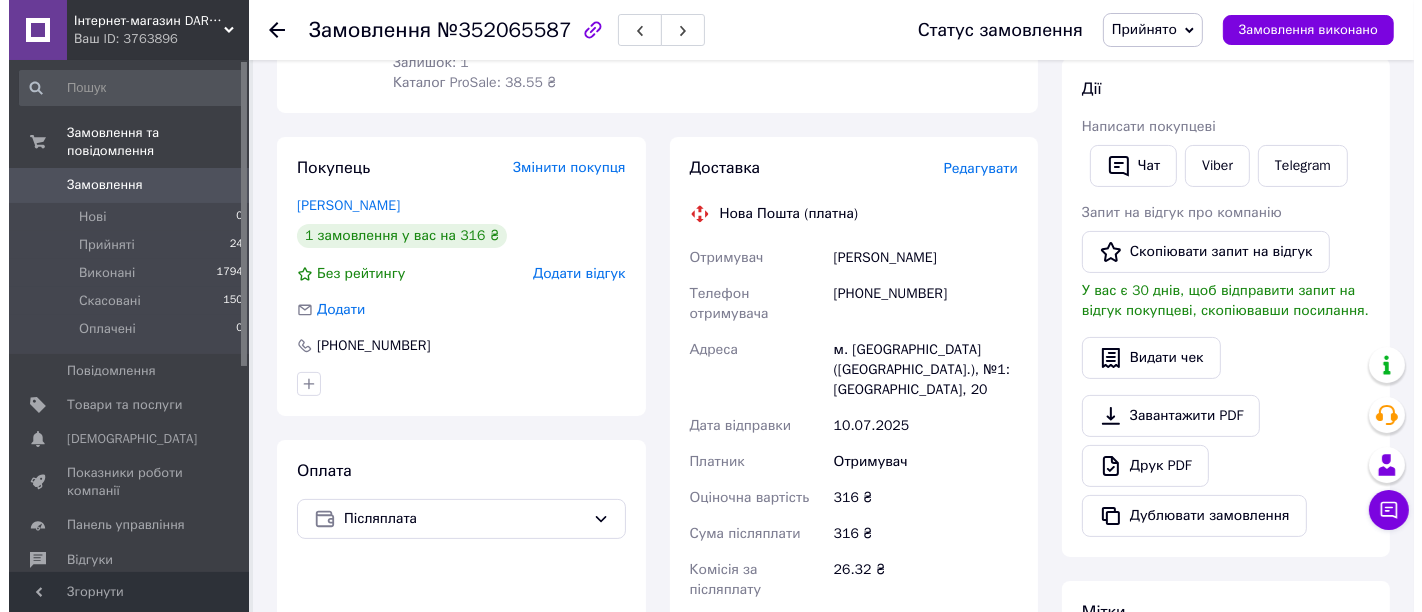 scroll, scrollTop: 234, scrollLeft: 0, axis: vertical 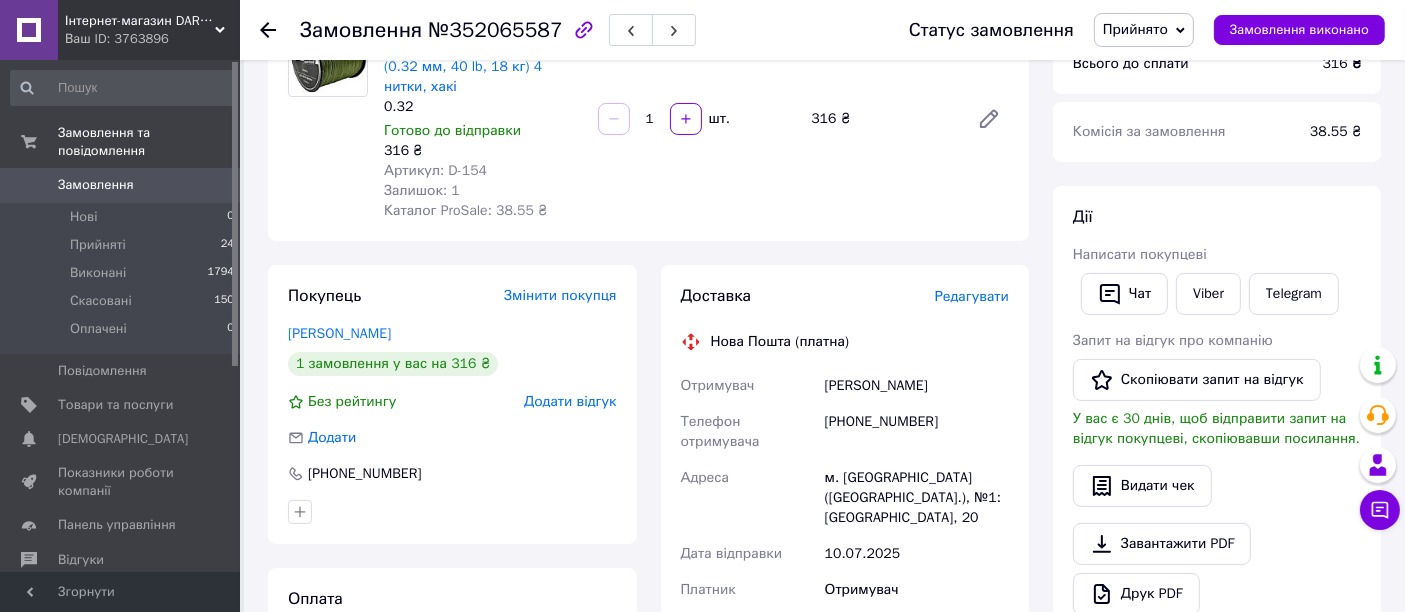 click on "Редагувати" at bounding box center (972, 296) 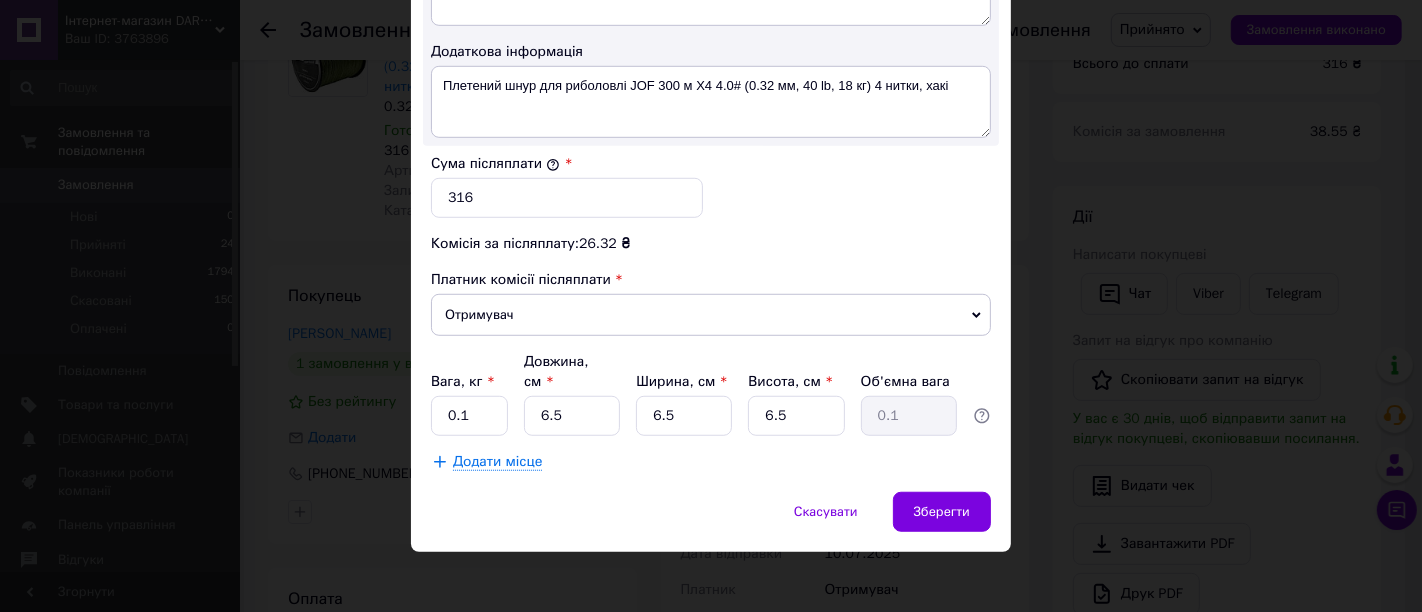 scroll, scrollTop: 1037, scrollLeft: 0, axis: vertical 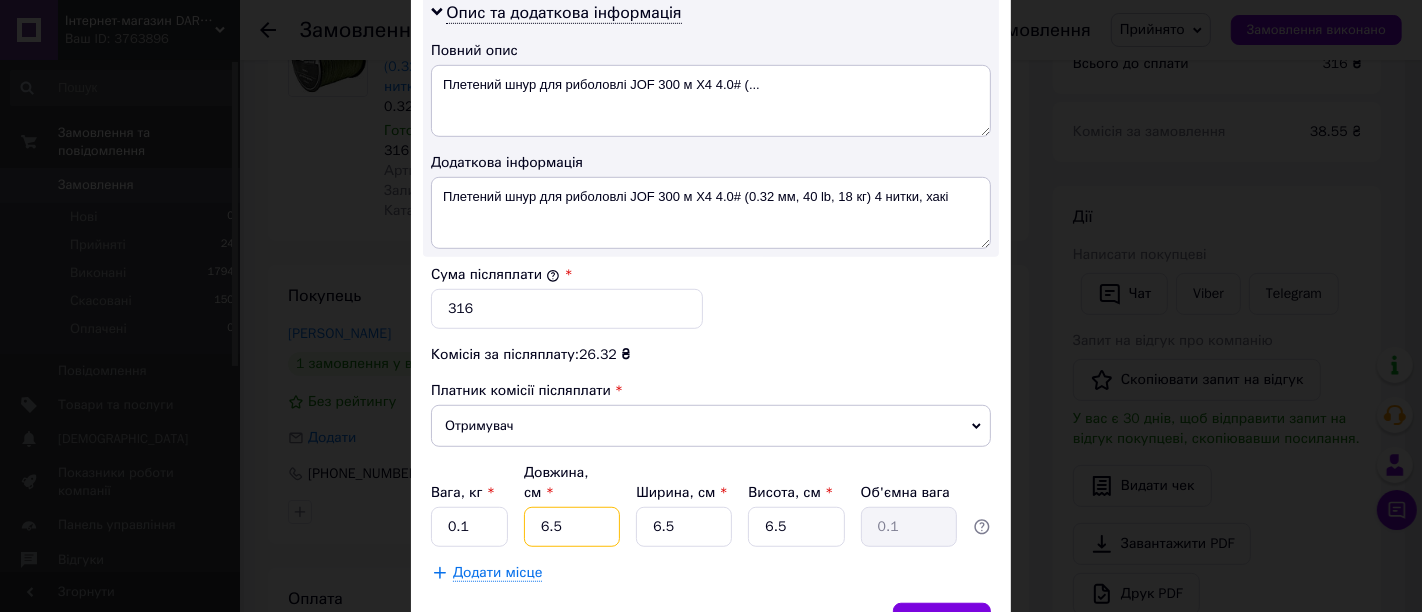 drag, startPoint x: 568, startPoint y: 521, endPoint x: 525, endPoint y: 527, distance: 43.416588 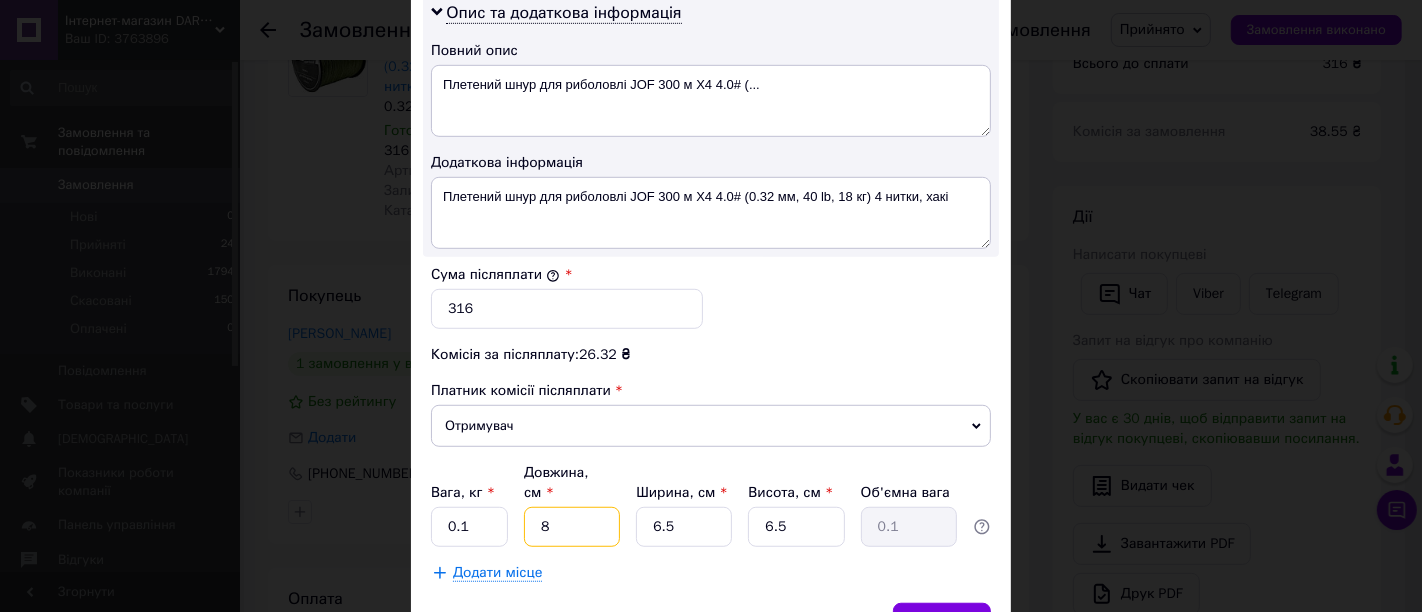 type on "8" 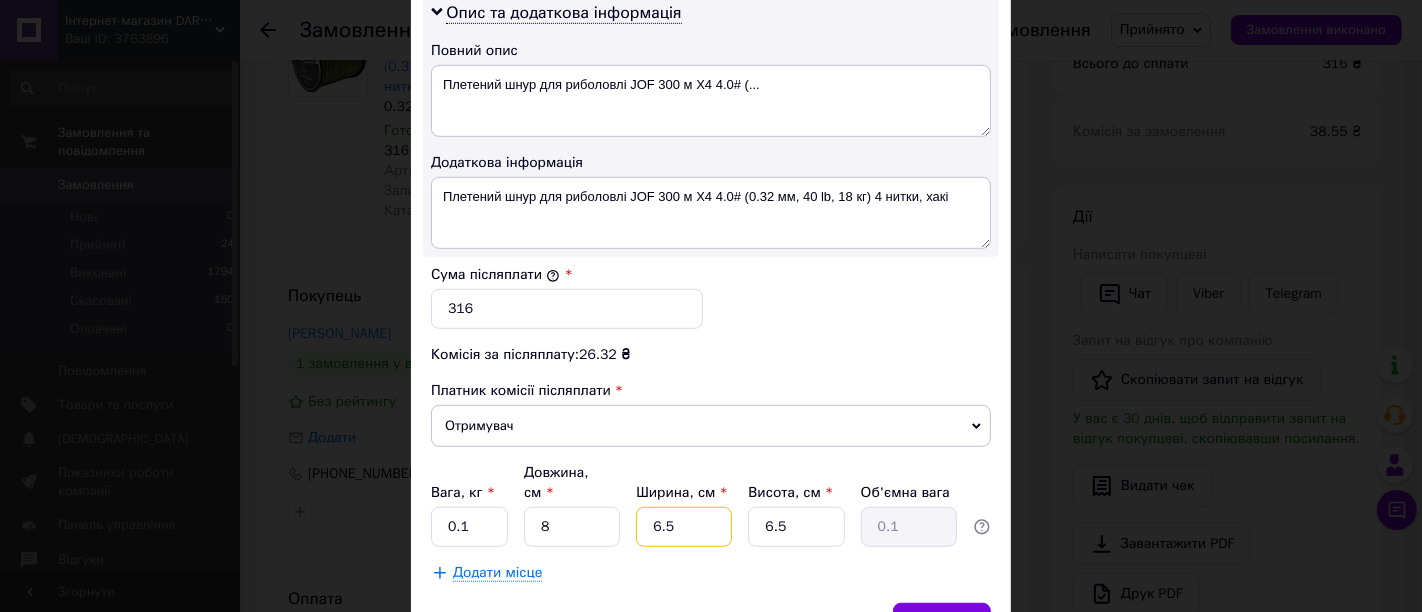 drag, startPoint x: 651, startPoint y: 530, endPoint x: 637, endPoint y: 527, distance: 14.3178215 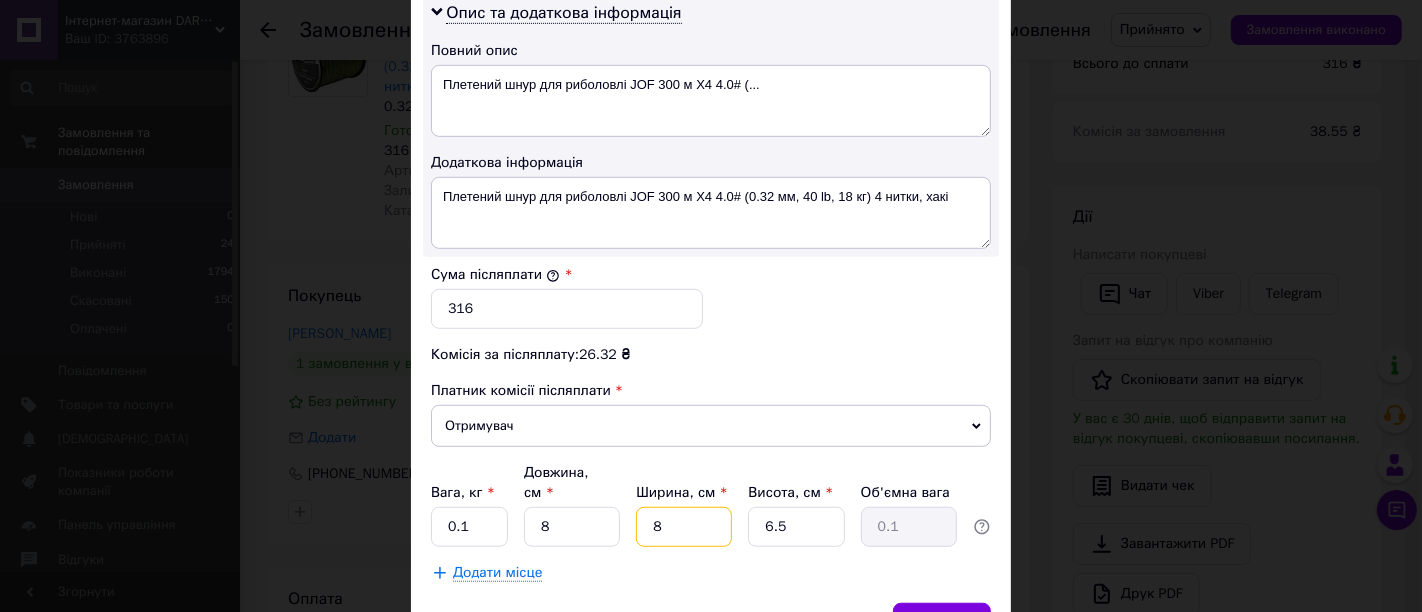 type on "8" 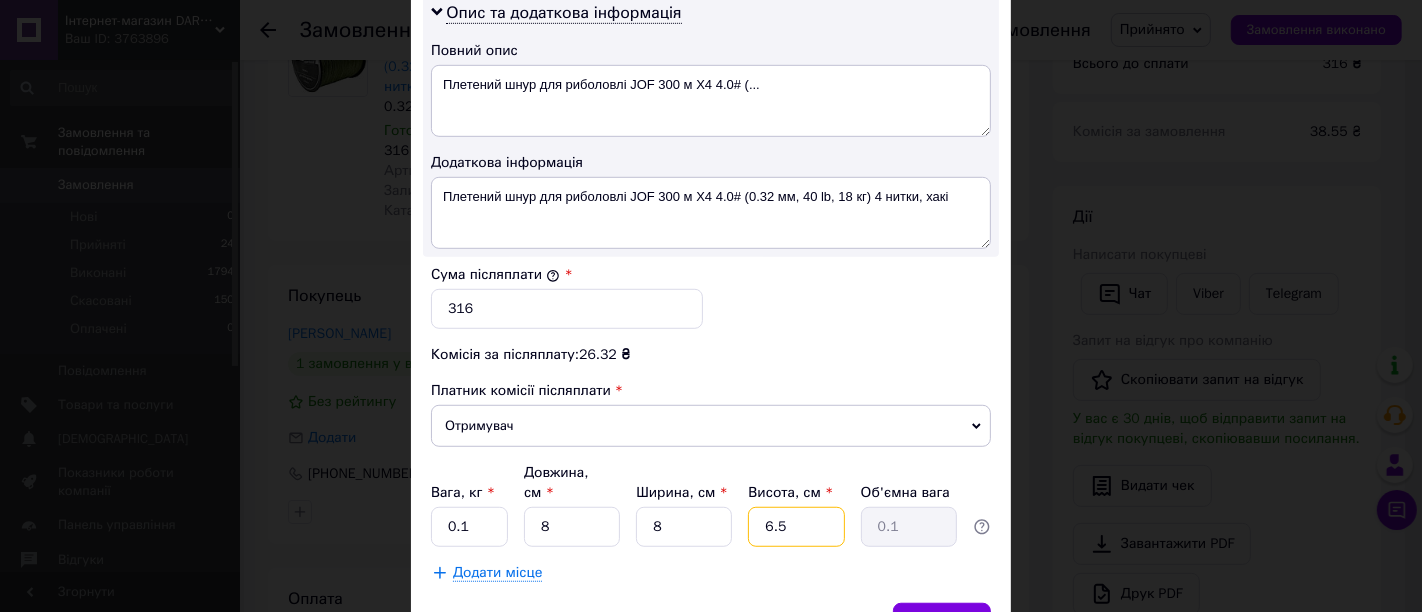 drag, startPoint x: 788, startPoint y: 517, endPoint x: 741, endPoint y: 519, distance: 47.042534 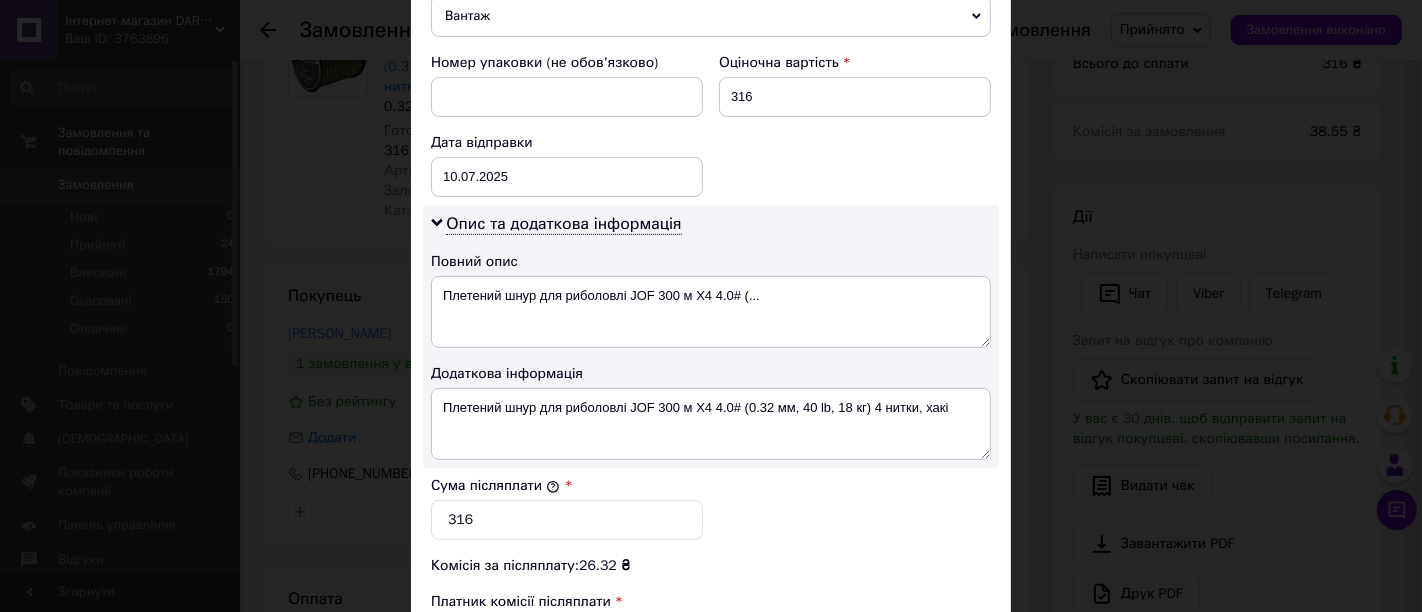 scroll, scrollTop: 814, scrollLeft: 0, axis: vertical 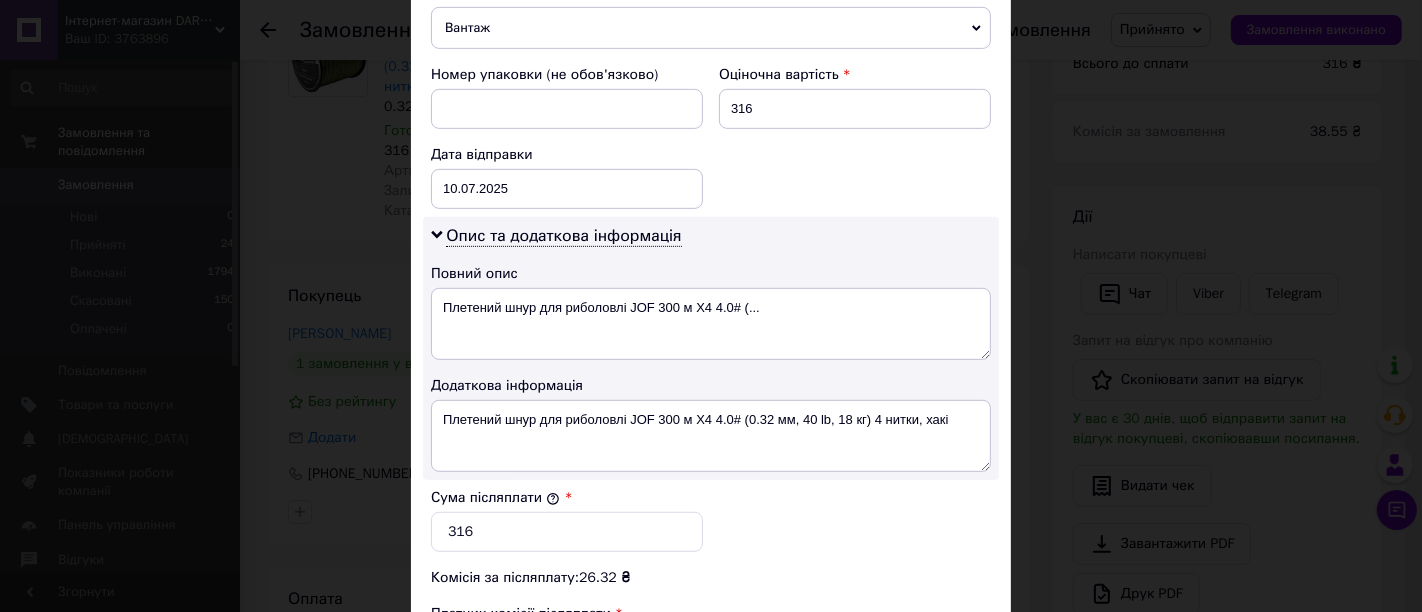 type on "7" 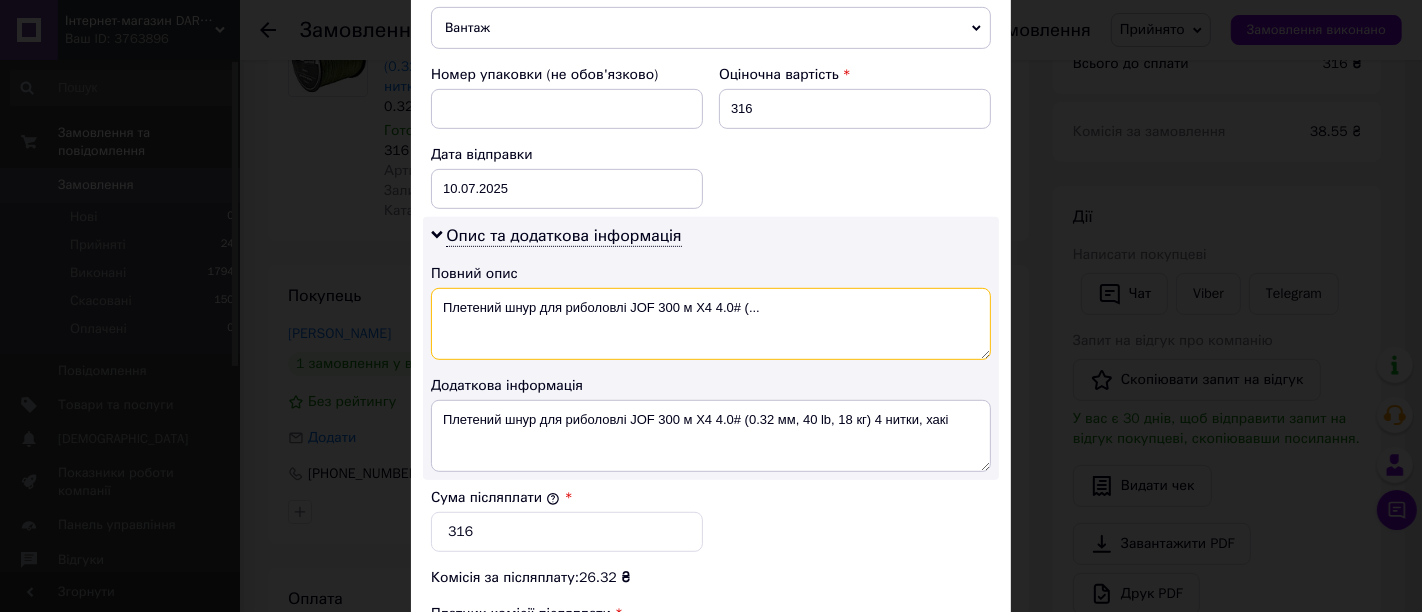 drag, startPoint x: 692, startPoint y: 320, endPoint x: 860, endPoint y: 315, distance: 168.07439 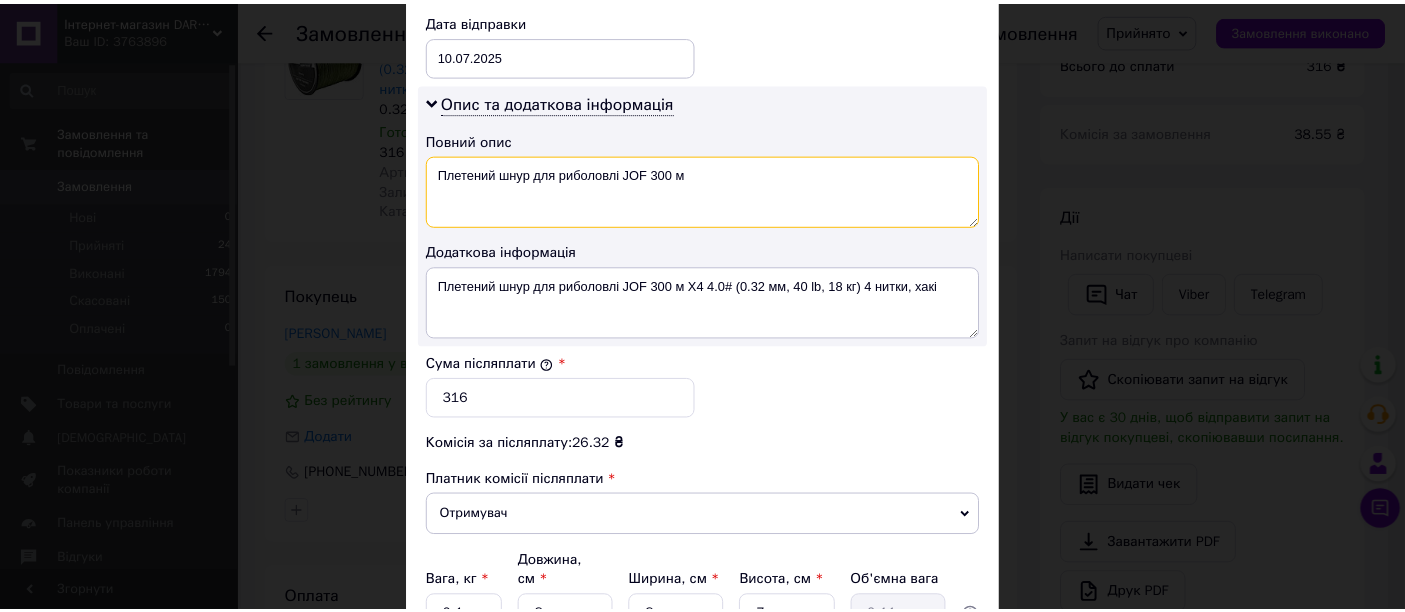 scroll, scrollTop: 1148, scrollLeft: 0, axis: vertical 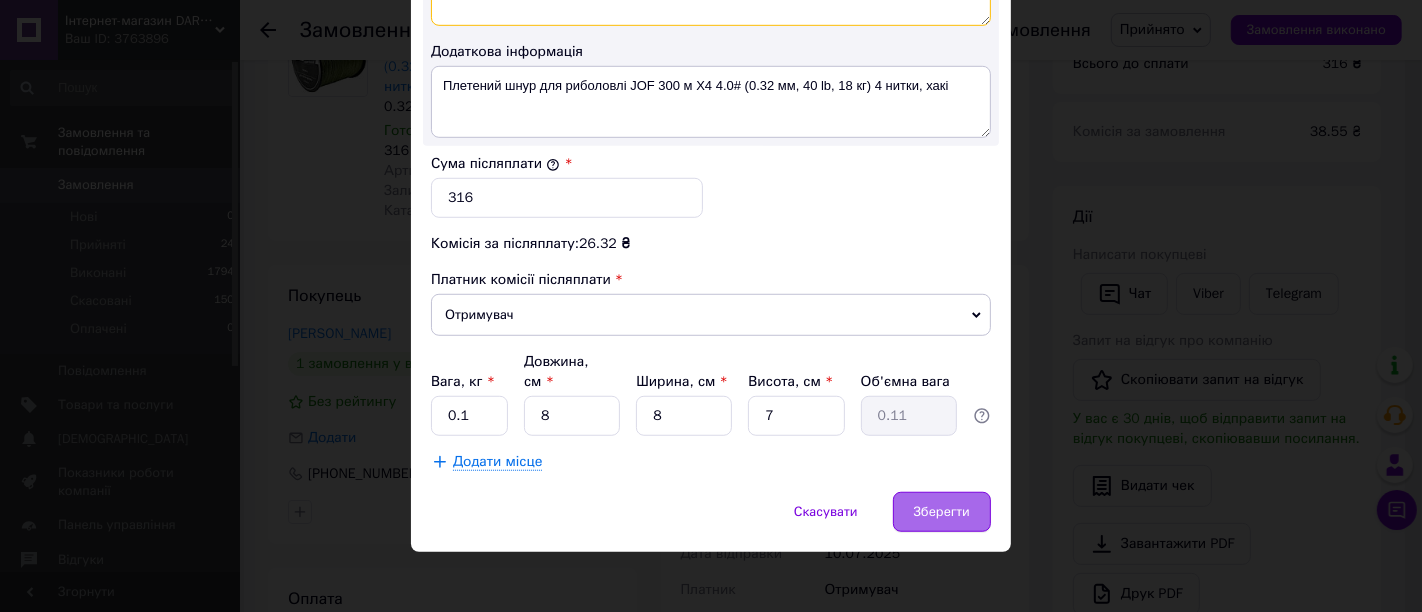type on "Плетений шнур для риболовлі JOF 300 м" 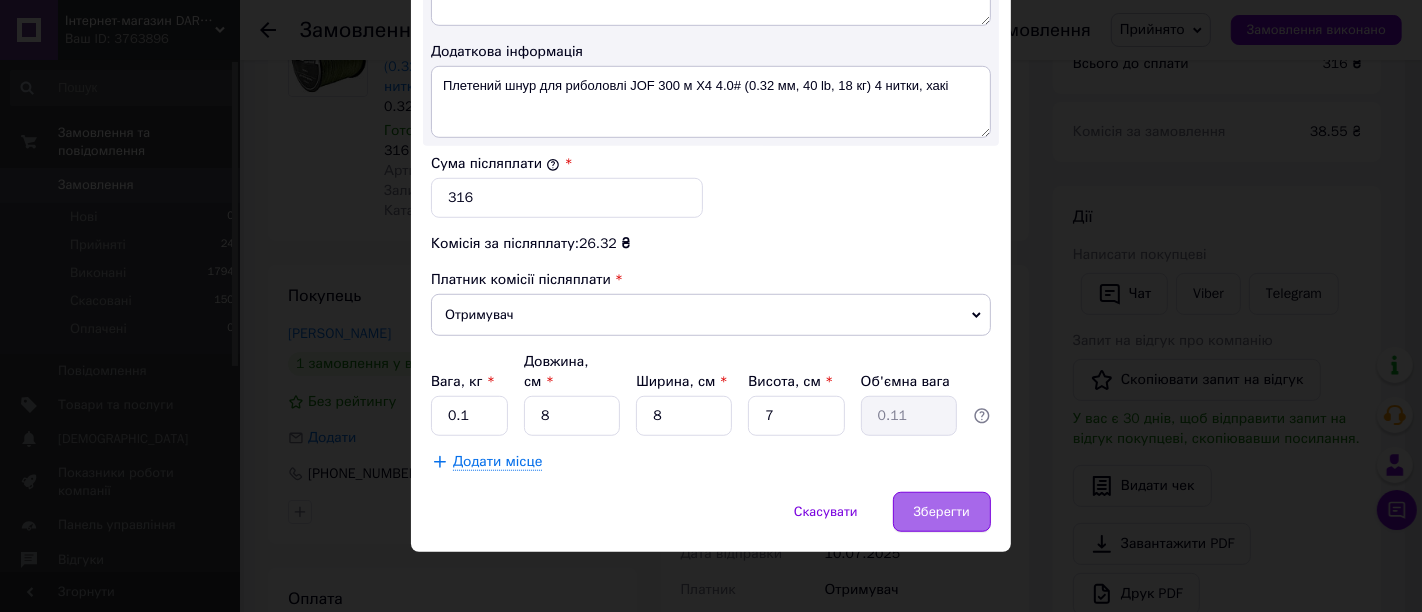 click on "Зберегти" at bounding box center [942, 512] 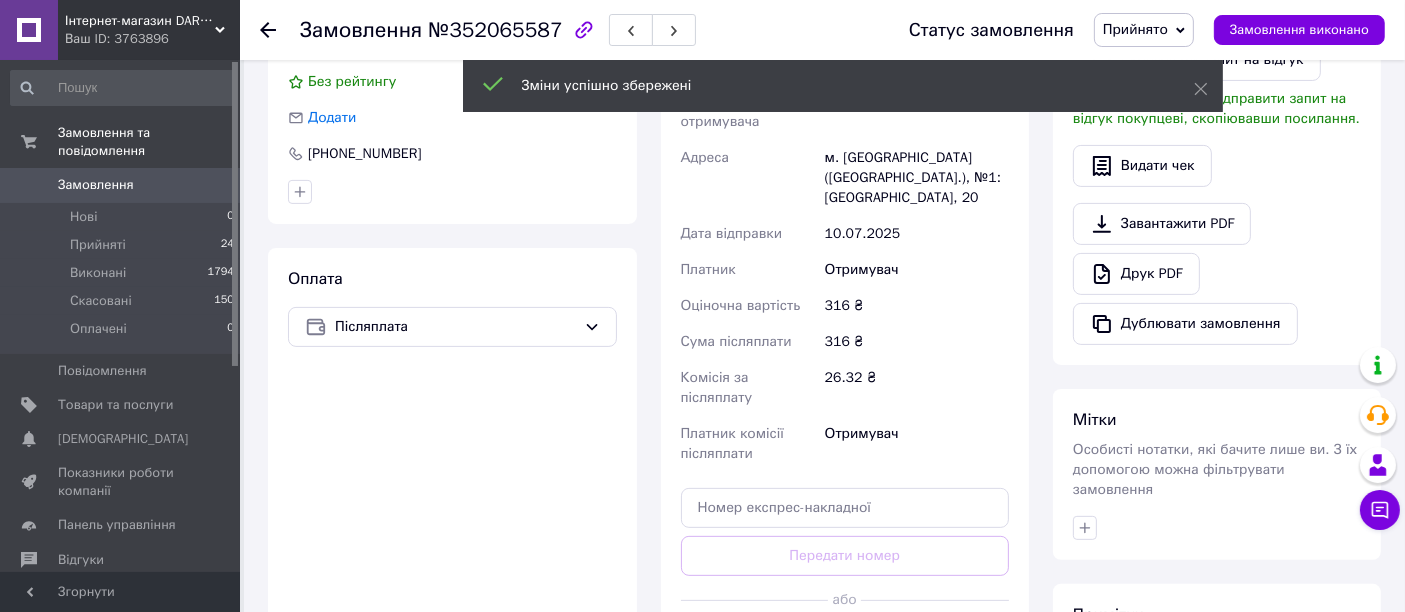scroll, scrollTop: 568, scrollLeft: 0, axis: vertical 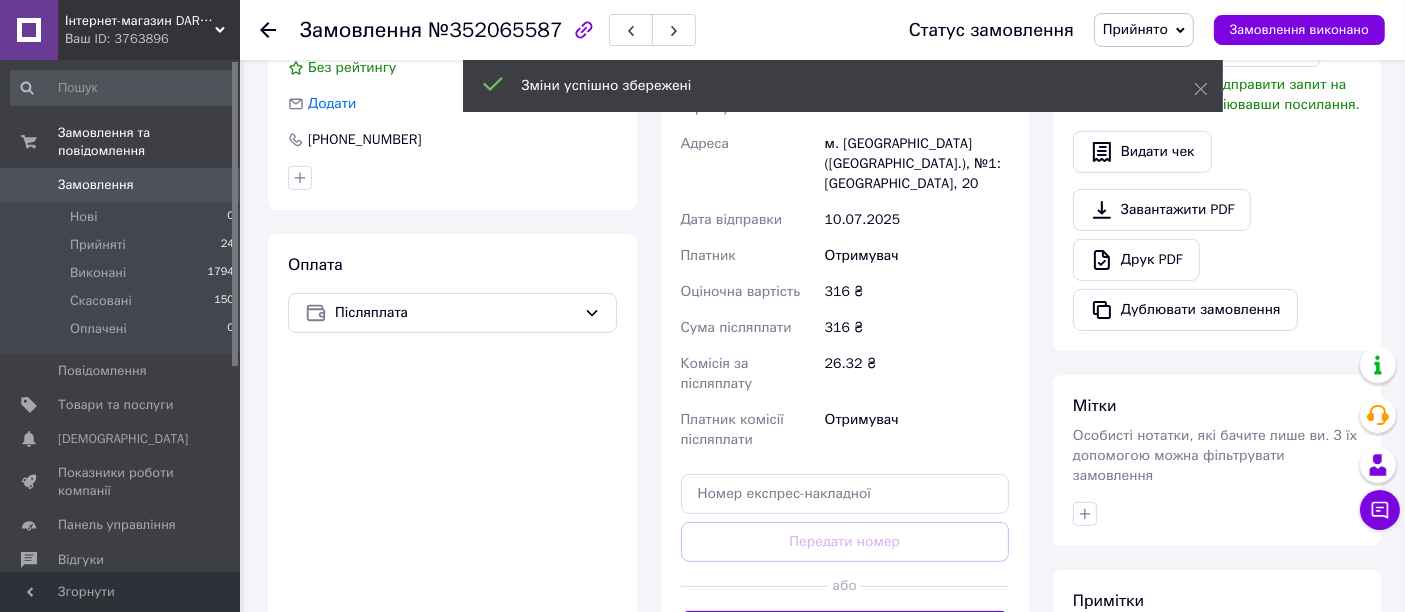 click on "Згенерувати ЕН" at bounding box center [845, 631] 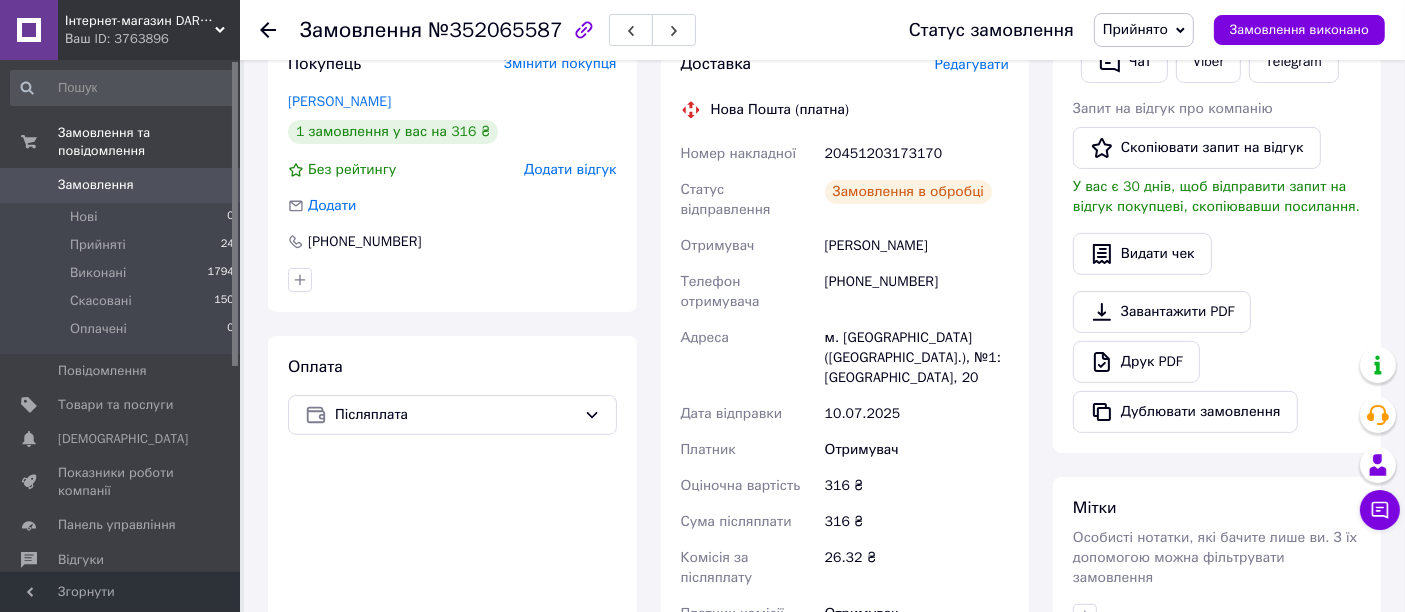 scroll, scrollTop: 345, scrollLeft: 0, axis: vertical 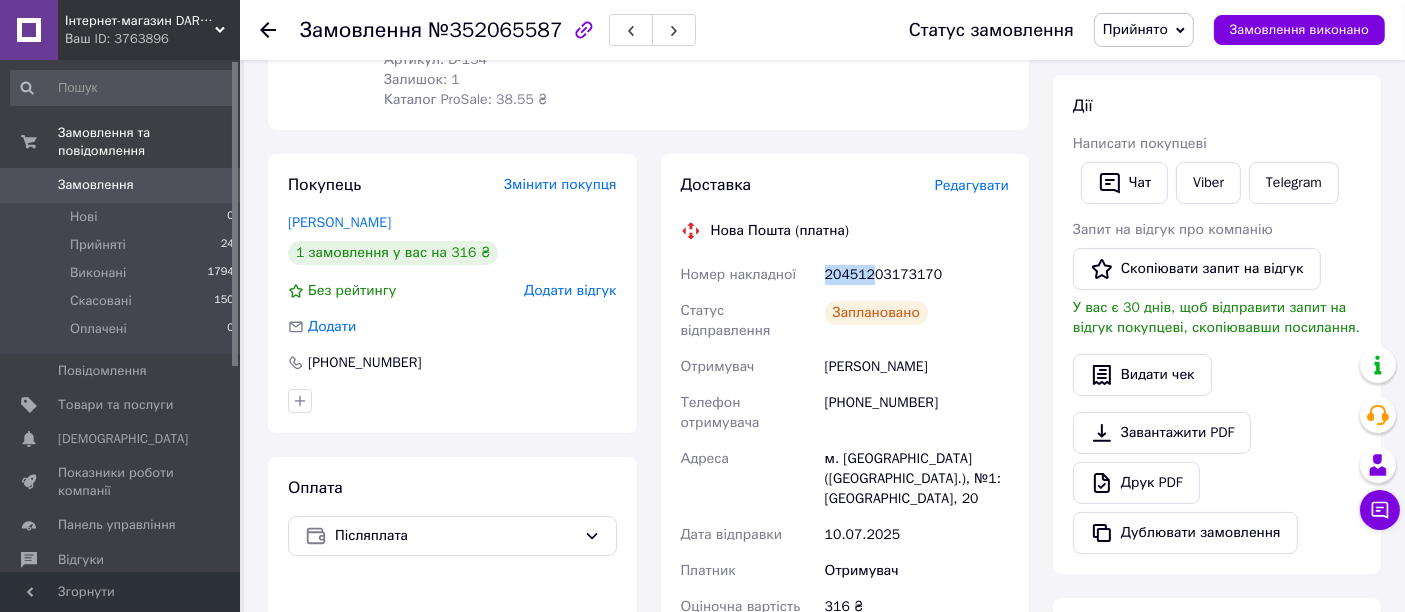 drag, startPoint x: 873, startPoint y: 251, endPoint x: 821, endPoint y: 253, distance: 52.03845 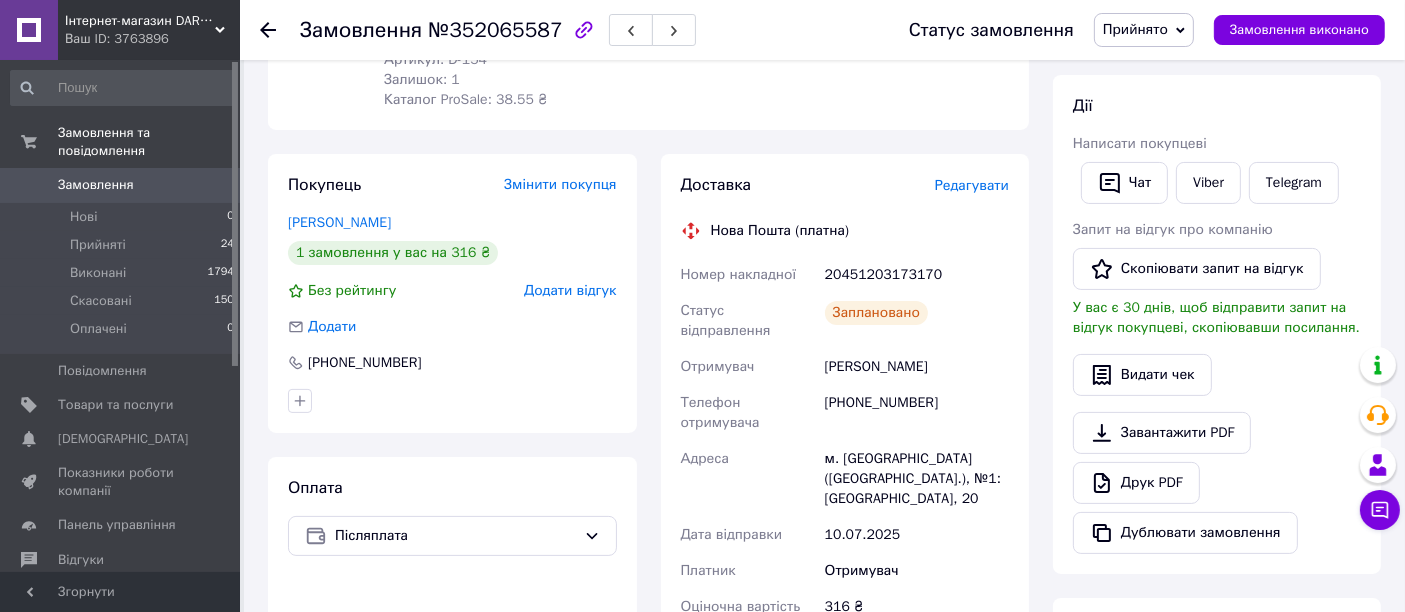 click on "20451203173170" at bounding box center (917, 275) 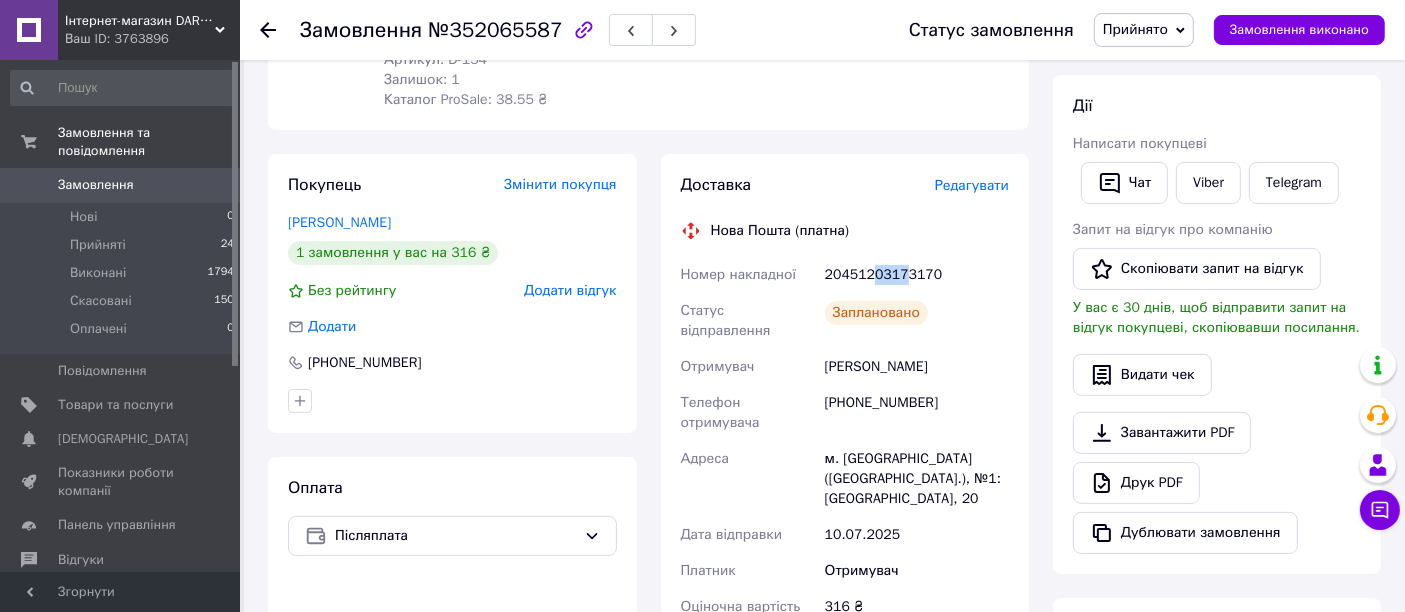 drag, startPoint x: 900, startPoint y: 252, endPoint x: 870, endPoint y: 251, distance: 30.016663 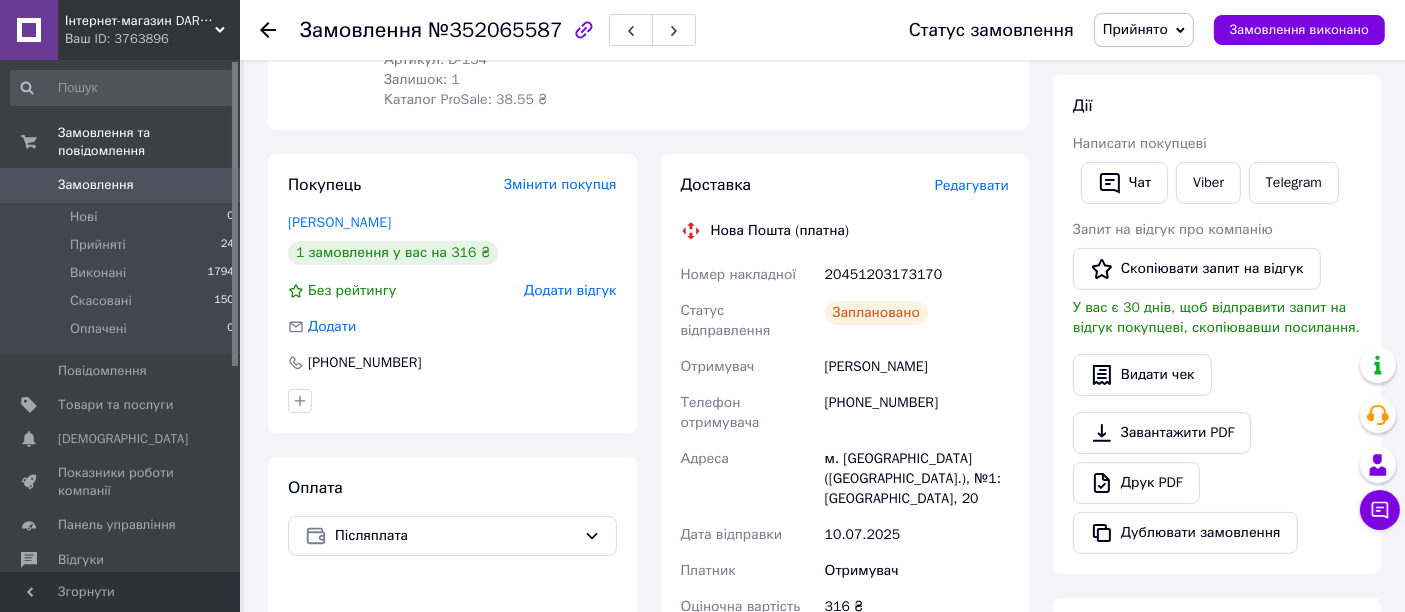 click on "20451203173170" at bounding box center [917, 275] 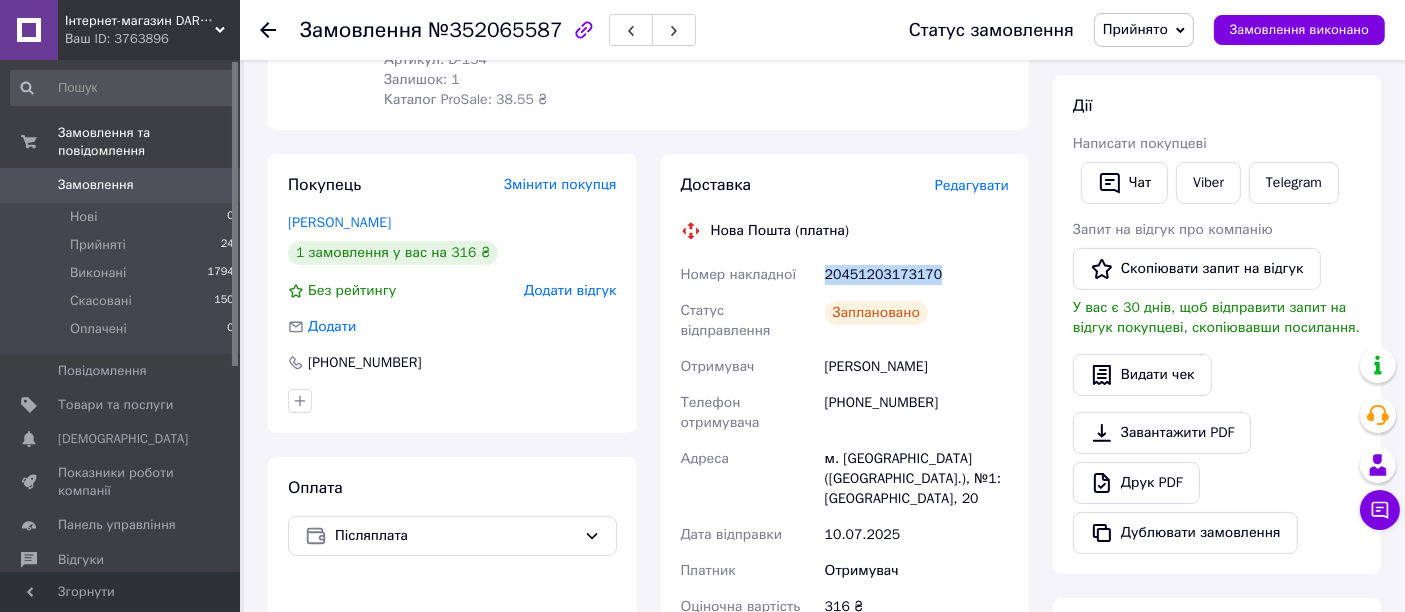 drag, startPoint x: 948, startPoint y: 252, endPoint x: 822, endPoint y: 252, distance: 126 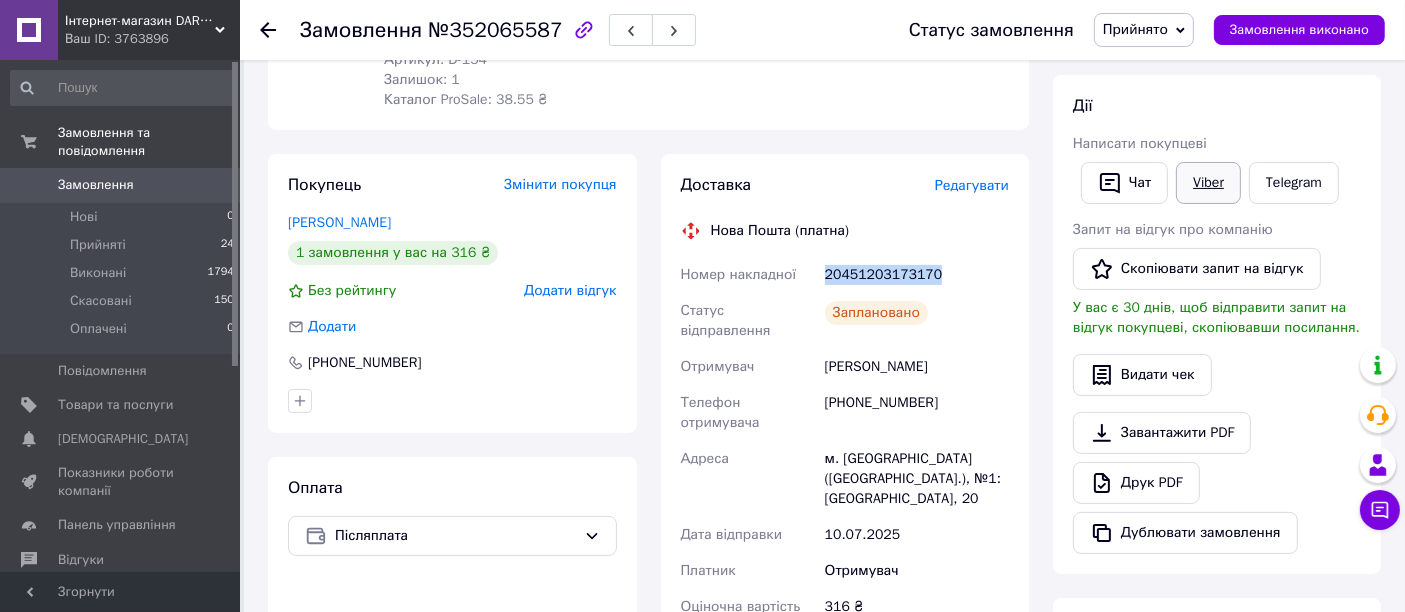 click on "Viber" at bounding box center (1208, 183) 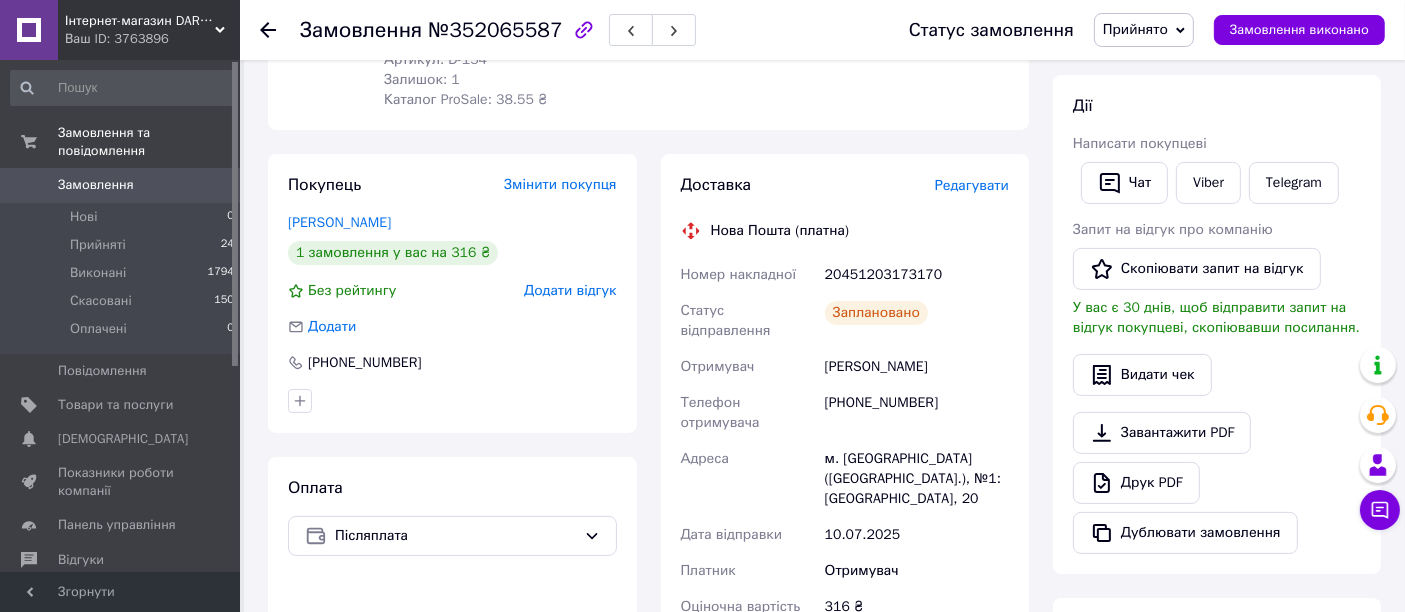 click 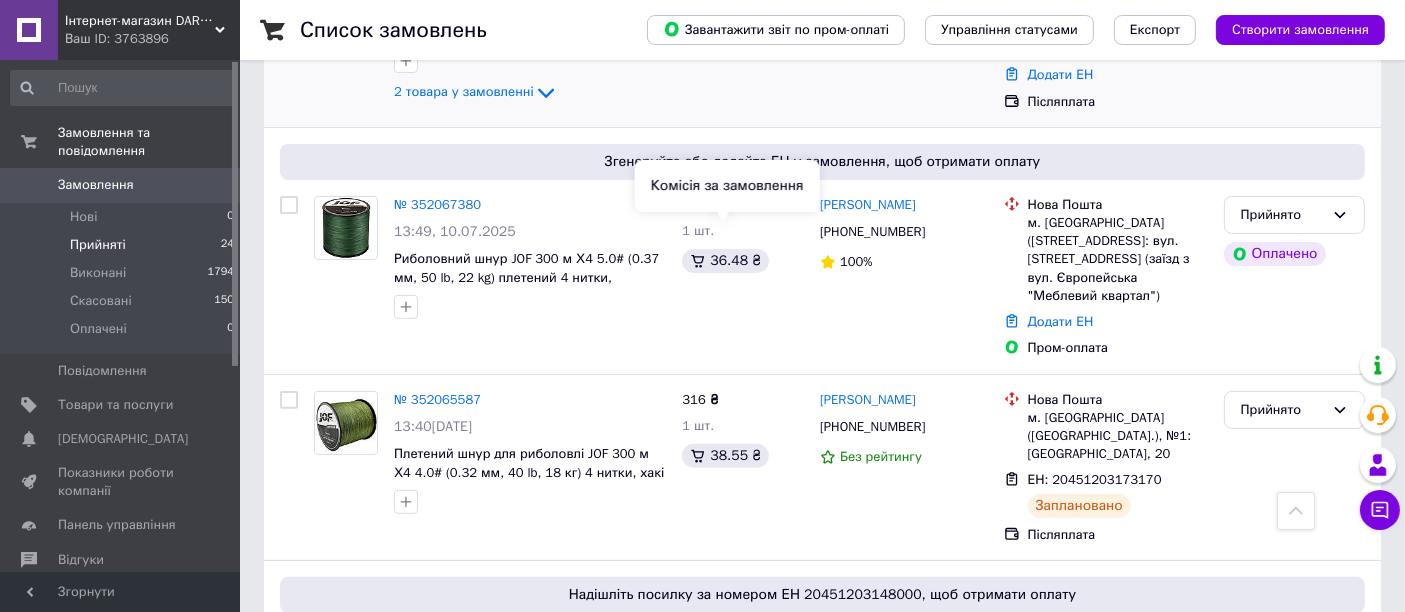 scroll, scrollTop: 444, scrollLeft: 0, axis: vertical 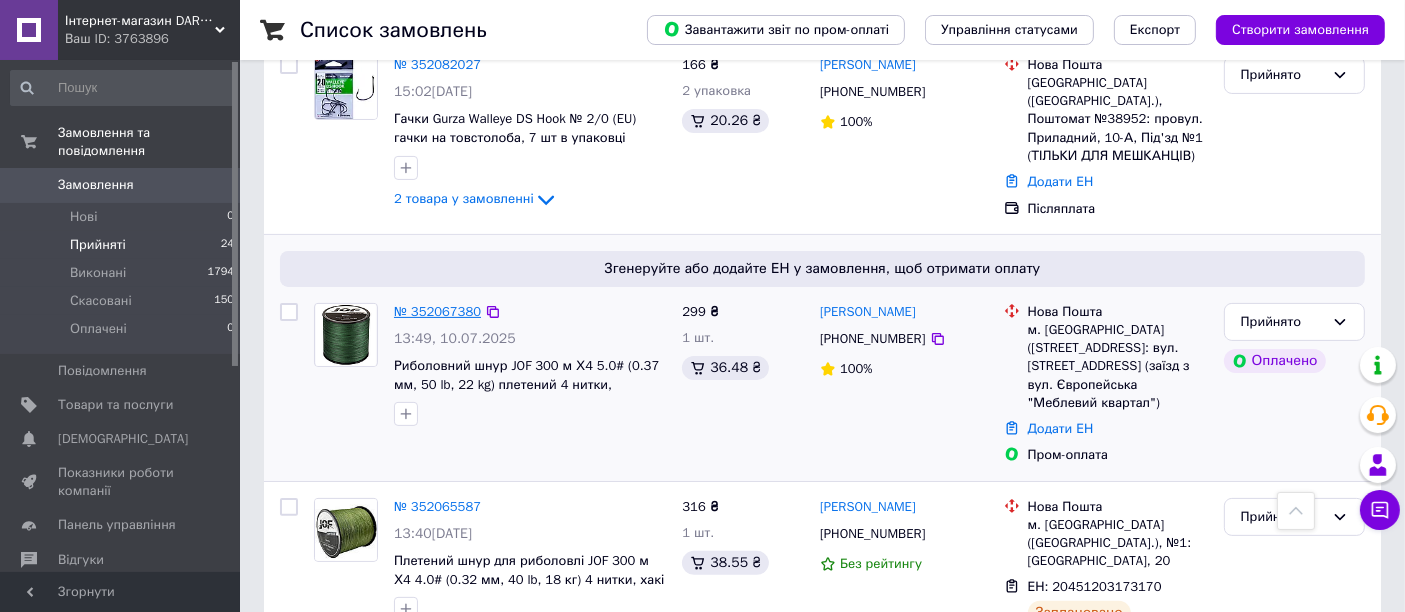 click on "№ 352067380" at bounding box center (437, 311) 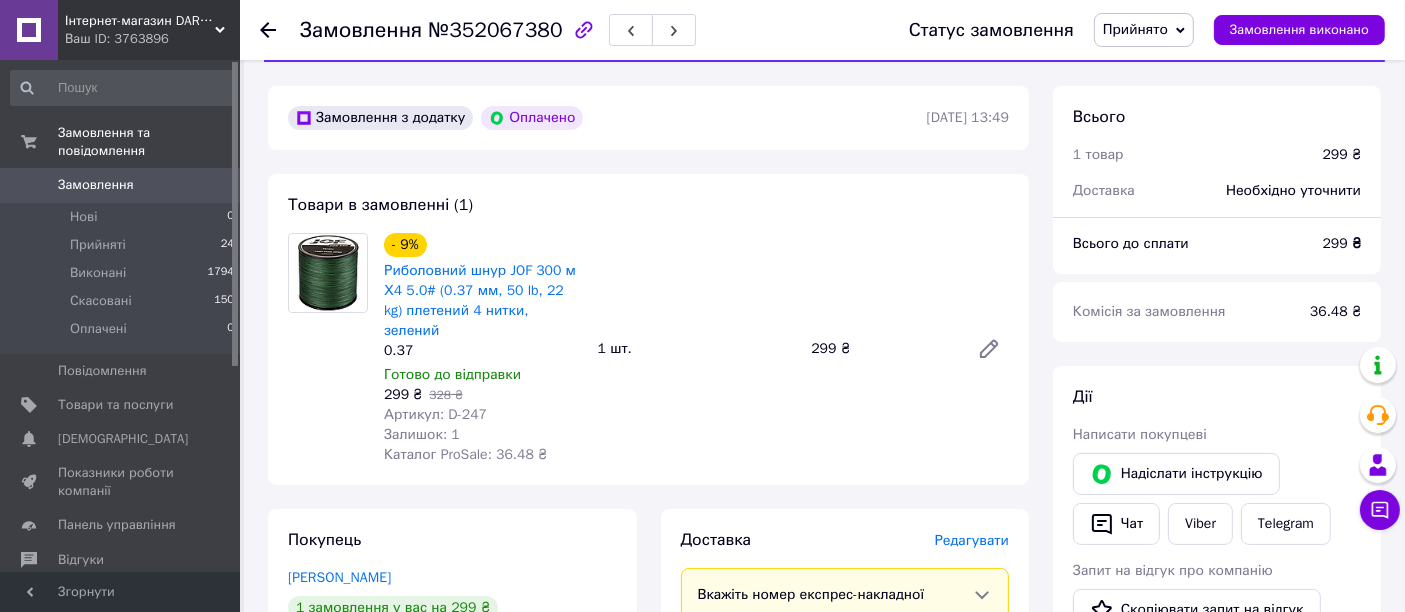 scroll, scrollTop: 111, scrollLeft: 0, axis: vertical 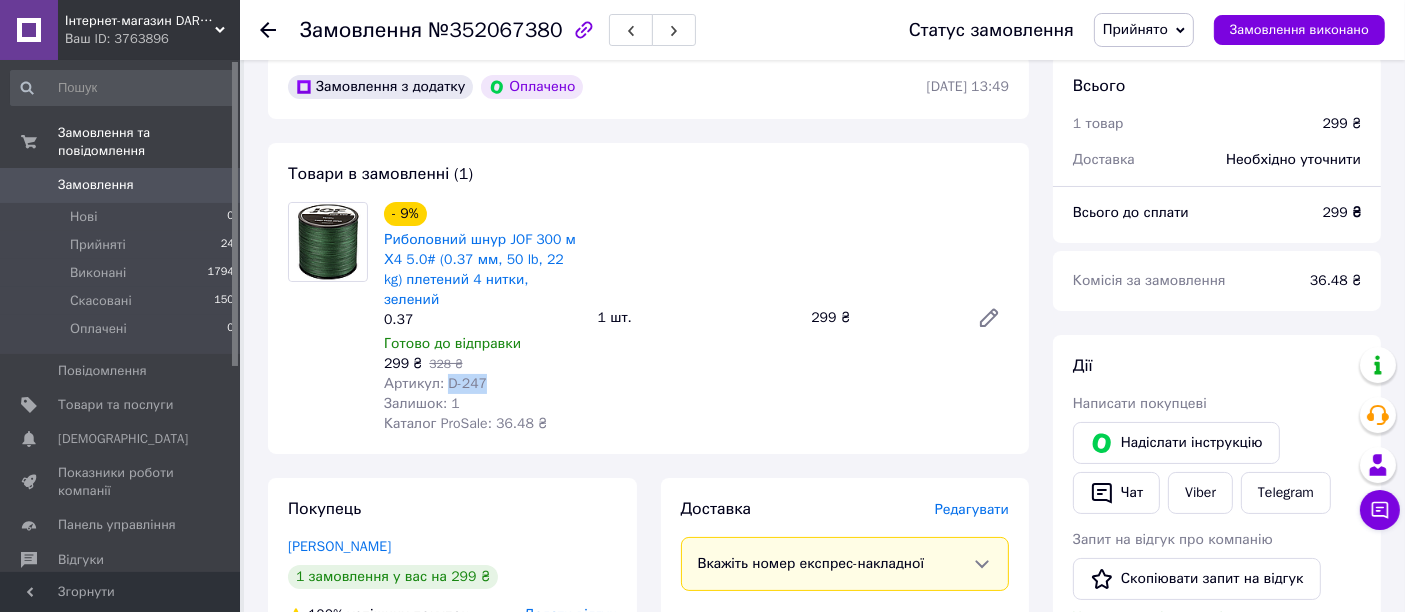 drag, startPoint x: 497, startPoint y: 362, endPoint x: 445, endPoint y: 360, distance: 52.03845 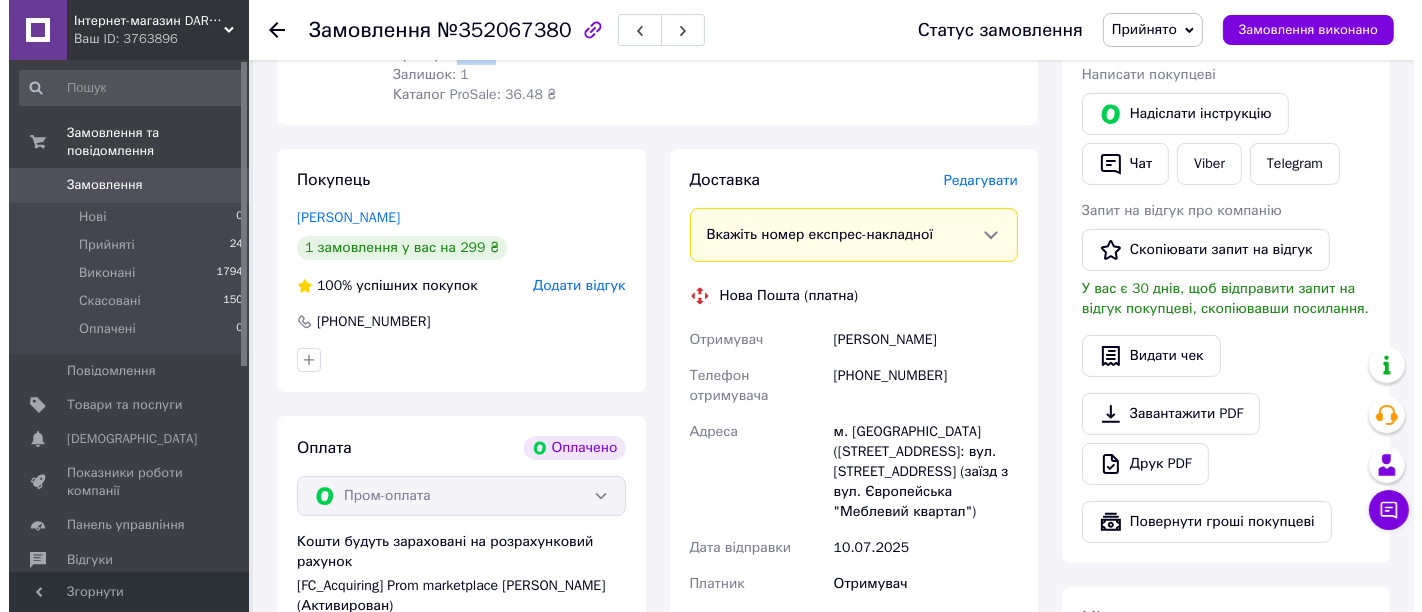 scroll, scrollTop: 444, scrollLeft: 0, axis: vertical 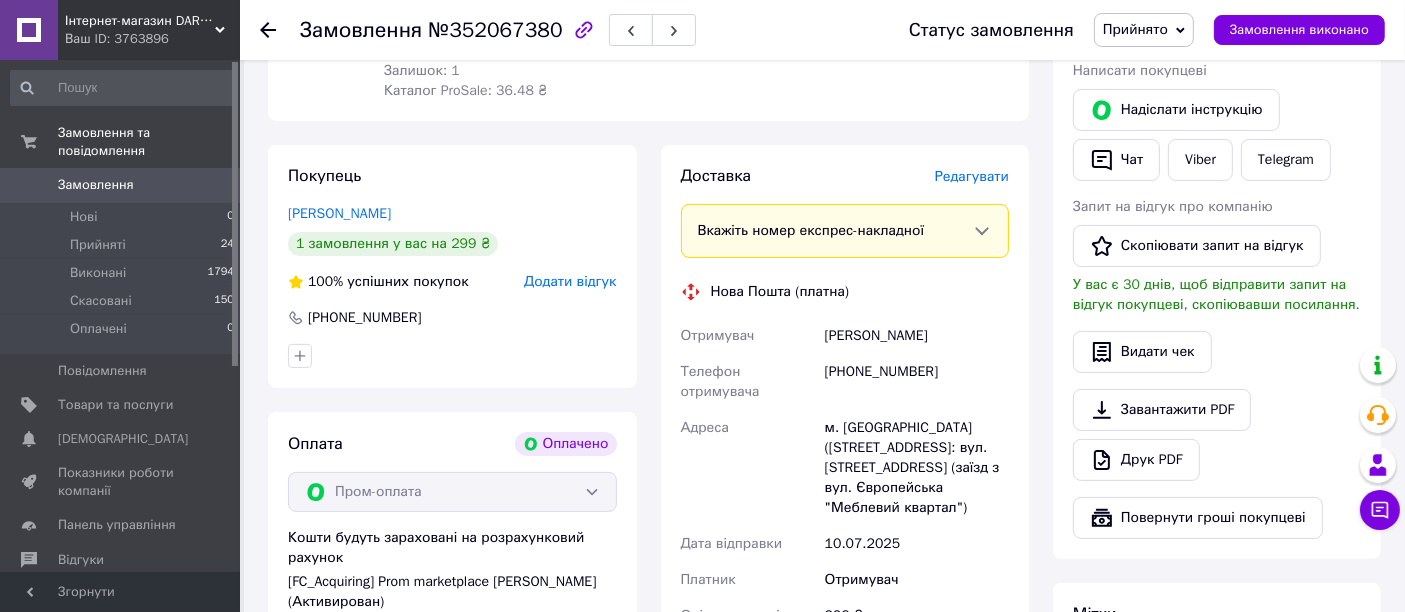 click on "Редагувати" at bounding box center [972, 176] 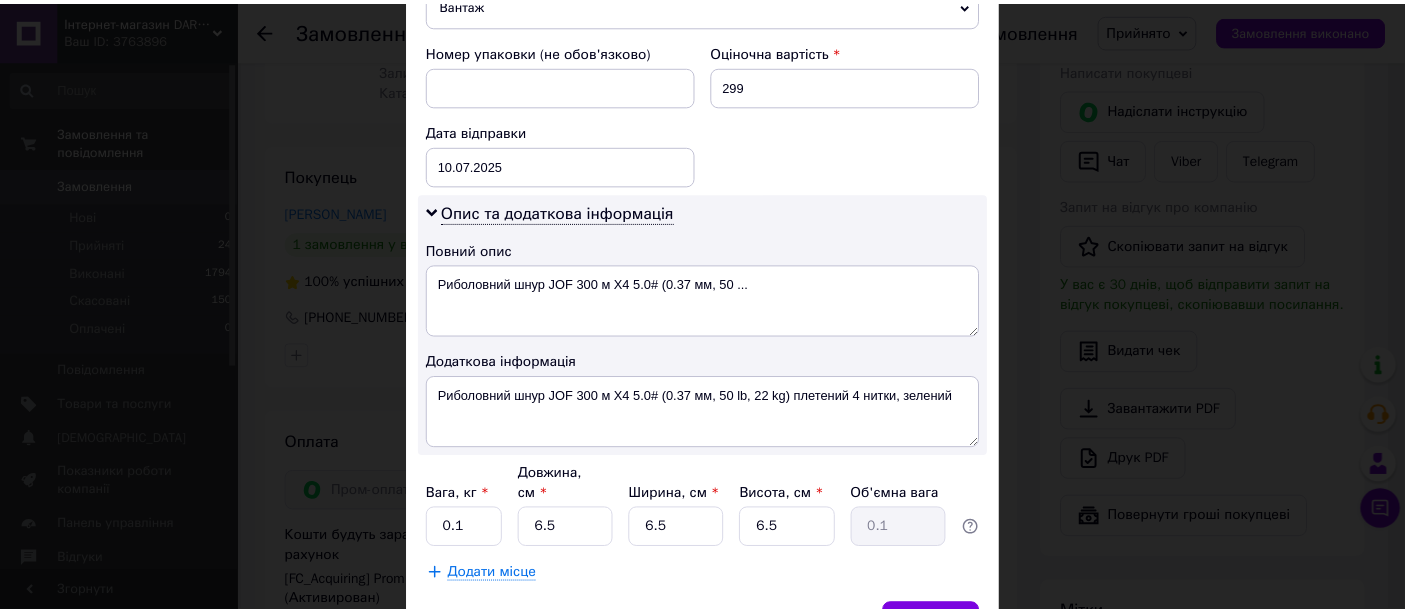 scroll, scrollTop: 951, scrollLeft: 0, axis: vertical 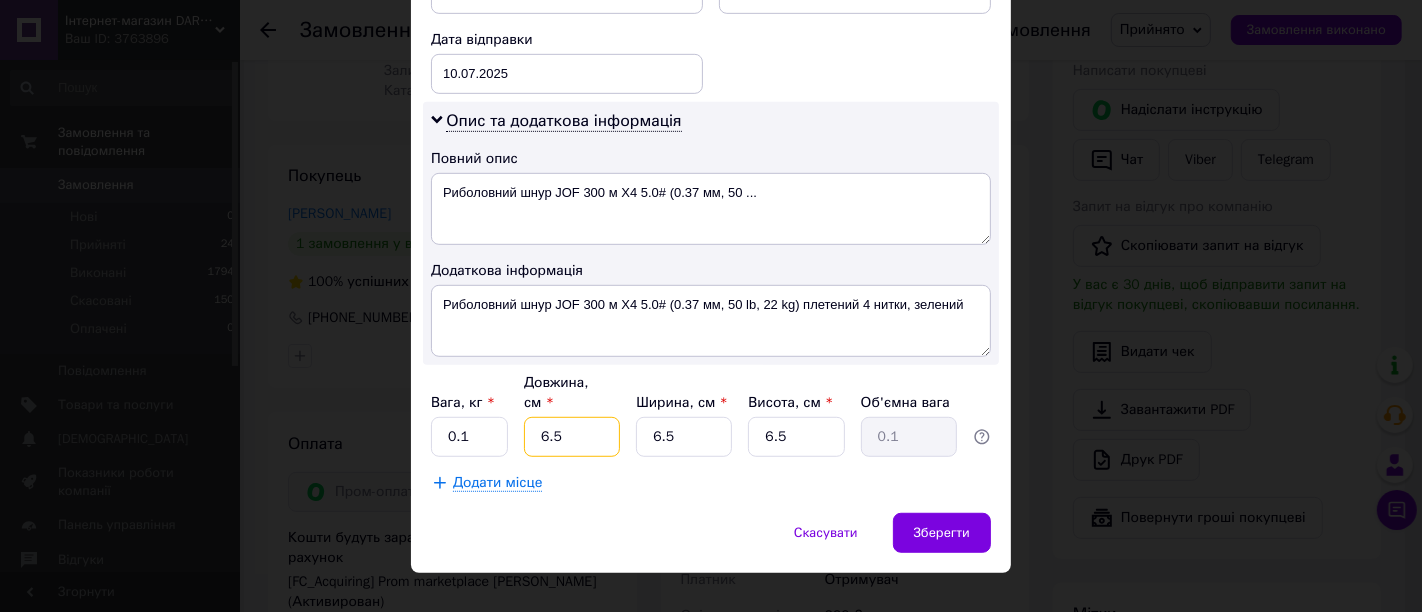 drag, startPoint x: 519, startPoint y: 411, endPoint x: 500, endPoint y: 411, distance: 19 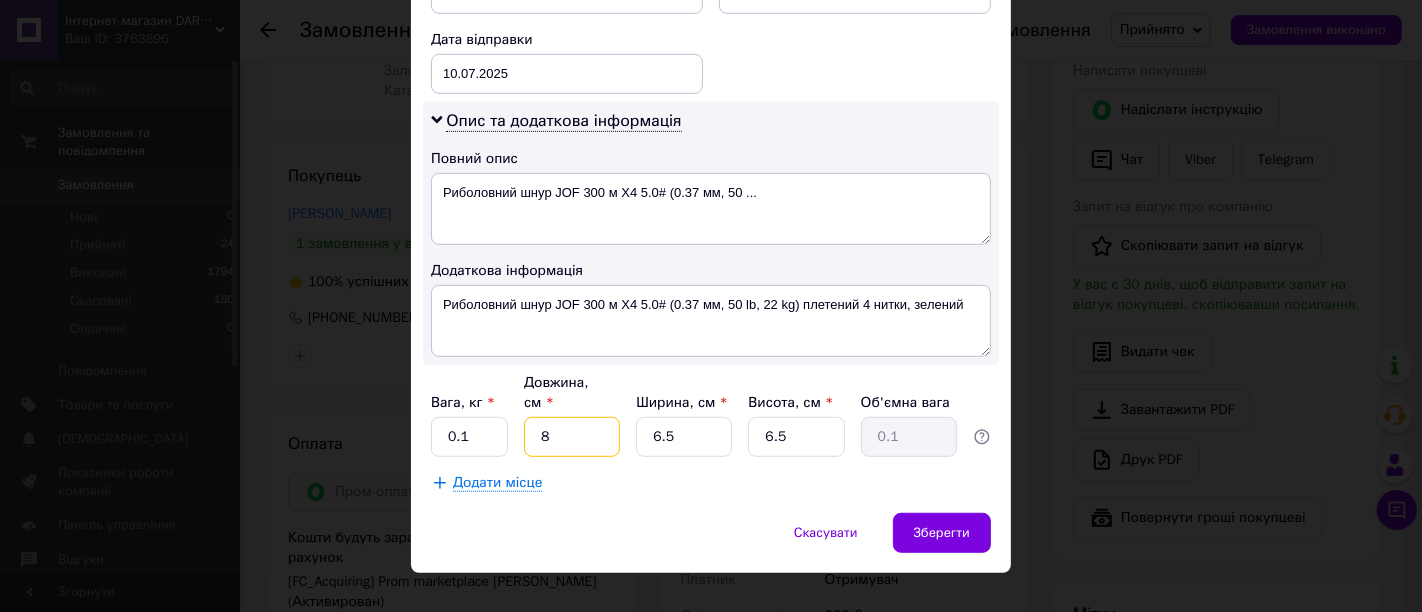 type on "8" 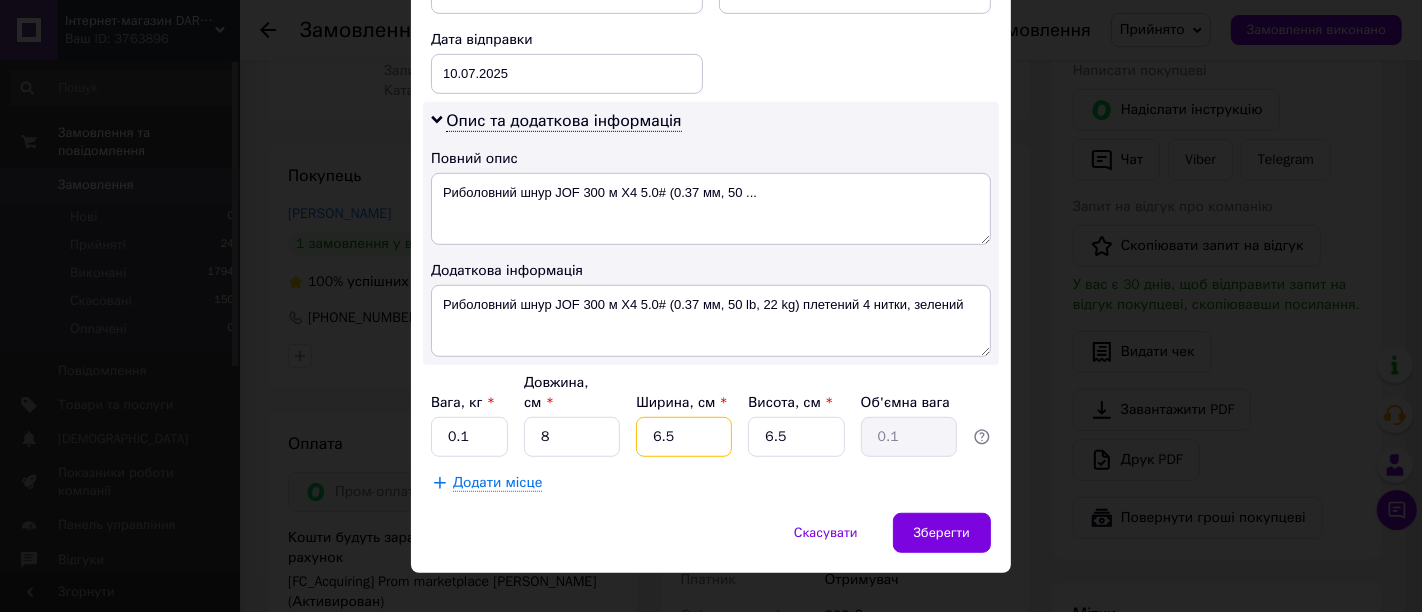 click on "6.5" at bounding box center [684, 437] 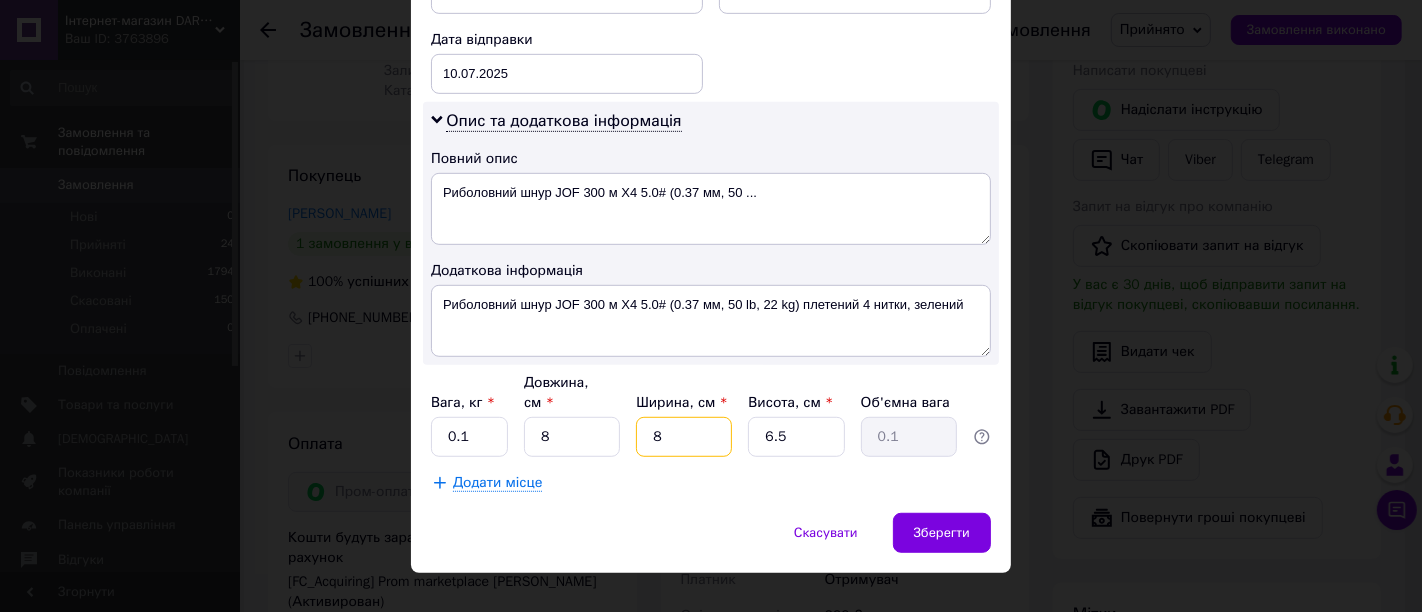 type on "8" 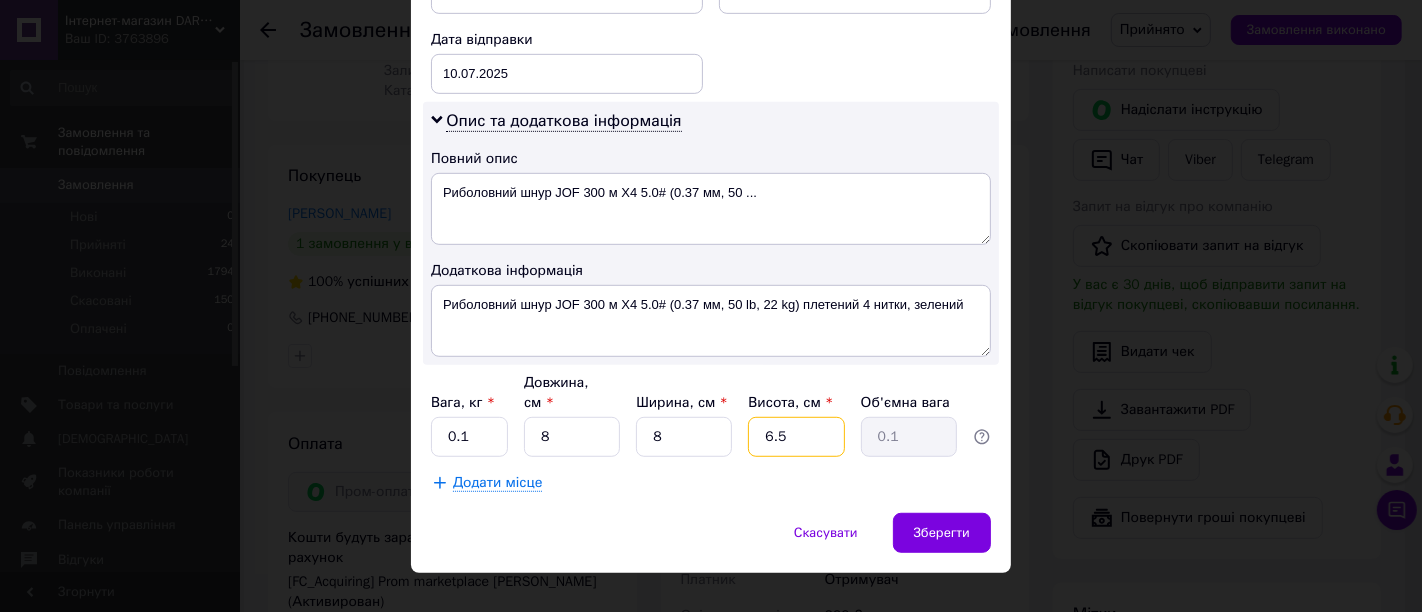 click on "Вага, кг   * 0.1 Довжина, см   * 8 Ширина, см   * 8 Висота, см   * 6.5 Об'ємна вага 0.1" at bounding box center [711, 415] 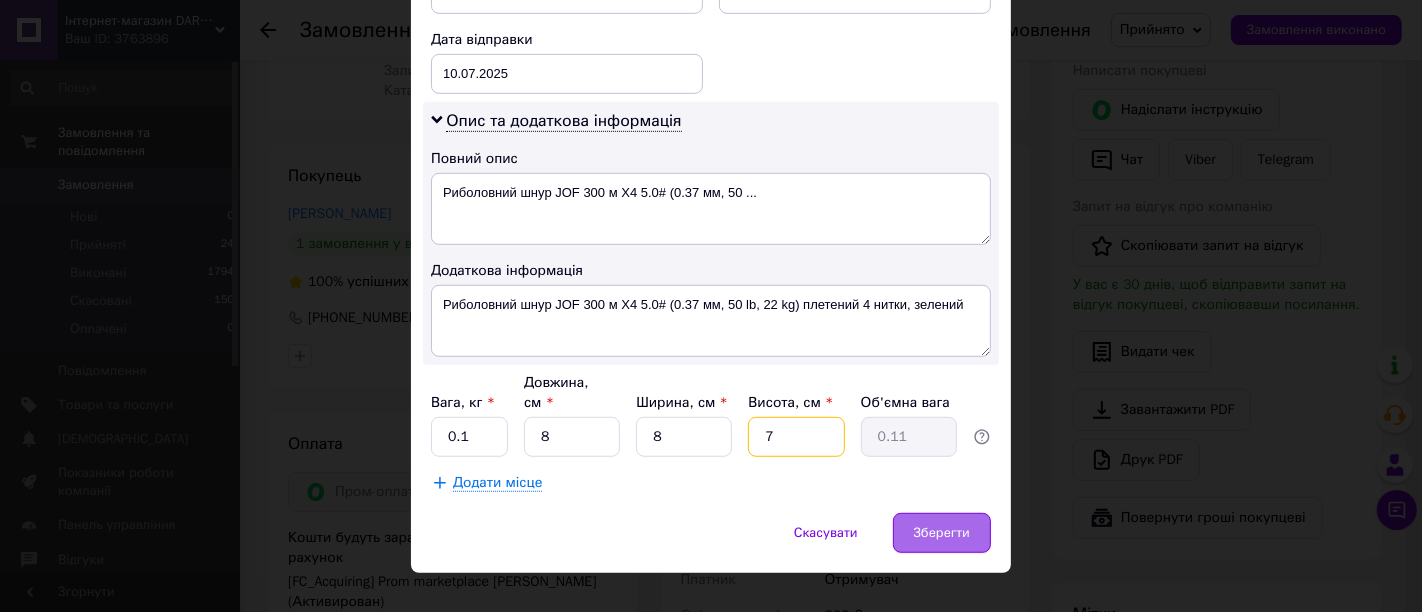 type on "7" 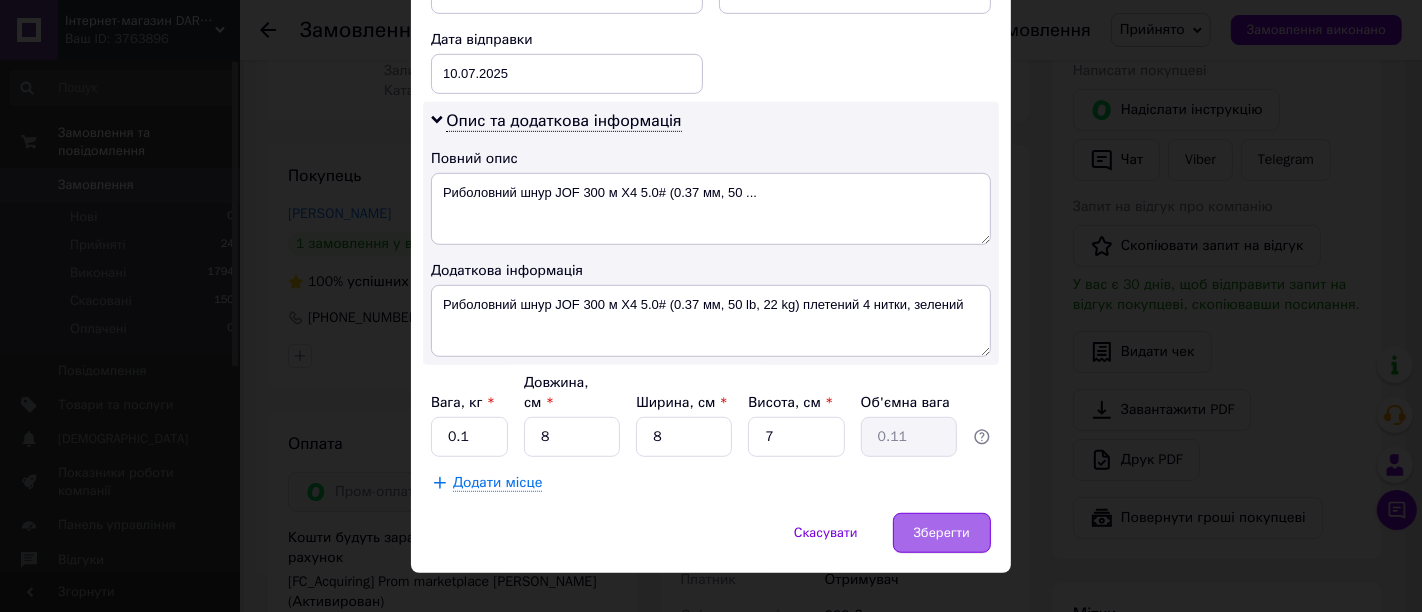 click on "Зберегти" at bounding box center (942, 533) 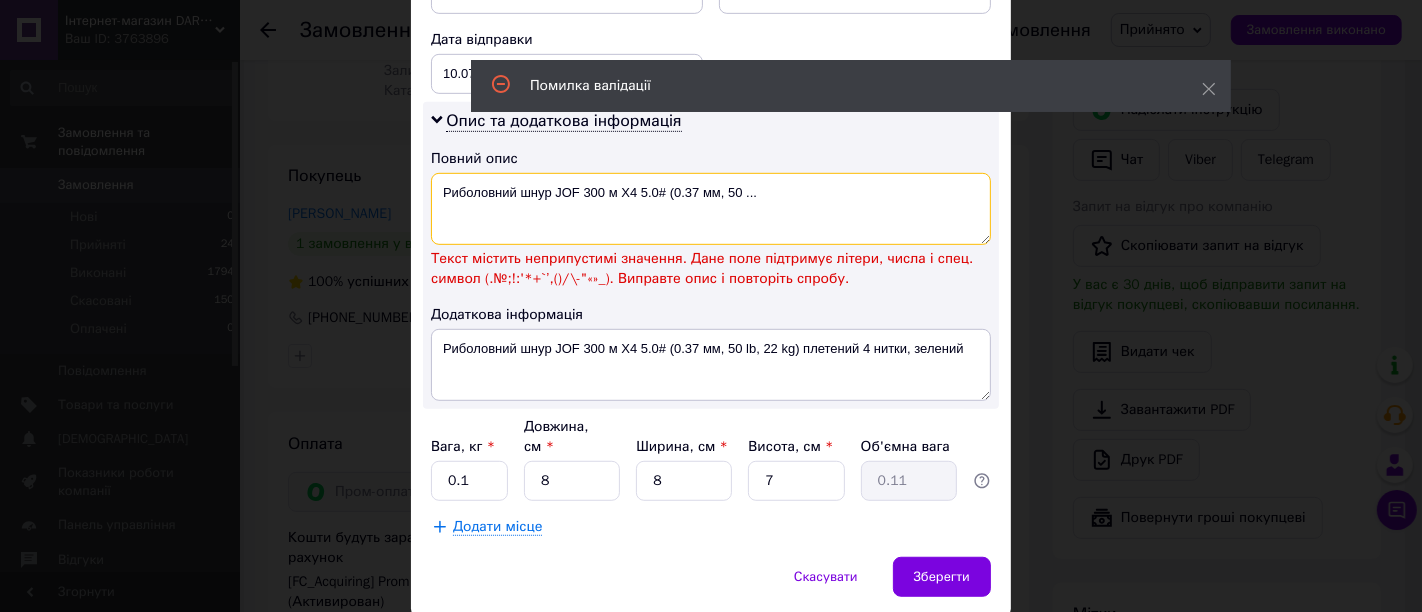 drag, startPoint x: 614, startPoint y: 184, endPoint x: 841, endPoint y: 195, distance: 227.26636 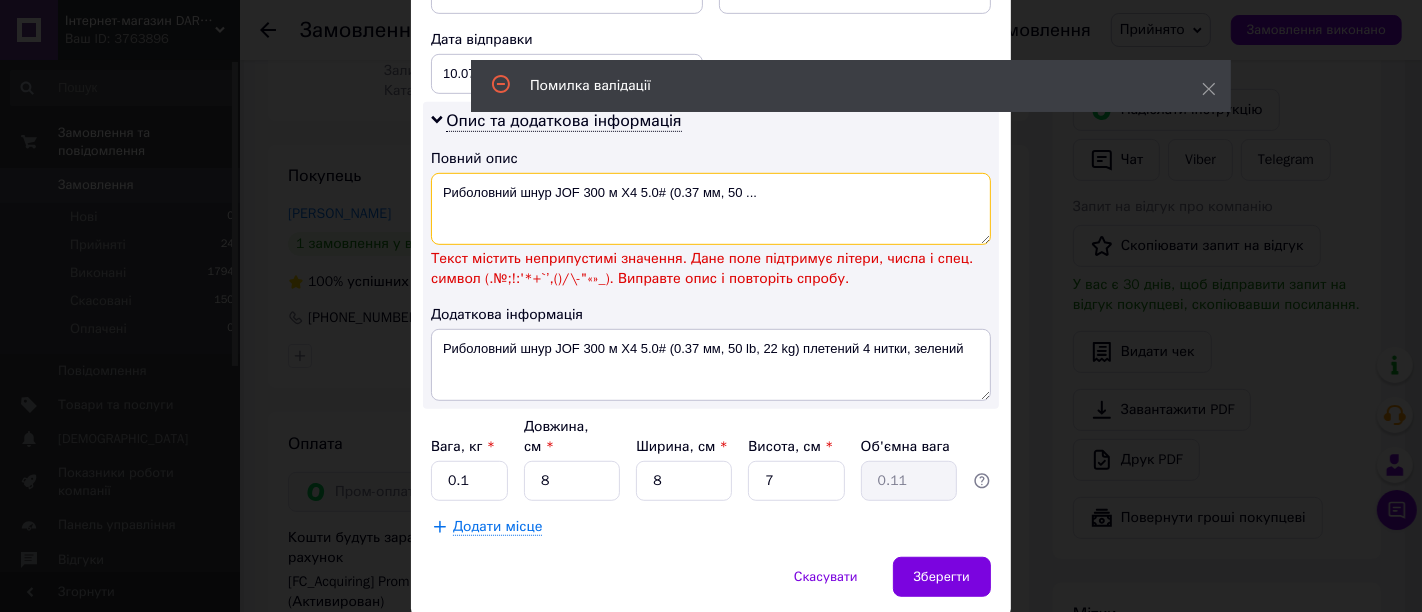 click on "Риболовний шнур JOF 300 м Х4 5.0# (0.37 мм, 50 ..." at bounding box center [711, 209] 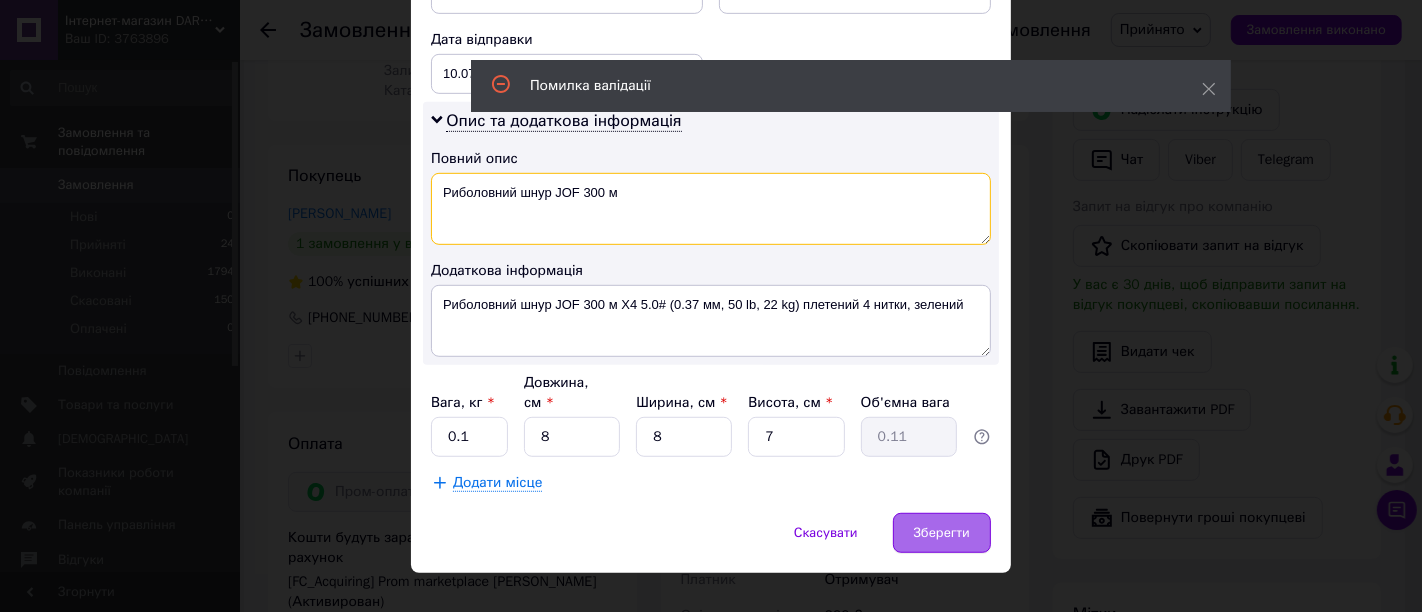 type on "Риболовний шнур JOF 300 м" 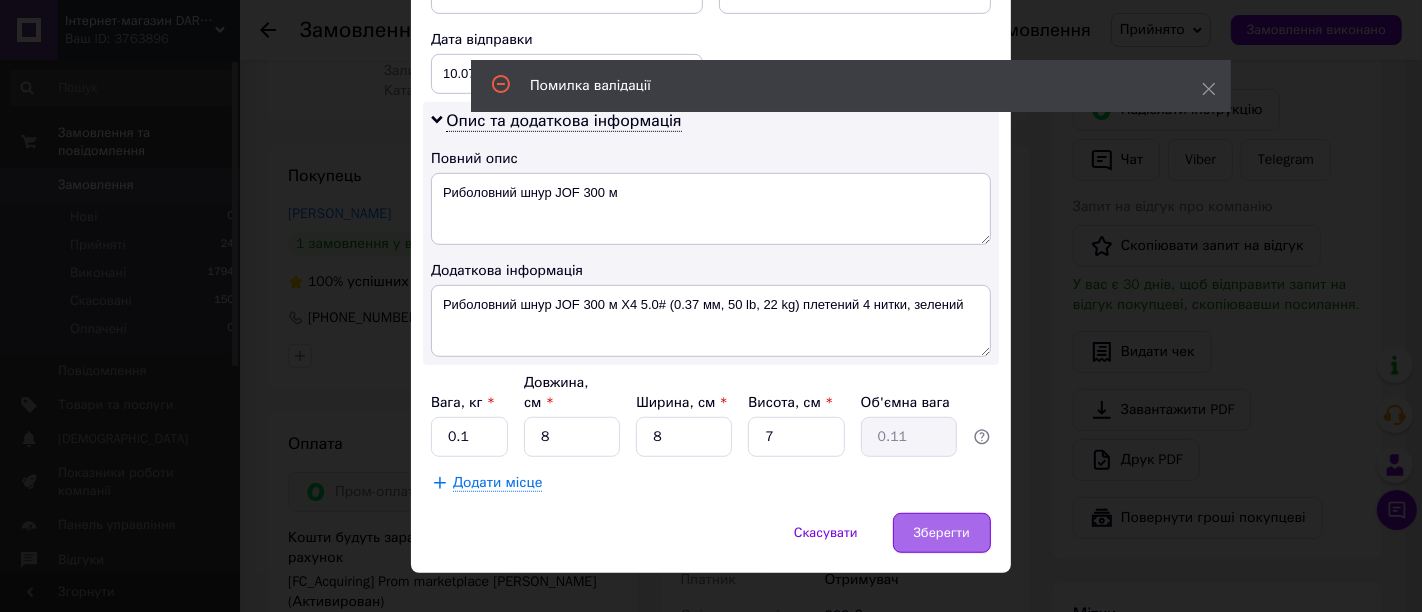 click on "Зберегти" at bounding box center (942, 533) 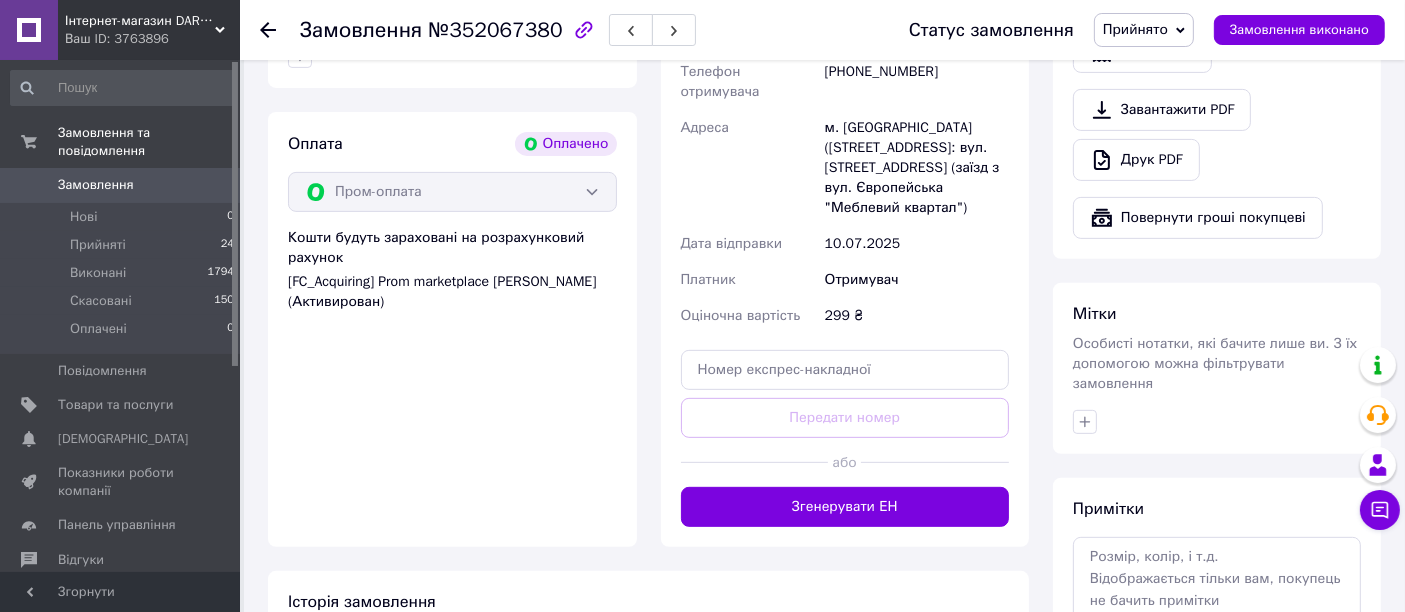 scroll, scrollTop: 777, scrollLeft: 0, axis: vertical 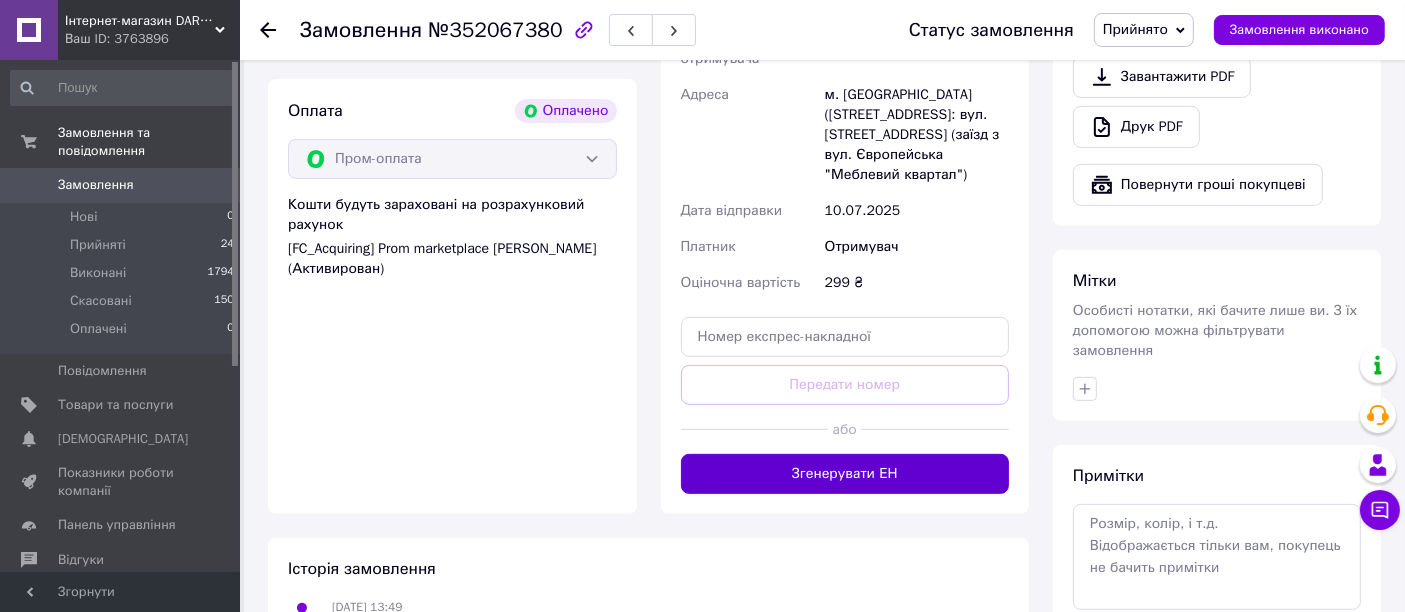 click on "Згенерувати ЕН" at bounding box center [845, 474] 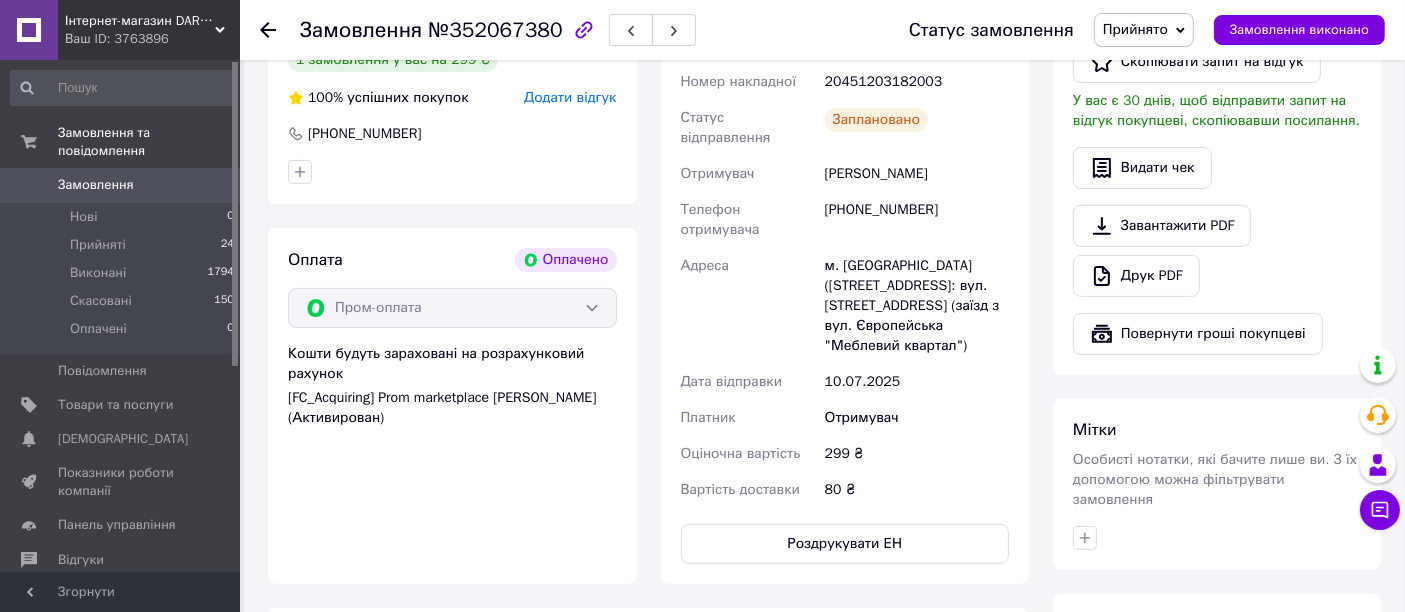 scroll, scrollTop: 444, scrollLeft: 0, axis: vertical 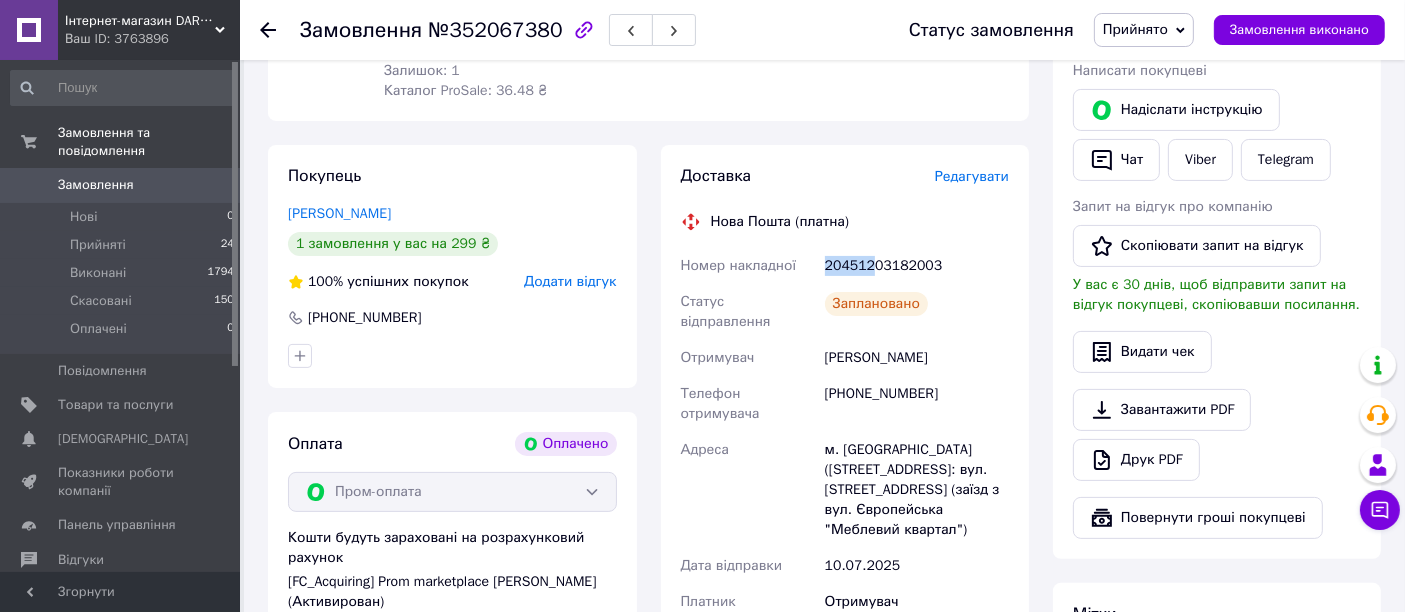 drag, startPoint x: 871, startPoint y: 245, endPoint x: 814, endPoint y: 244, distance: 57.00877 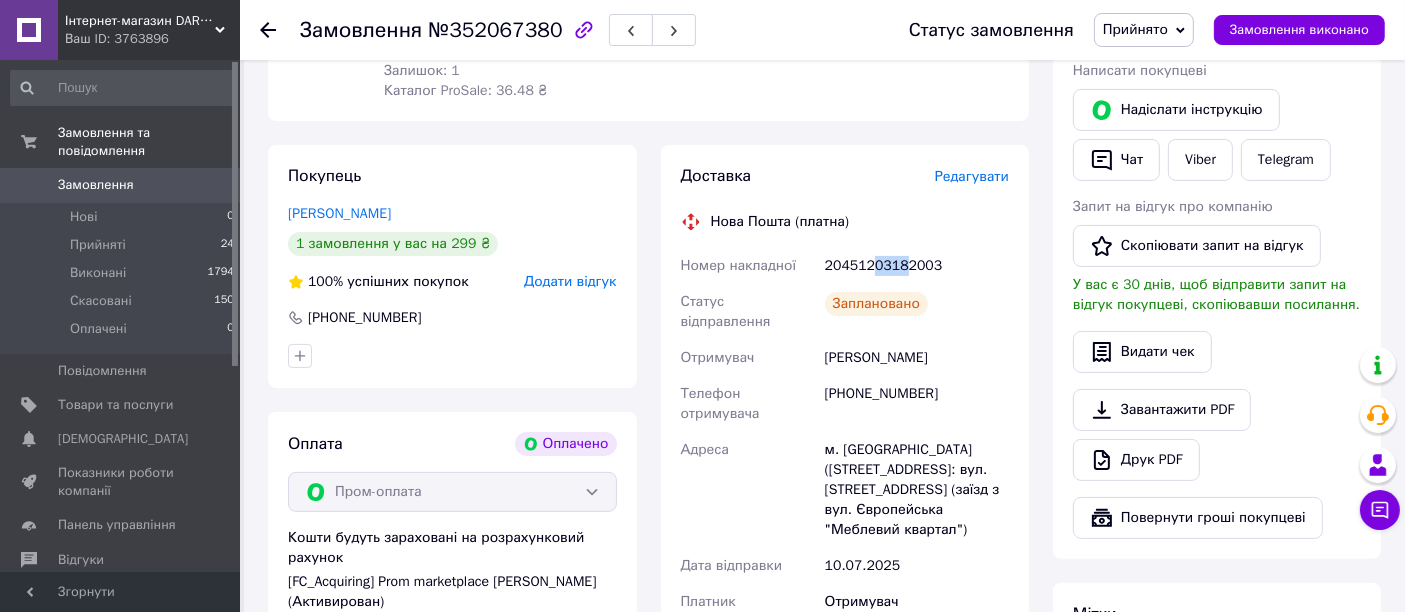 drag, startPoint x: 897, startPoint y: 244, endPoint x: 871, endPoint y: 247, distance: 26.172504 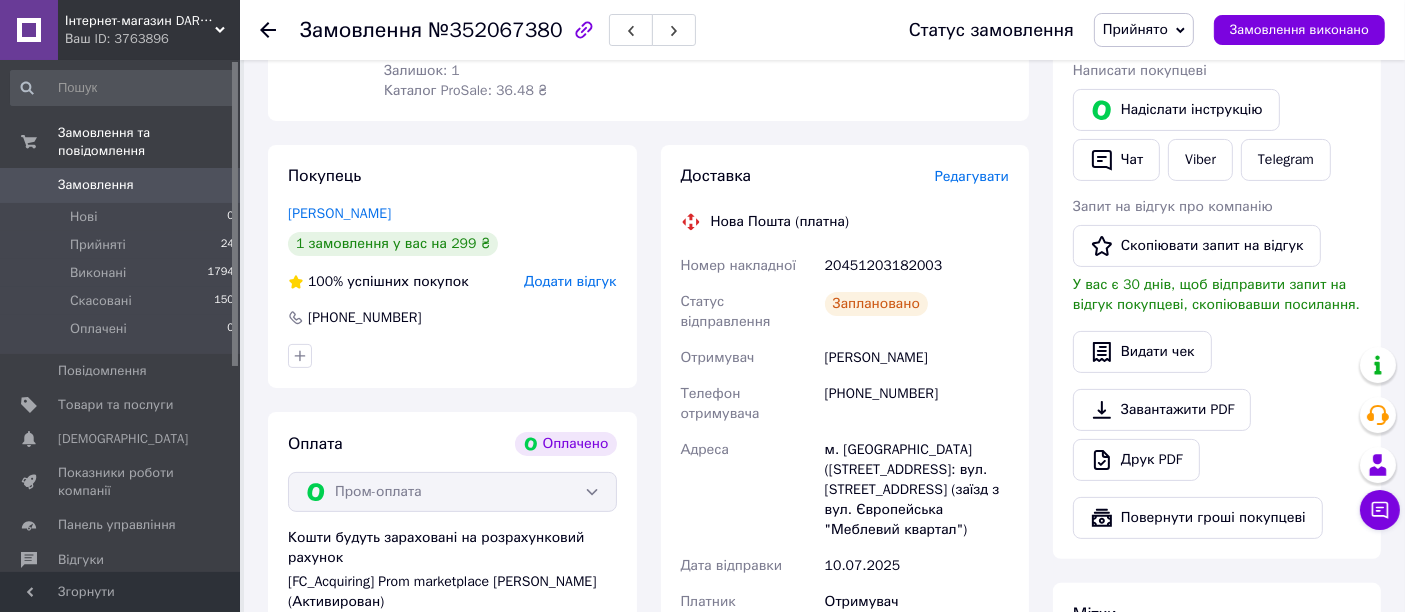 click on "20451203182003" at bounding box center [917, 266] 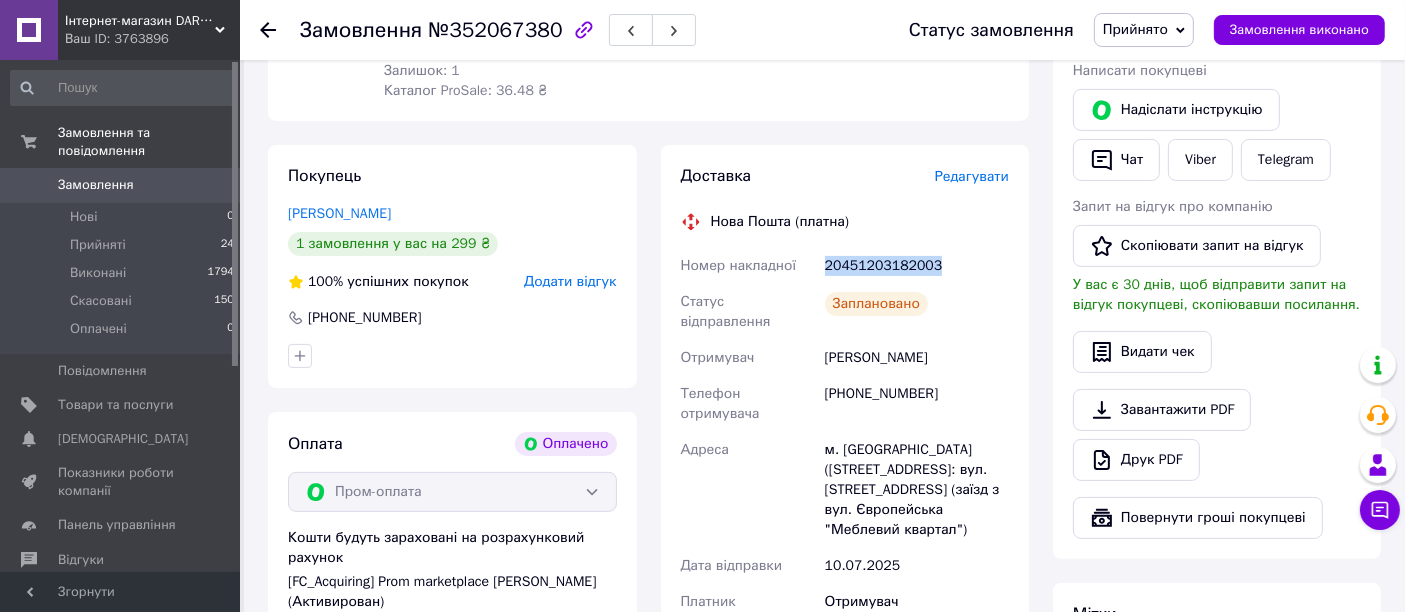 drag, startPoint x: 945, startPoint y: 245, endPoint x: 823, endPoint y: 250, distance: 122.10242 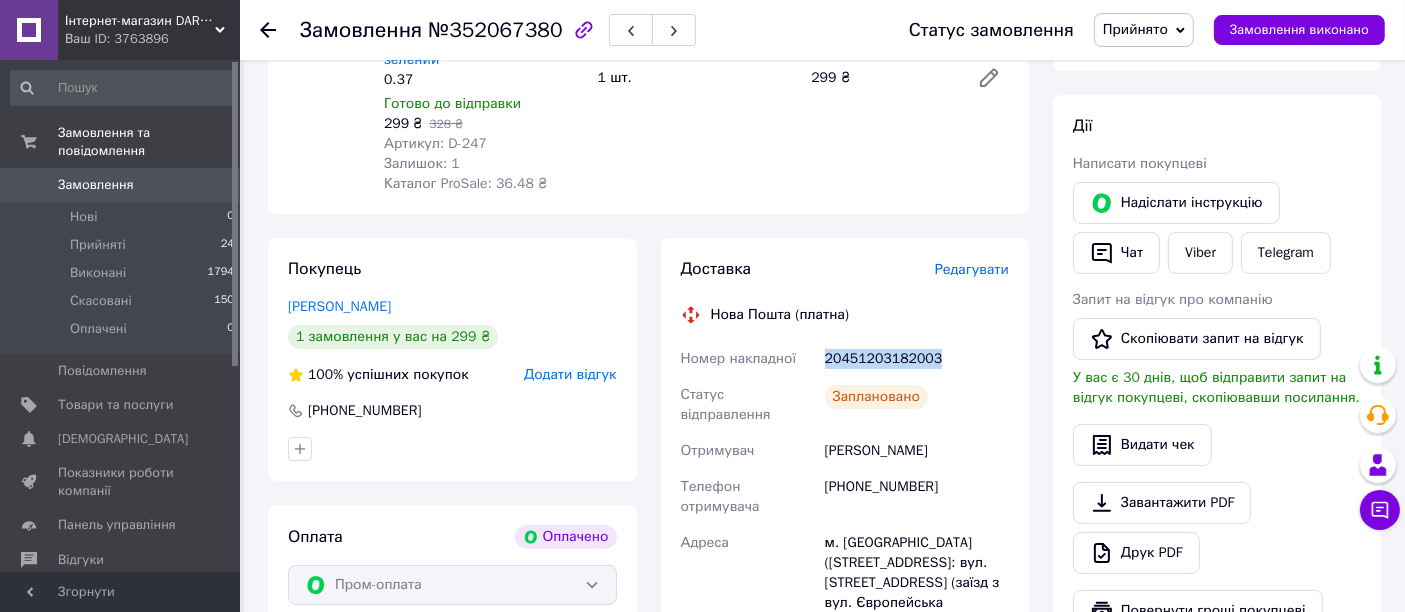 scroll, scrollTop: 222, scrollLeft: 0, axis: vertical 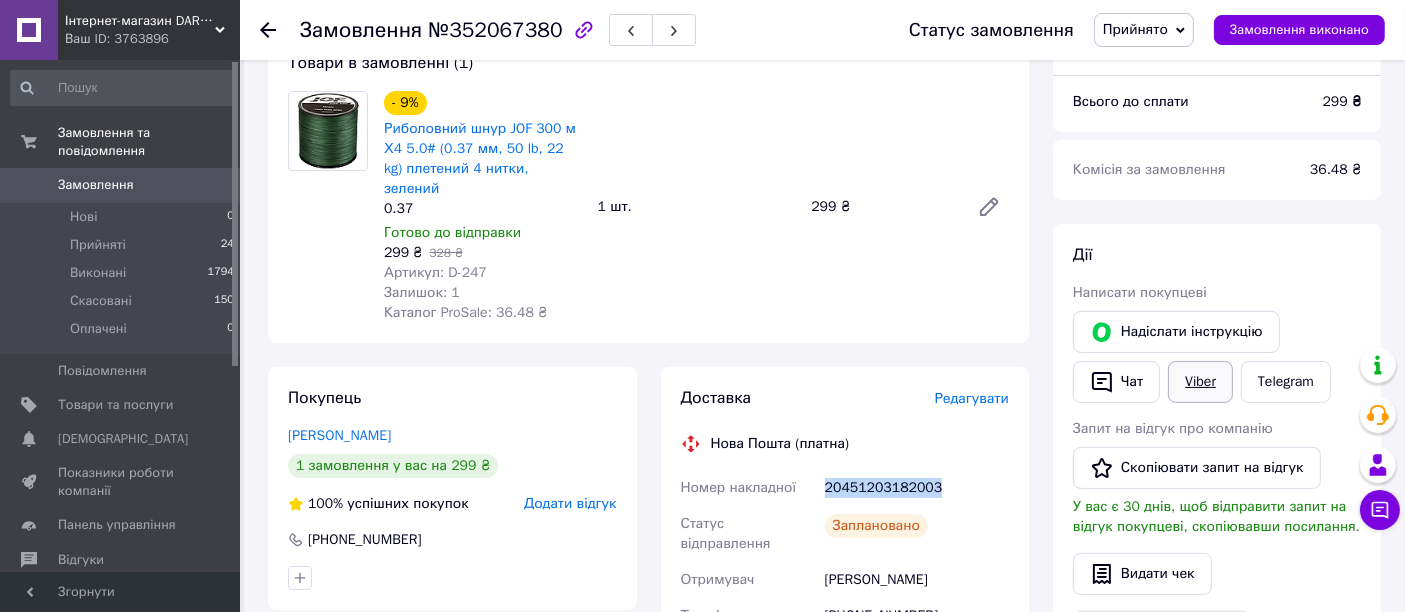 click on "Viber" at bounding box center [1200, 382] 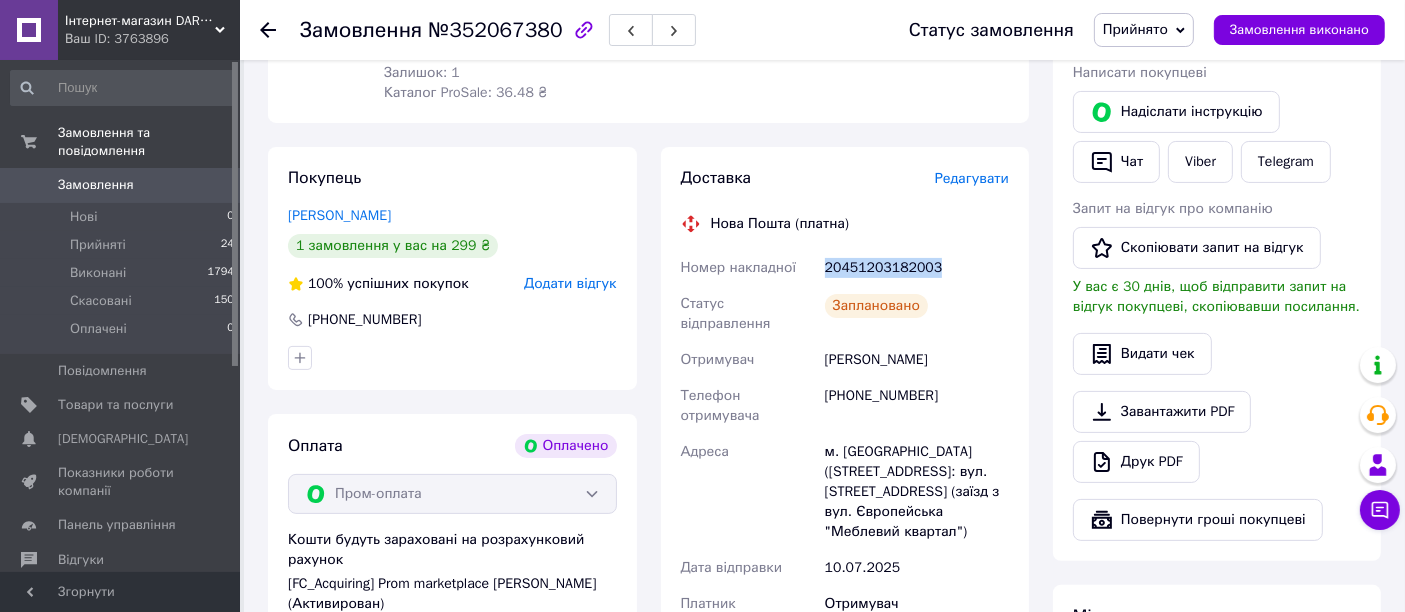 scroll, scrollTop: 444, scrollLeft: 0, axis: vertical 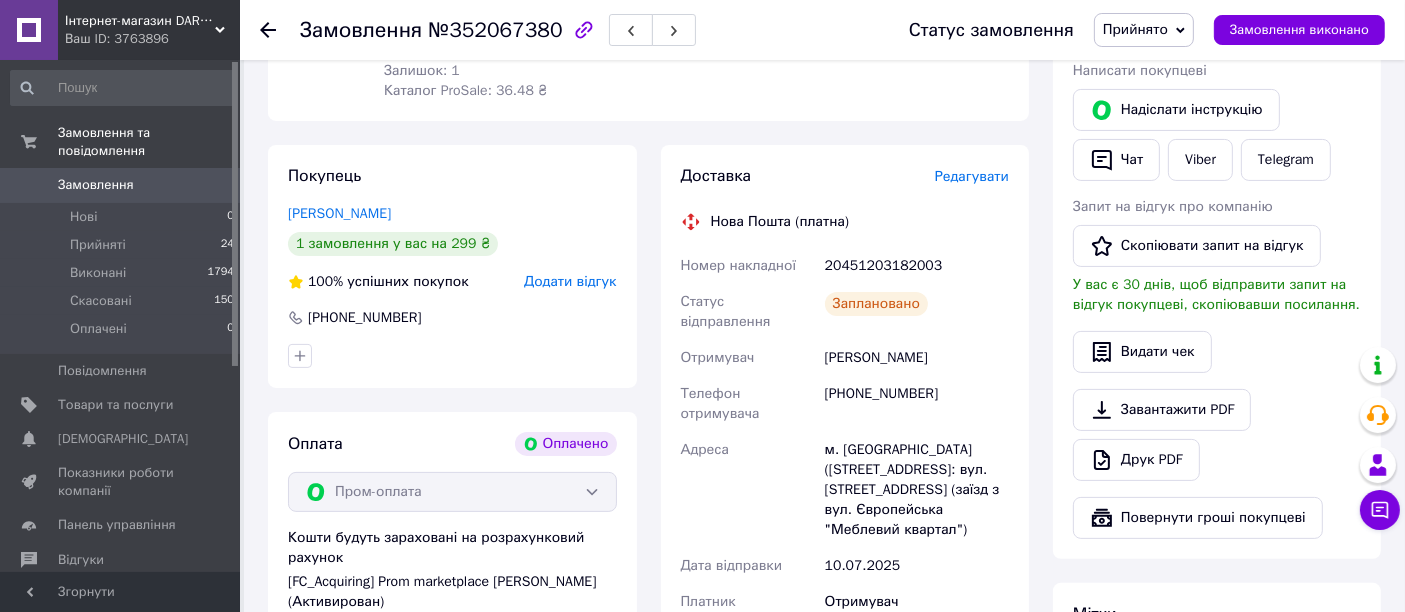 click 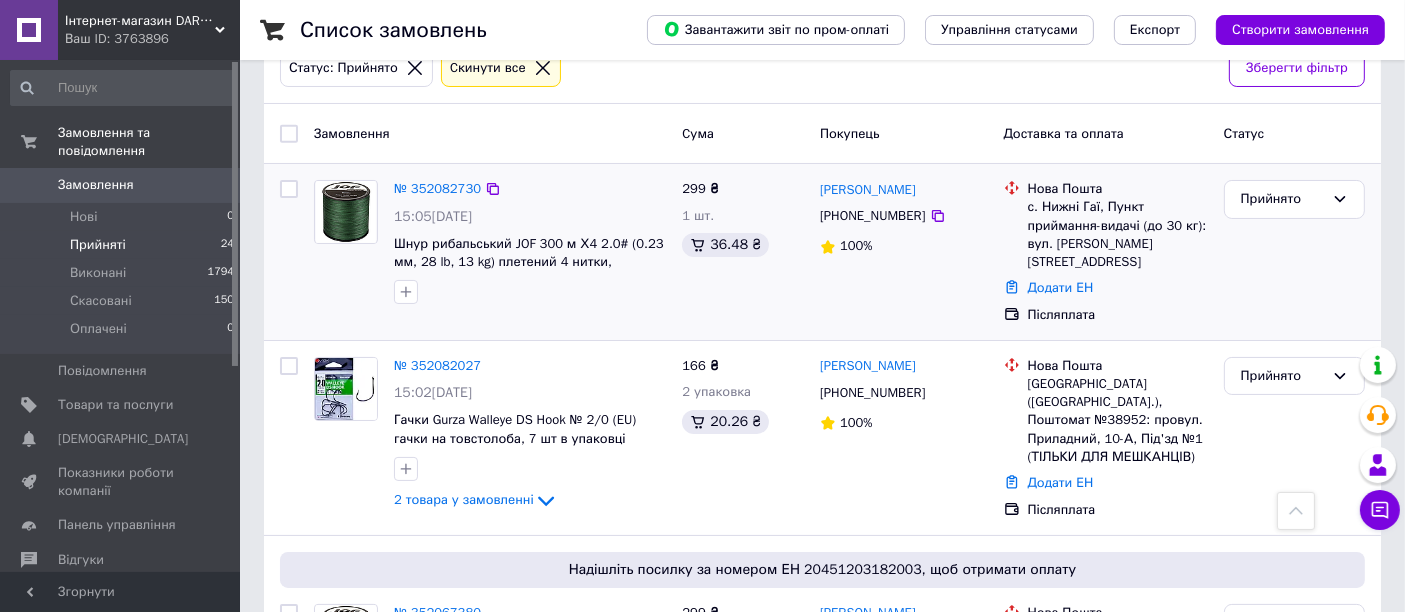 scroll, scrollTop: 75, scrollLeft: 0, axis: vertical 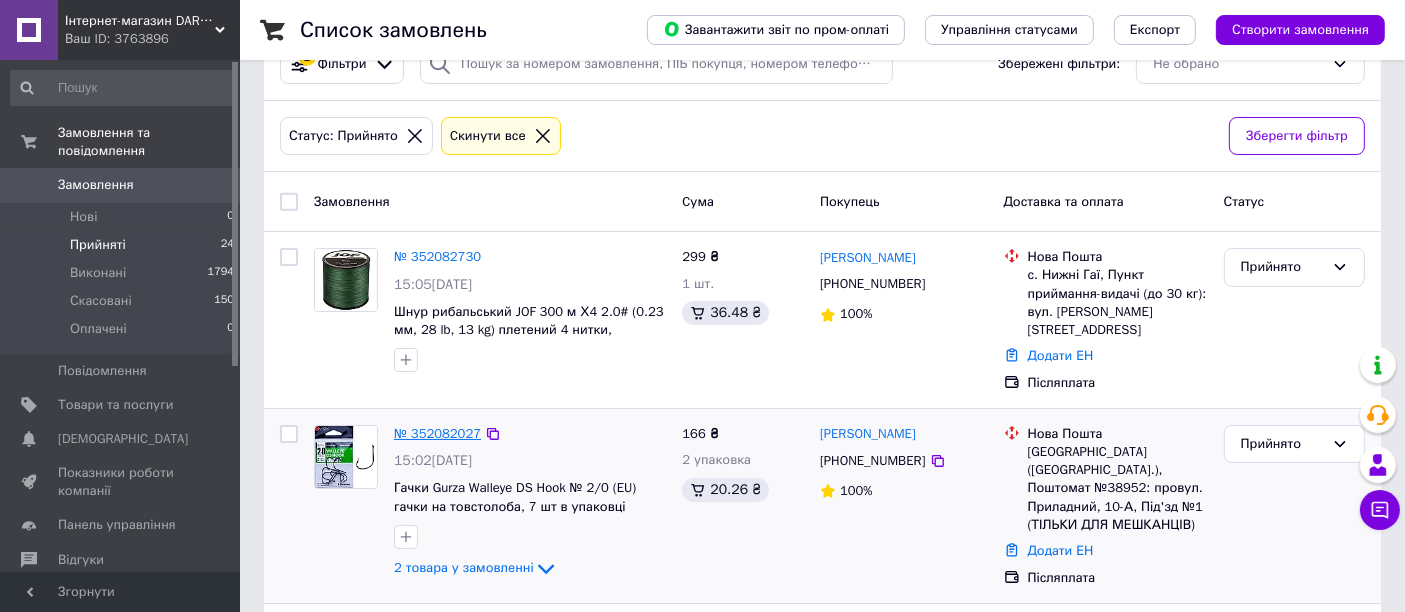 click on "№ 352082027" at bounding box center (437, 433) 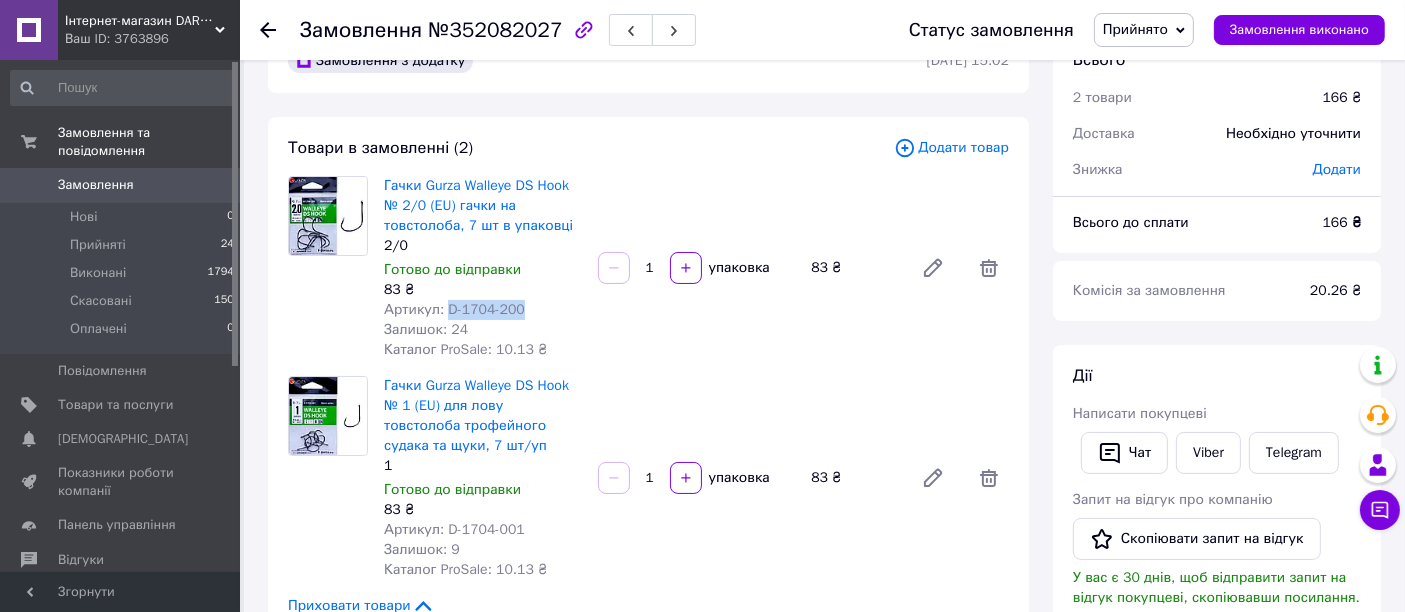 drag, startPoint x: 531, startPoint y: 310, endPoint x: 442, endPoint y: 310, distance: 89 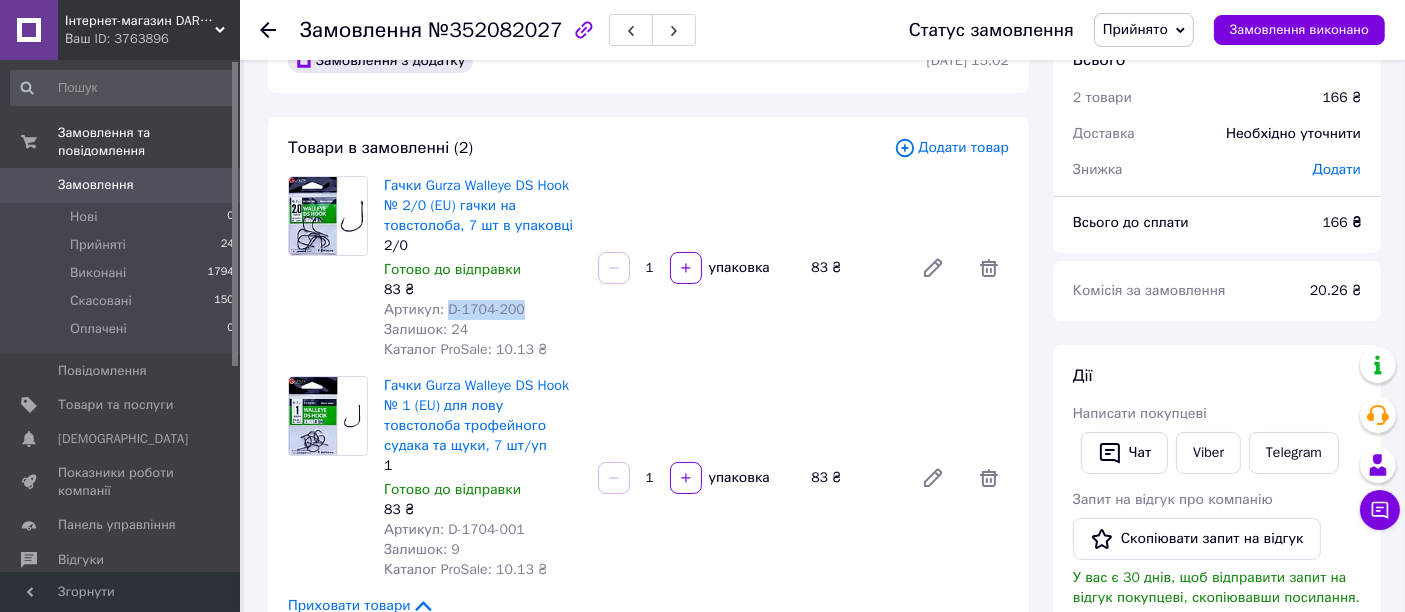 copy on "D-1704-200" 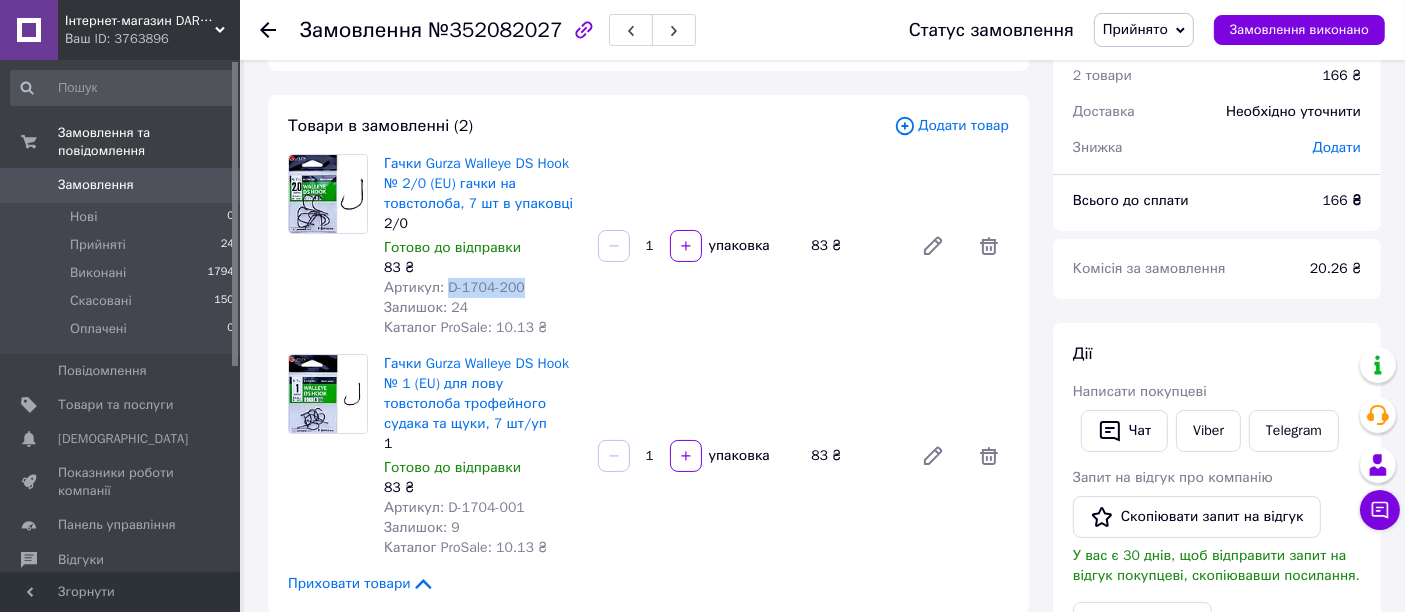 scroll, scrollTop: 222, scrollLeft: 0, axis: vertical 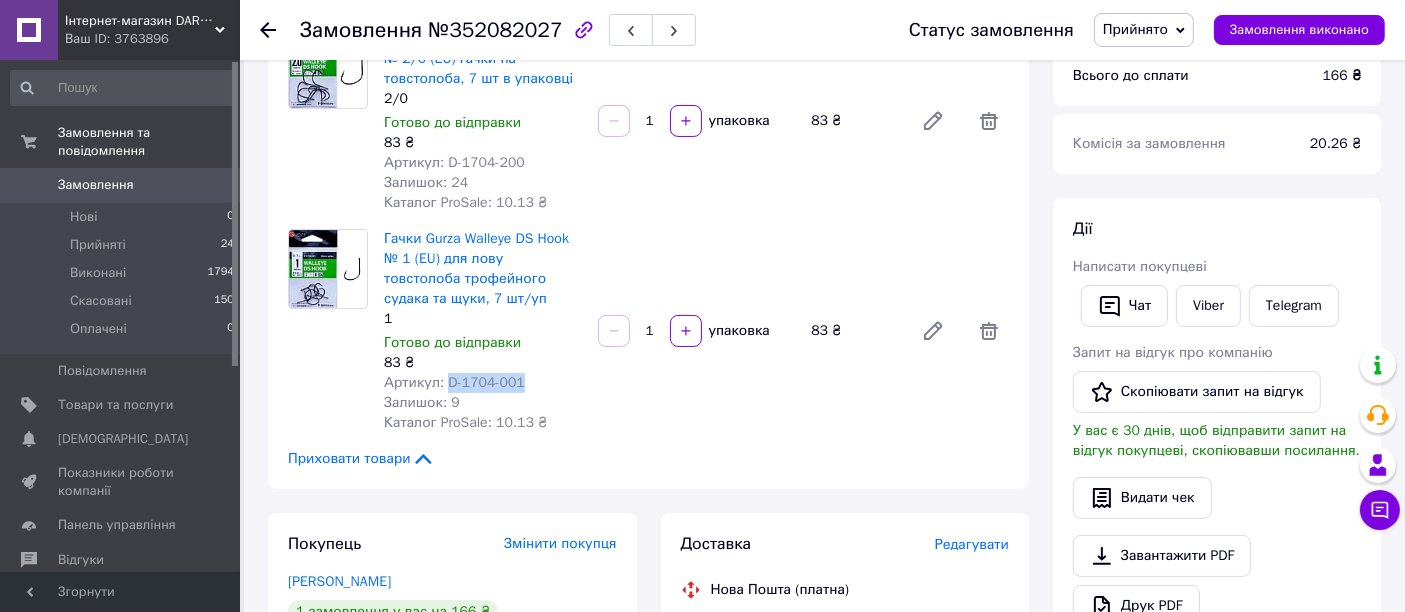 drag, startPoint x: 537, startPoint y: 383, endPoint x: 443, endPoint y: 382, distance: 94.00532 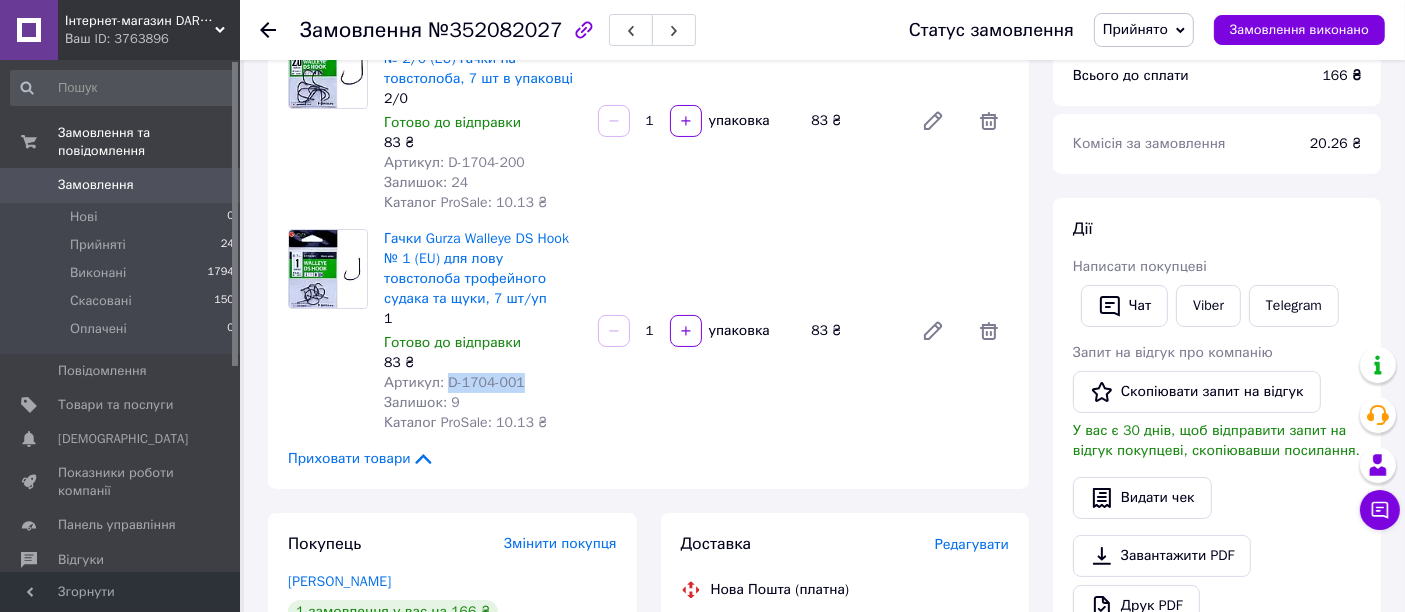 copy on "D-1704-001" 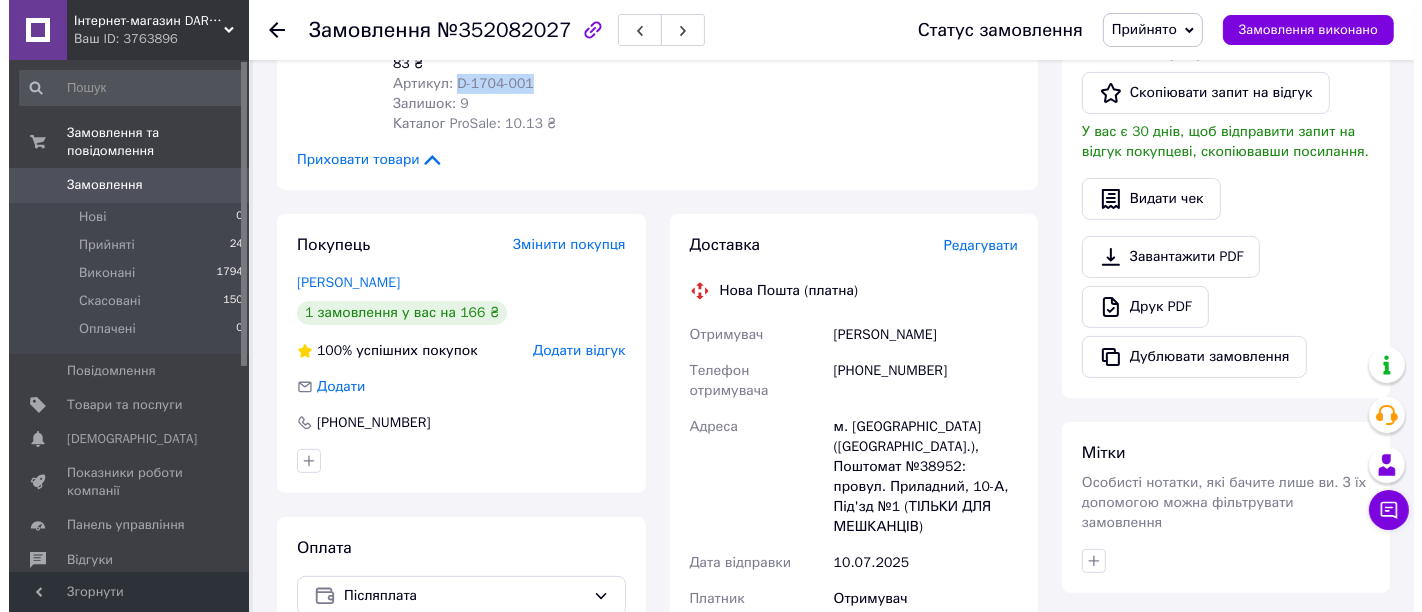 scroll, scrollTop: 666, scrollLeft: 0, axis: vertical 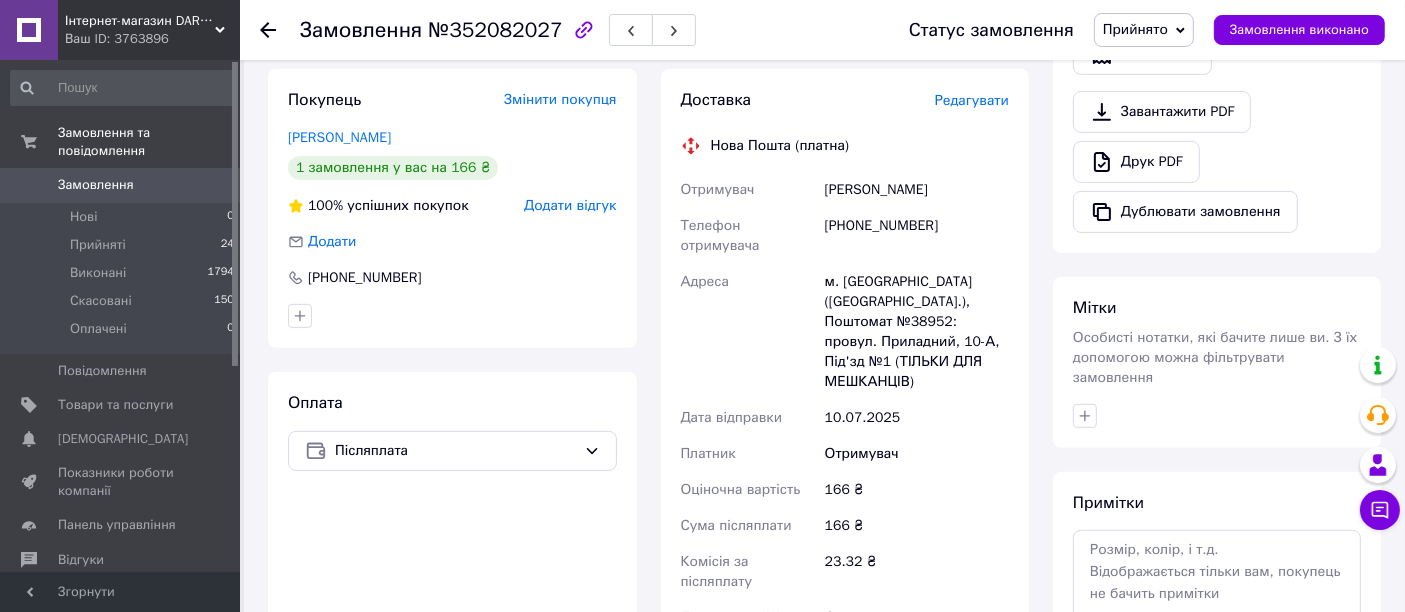 click on "Редагувати" at bounding box center [972, 100] 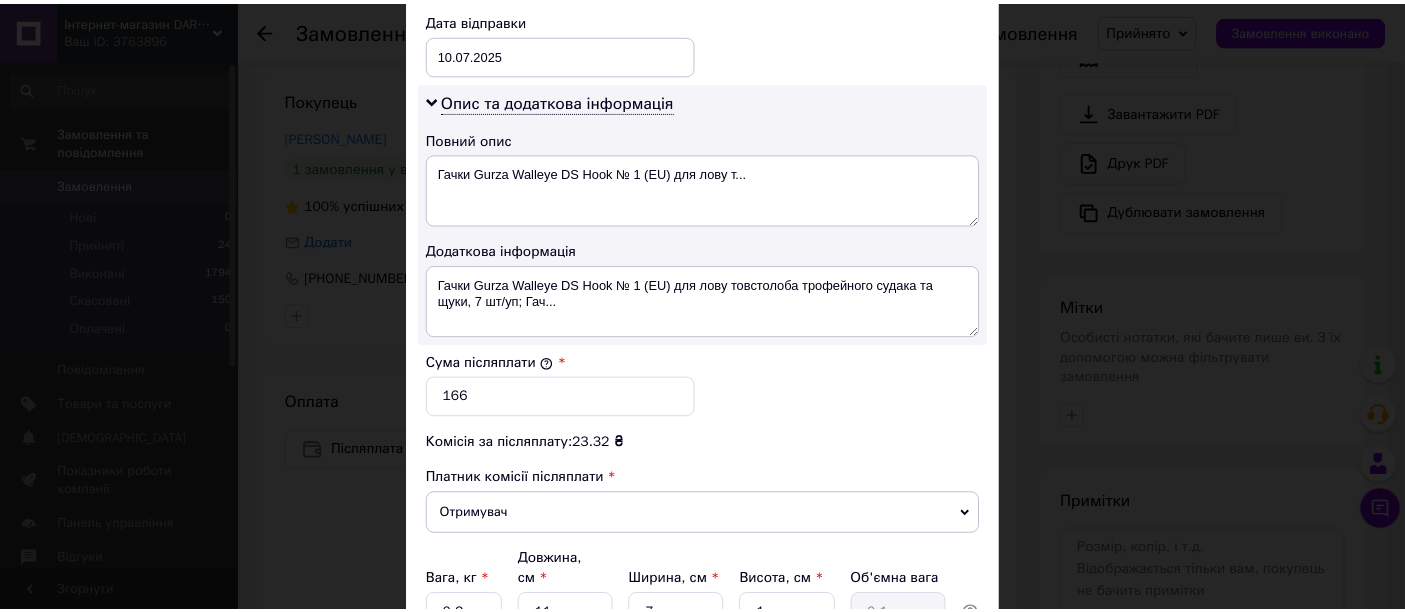 scroll, scrollTop: 1169, scrollLeft: 0, axis: vertical 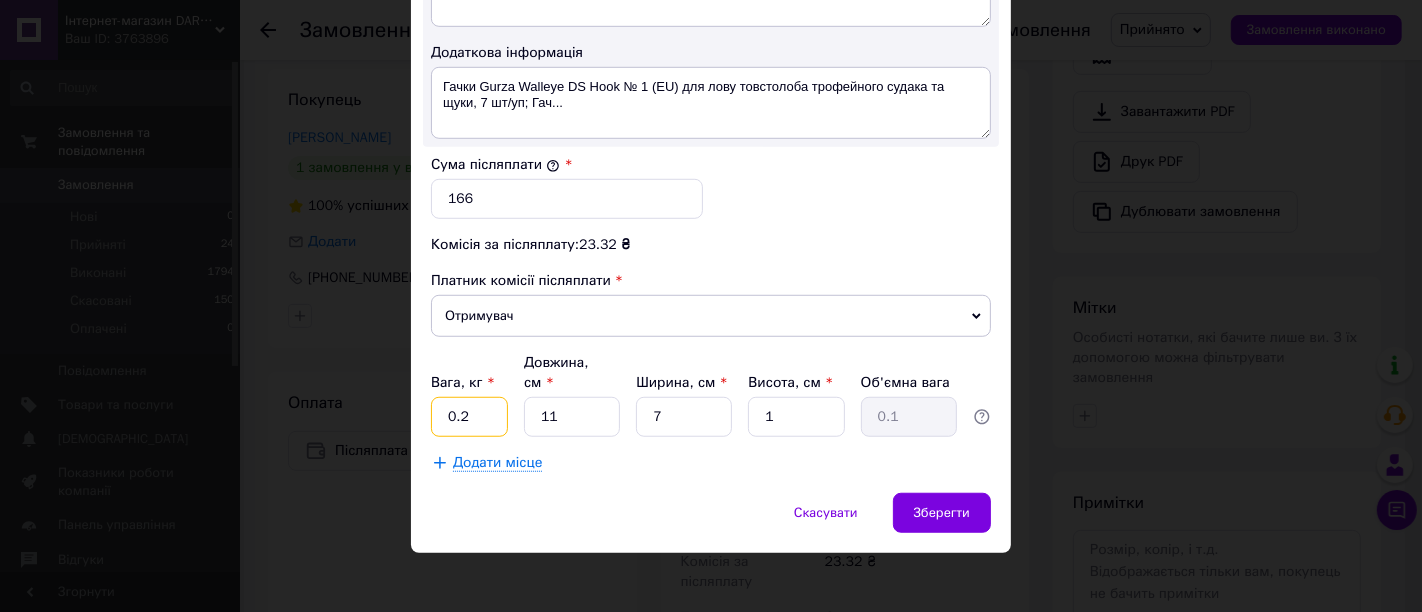 drag, startPoint x: 492, startPoint y: 408, endPoint x: 475, endPoint y: 411, distance: 17.262676 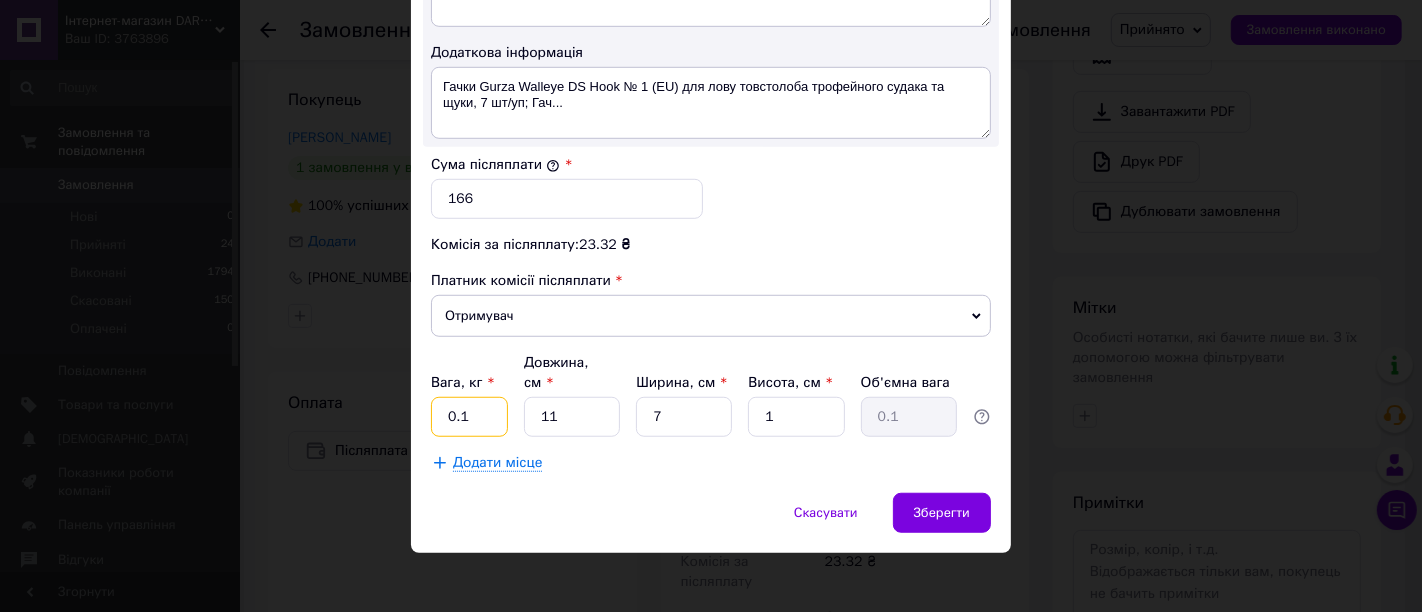 type on "0.1" 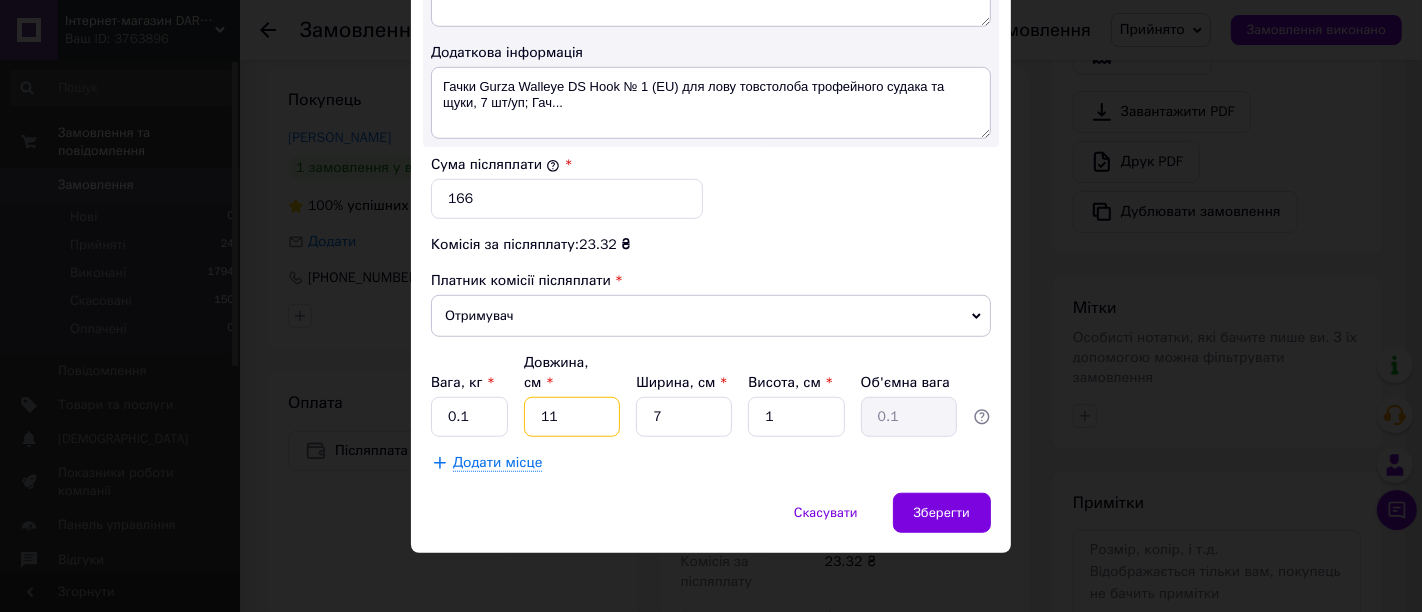 drag, startPoint x: 561, startPoint y: 401, endPoint x: 498, endPoint y: 422, distance: 66.40783 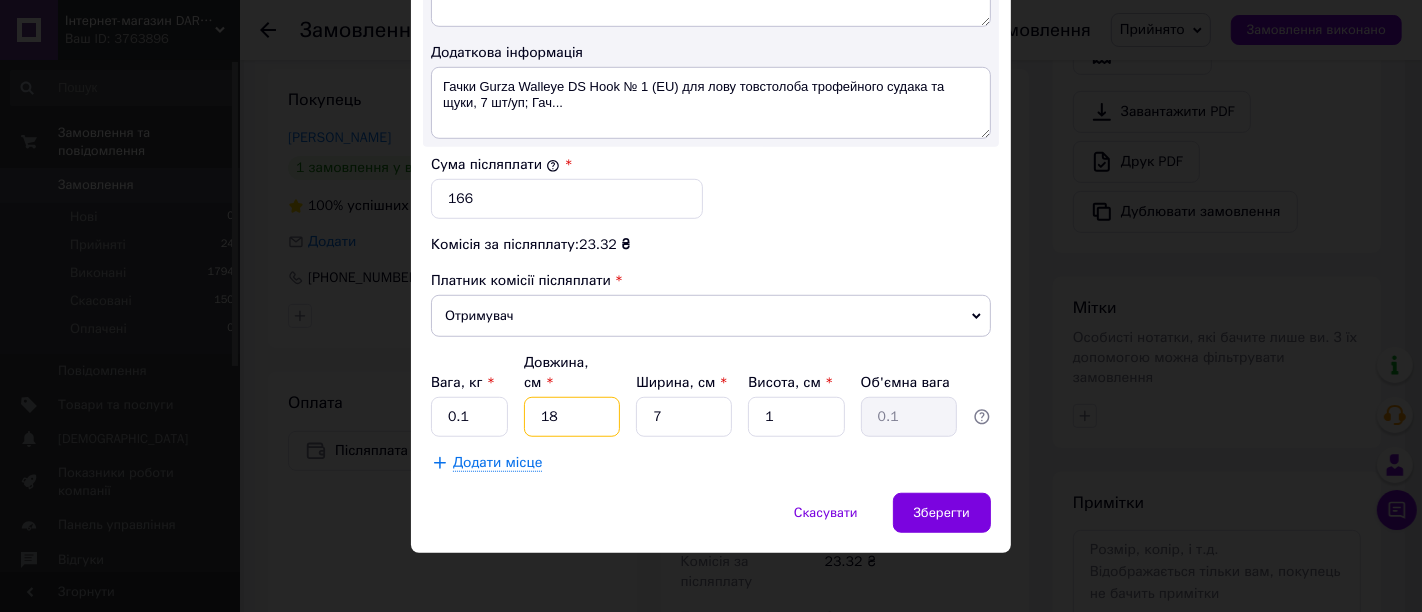 type on "18" 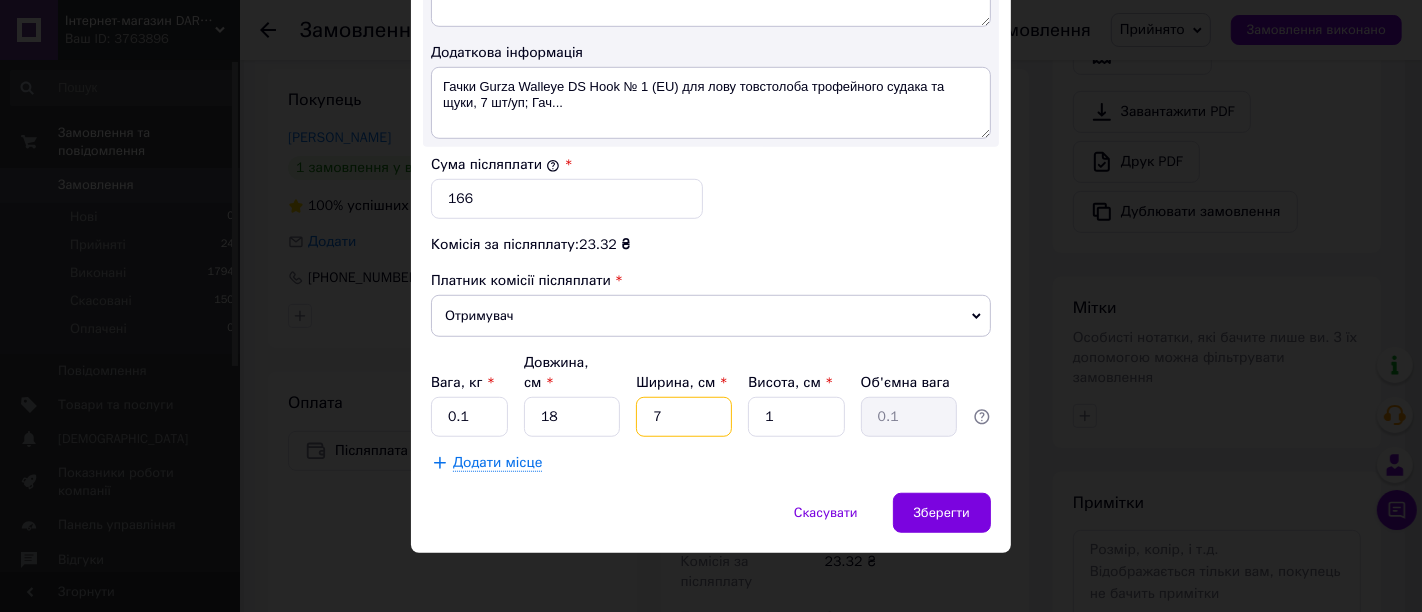 drag, startPoint x: 666, startPoint y: 404, endPoint x: 653, endPoint y: 406, distance: 13.152946 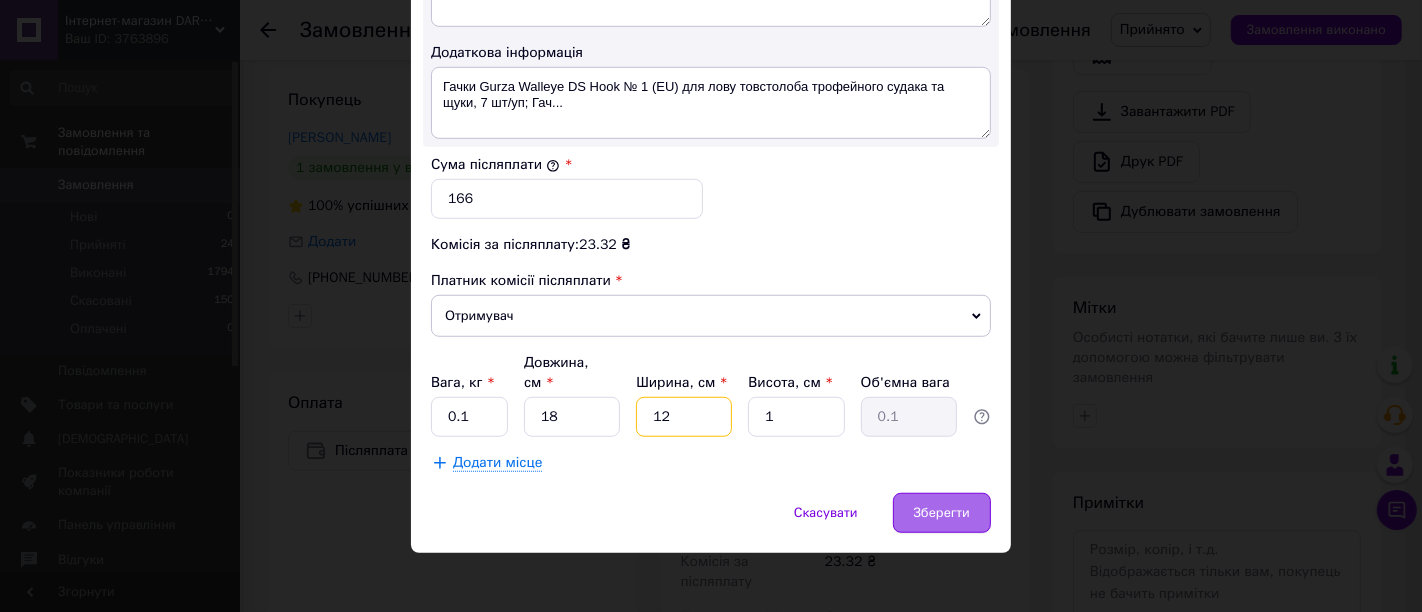 type on "12" 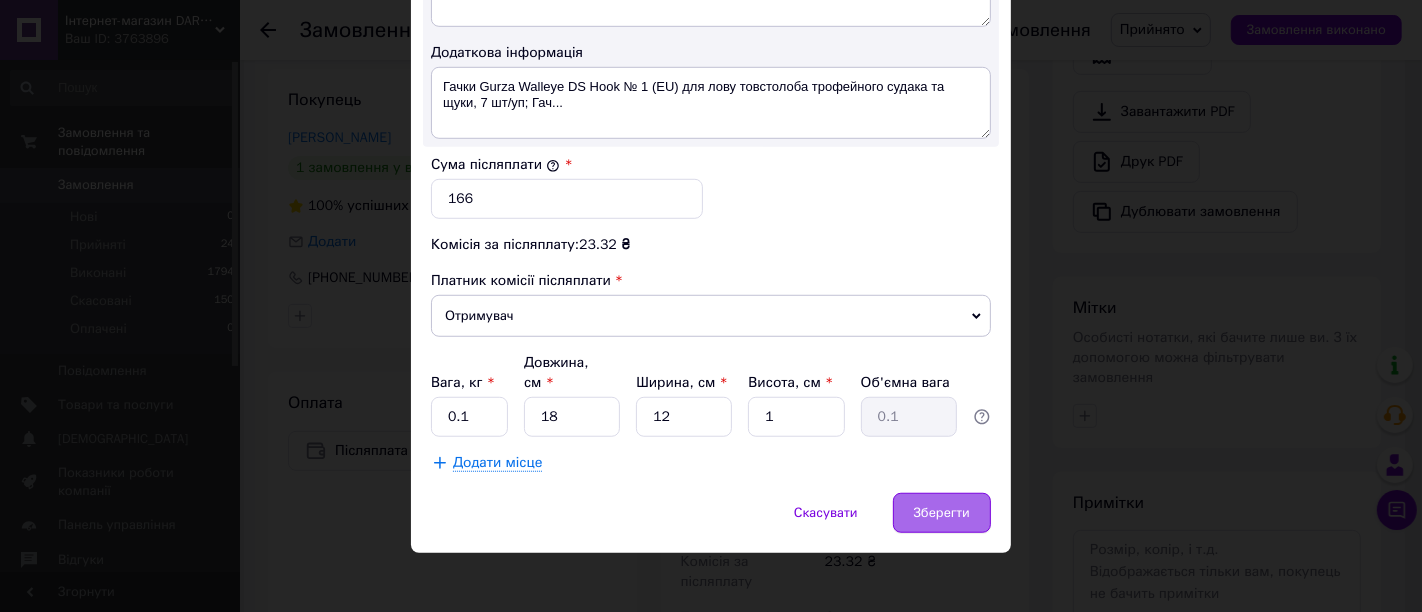 click on "Зберегти" at bounding box center (942, 513) 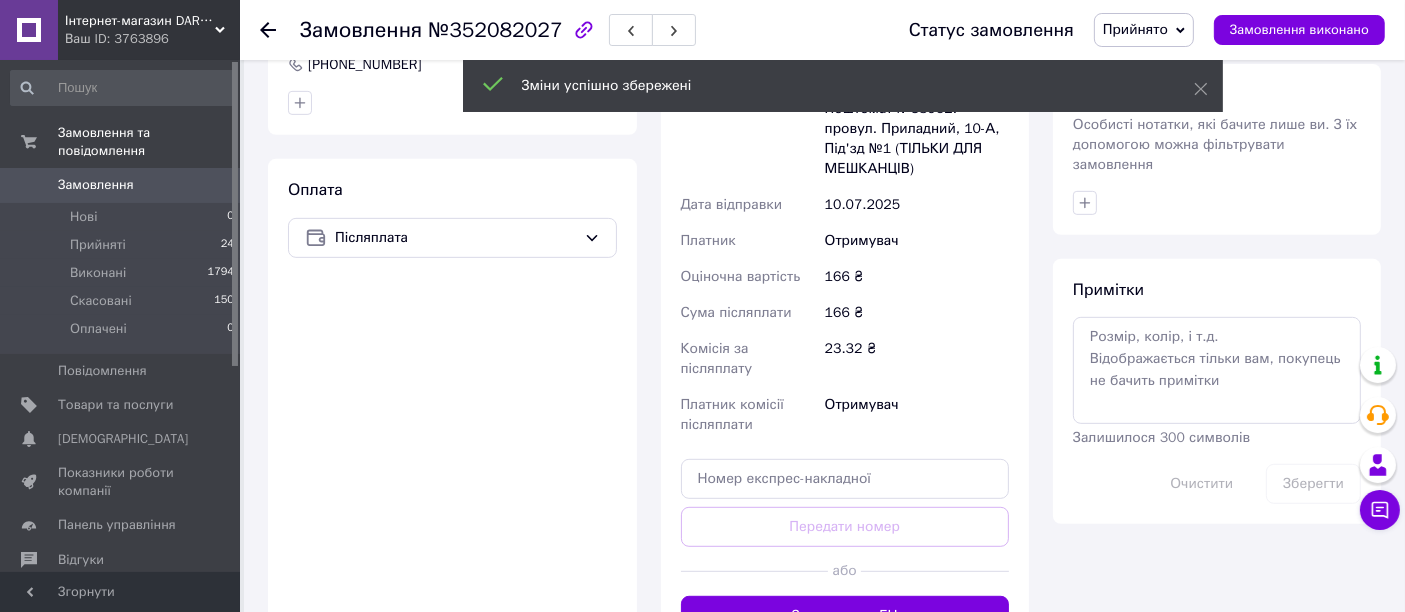 scroll, scrollTop: 1000, scrollLeft: 0, axis: vertical 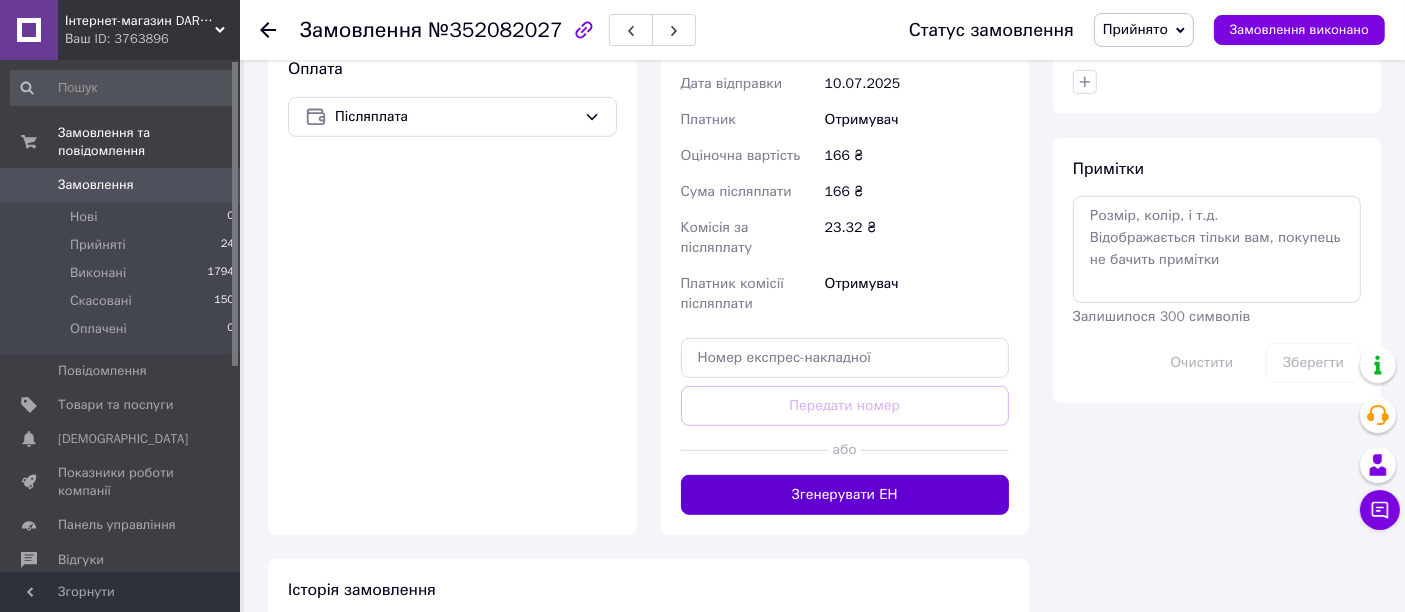 click on "Згенерувати ЕН" at bounding box center [845, 495] 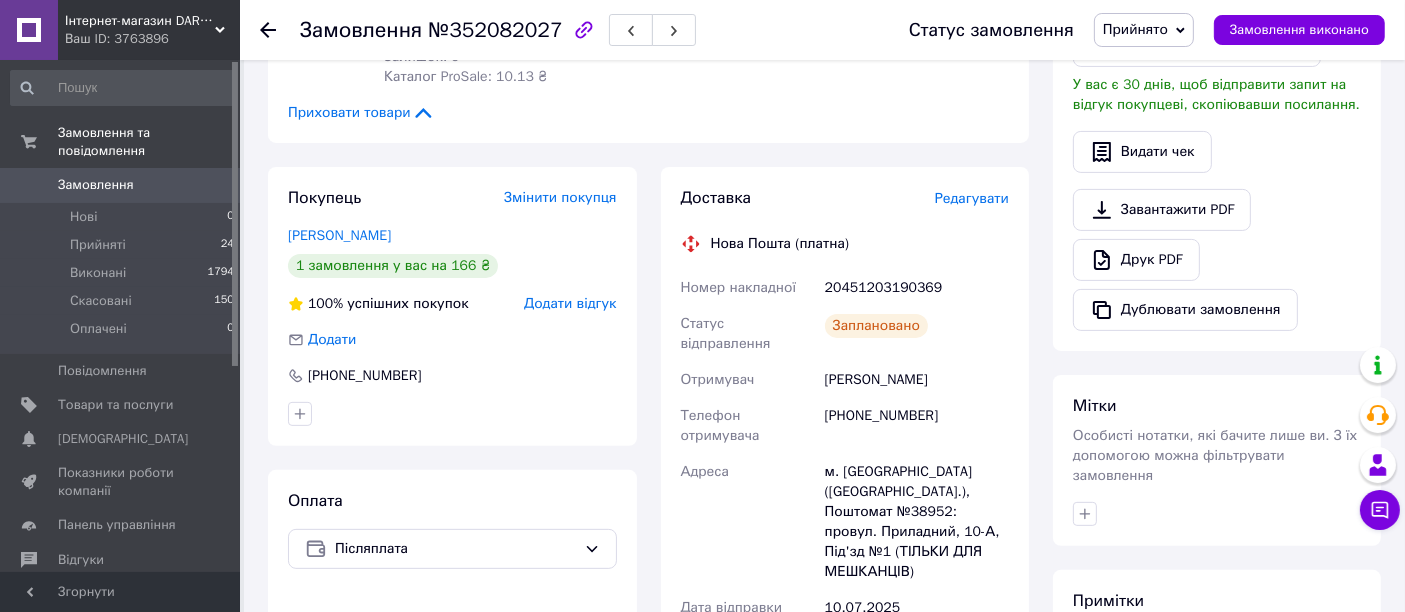 scroll, scrollTop: 555, scrollLeft: 0, axis: vertical 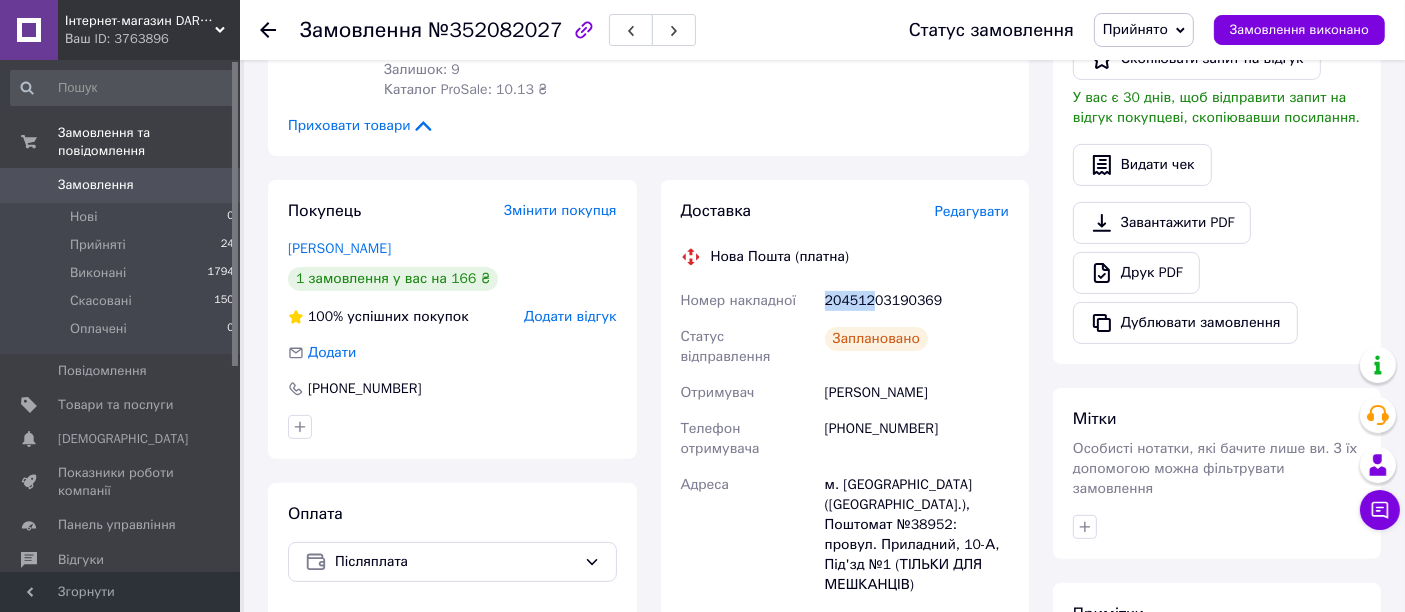 drag, startPoint x: 871, startPoint y: 295, endPoint x: 822, endPoint y: 304, distance: 49.819675 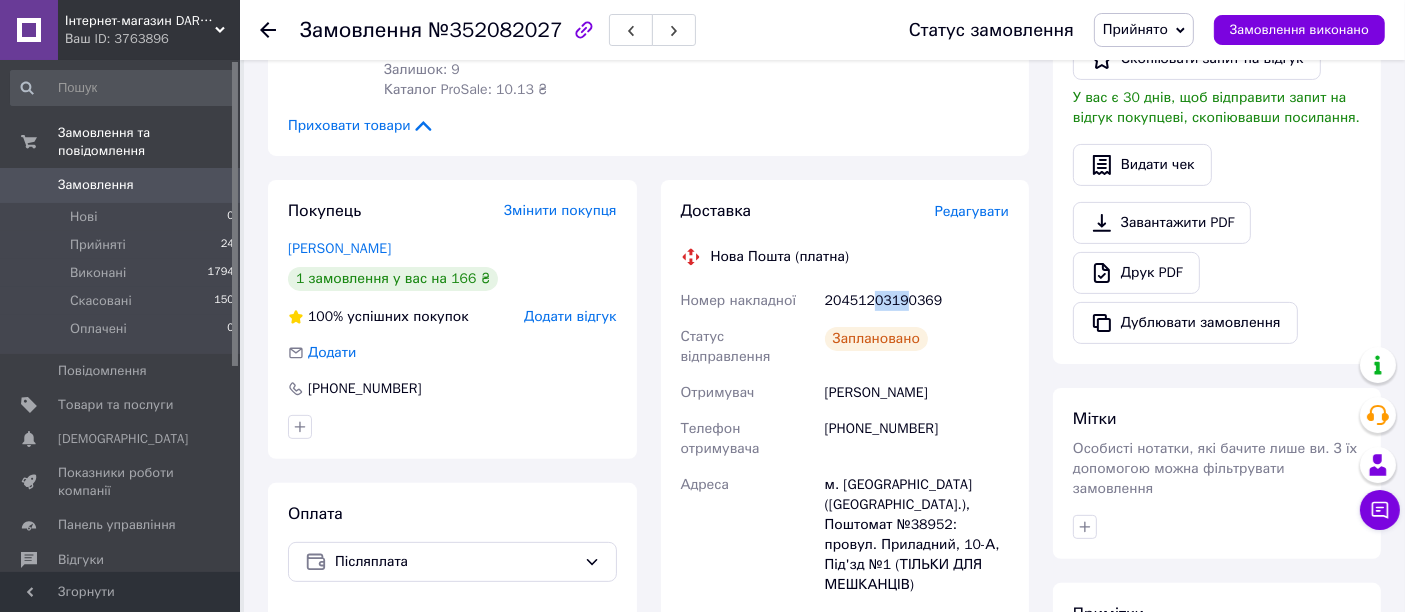 drag, startPoint x: 902, startPoint y: 297, endPoint x: 870, endPoint y: 302, distance: 32.38827 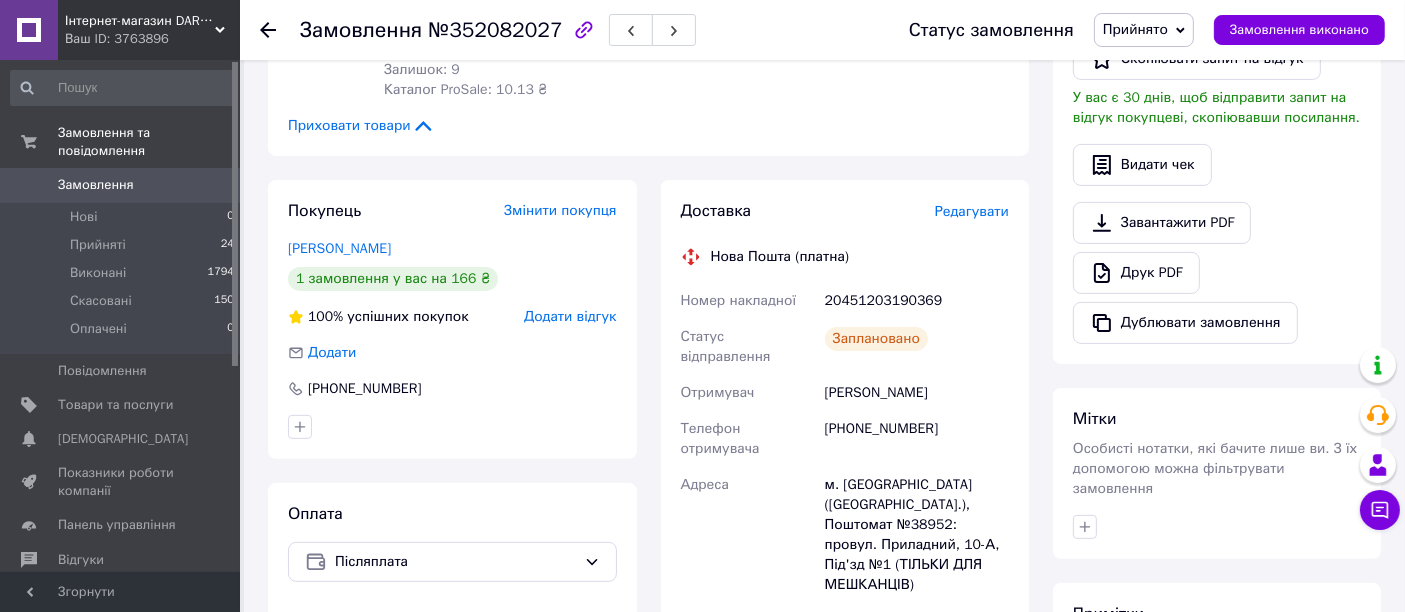 click on "20451203190369" at bounding box center (917, 301) 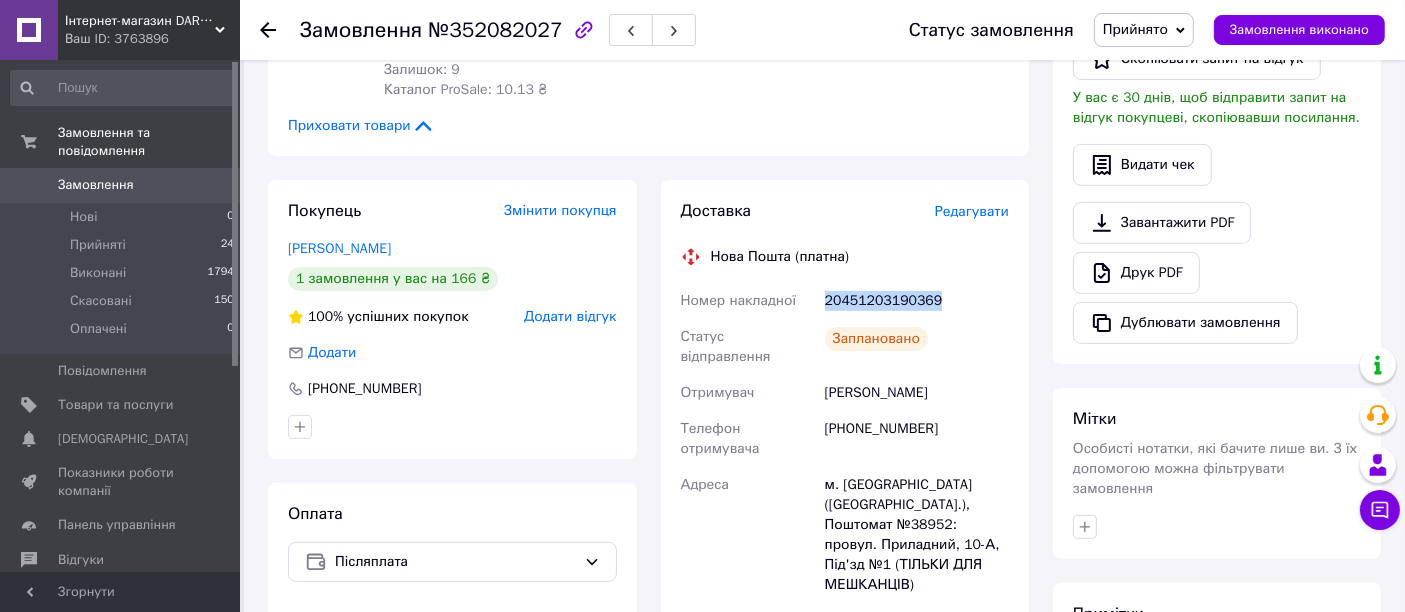 drag, startPoint x: 933, startPoint y: 298, endPoint x: 844, endPoint y: 312, distance: 90.0944 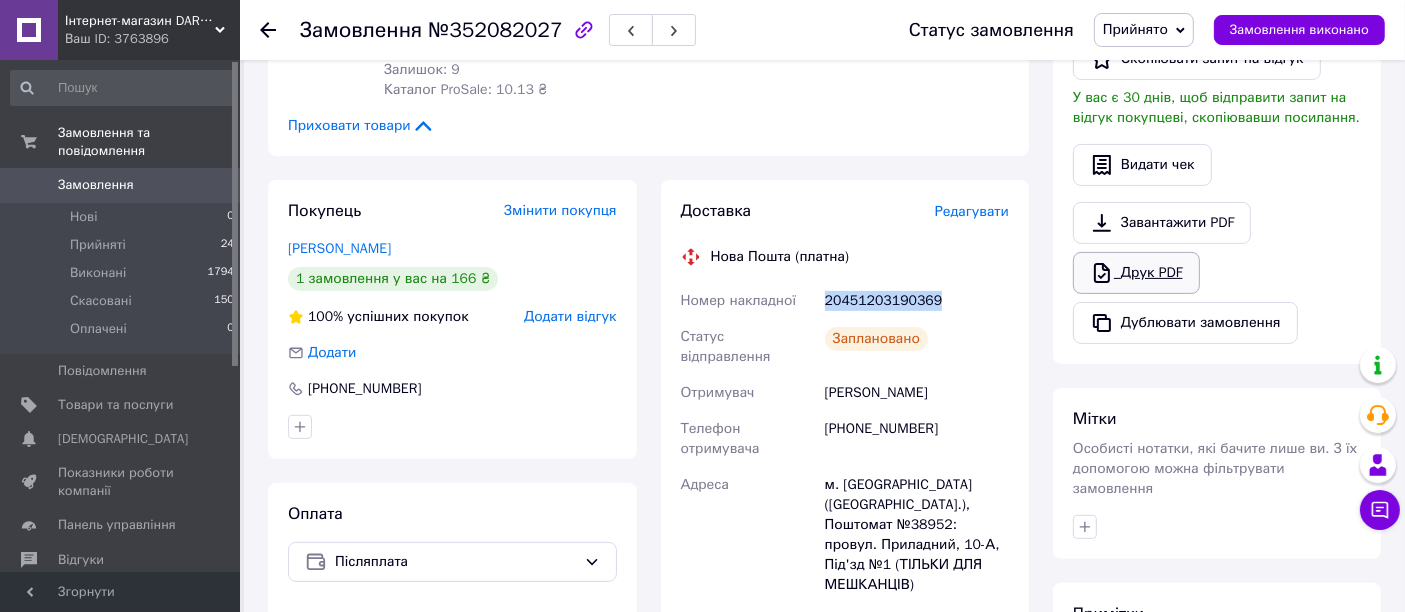 copy on "20451203190369" 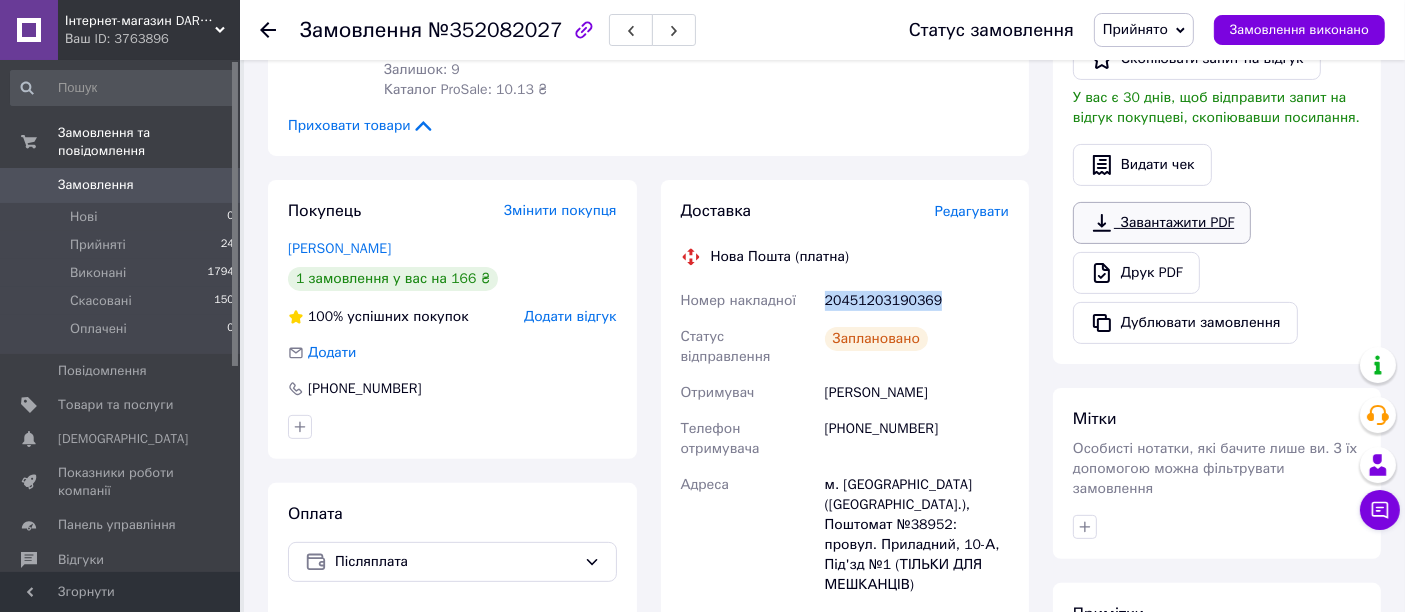 scroll, scrollTop: 333, scrollLeft: 0, axis: vertical 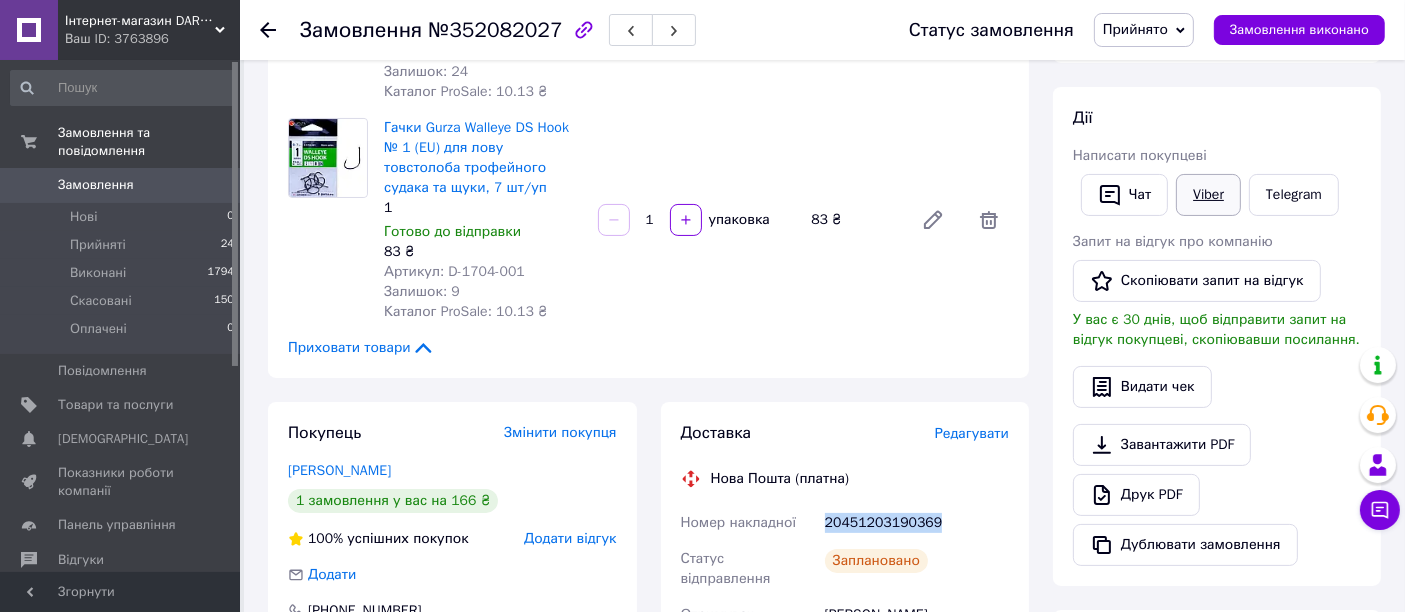 click on "Viber" at bounding box center (1208, 195) 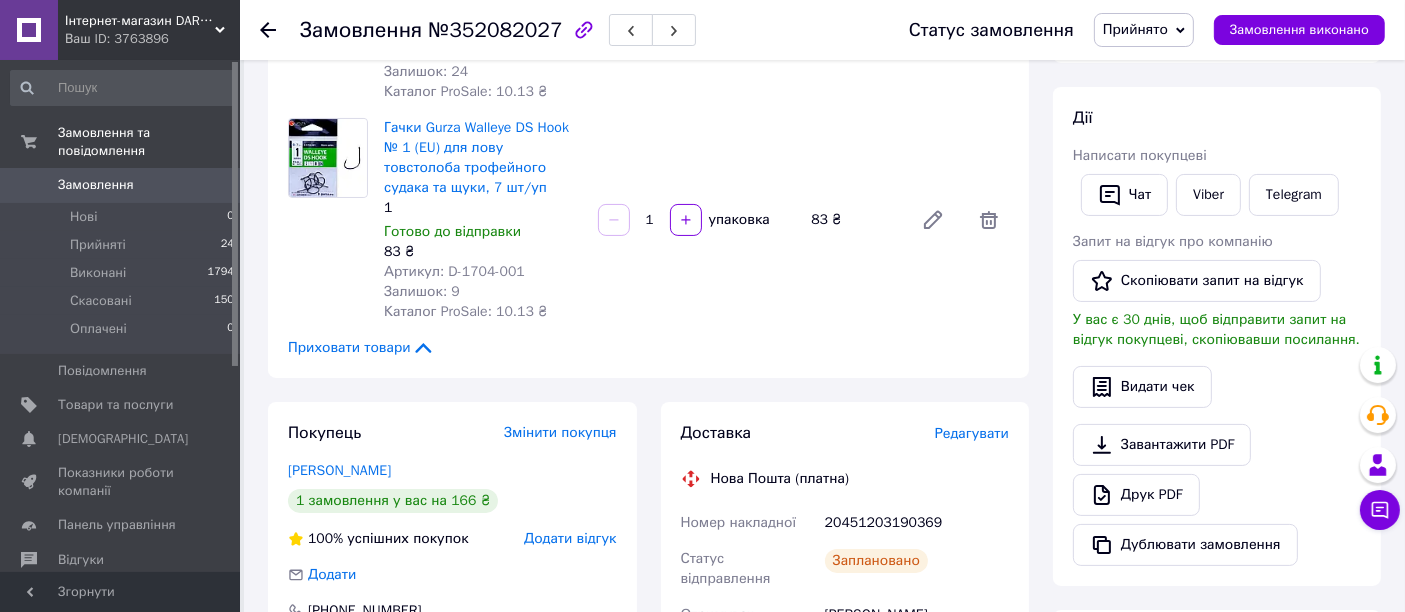 click 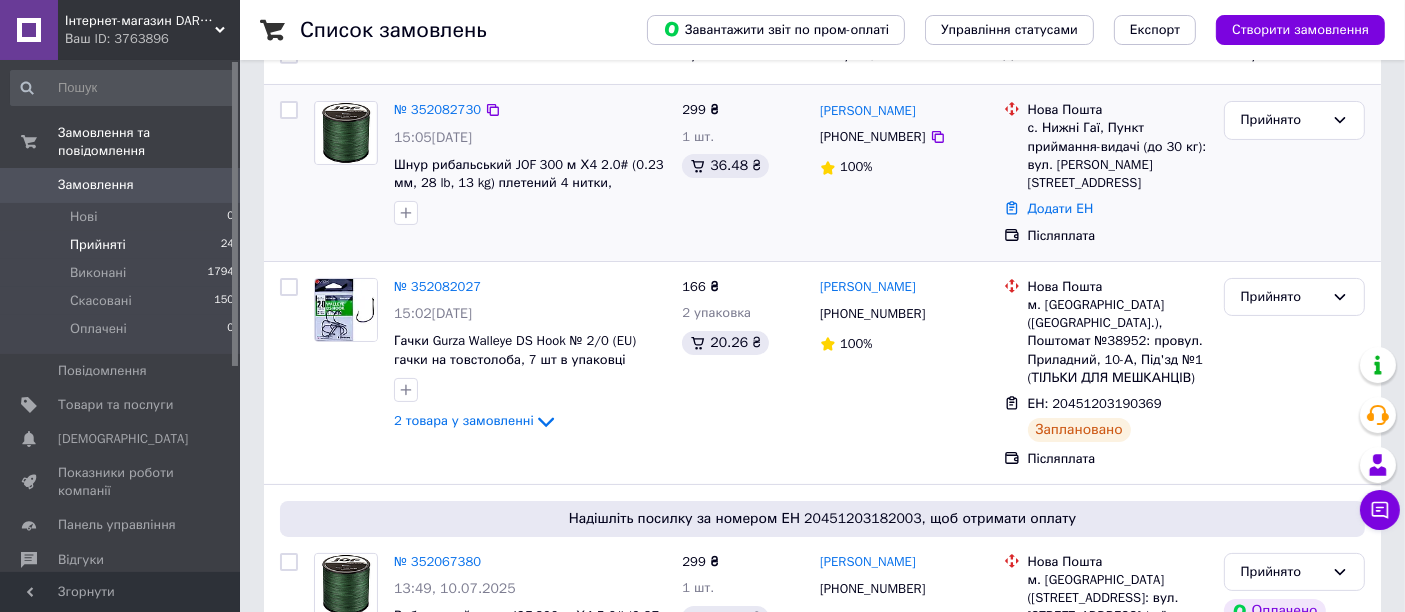 scroll, scrollTop: 0, scrollLeft: 0, axis: both 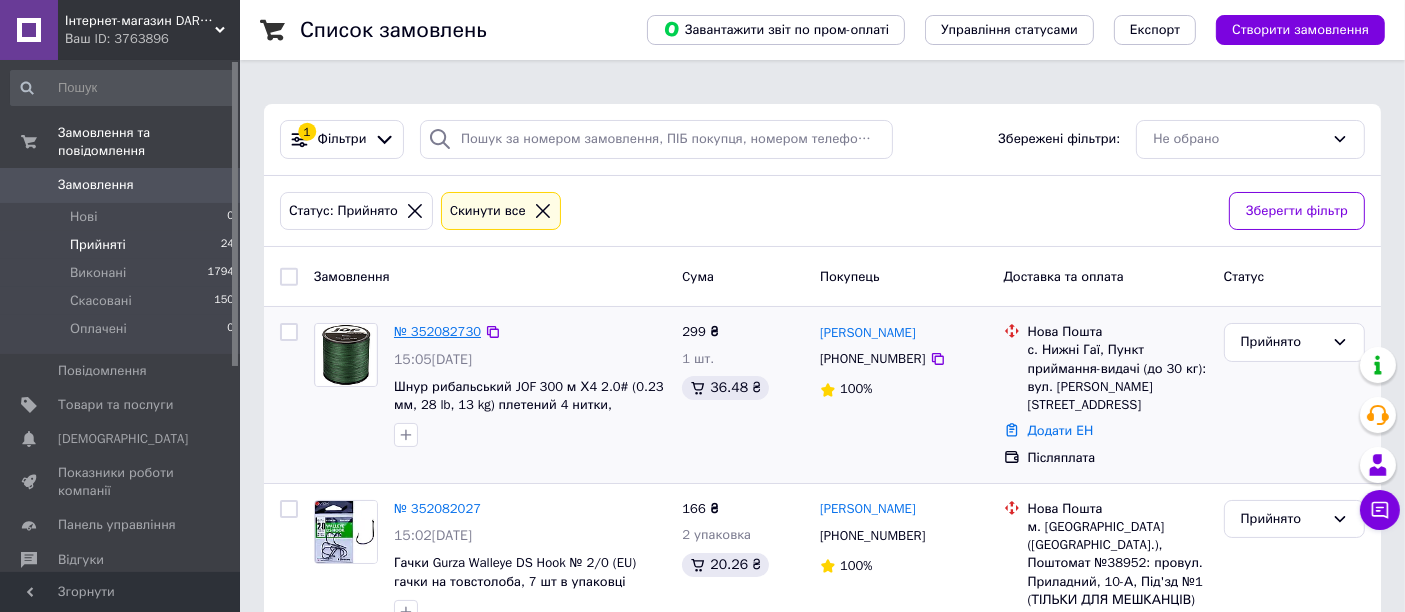 click on "№ 352082730" at bounding box center [437, 331] 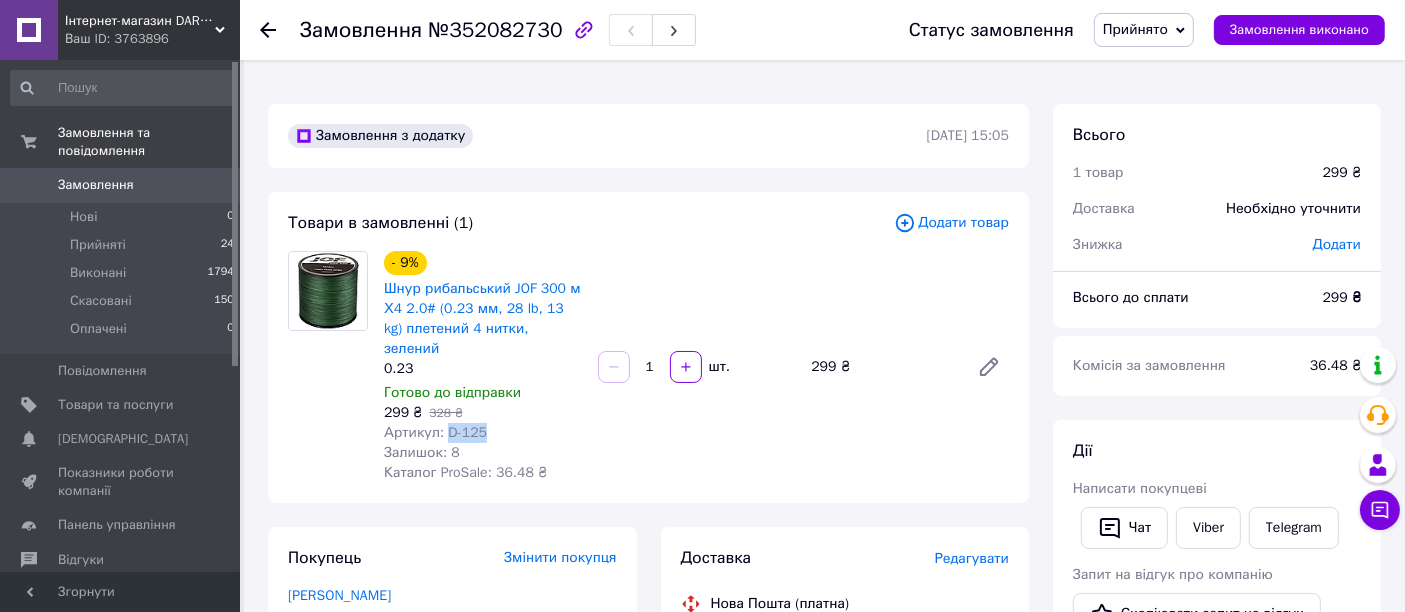 drag, startPoint x: 501, startPoint y: 415, endPoint x: 442, endPoint y: 416, distance: 59.008472 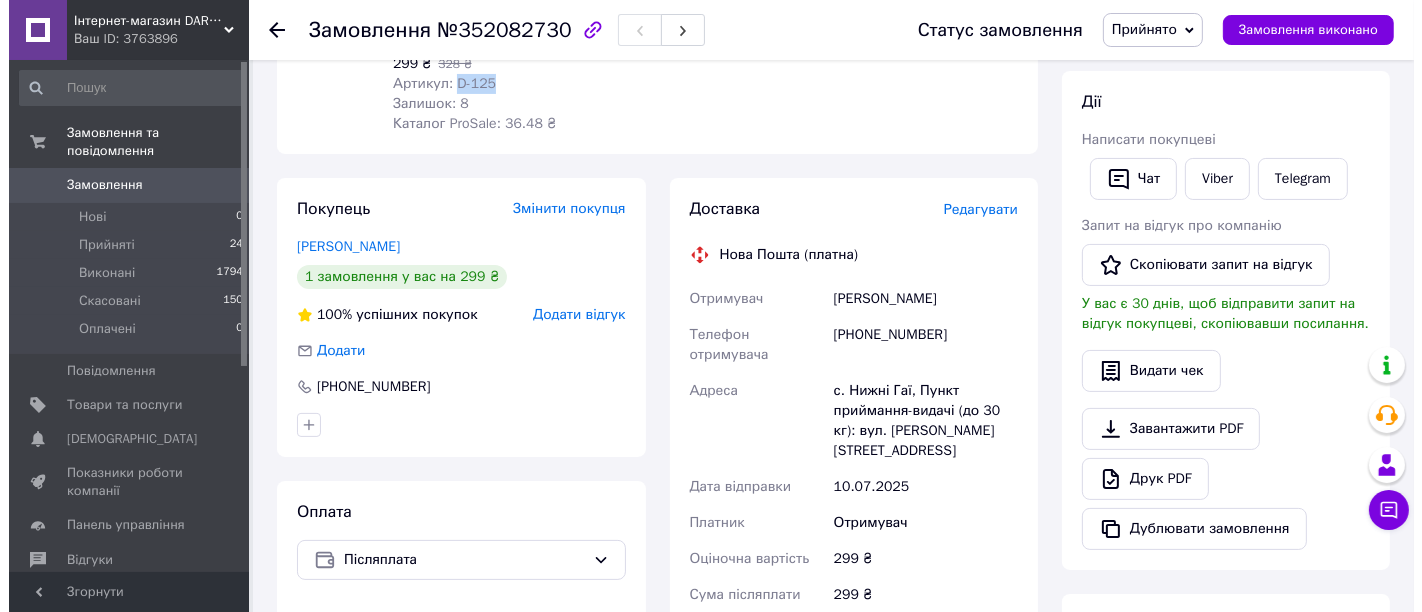 scroll, scrollTop: 444, scrollLeft: 0, axis: vertical 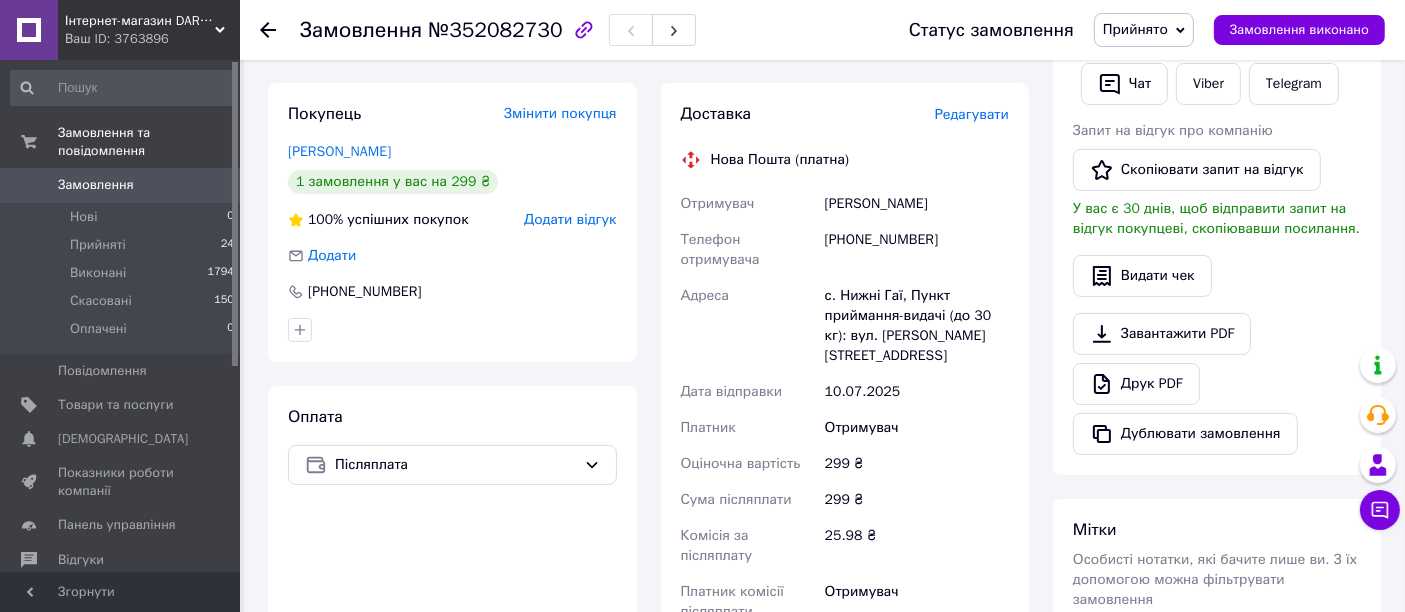 click on "Редагувати" at bounding box center (972, 114) 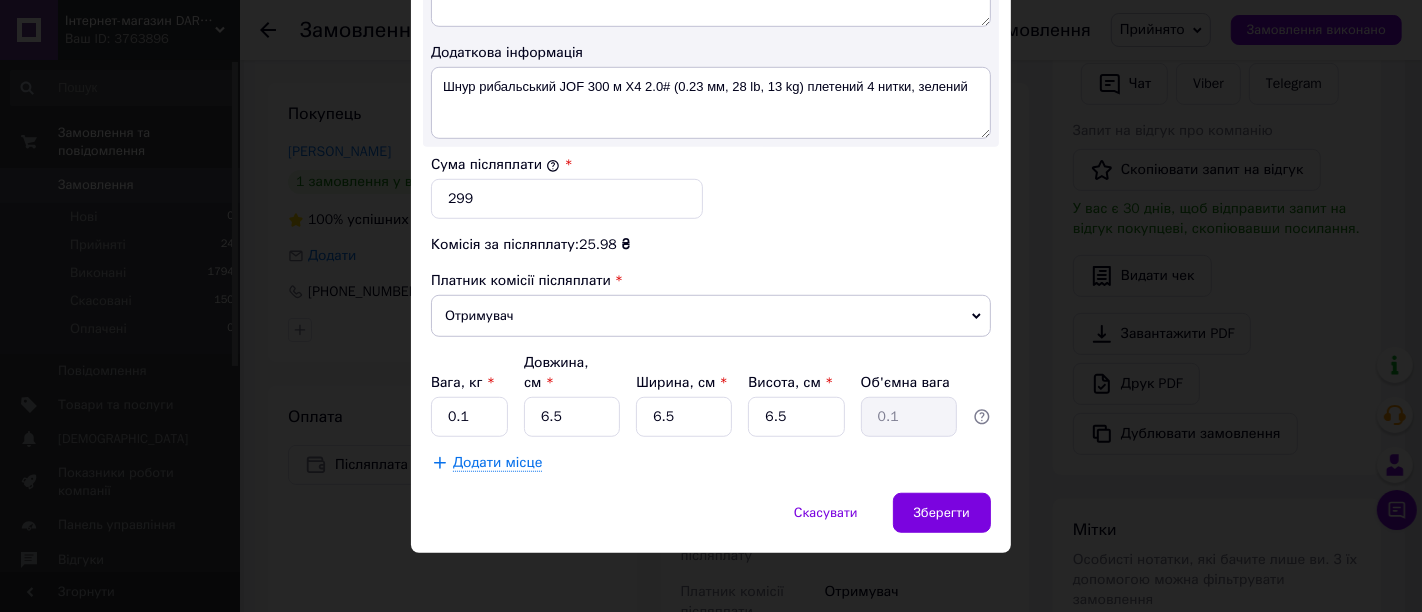 scroll, scrollTop: 1148, scrollLeft: 0, axis: vertical 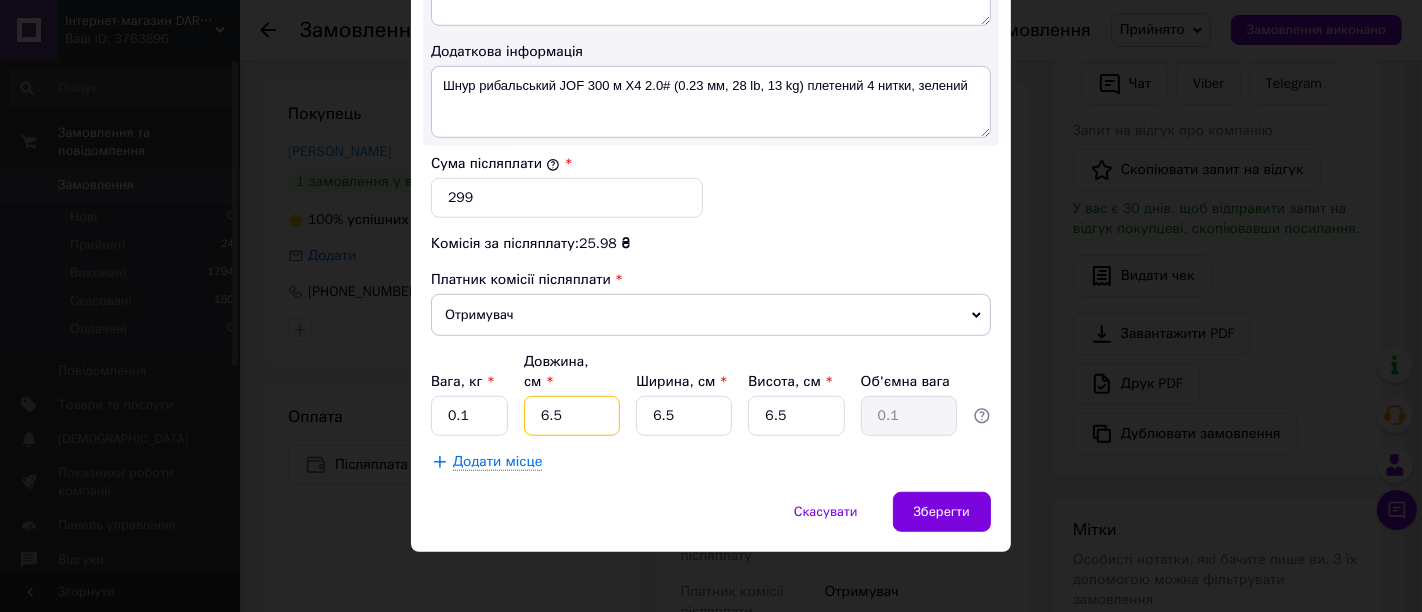 drag, startPoint x: 562, startPoint y: 410, endPoint x: 518, endPoint y: 402, distance: 44.72136 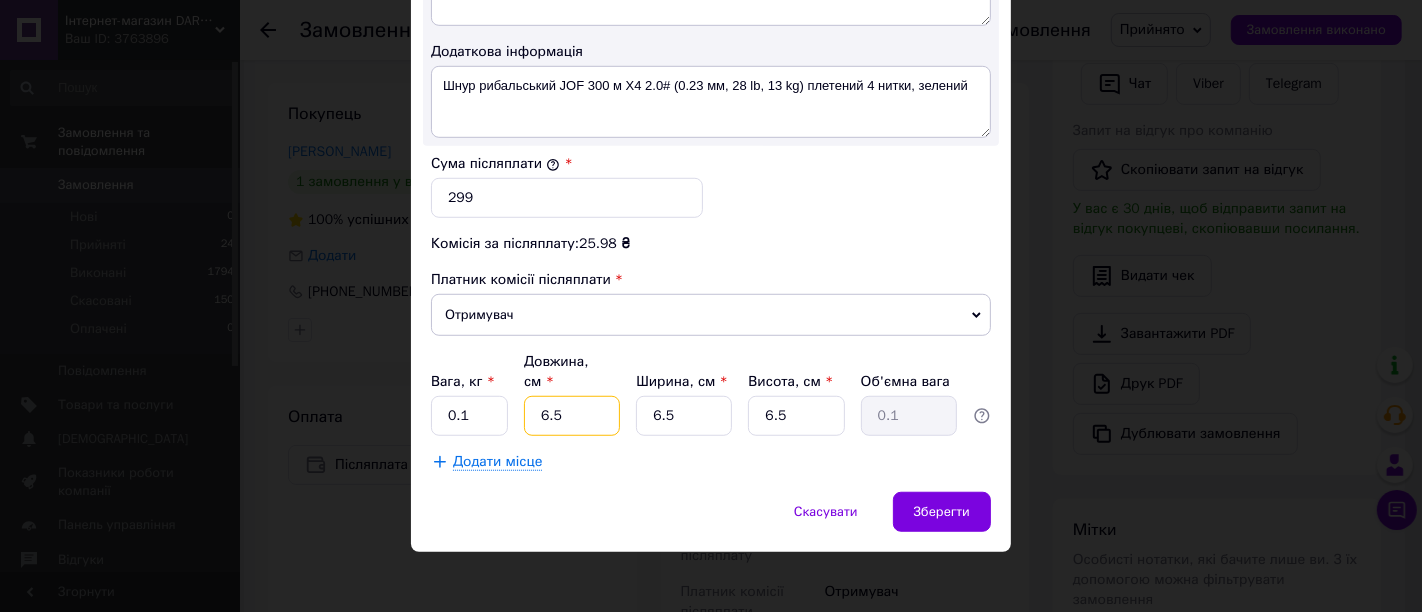 click on "Вага, кг   * 0.1 Довжина, см   * 6.5 Ширина, см   * 6.5 Висота, см   * 6.5 Об'ємна вага 0.1" at bounding box center (711, 394) 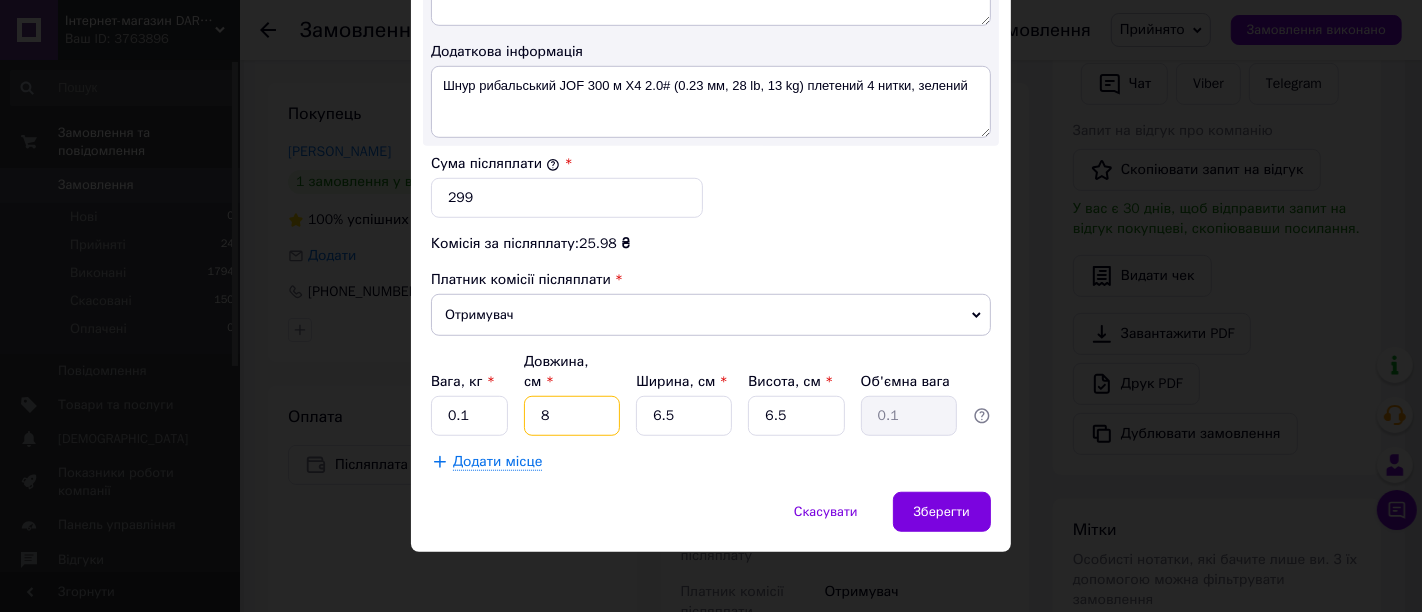 type on "8" 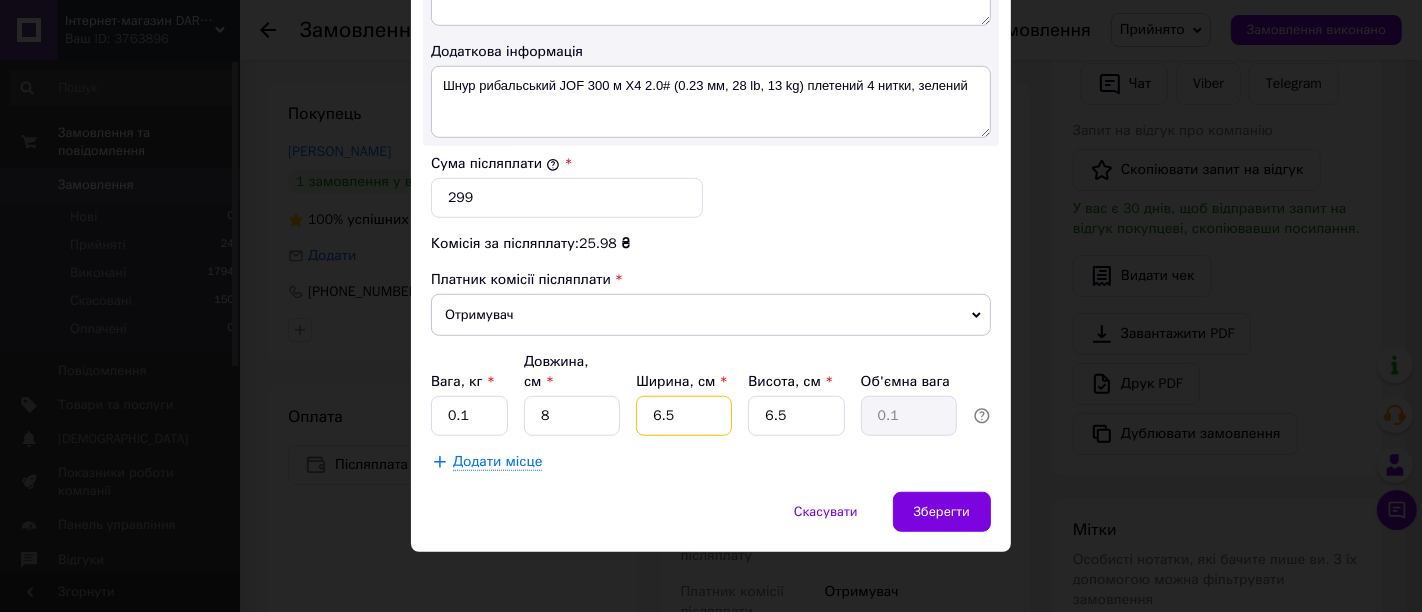 drag, startPoint x: 689, startPoint y: 405, endPoint x: 591, endPoint y: 407, distance: 98.02041 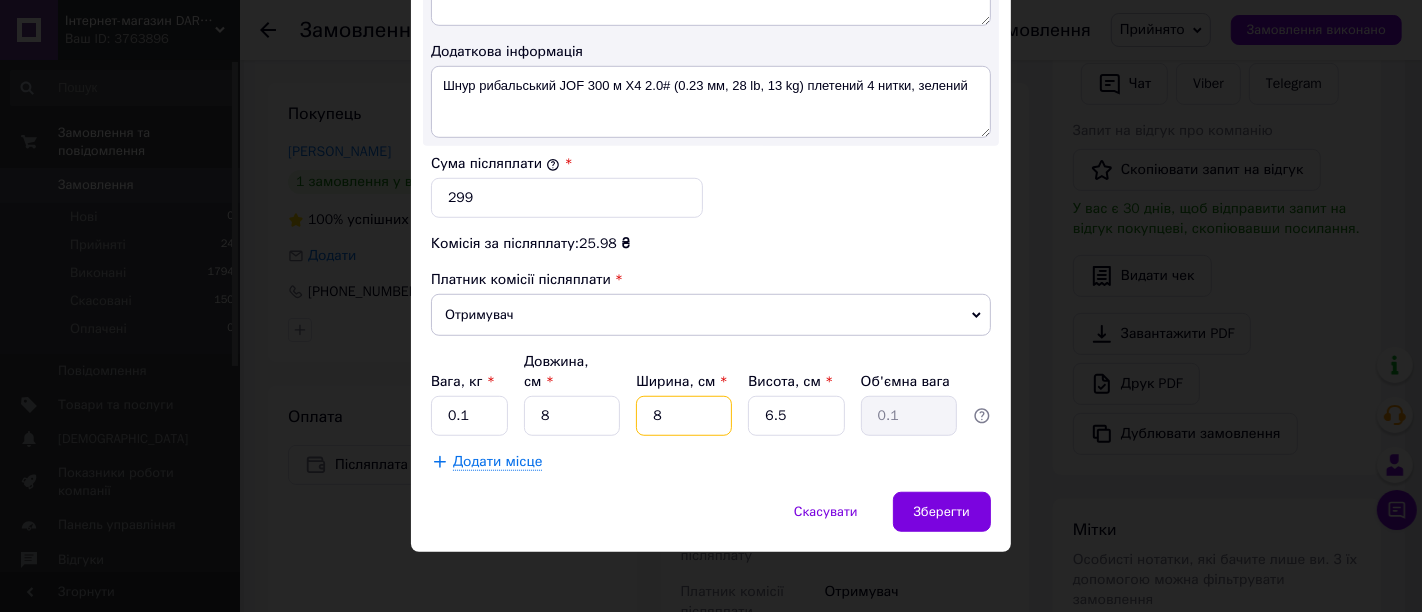 type on "8" 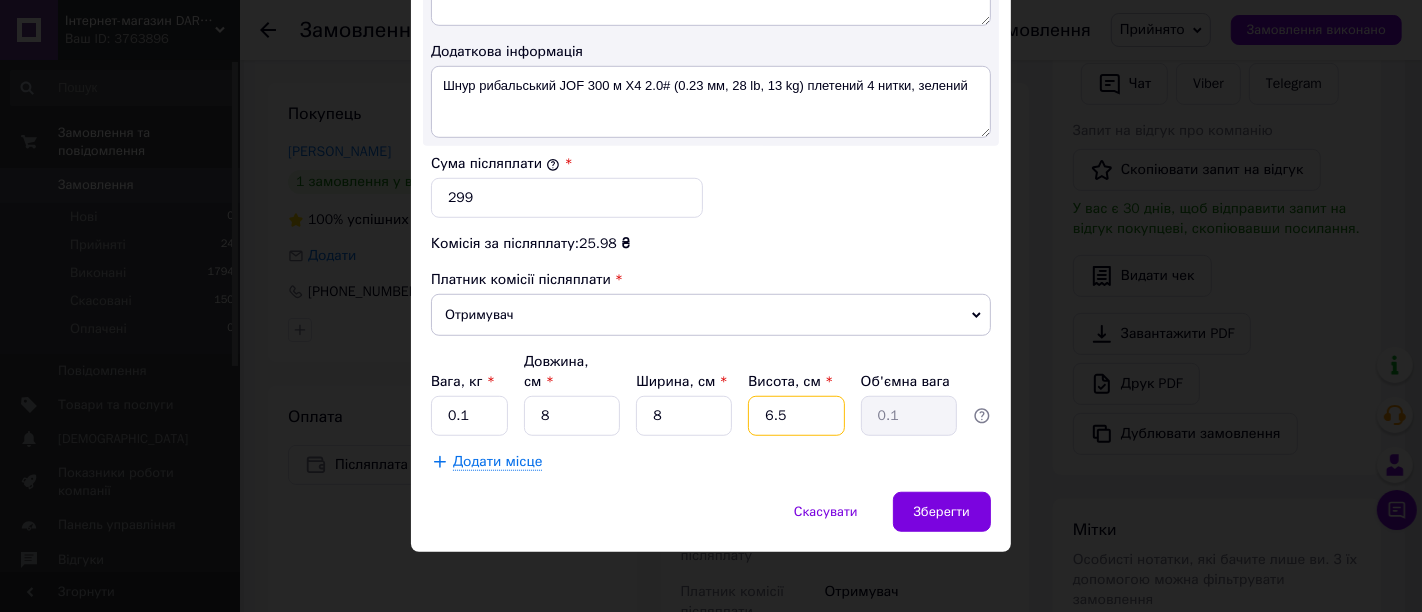 drag, startPoint x: 783, startPoint y: 410, endPoint x: 729, endPoint y: 409, distance: 54.00926 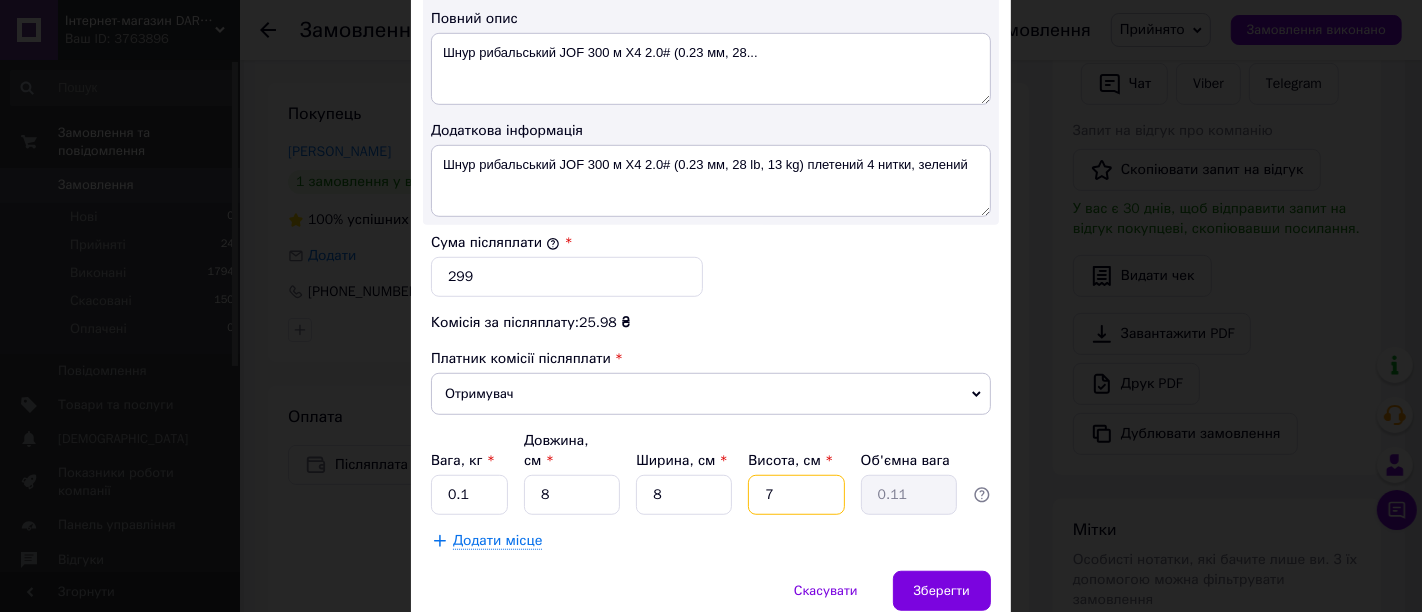 scroll, scrollTop: 1037, scrollLeft: 0, axis: vertical 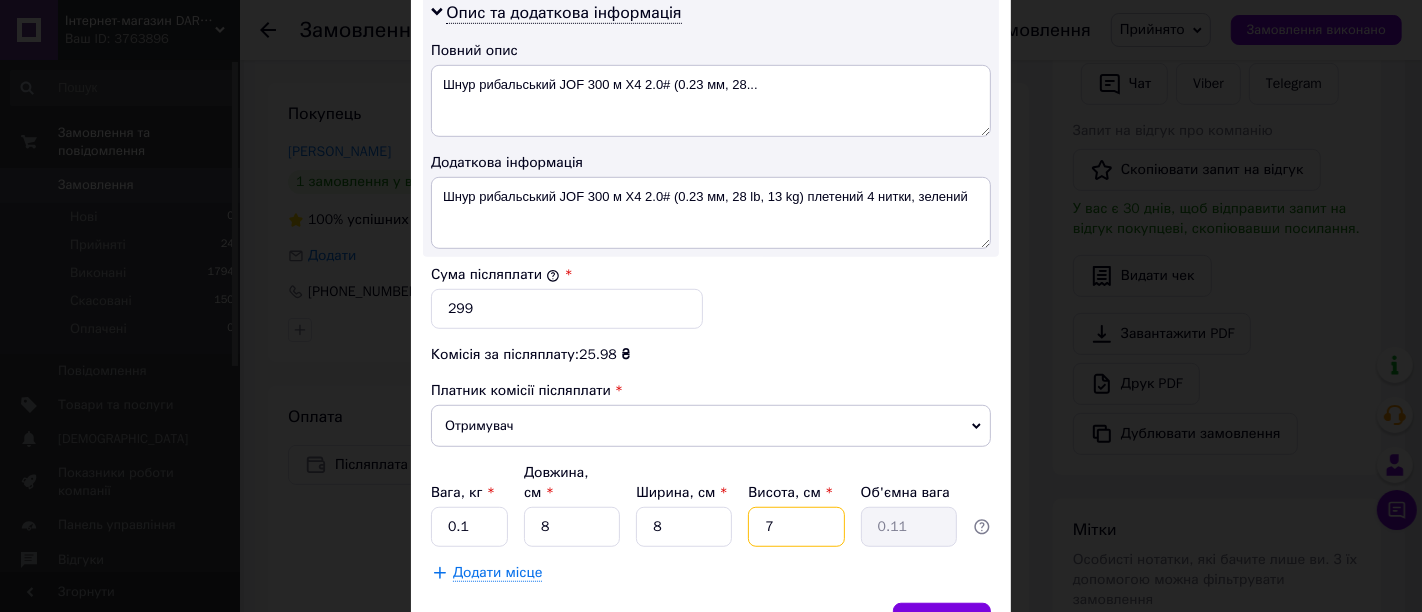 type on "7" 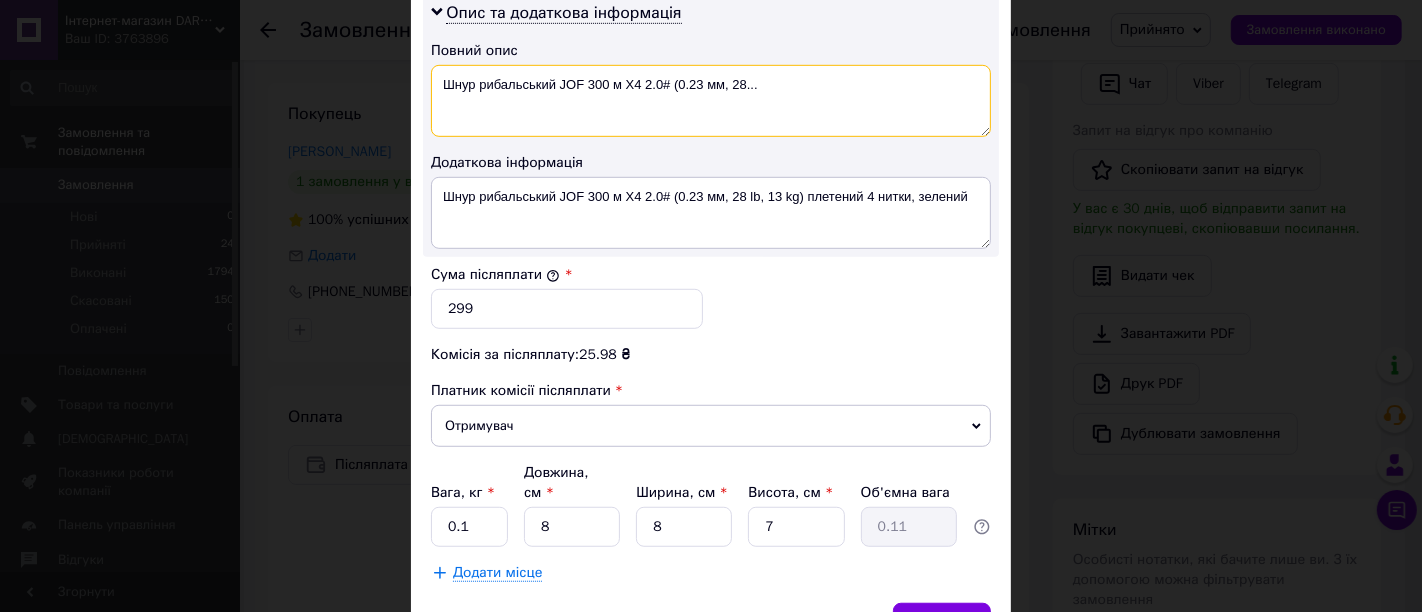 drag, startPoint x: 620, startPoint y: 98, endPoint x: 814, endPoint y: 102, distance: 194.04123 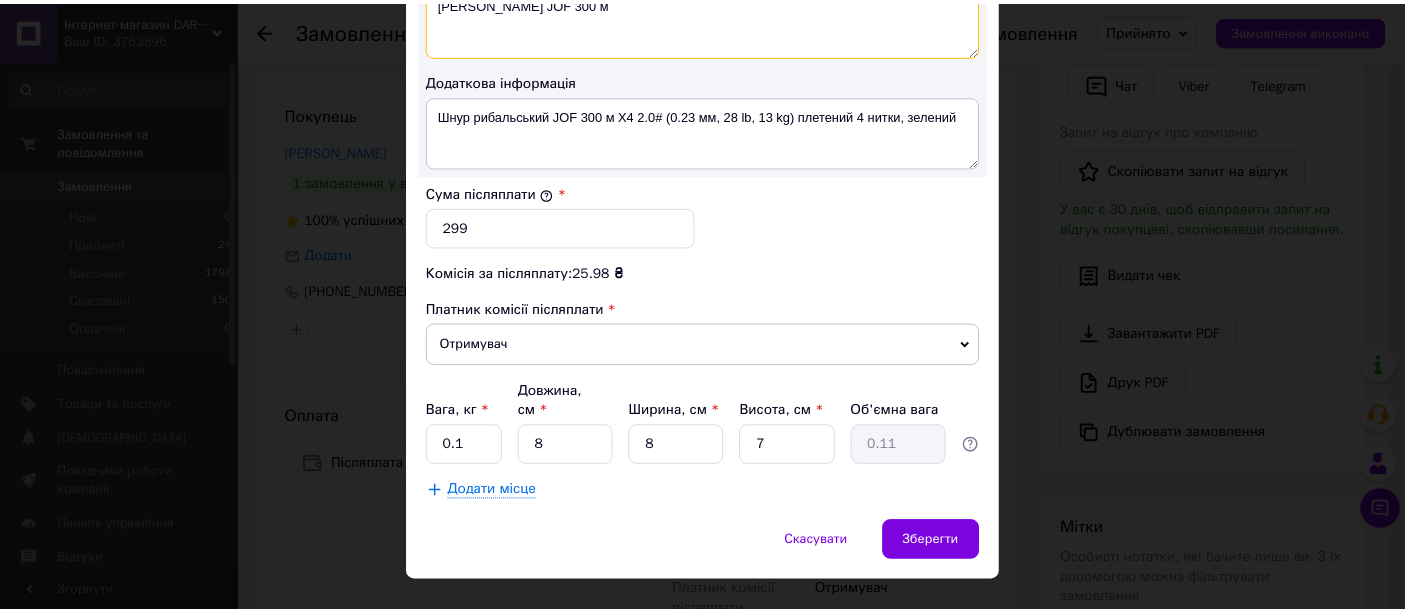 scroll, scrollTop: 1148, scrollLeft: 0, axis: vertical 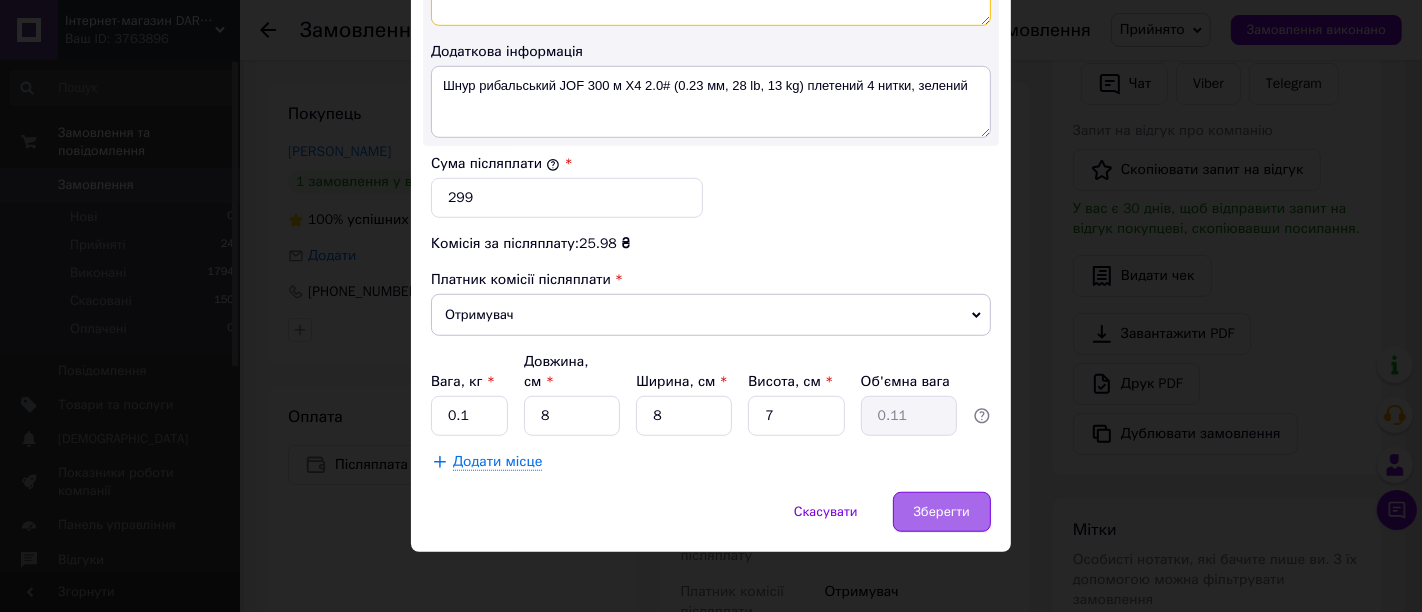 type on "Шнур рибальський JOF 300 м" 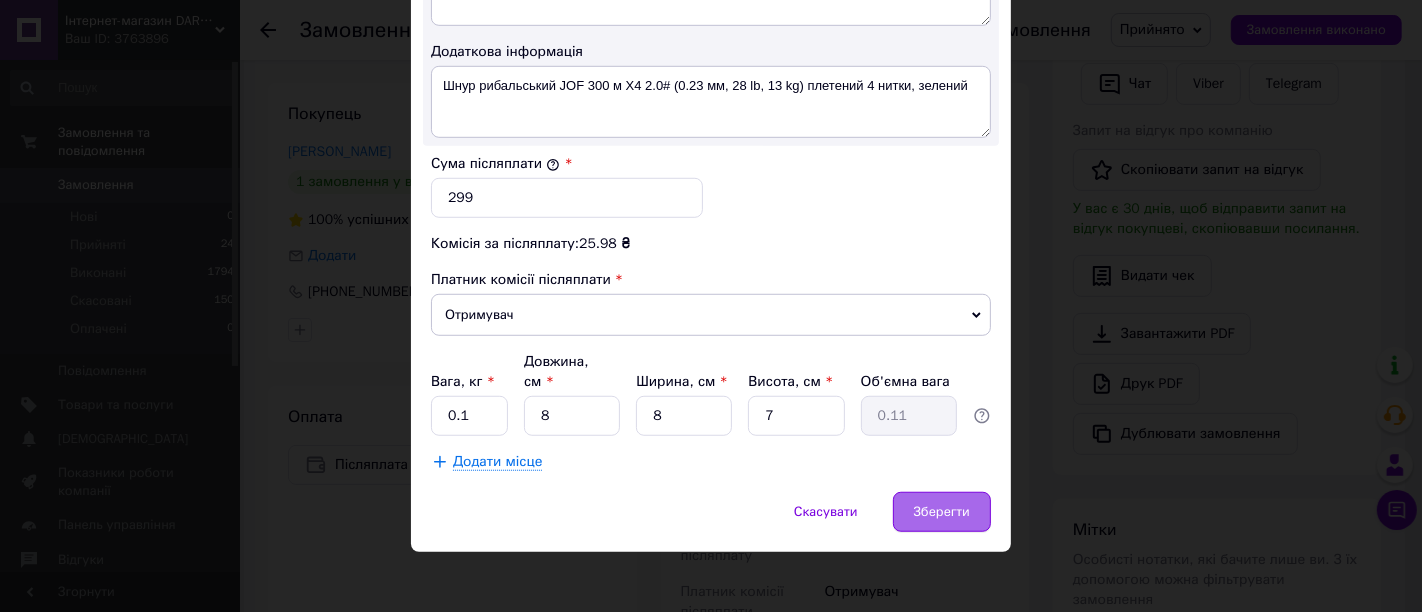click on "Зберегти" at bounding box center [942, 512] 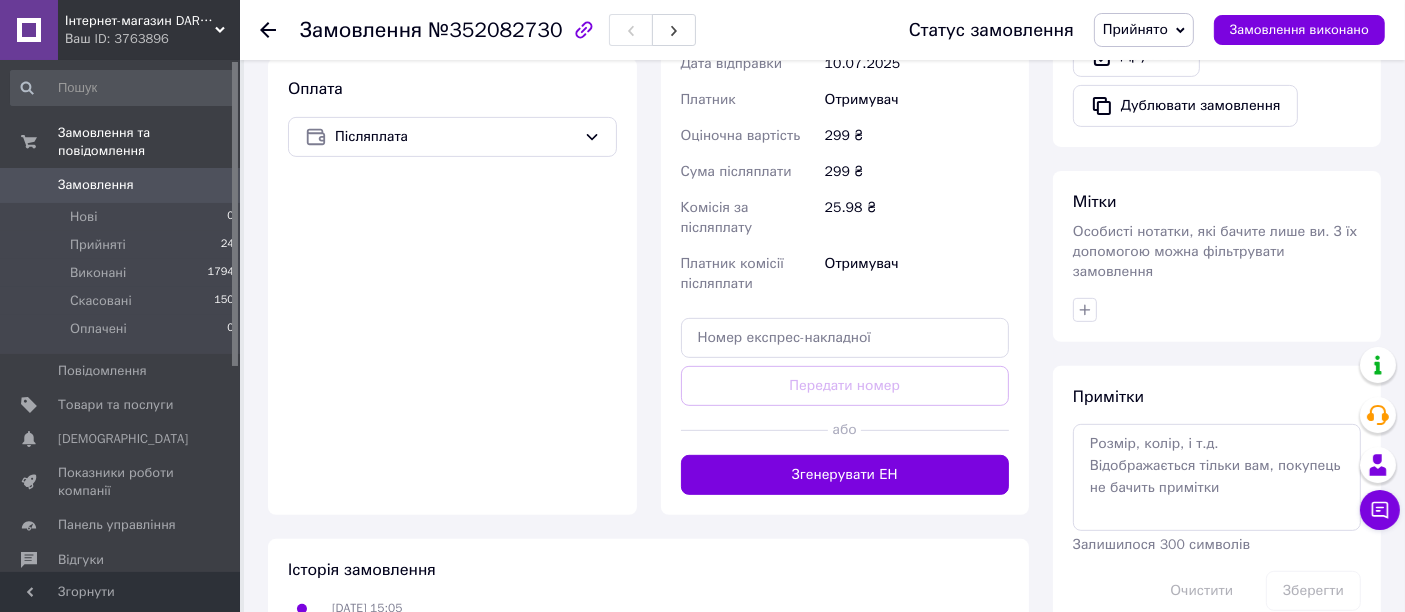 scroll, scrollTop: 777, scrollLeft: 0, axis: vertical 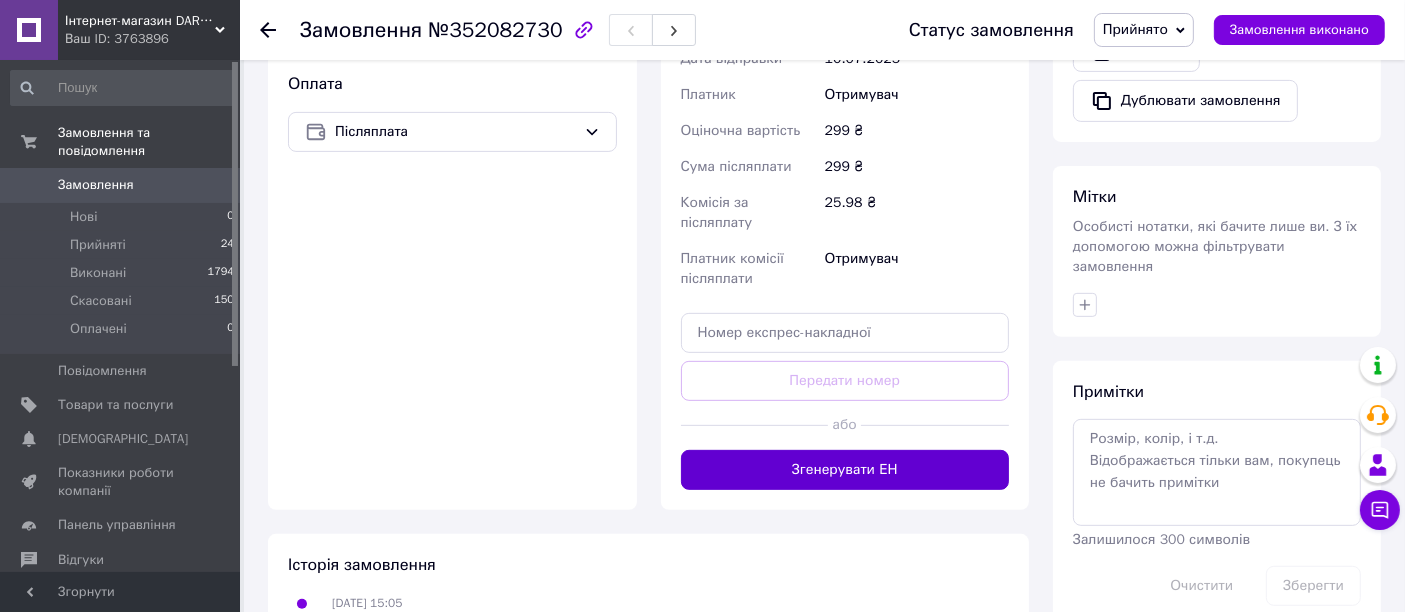 click on "Згенерувати ЕН" at bounding box center [845, 470] 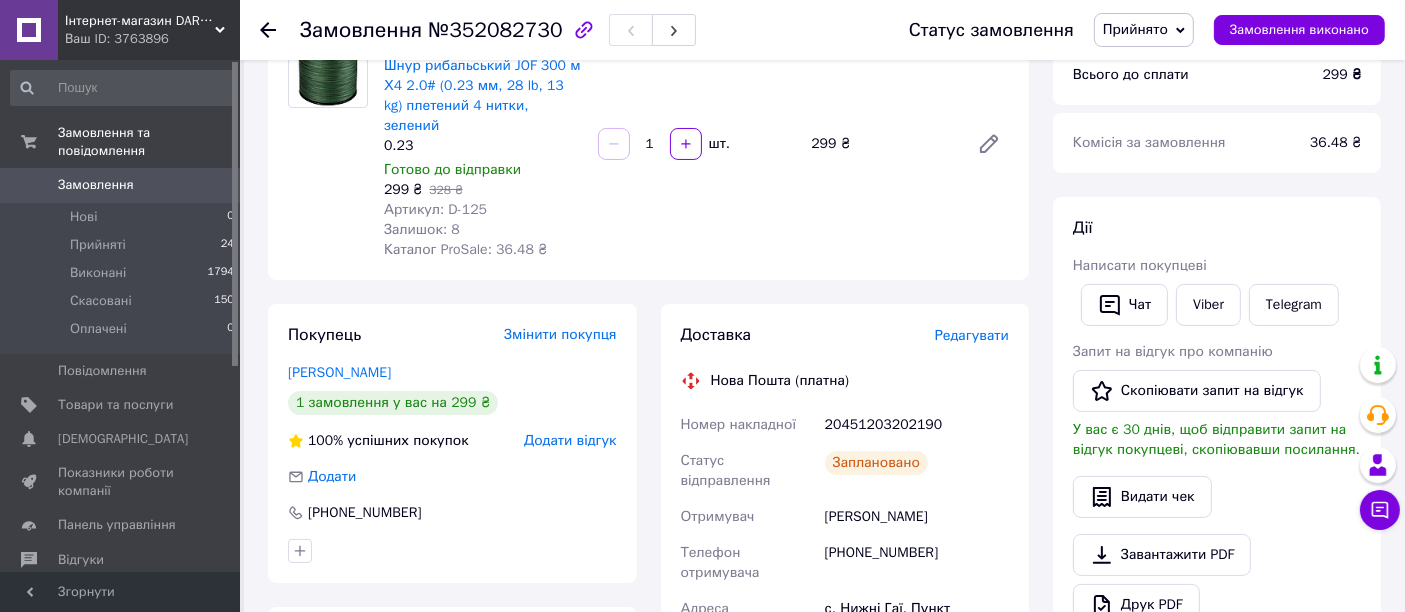 scroll, scrollTop: 222, scrollLeft: 0, axis: vertical 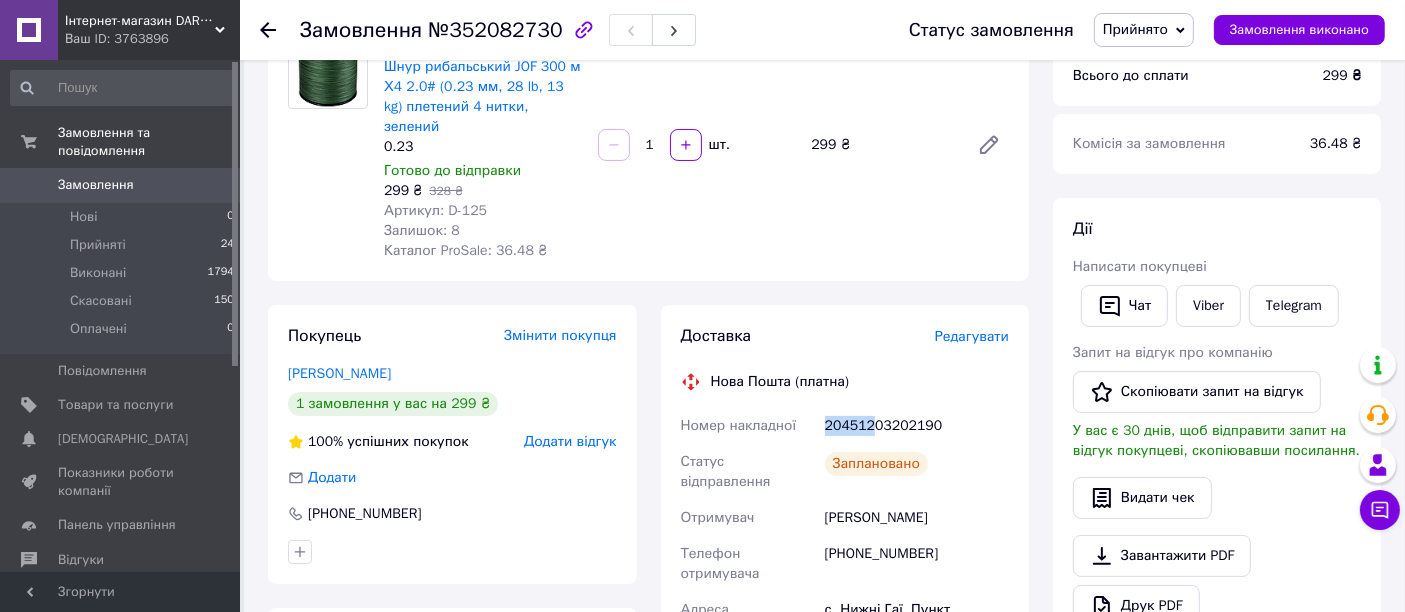 drag, startPoint x: 869, startPoint y: 404, endPoint x: 820, endPoint y: 407, distance: 49.09175 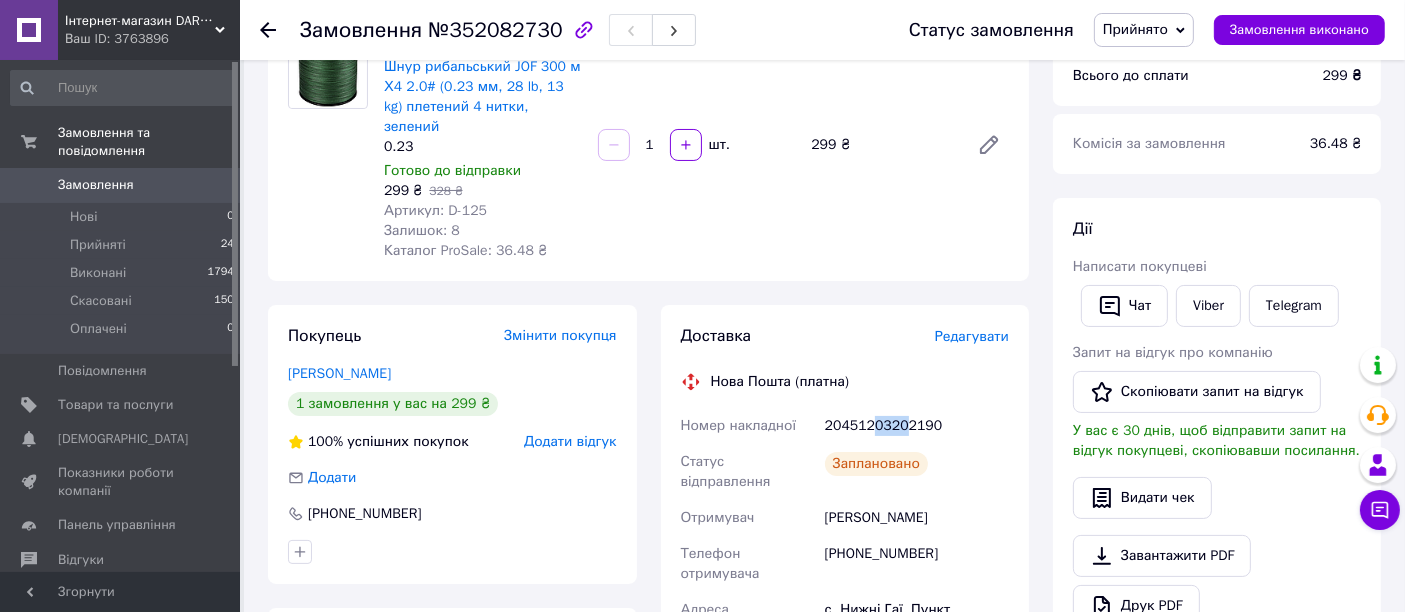 drag, startPoint x: 899, startPoint y: 407, endPoint x: 871, endPoint y: 407, distance: 28 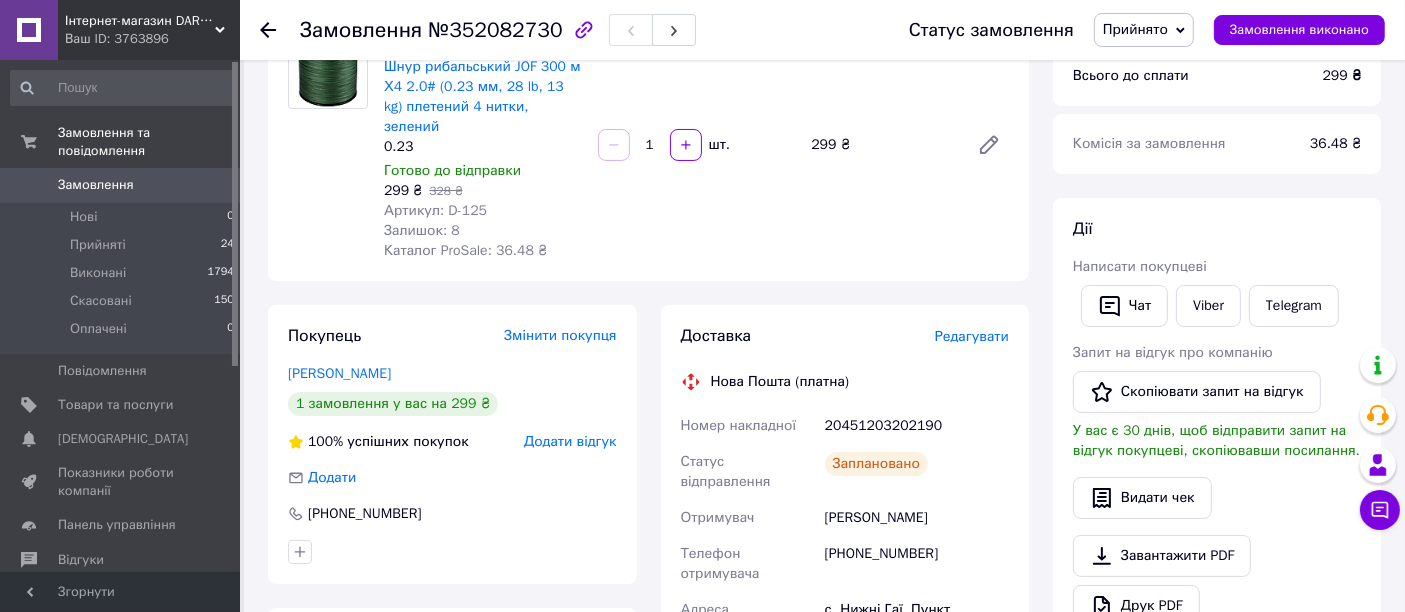 click on "20451203202190" at bounding box center (917, 426) 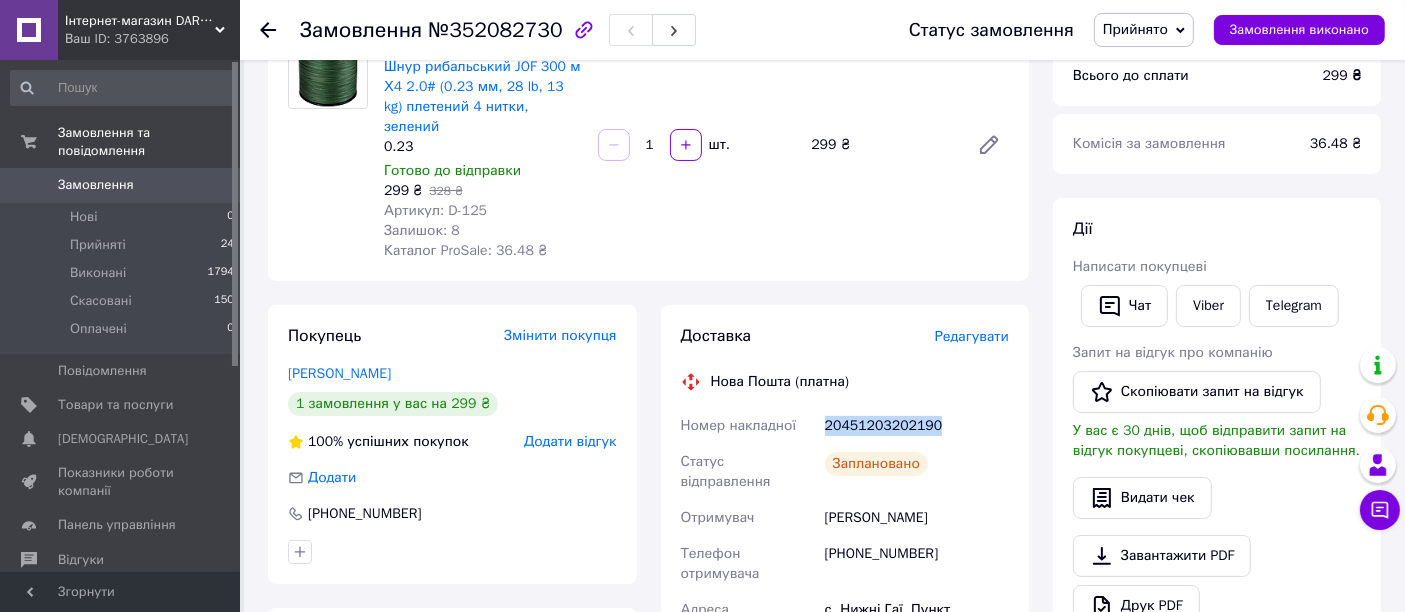 drag, startPoint x: 942, startPoint y: 406, endPoint x: 817, endPoint y: 412, distance: 125.14392 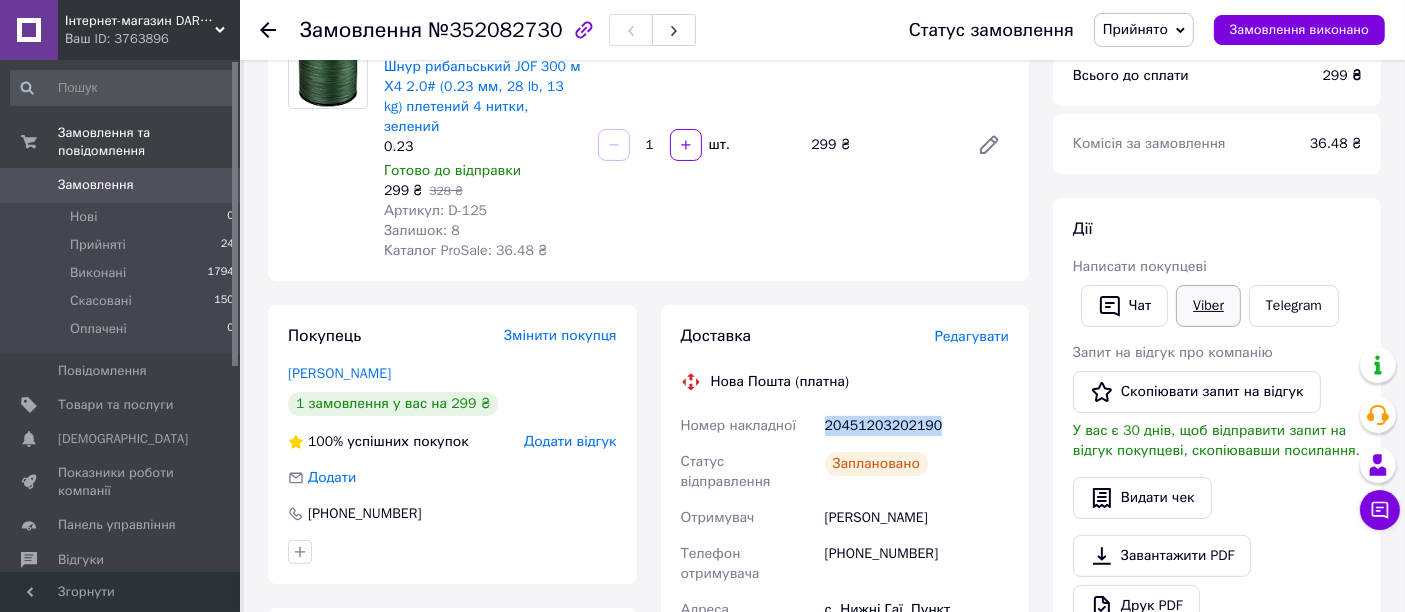 click on "Viber" at bounding box center [1208, 306] 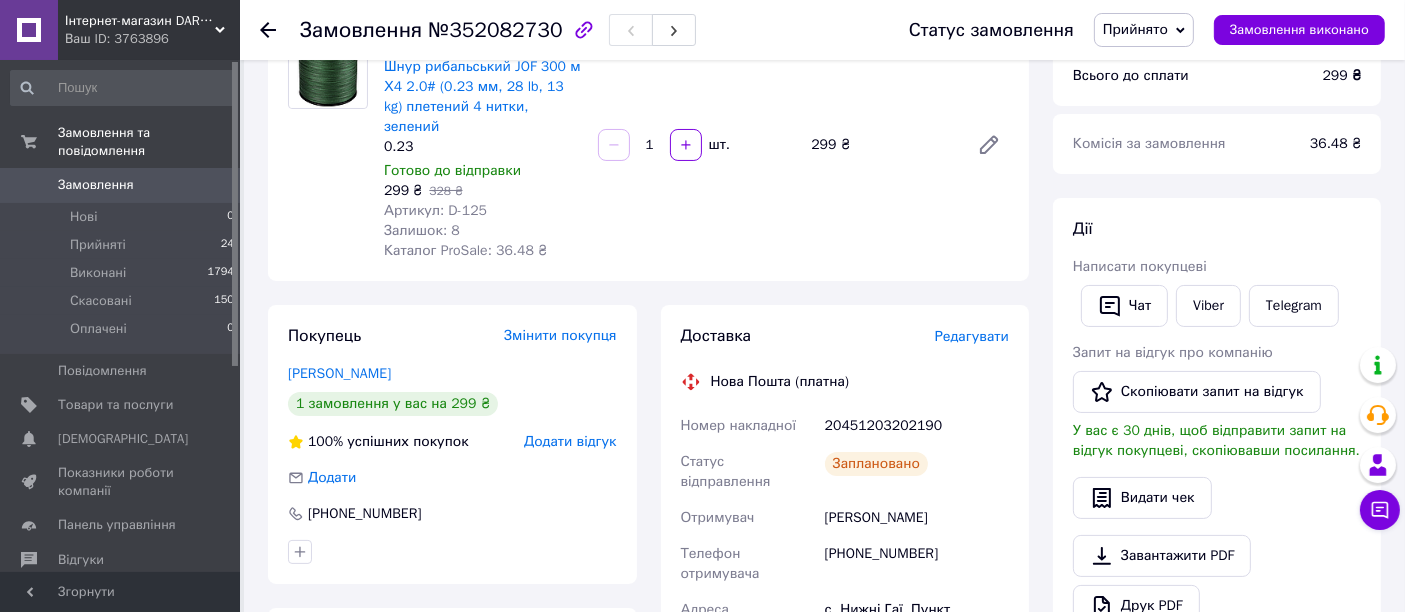 click 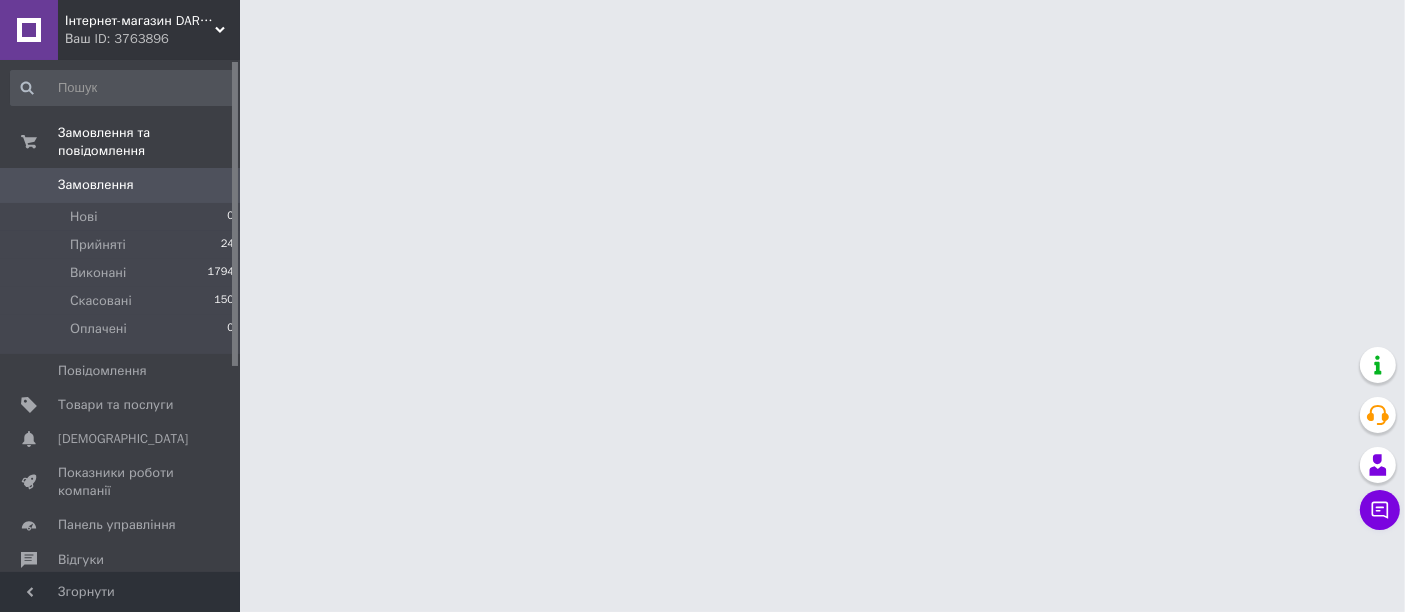 scroll, scrollTop: 0, scrollLeft: 0, axis: both 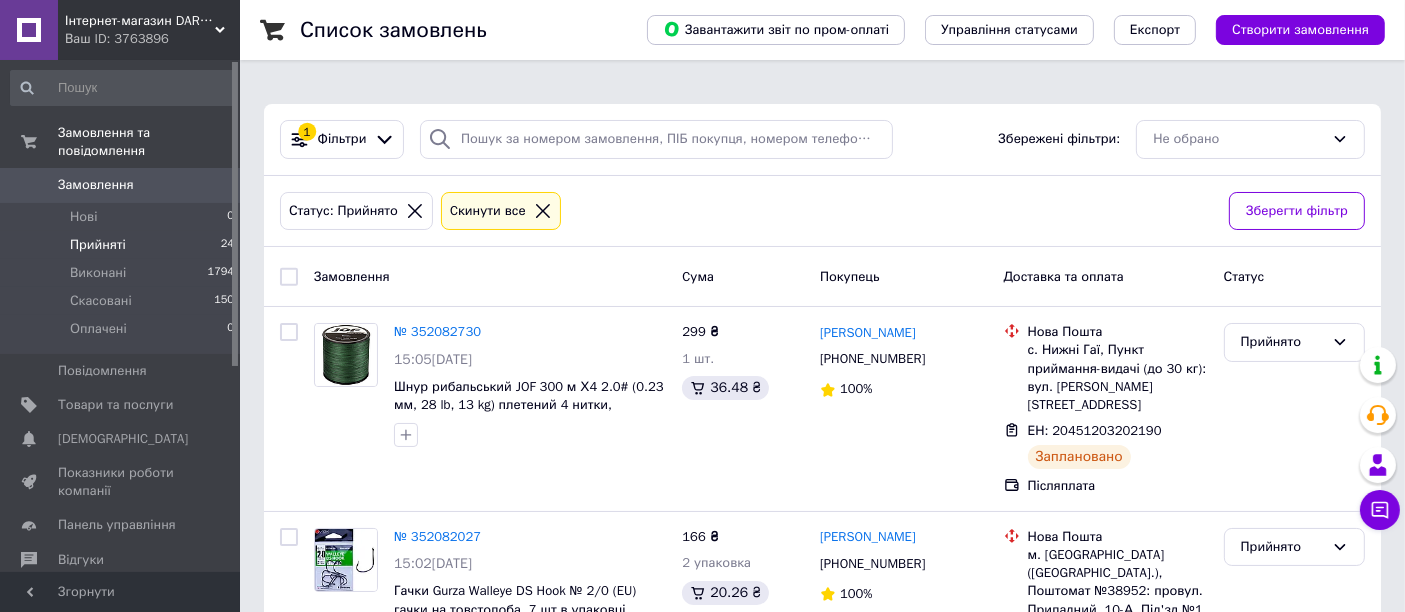 click on "Прийняті" at bounding box center (98, 245) 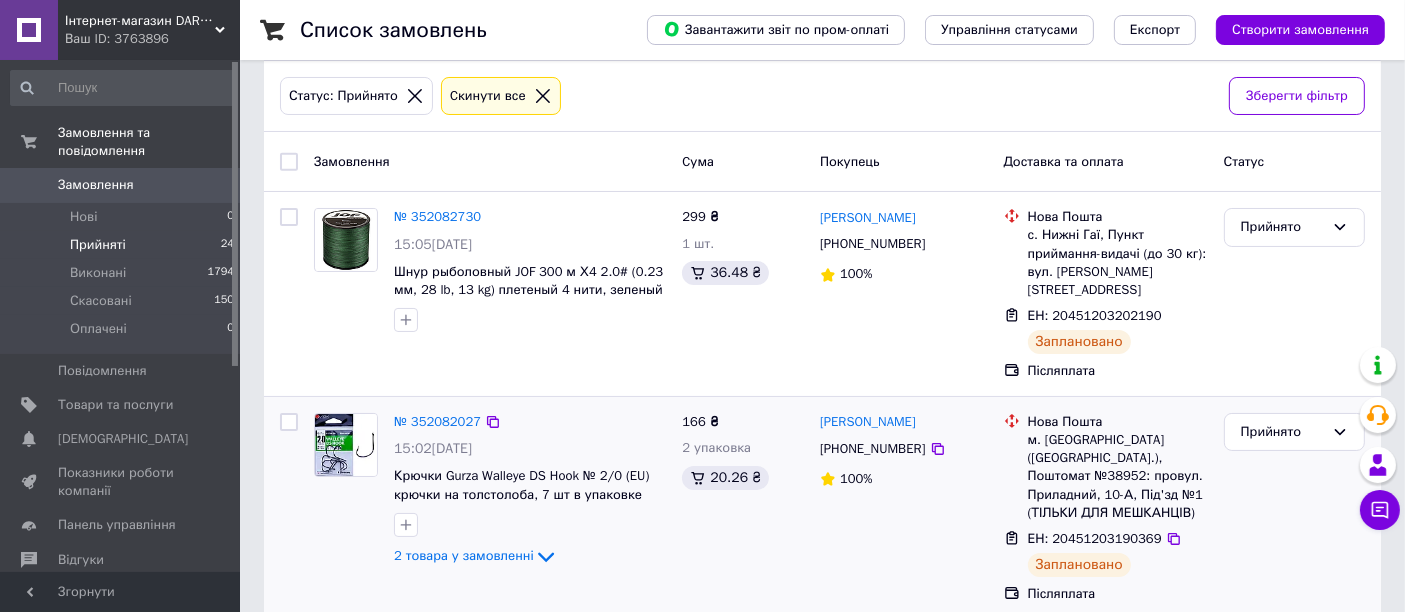 scroll, scrollTop: 0, scrollLeft: 0, axis: both 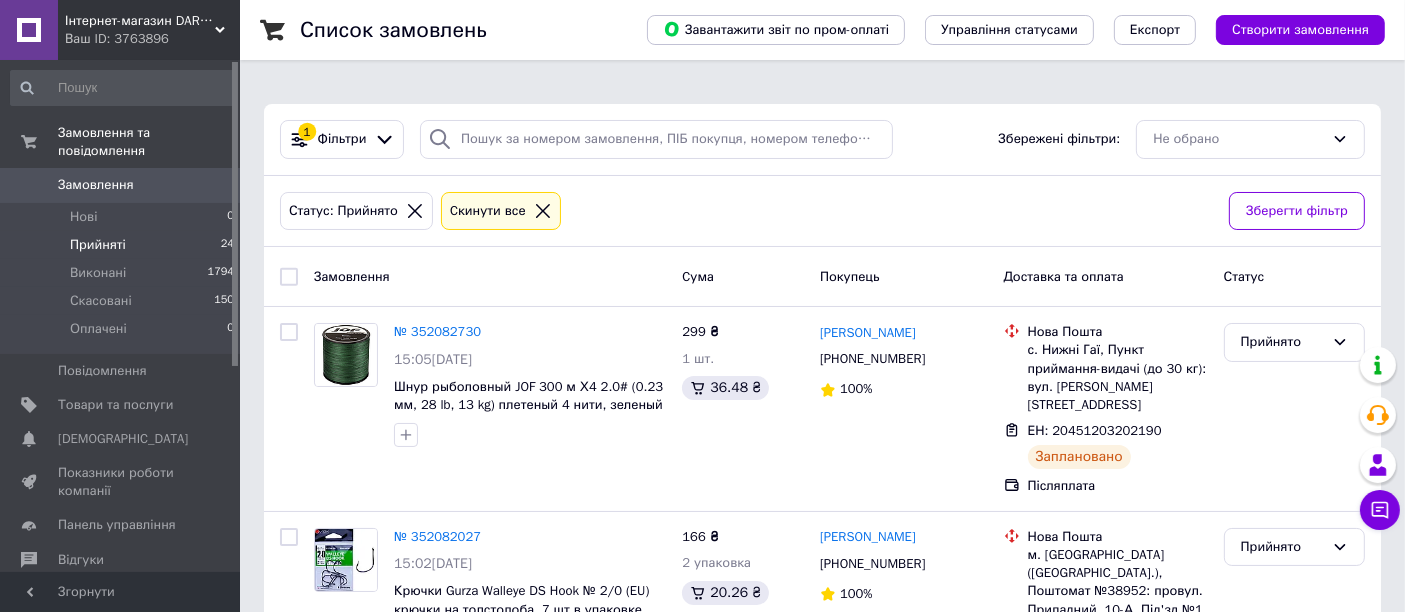 click on "Прийняті" at bounding box center [98, 245] 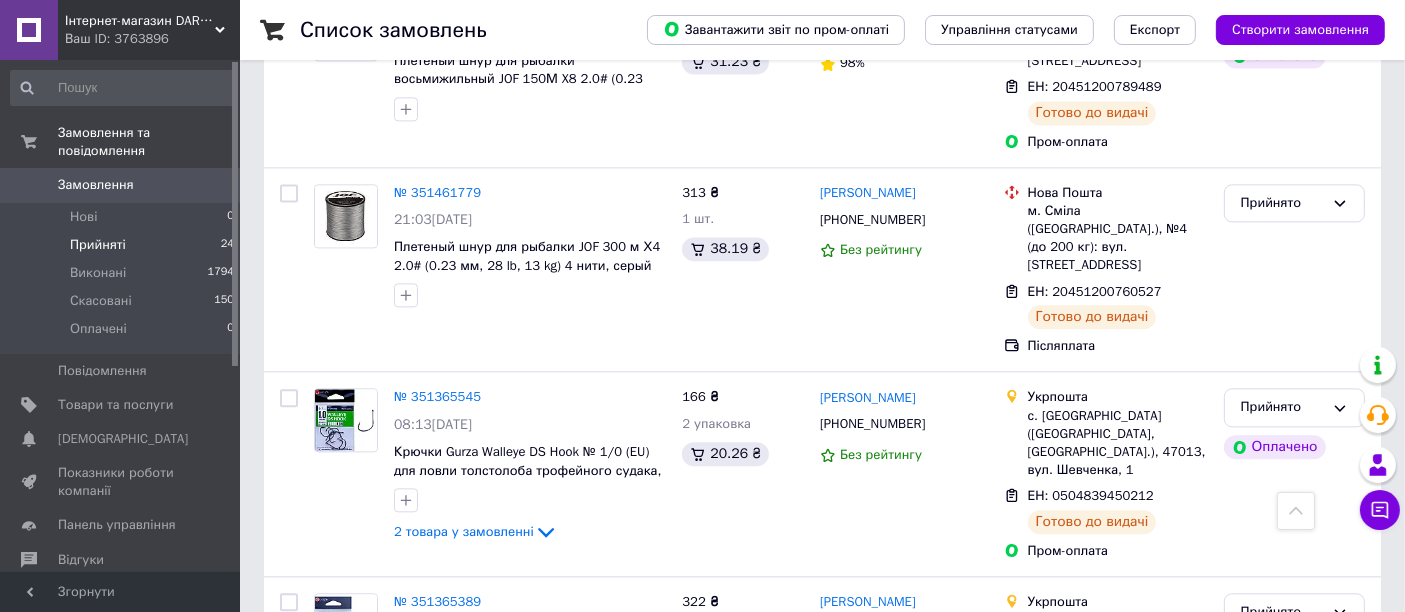 scroll, scrollTop: 4453, scrollLeft: 0, axis: vertical 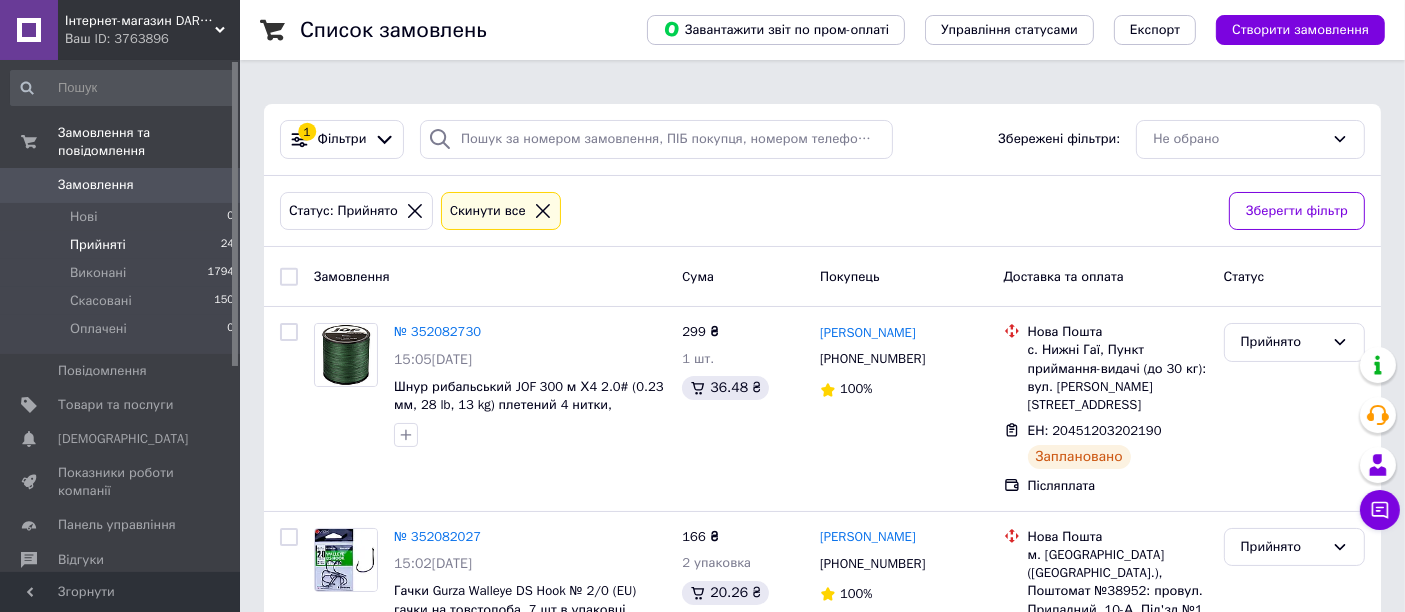 click on "Прийняті" at bounding box center [98, 245] 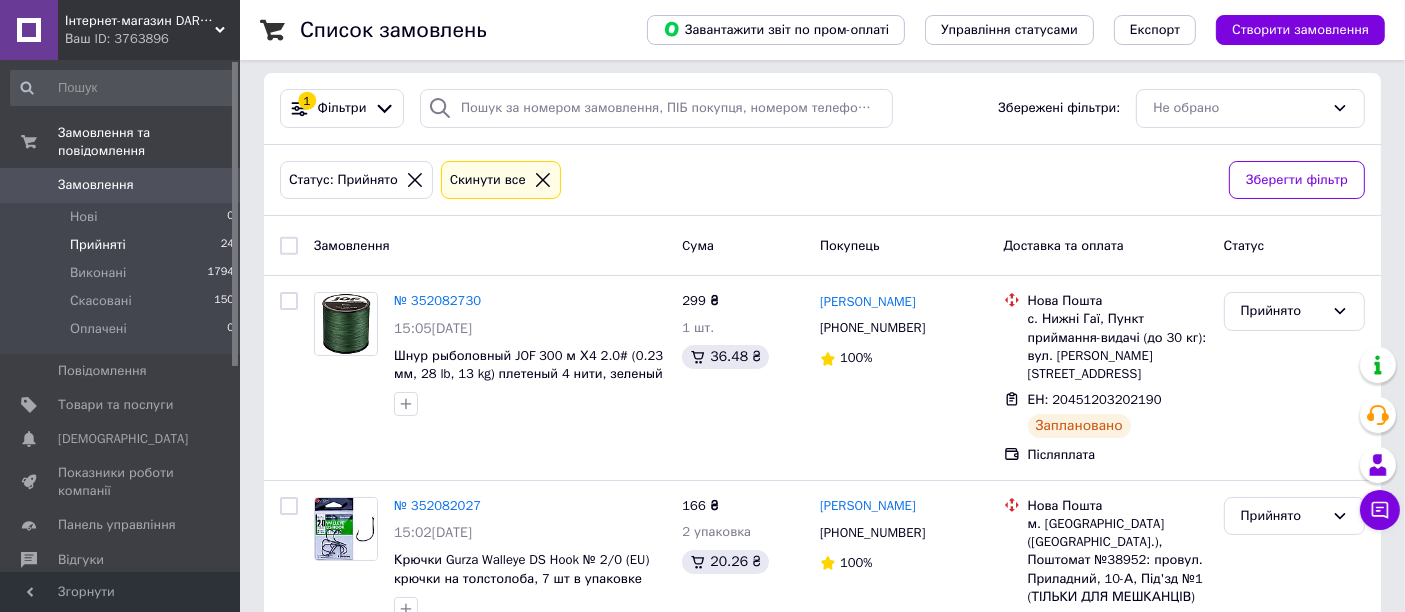 scroll, scrollTop: 111, scrollLeft: 0, axis: vertical 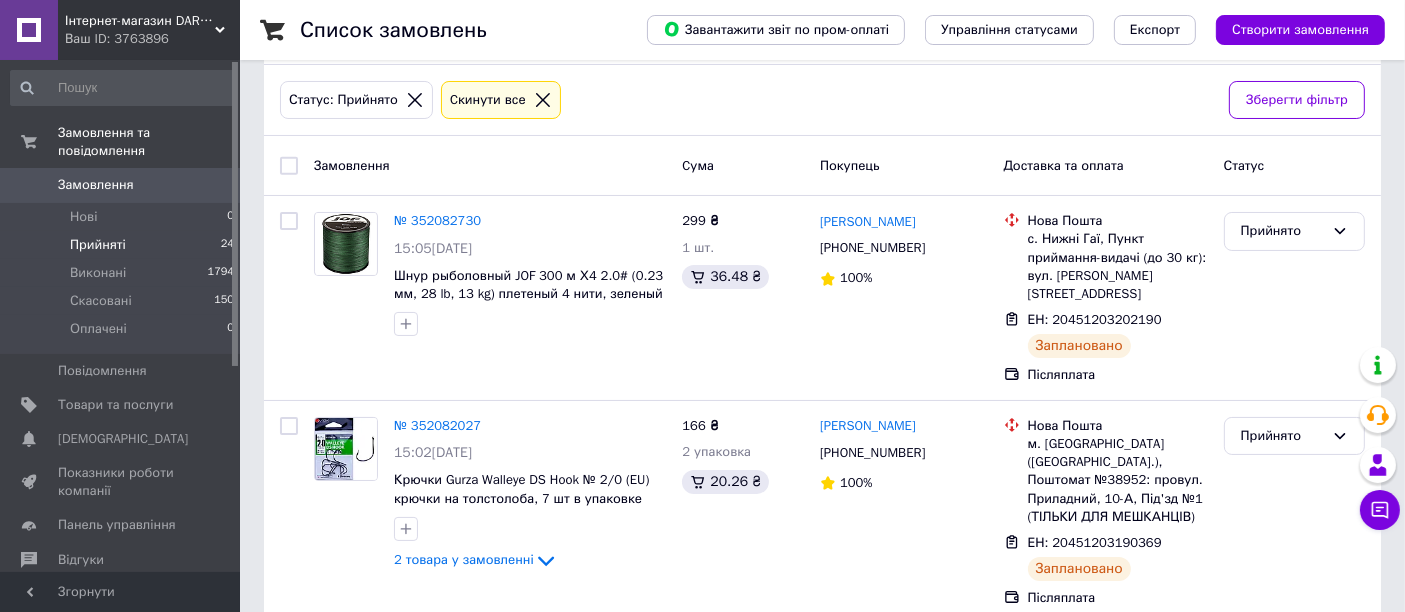 click on "Прийняті" at bounding box center [98, 245] 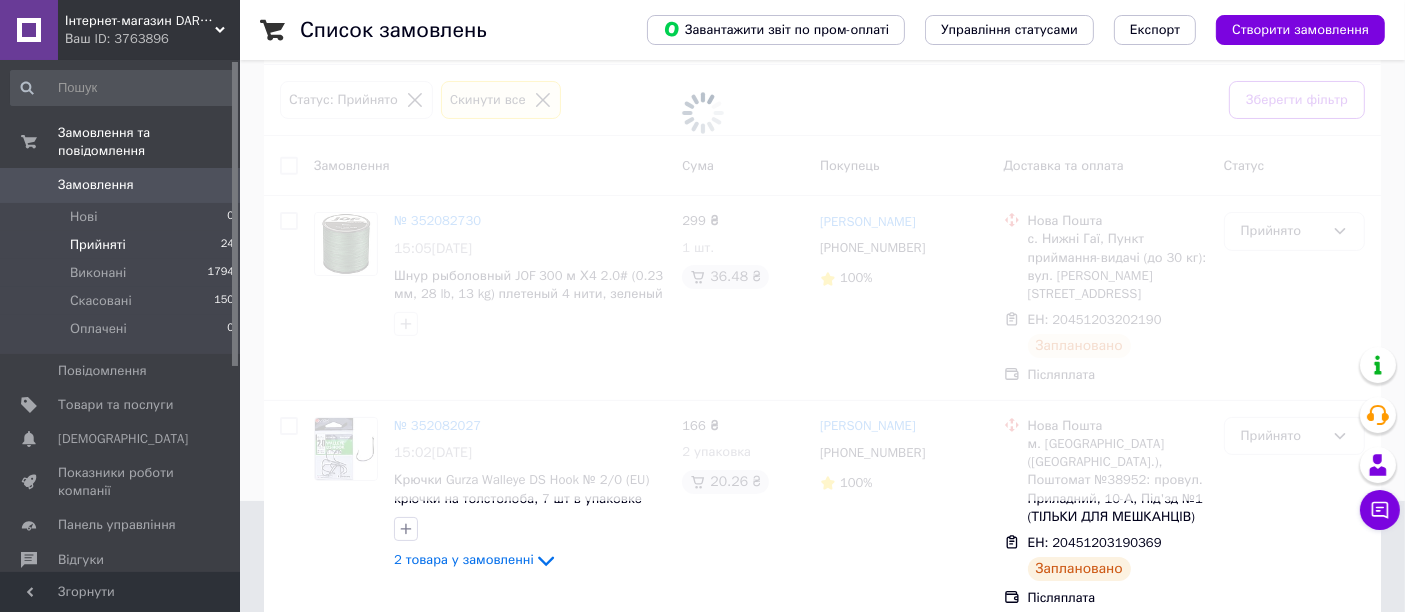 scroll, scrollTop: 0, scrollLeft: 0, axis: both 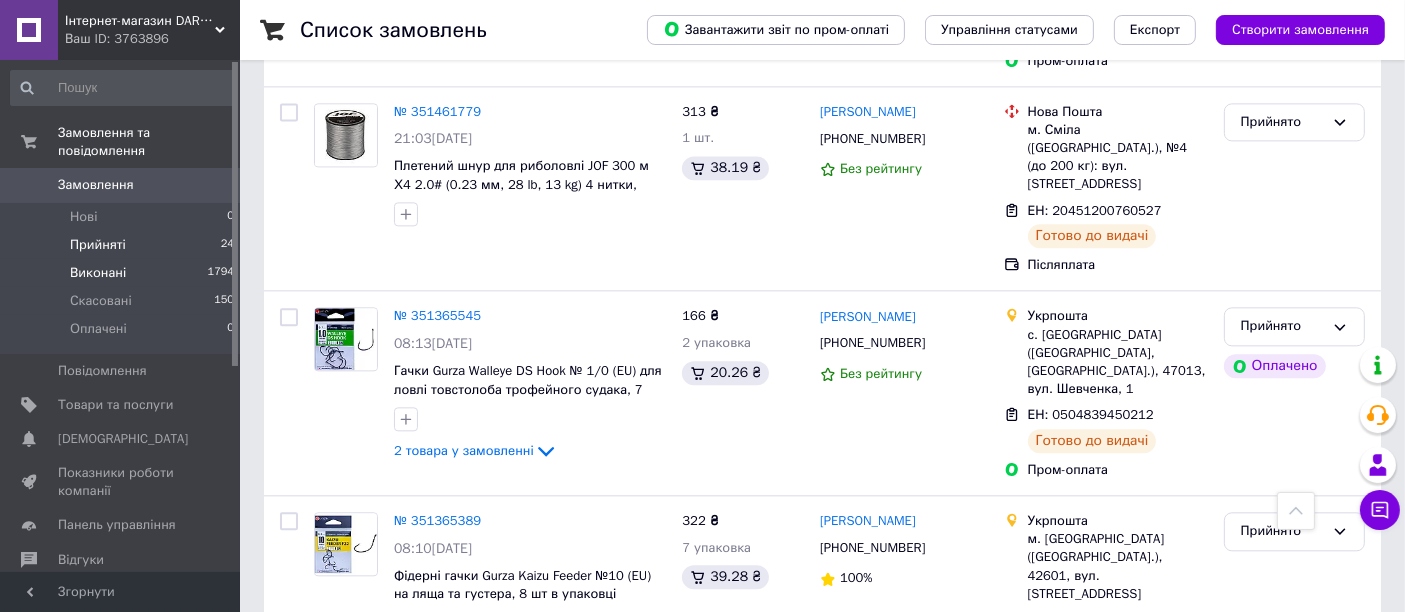 click on "Виконані" at bounding box center [98, 273] 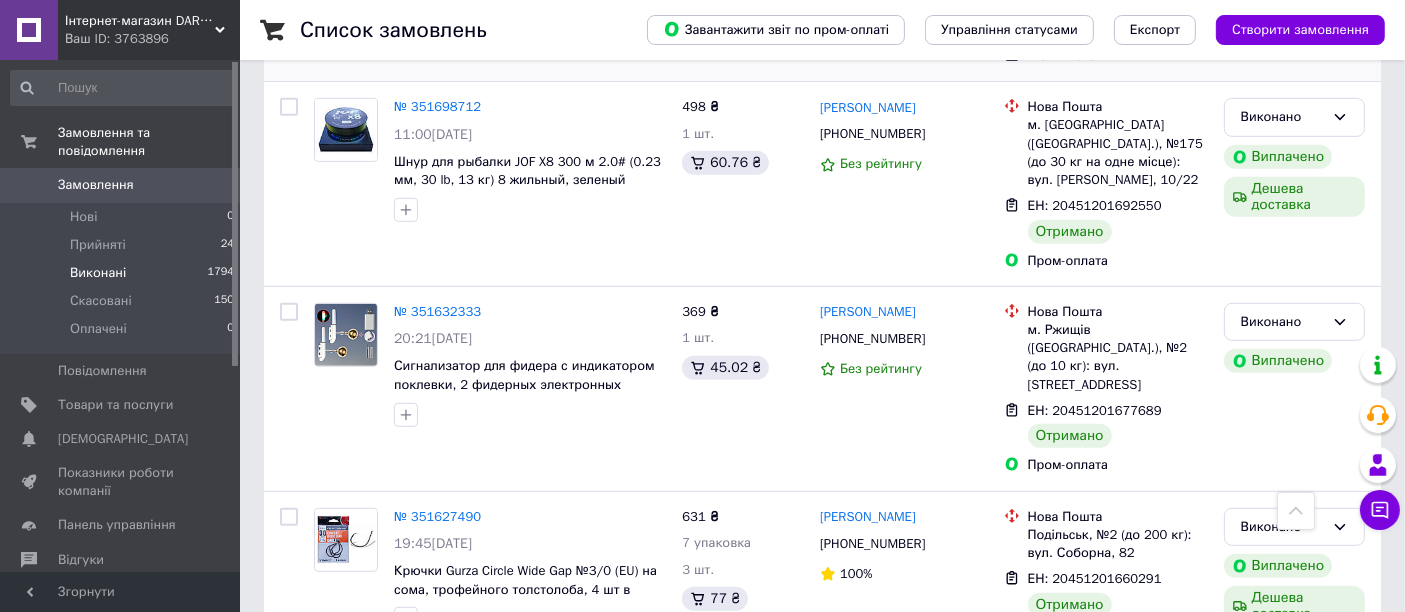 scroll, scrollTop: 1111, scrollLeft: 0, axis: vertical 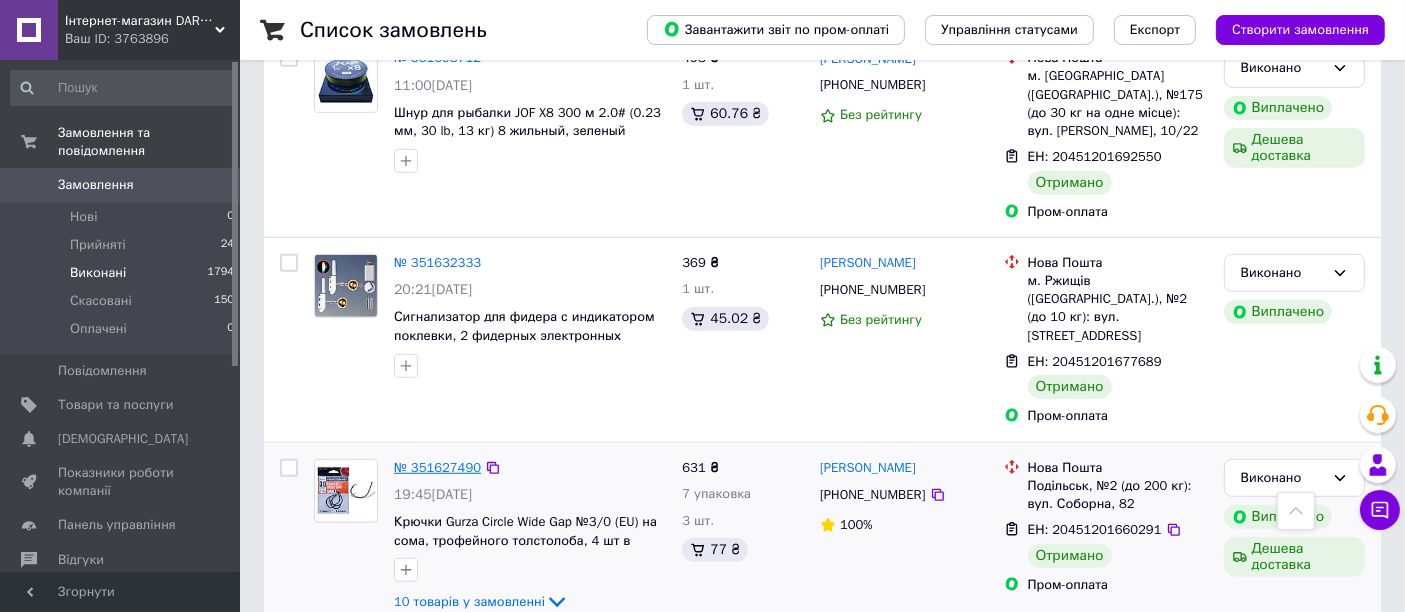 click on "№ 351627490" at bounding box center (437, 467) 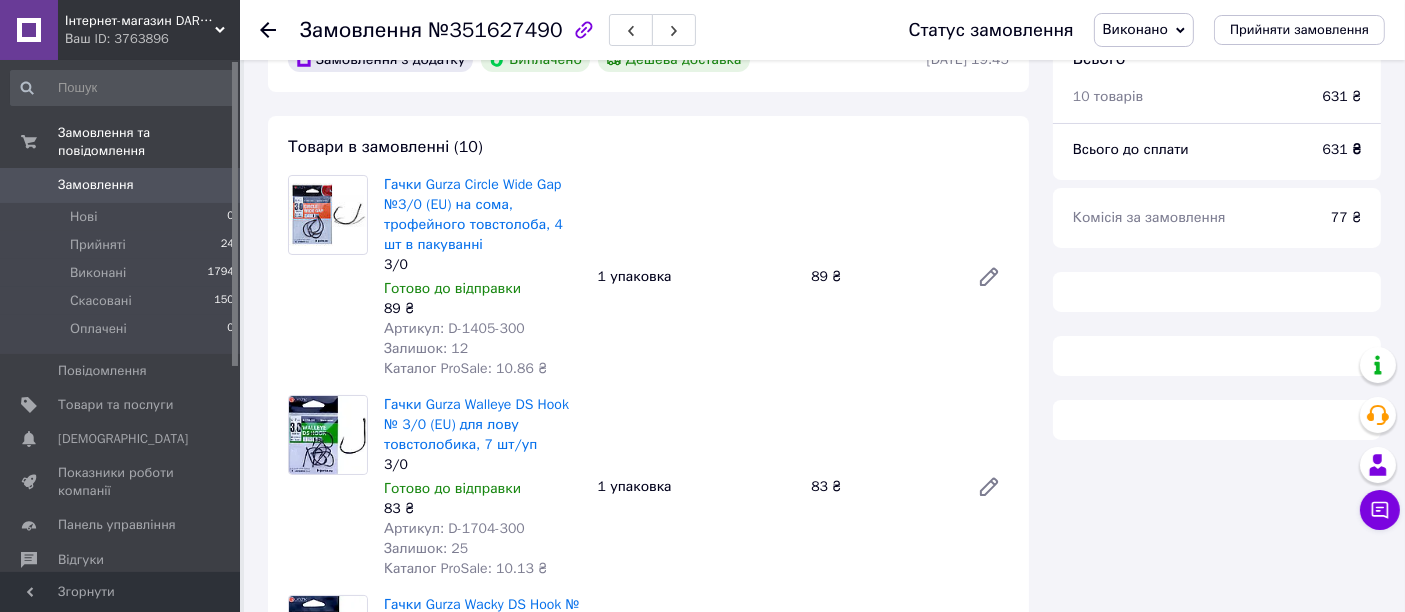 scroll, scrollTop: 111, scrollLeft: 0, axis: vertical 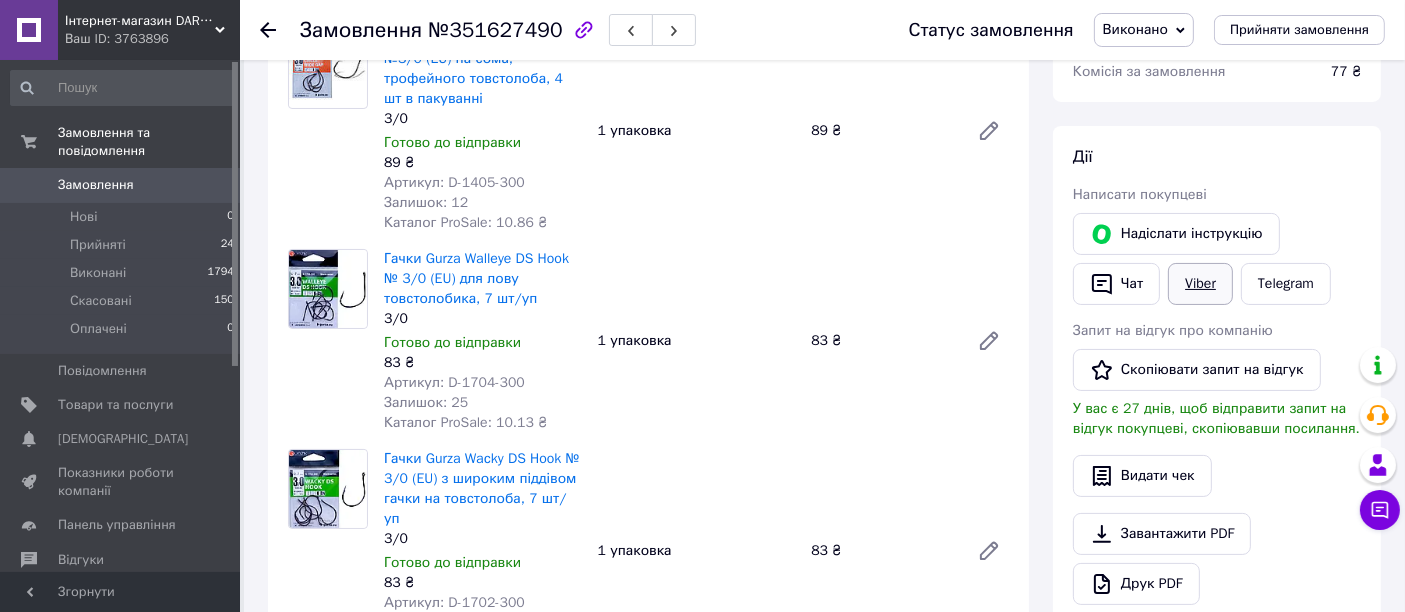 click on "Viber" at bounding box center (1200, 284) 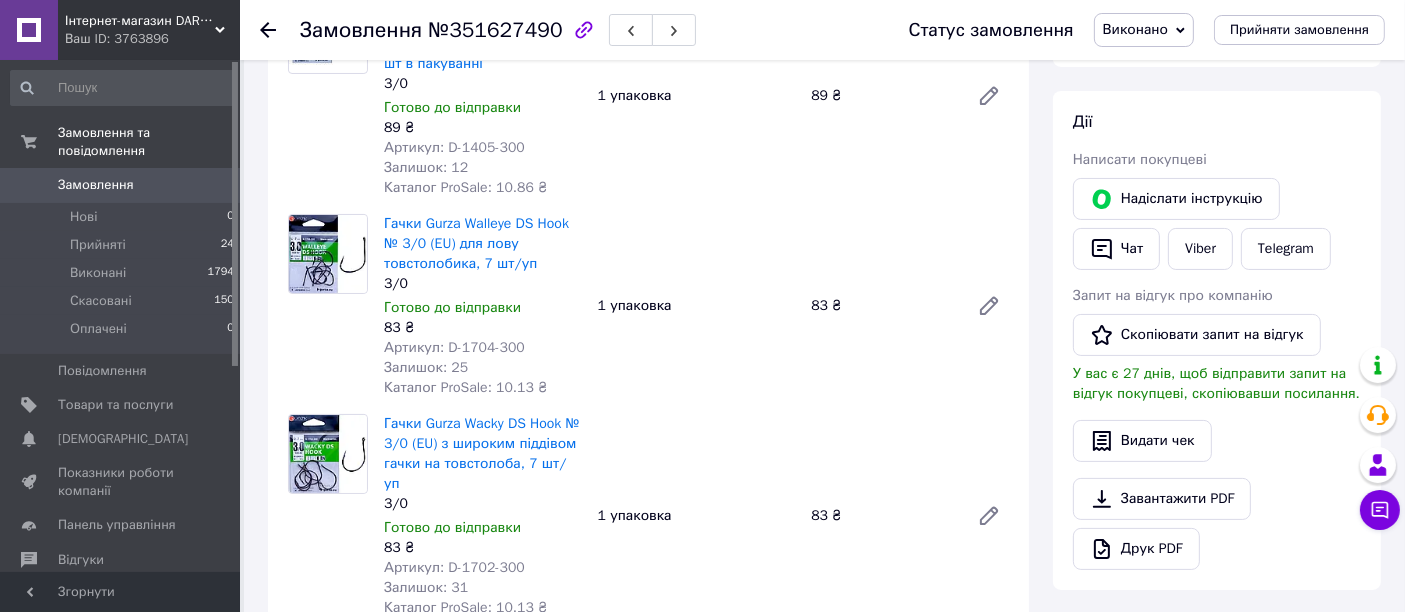 scroll, scrollTop: 222, scrollLeft: 0, axis: vertical 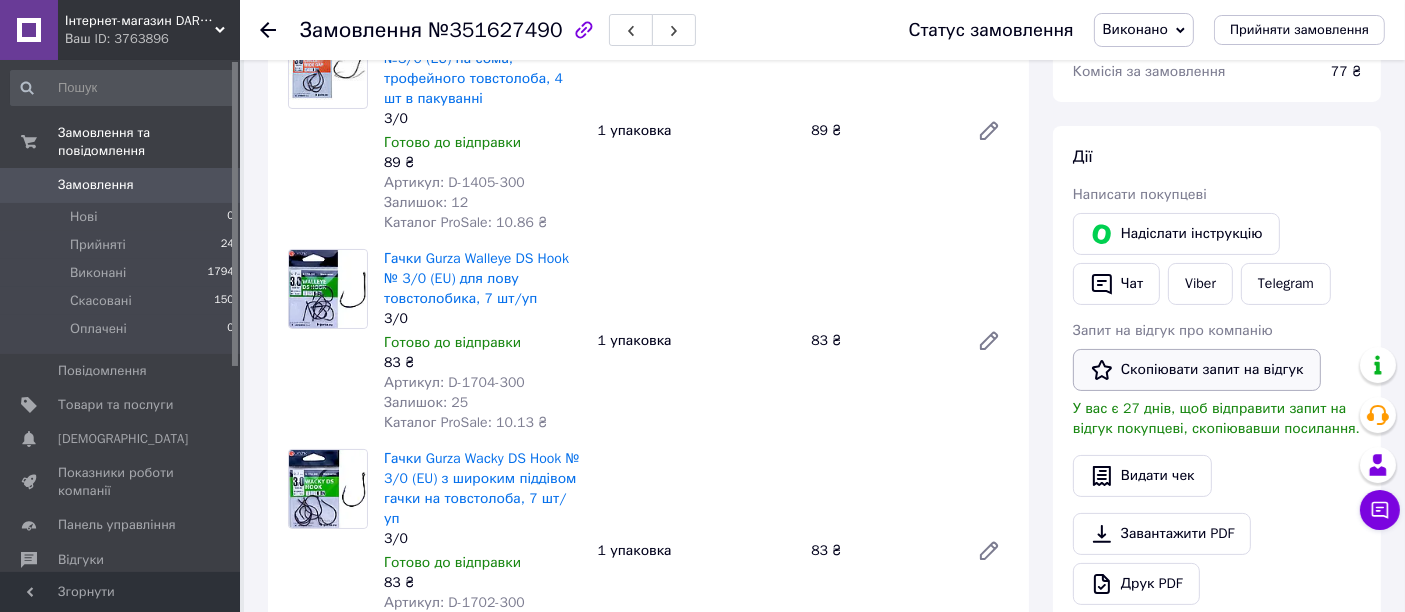 click on "Скопіювати запит на відгук" at bounding box center [1197, 370] 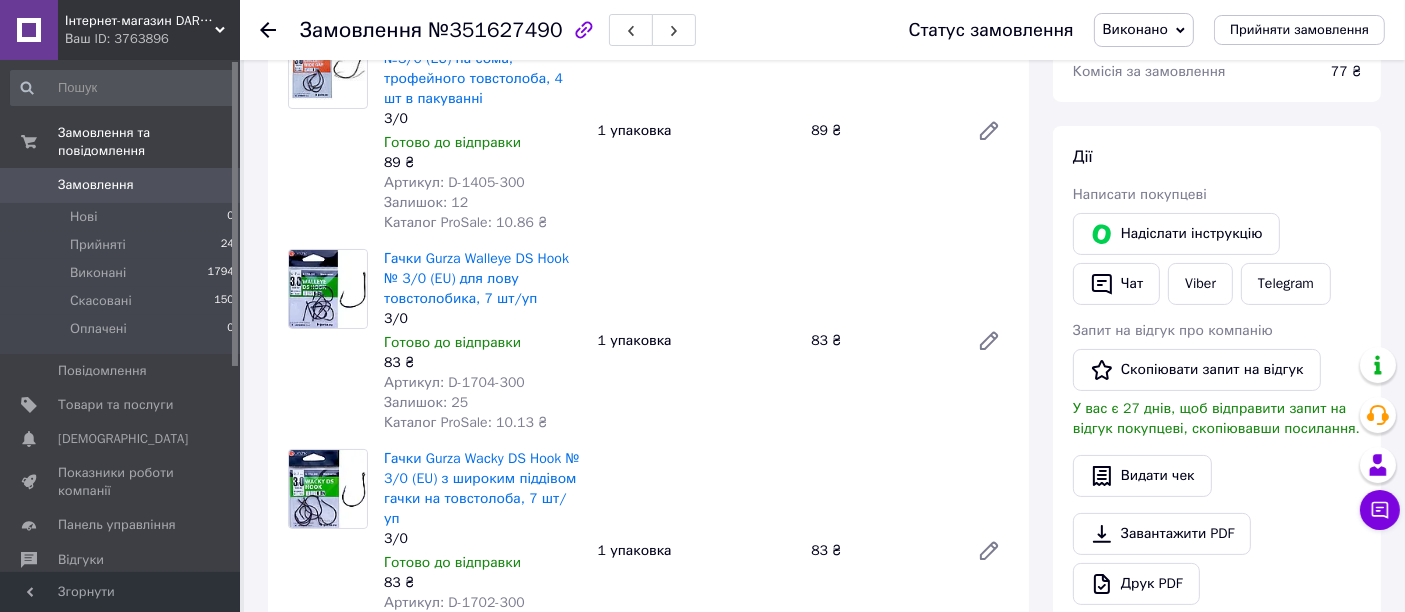 click 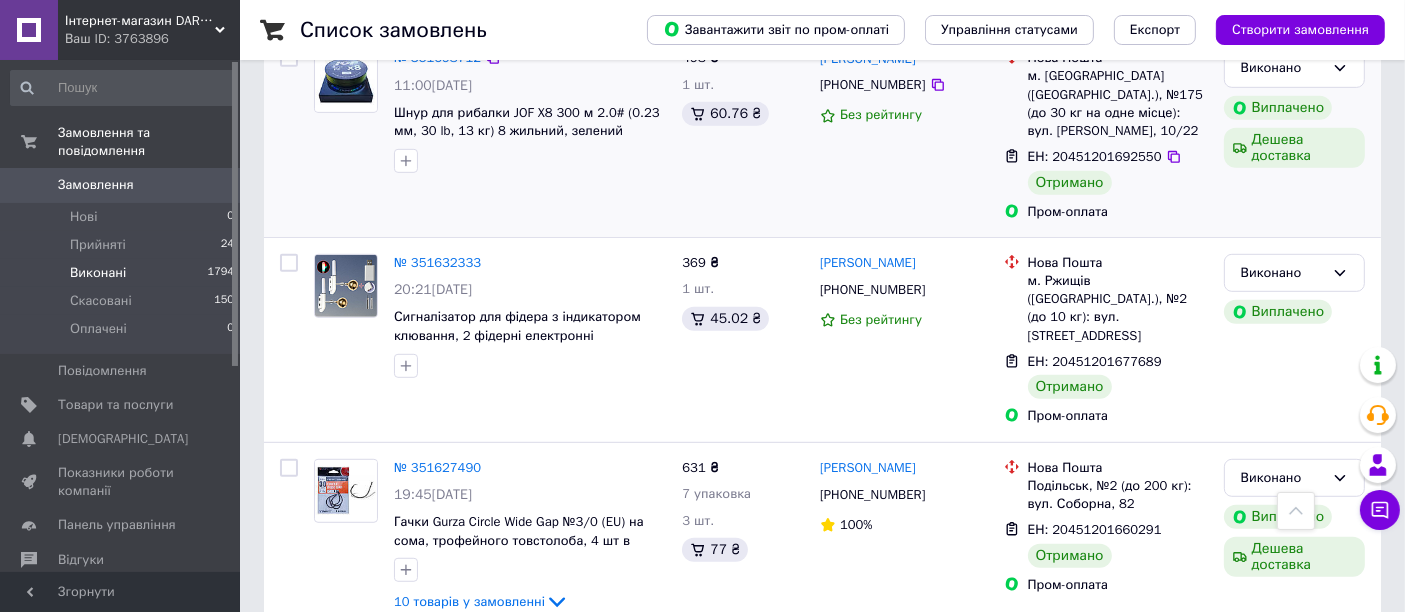 scroll, scrollTop: 888, scrollLeft: 0, axis: vertical 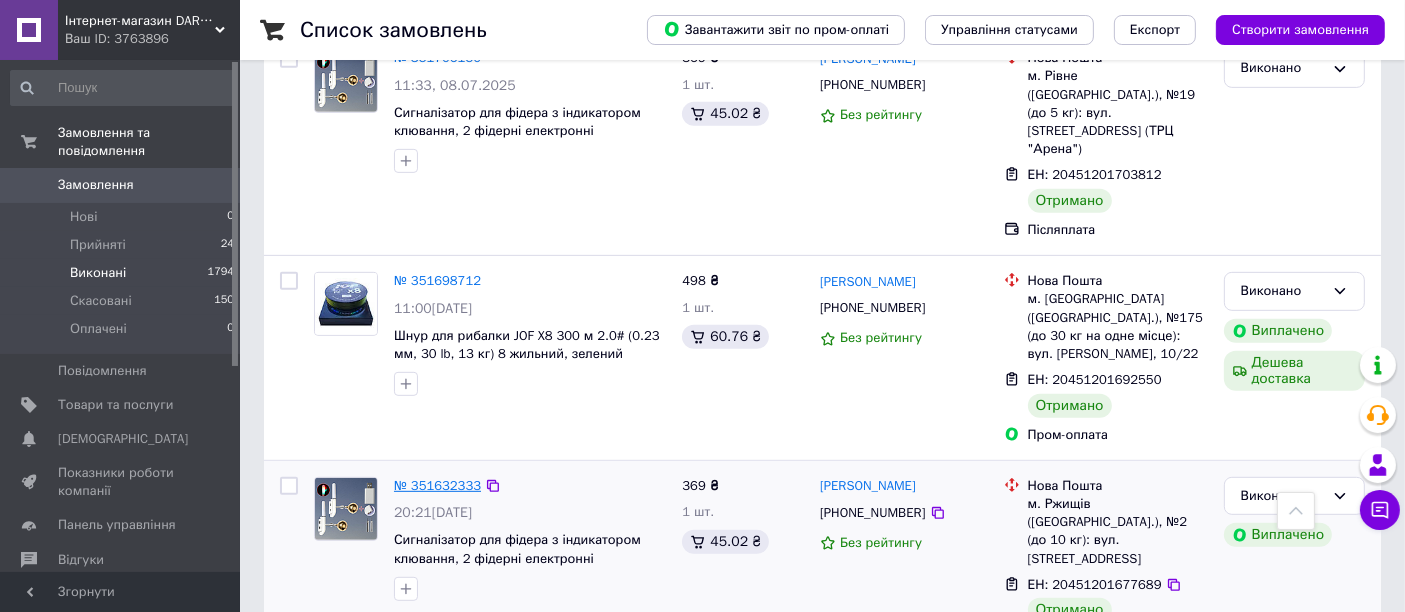 click on "№ 351632333" at bounding box center [437, 485] 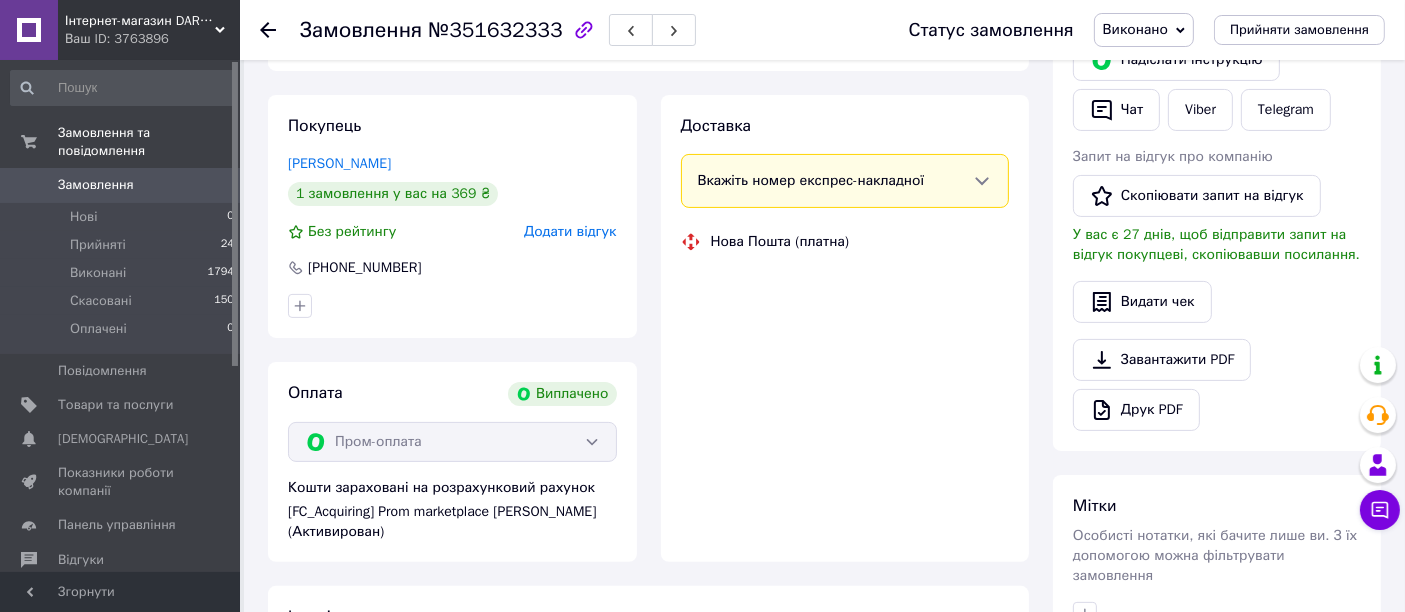 scroll, scrollTop: 888, scrollLeft: 0, axis: vertical 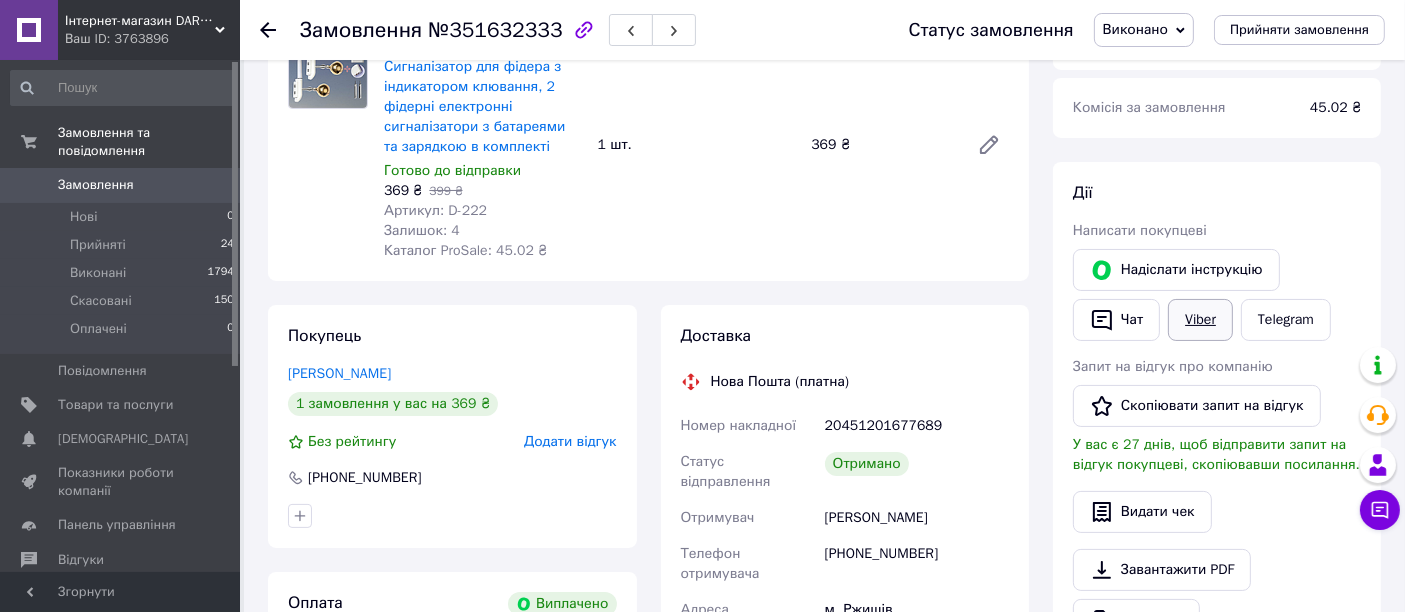click on "Viber" at bounding box center [1200, 320] 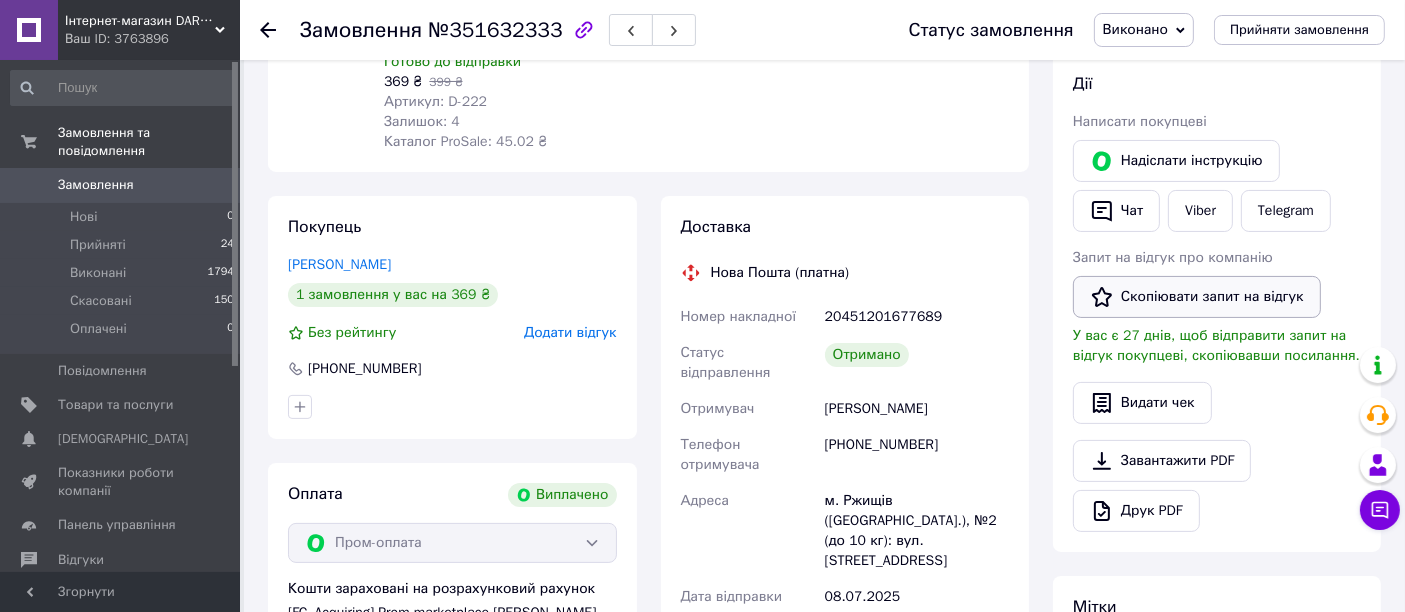 scroll, scrollTop: 333, scrollLeft: 0, axis: vertical 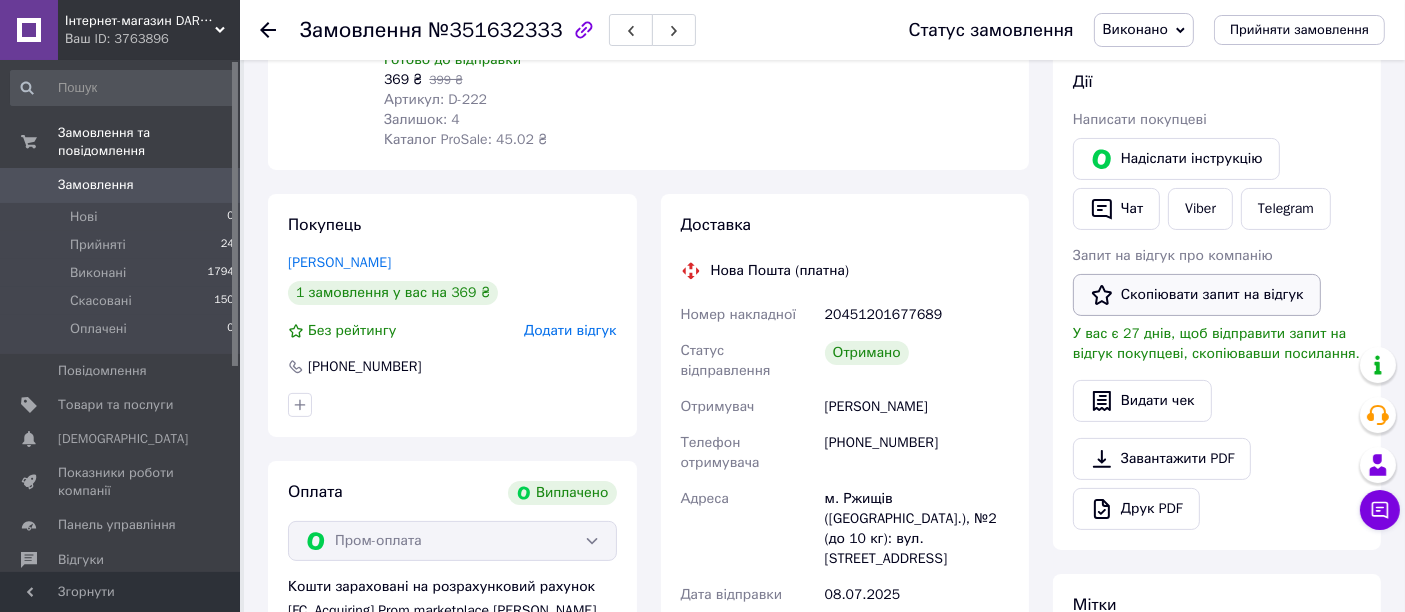 click on "Скопіювати запит на відгук" at bounding box center [1197, 295] 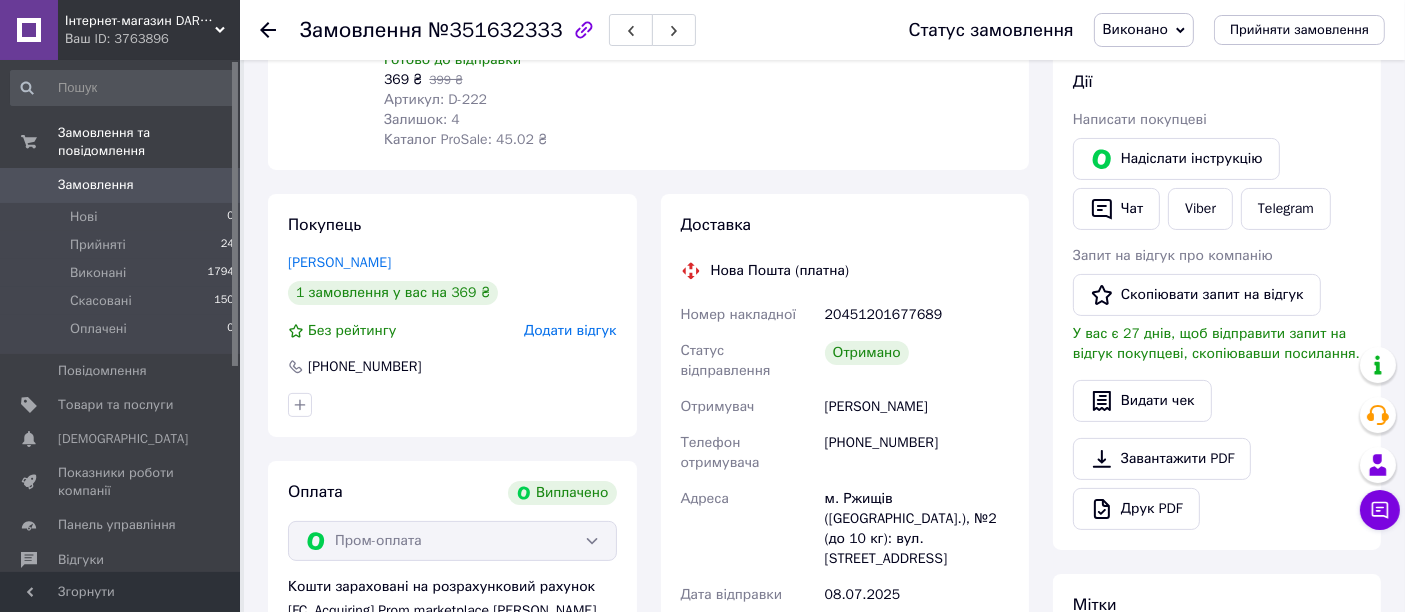click 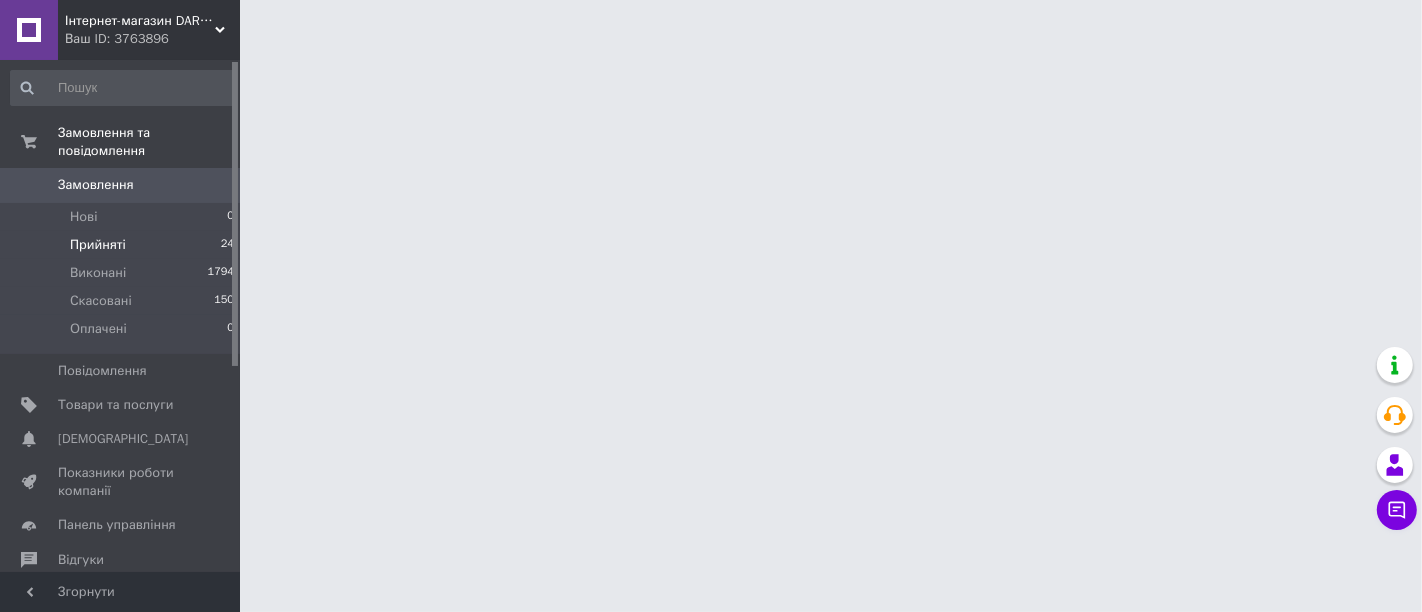 click on "Прийняті" at bounding box center [98, 245] 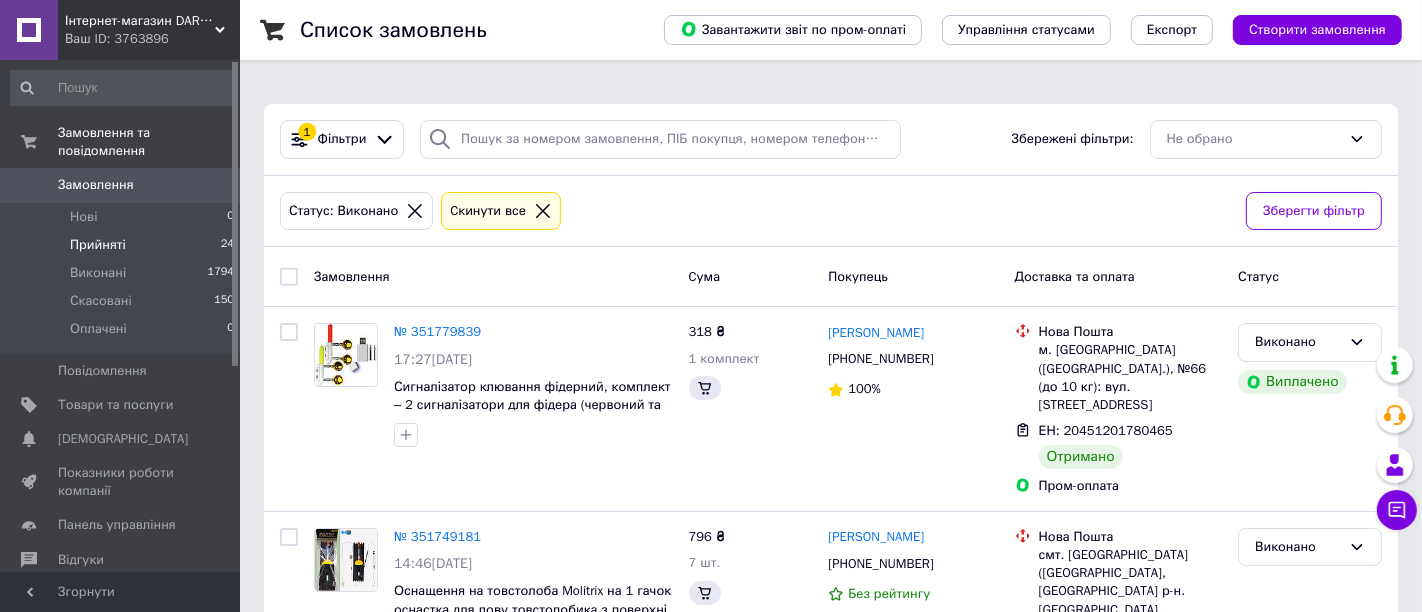 click on "Прийняті" at bounding box center (98, 245) 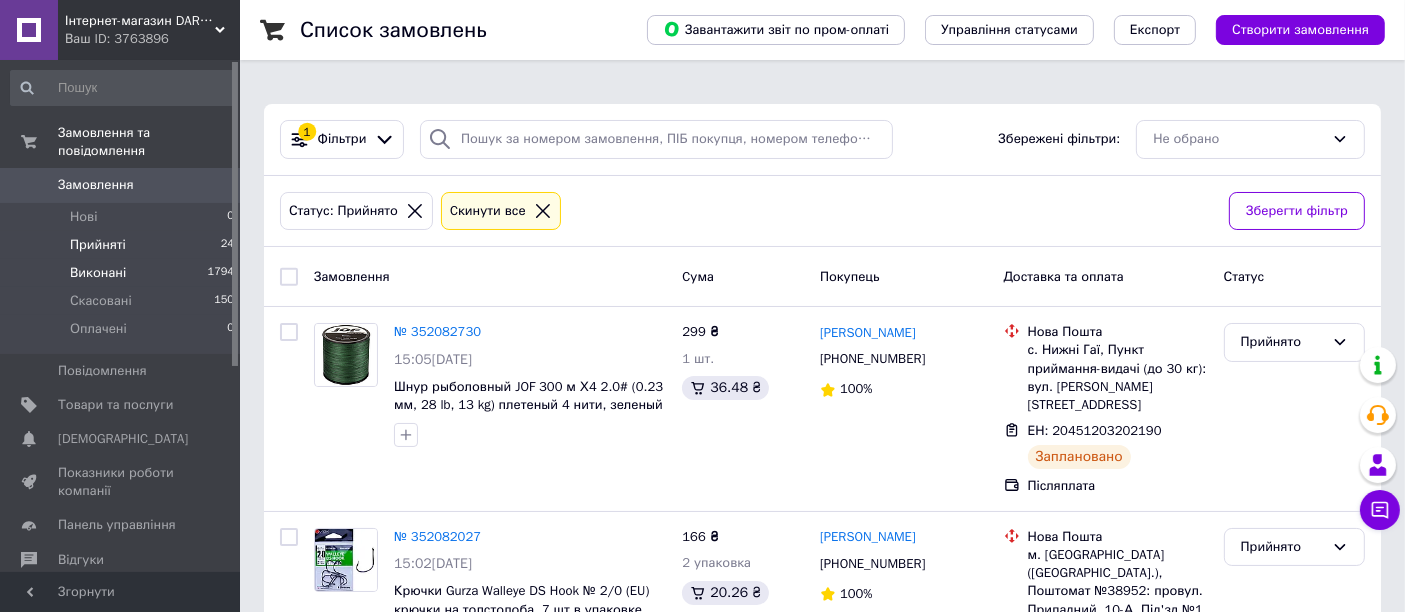click on "Виконані" at bounding box center (98, 273) 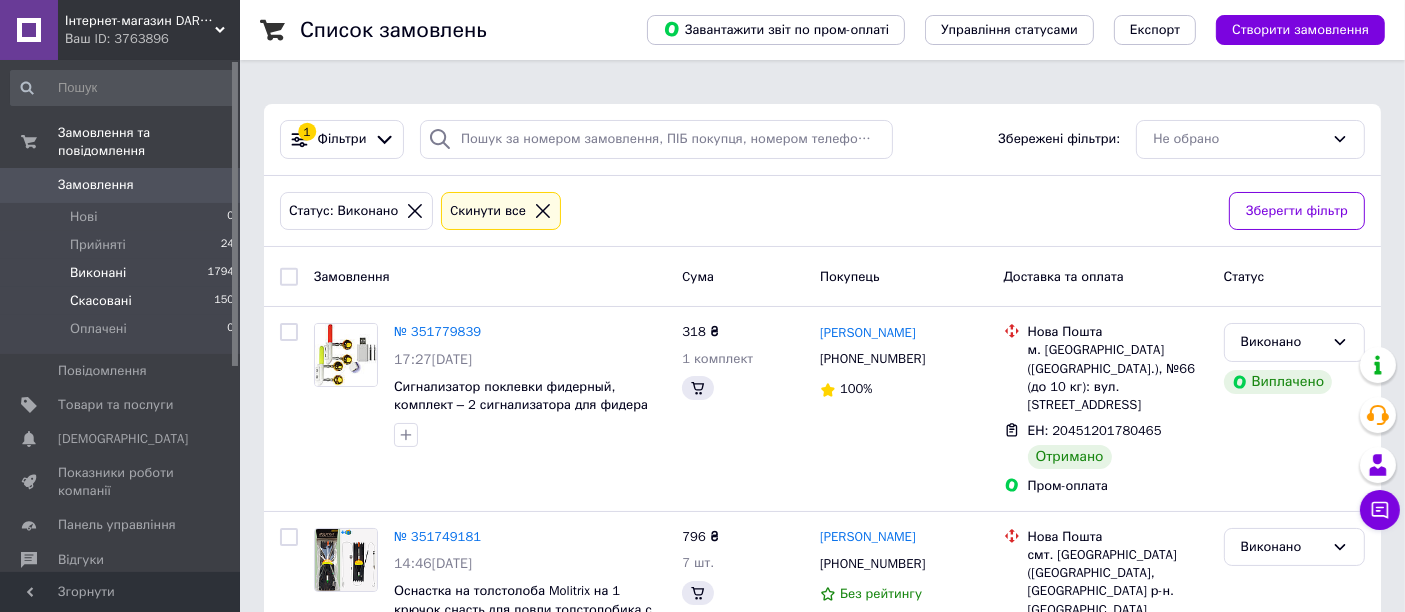 scroll, scrollTop: 222, scrollLeft: 0, axis: vertical 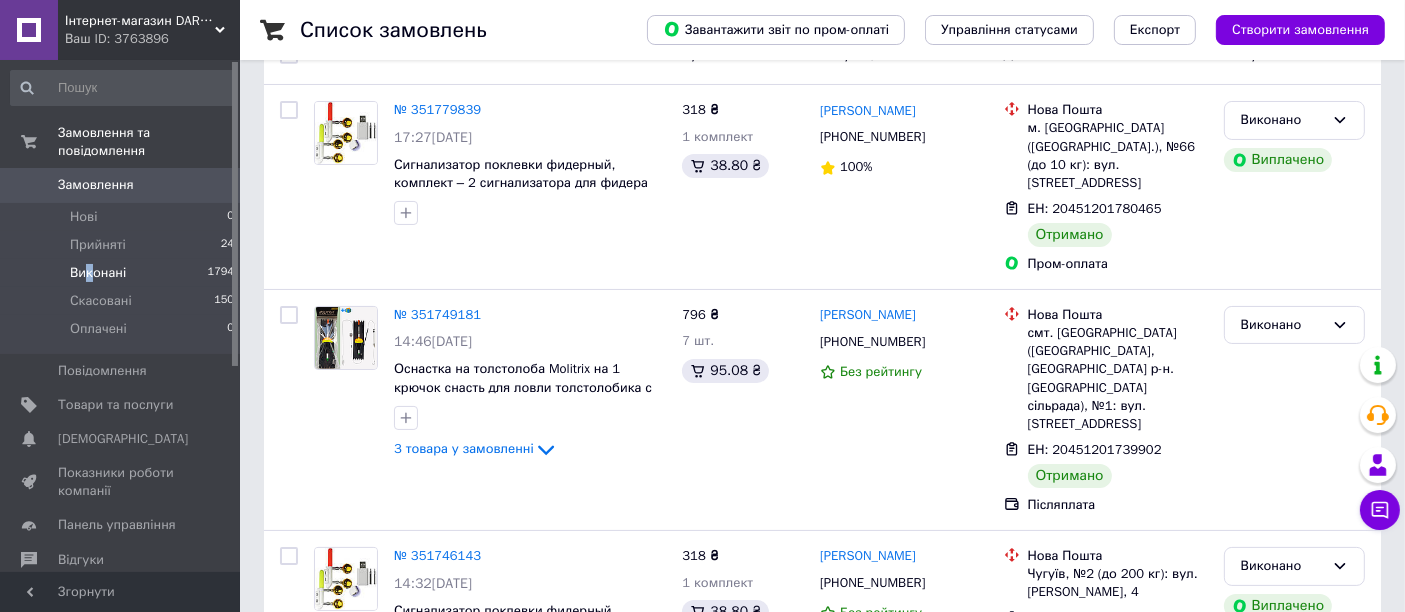 click on "Виконані" at bounding box center [98, 273] 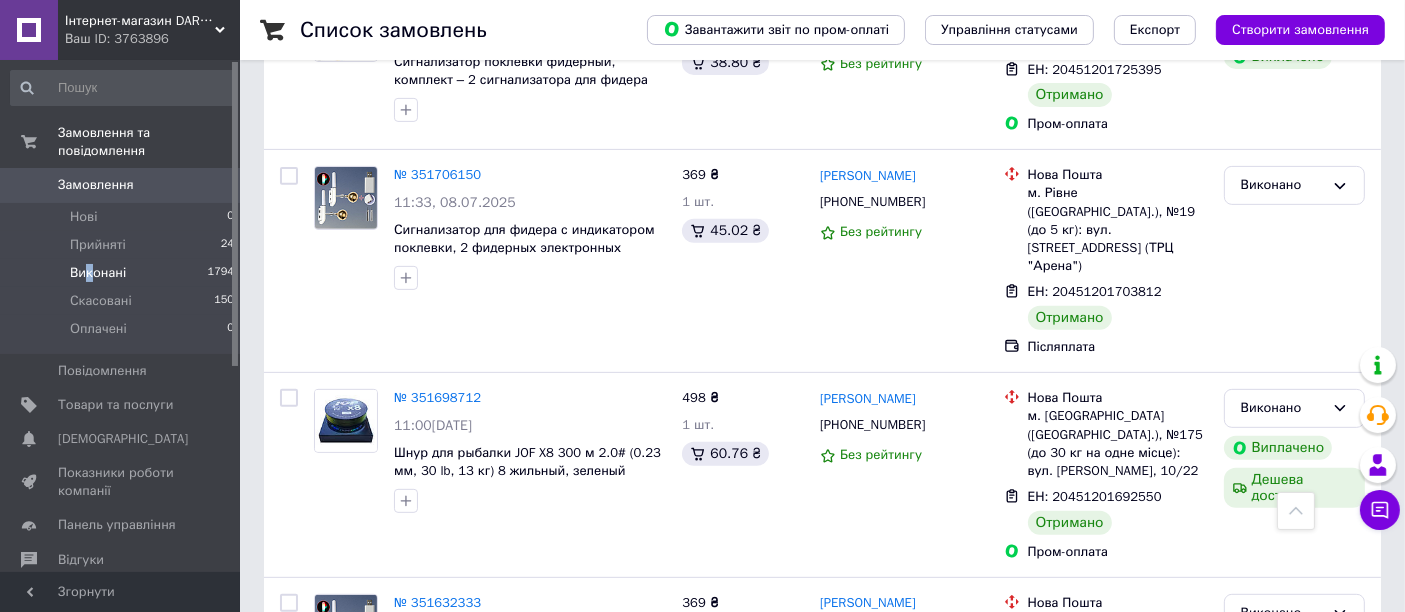 scroll, scrollTop: 888, scrollLeft: 0, axis: vertical 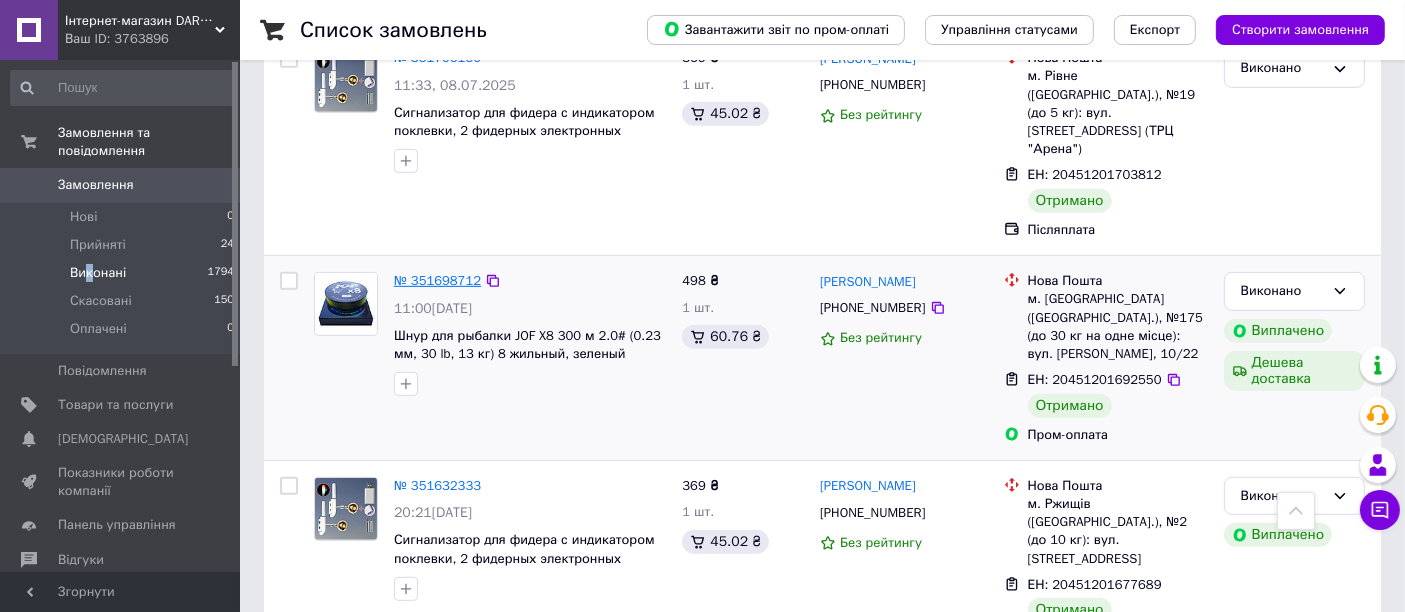 click on "№ 351698712" at bounding box center [437, 280] 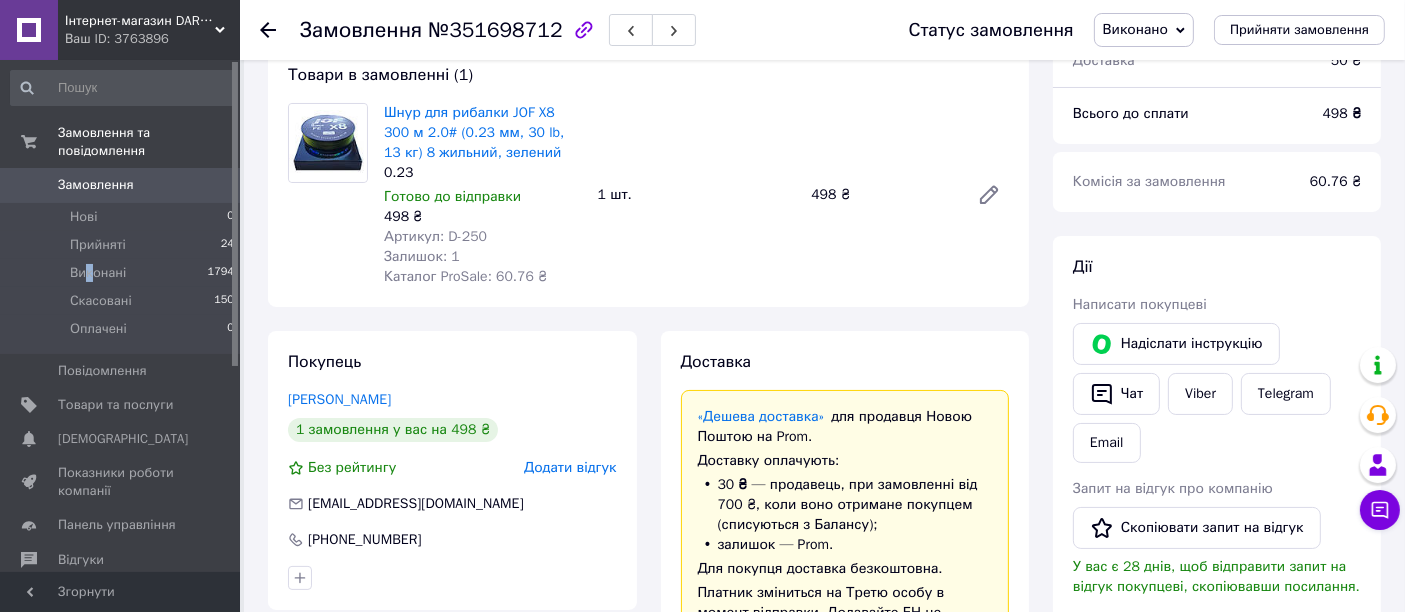 scroll, scrollTop: 37, scrollLeft: 0, axis: vertical 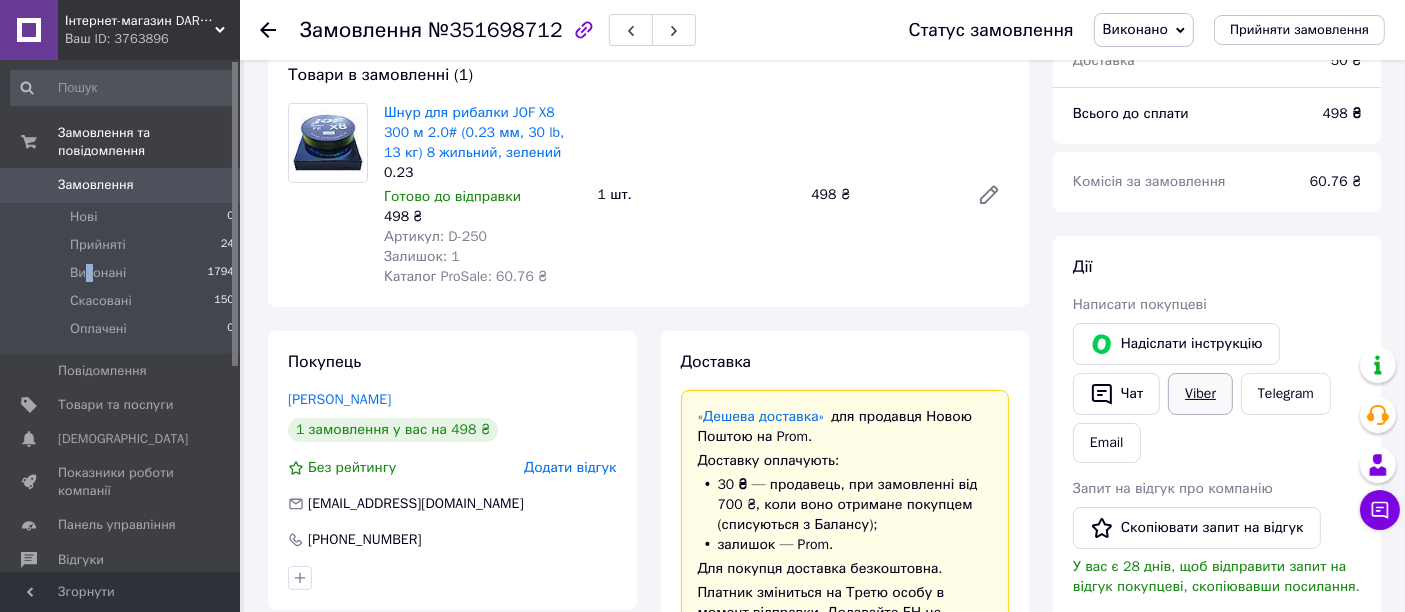 click on "Viber" at bounding box center (1200, 394) 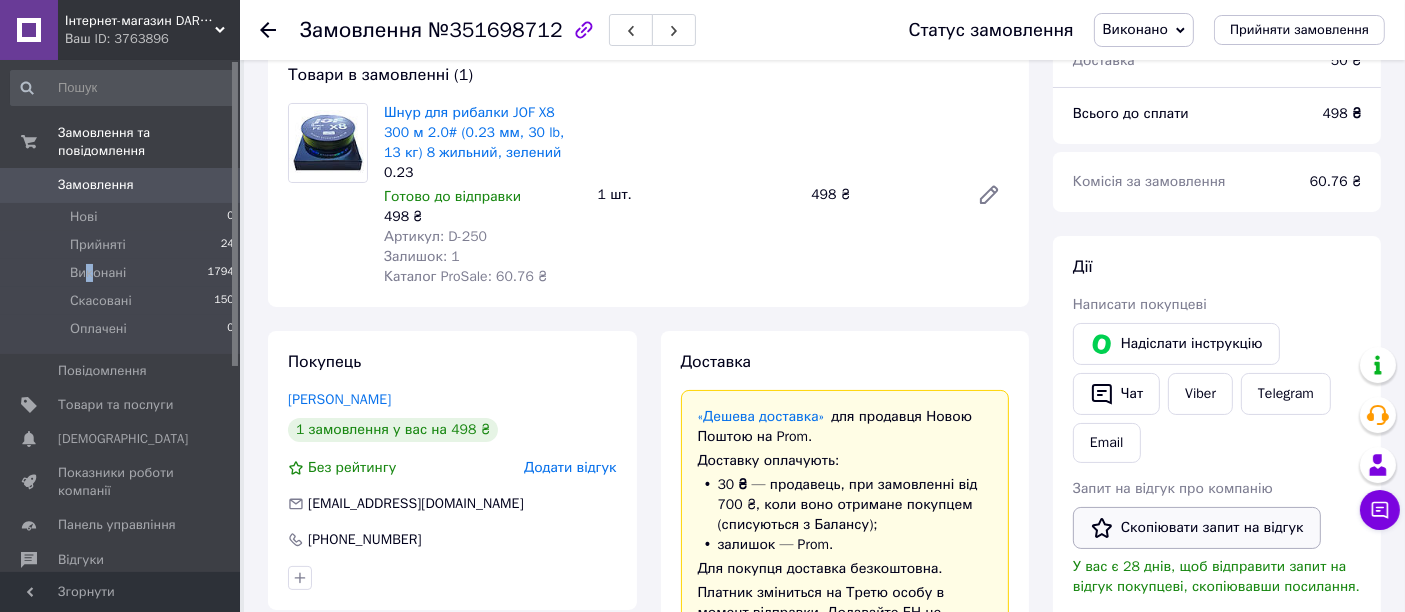 click on "Скопіювати запит на відгук" at bounding box center (1197, 528) 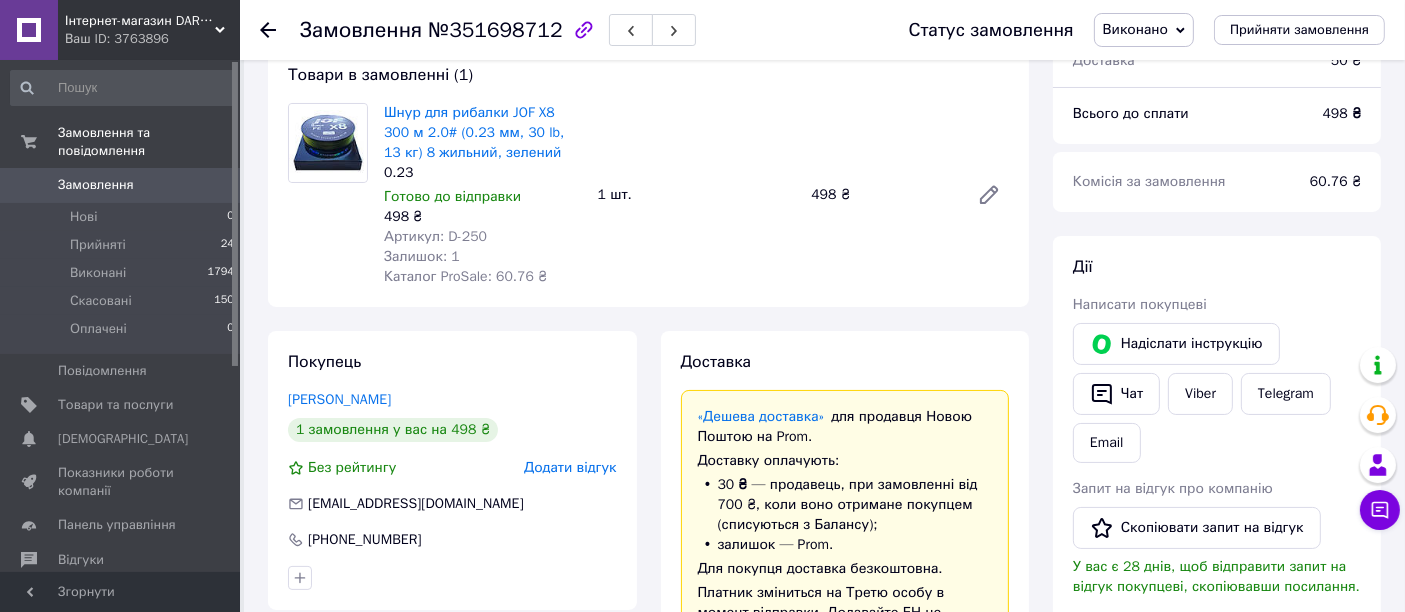 click on "Замовлення №351698712 Статус замовлення Виконано Прийнято Скасовано Оплачено Прийняти замовлення" at bounding box center (822, 30) 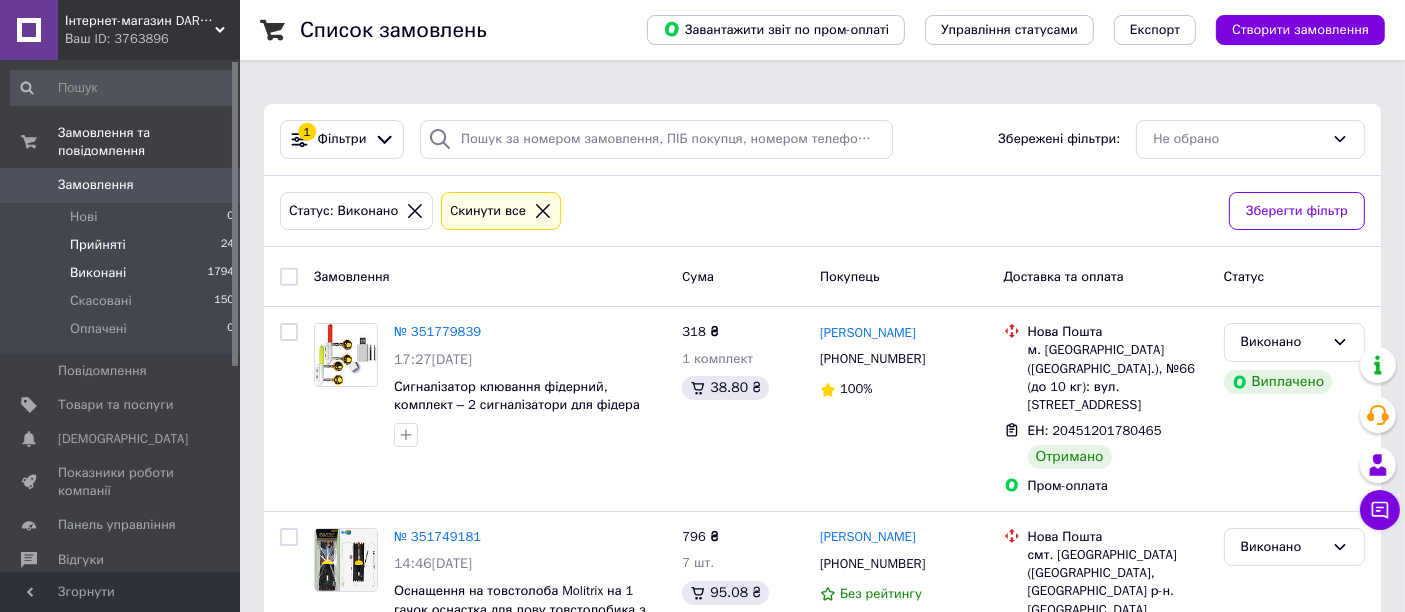 click on "Прийняті" at bounding box center [98, 245] 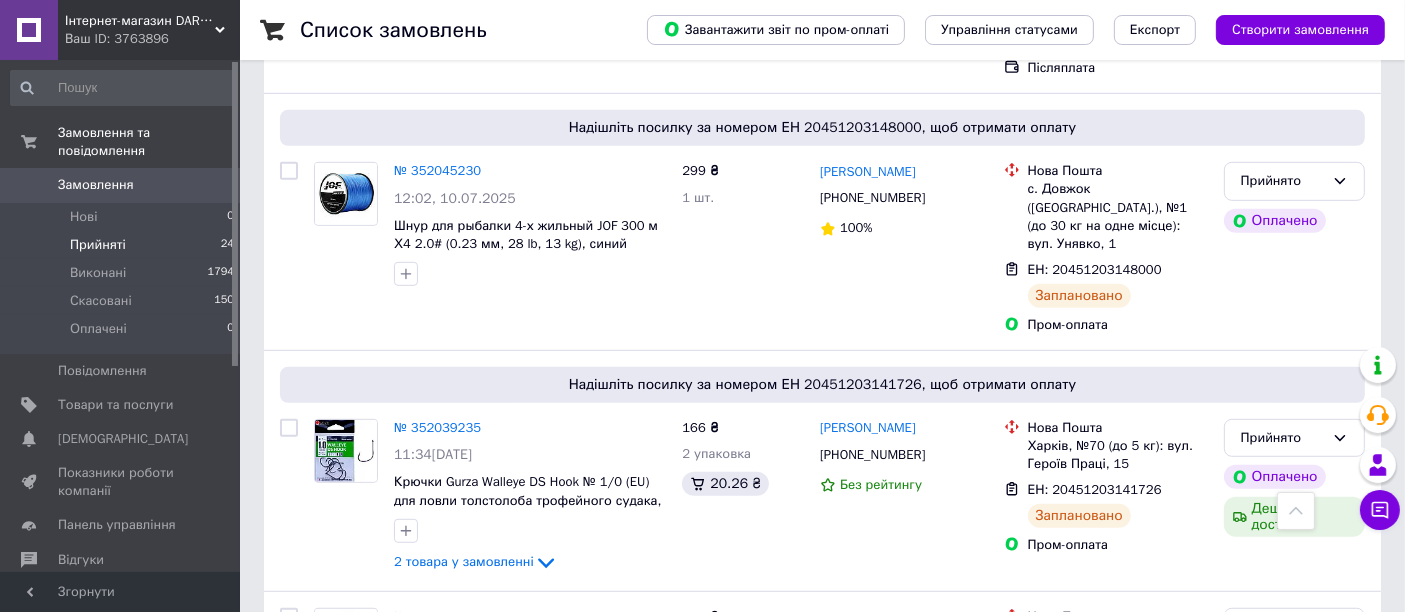 scroll, scrollTop: 1103, scrollLeft: 0, axis: vertical 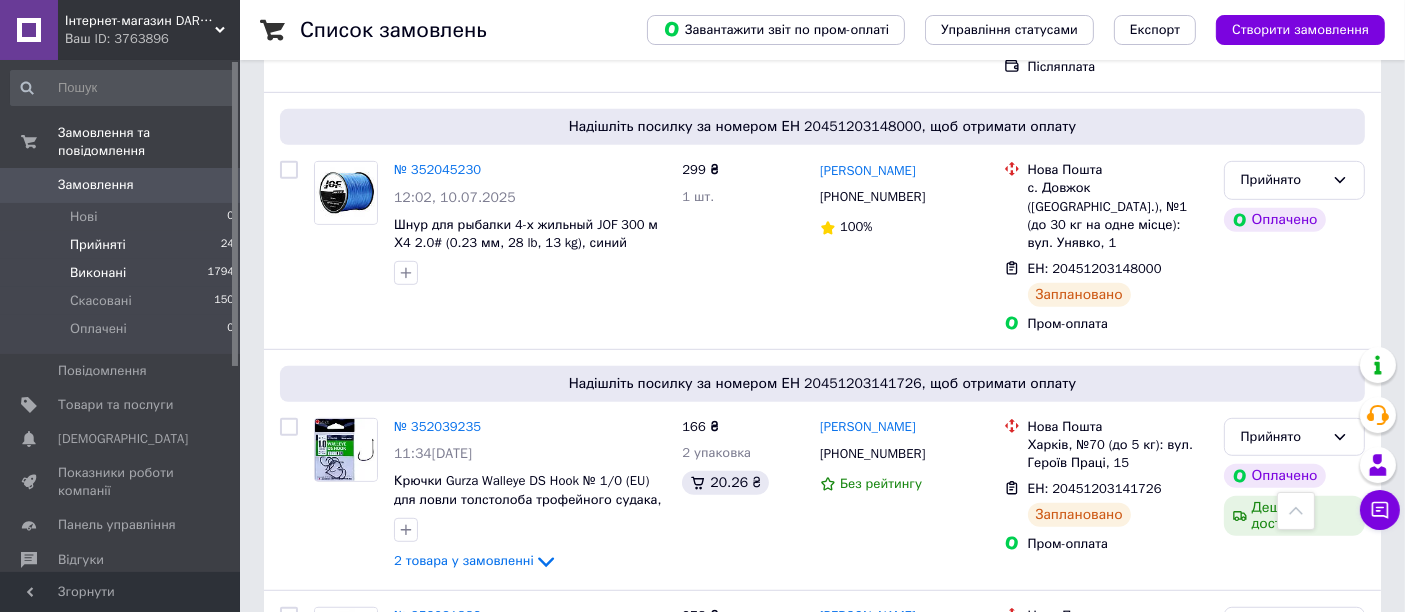 click on "Виконані" at bounding box center [98, 273] 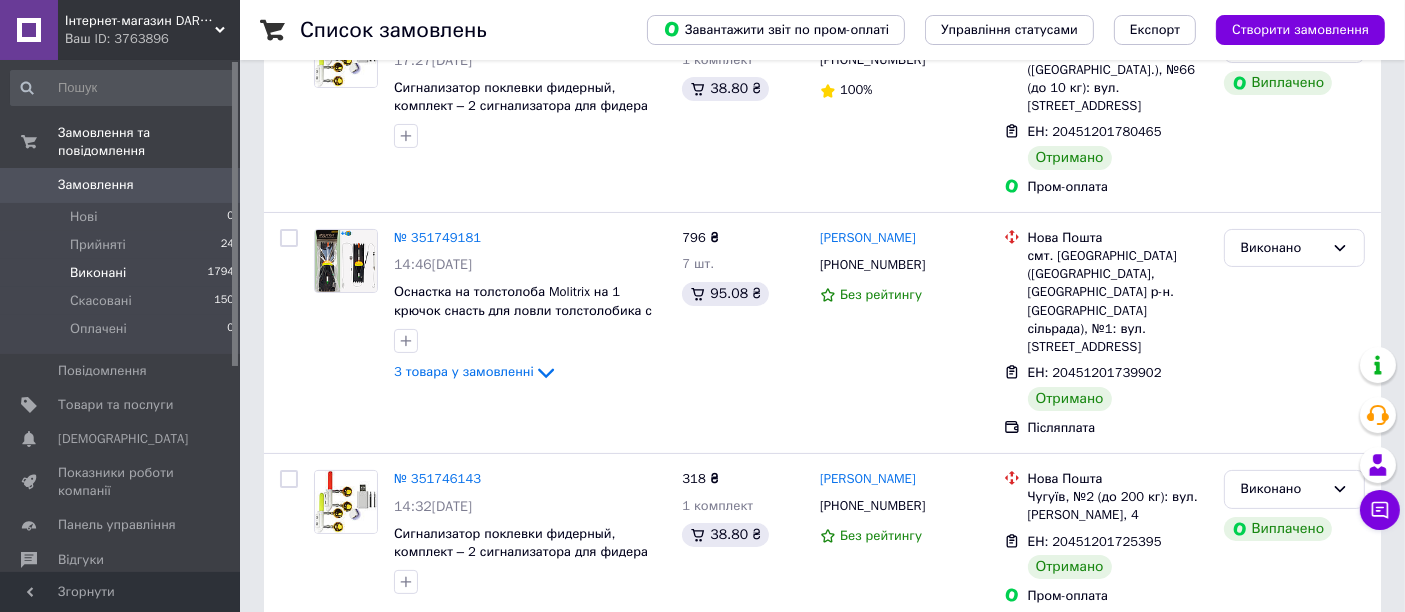 scroll, scrollTop: 333, scrollLeft: 0, axis: vertical 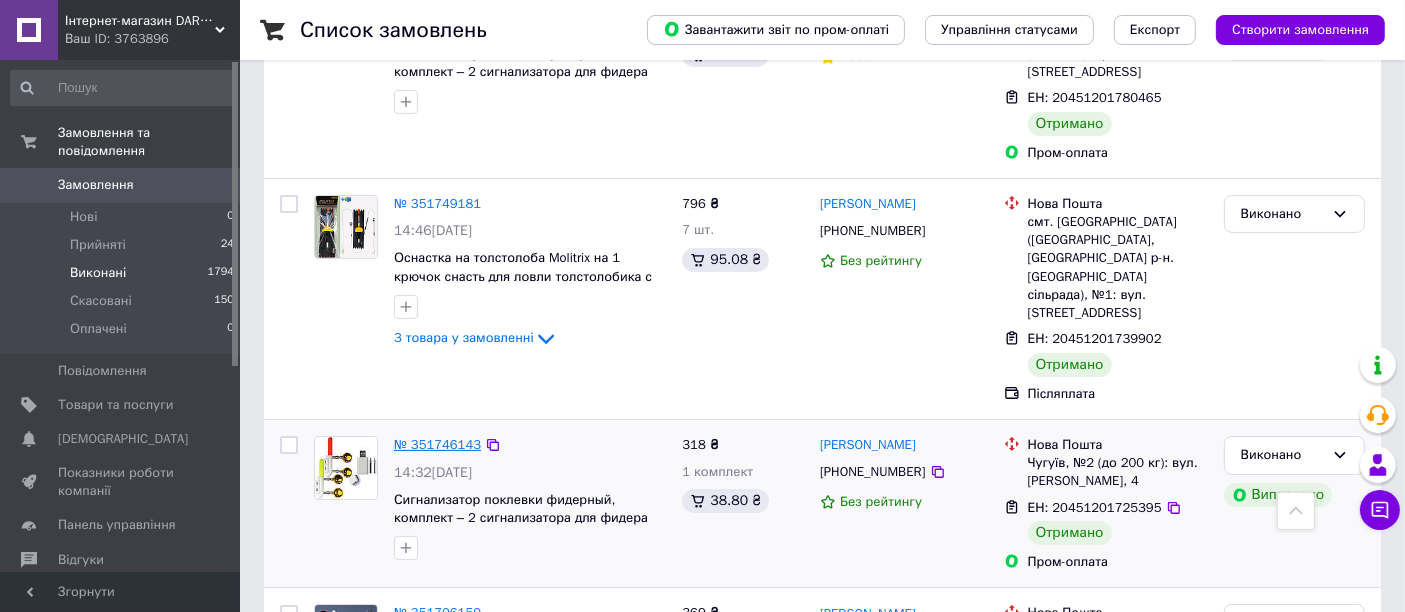 click on "№ 351746143" at bounding box center [437, 444] 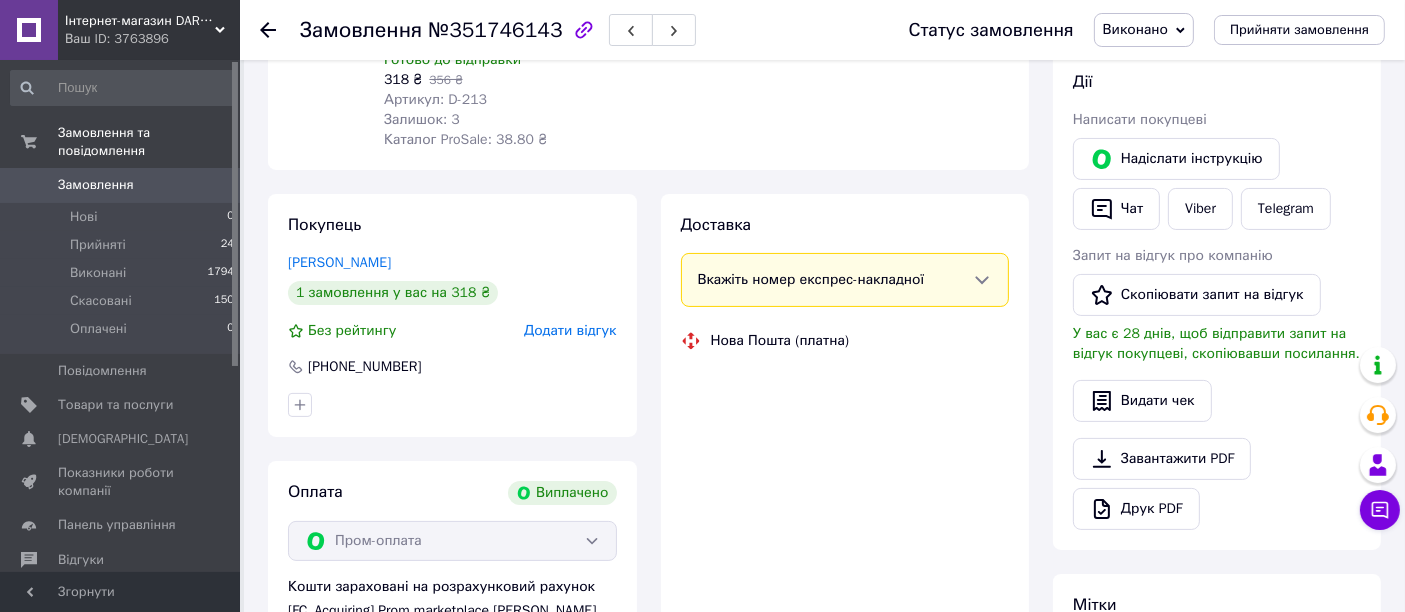 scroll, scrollTop: 220, scrollLeft: 0, axis: vertical 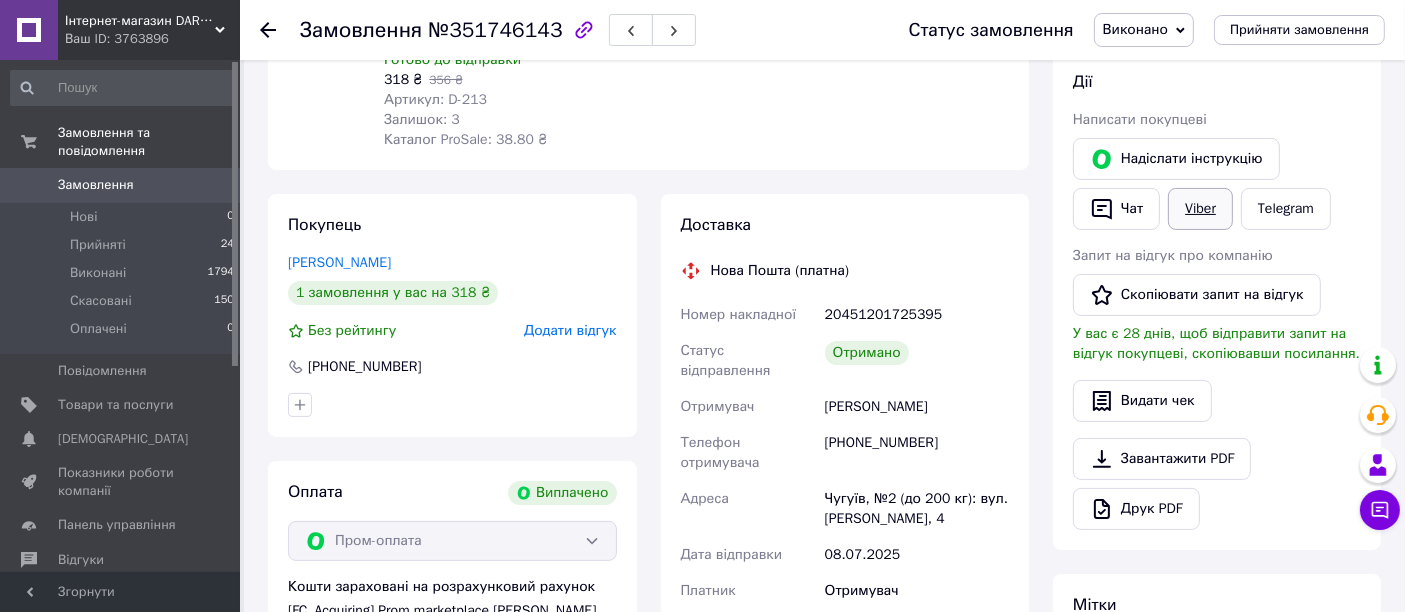 click on "Viber" at bounding box center (1200, 209) 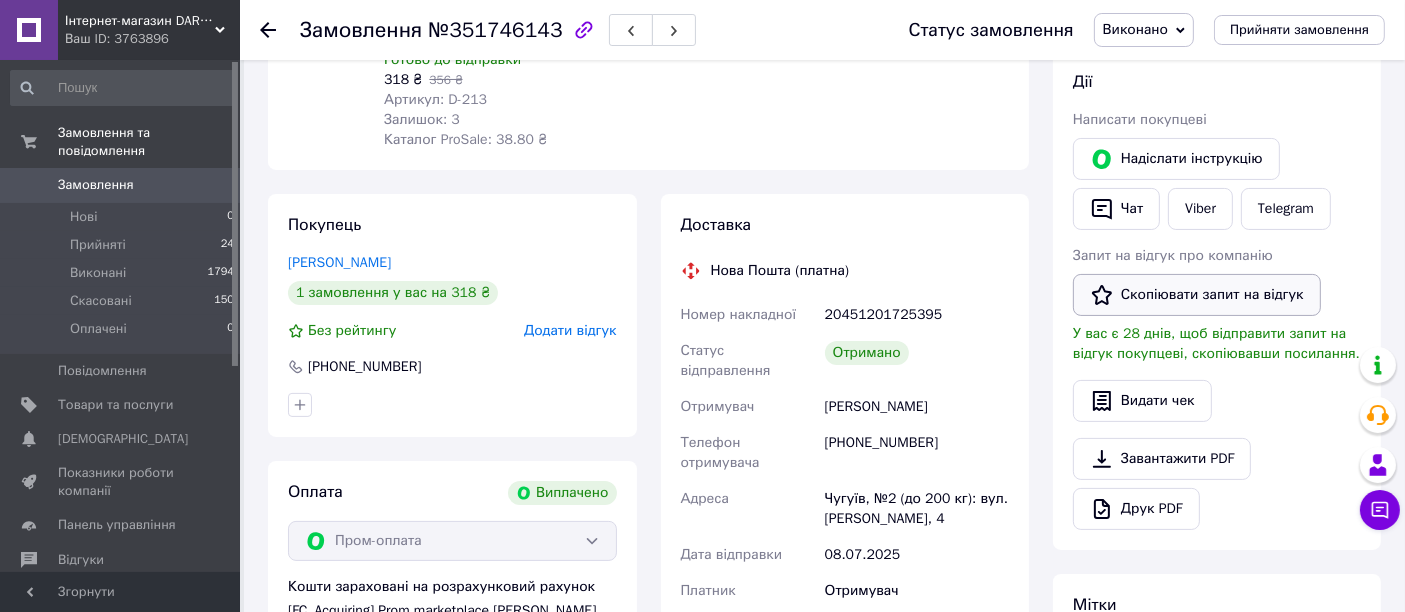 click on "Скопіювати запит на відгук" at bounding box center (1197, 295) 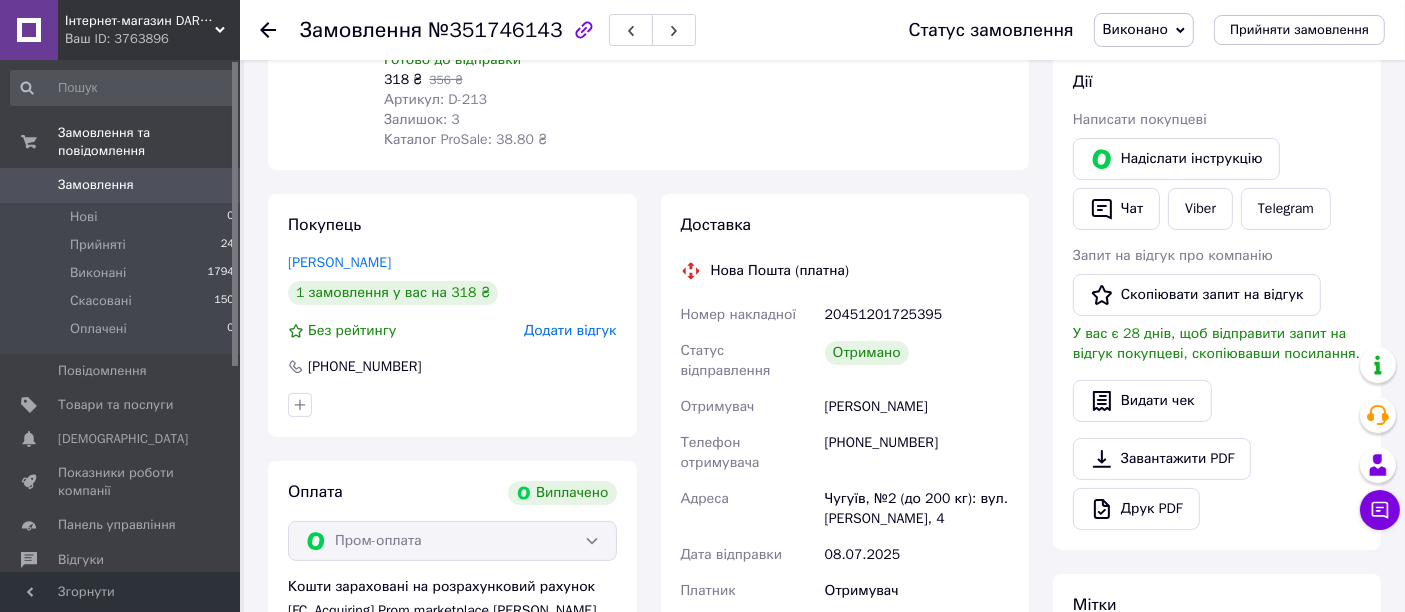 click 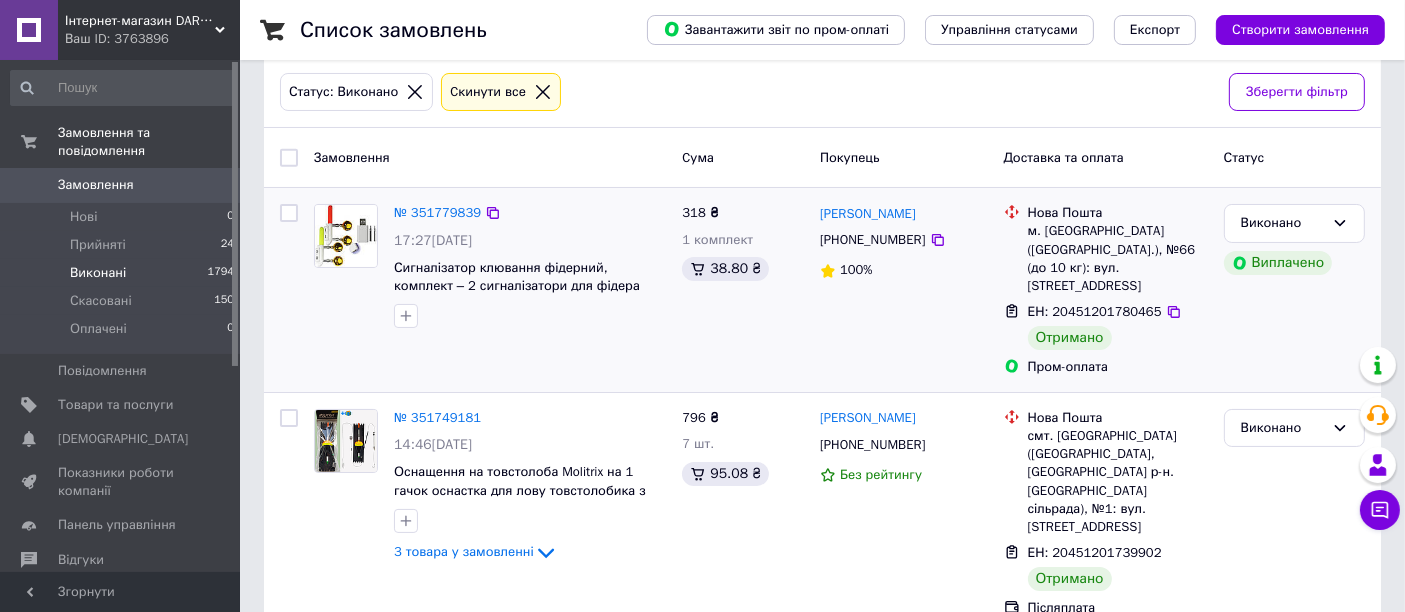 scroll, scrollTop: 111, scrollLeft: 0, axis: vertical 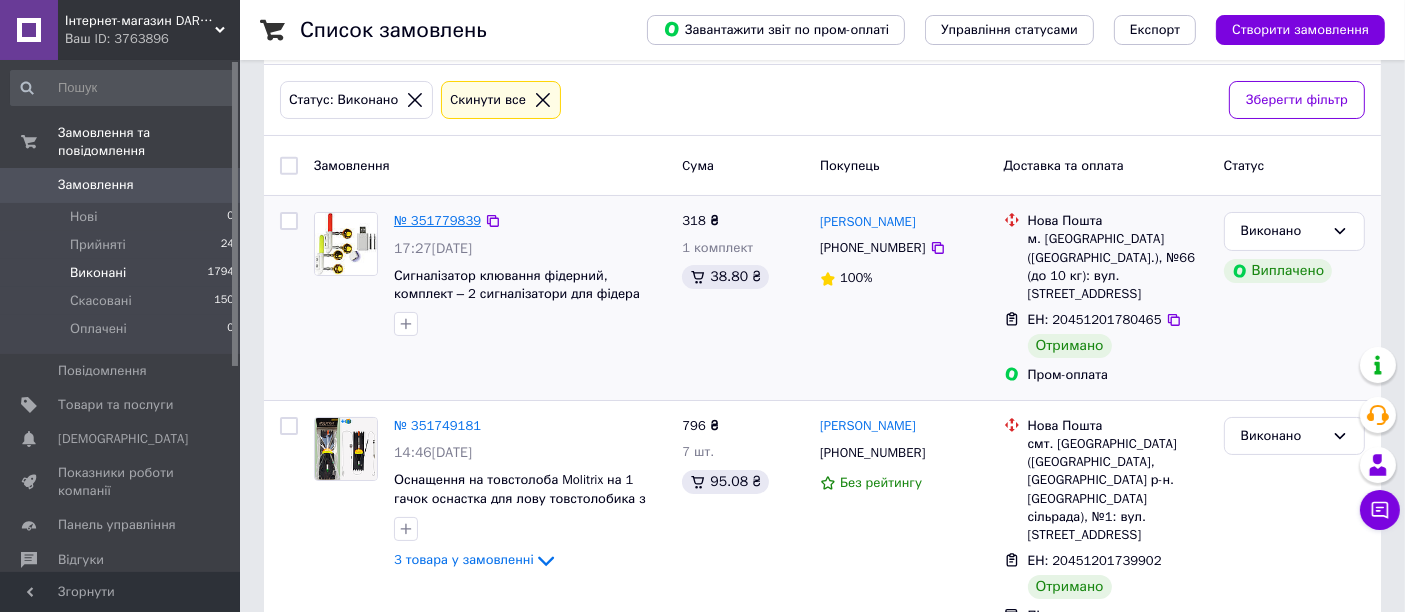 click on "№ 351779839" at bounding box center (437, 220) 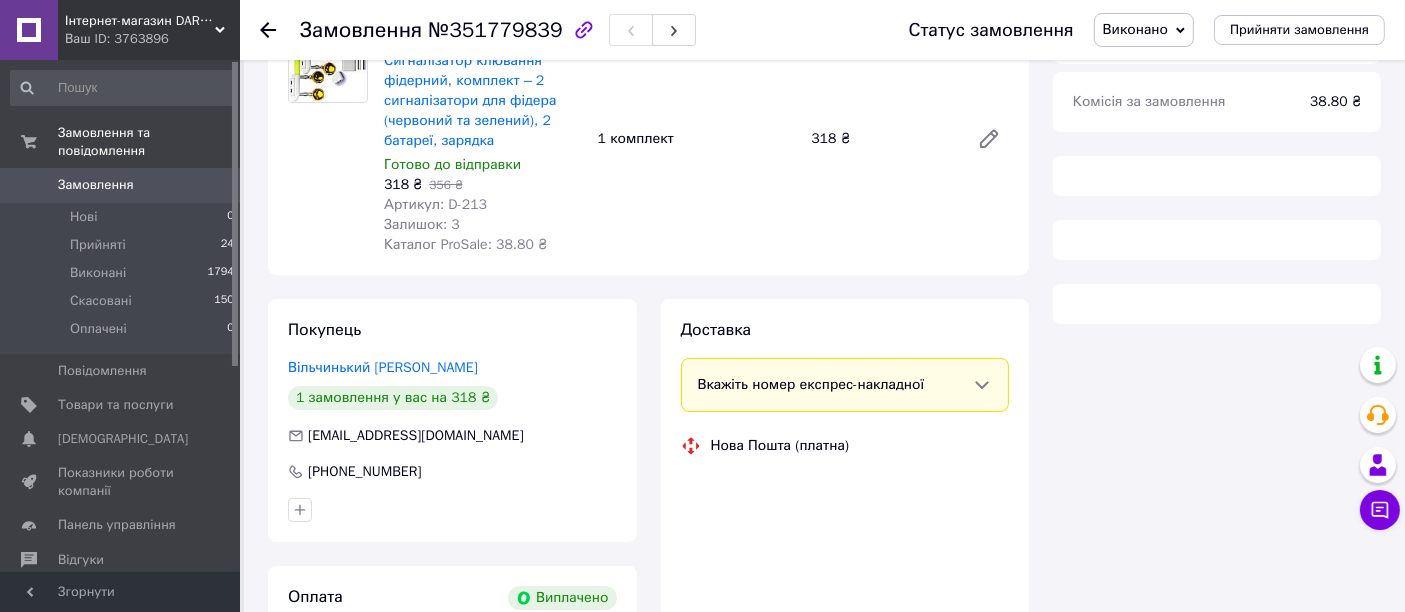 scroll, scrollTop: 333, scrollLeft: 0, axis: vertical 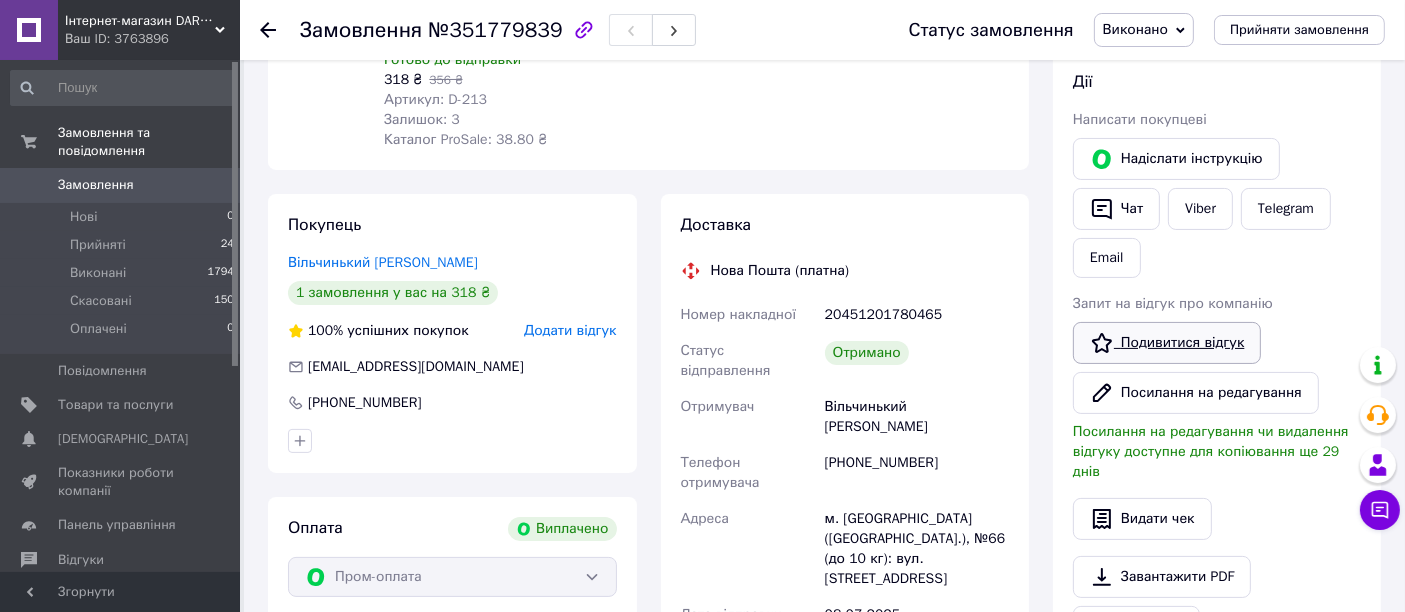 click on "Подивитися відгук" at bounding box center [1167, 343] 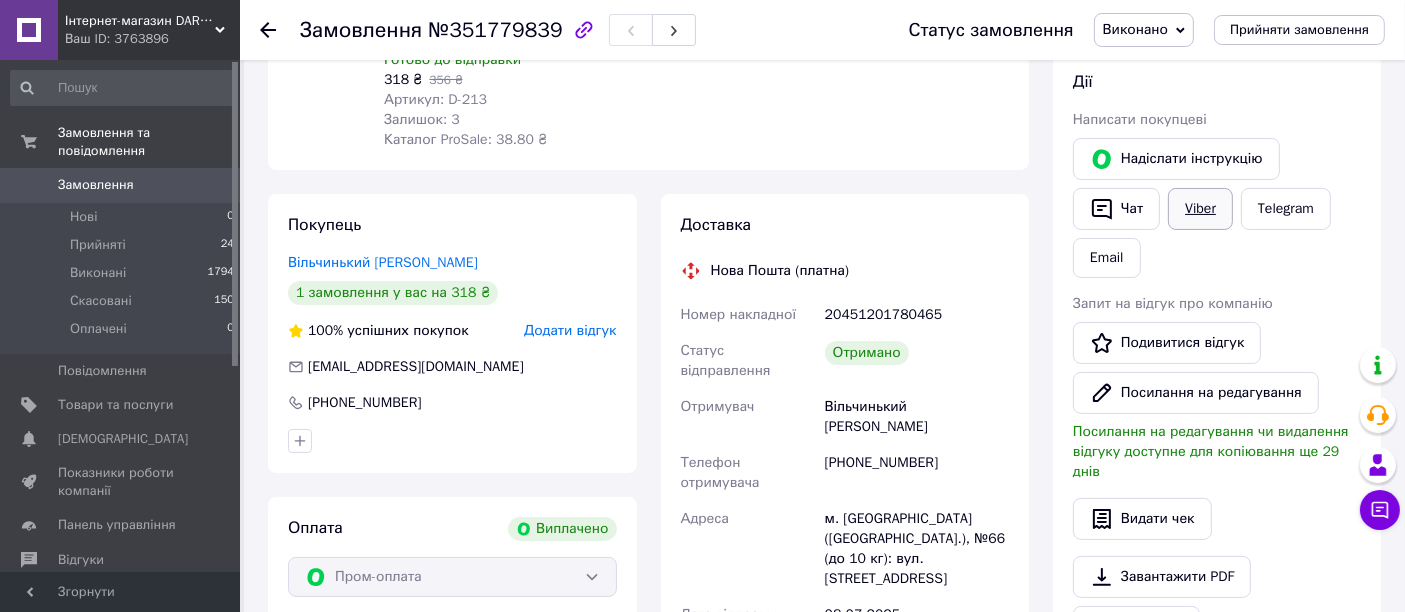 click on "Viber" at bounding box center [1200, 209] 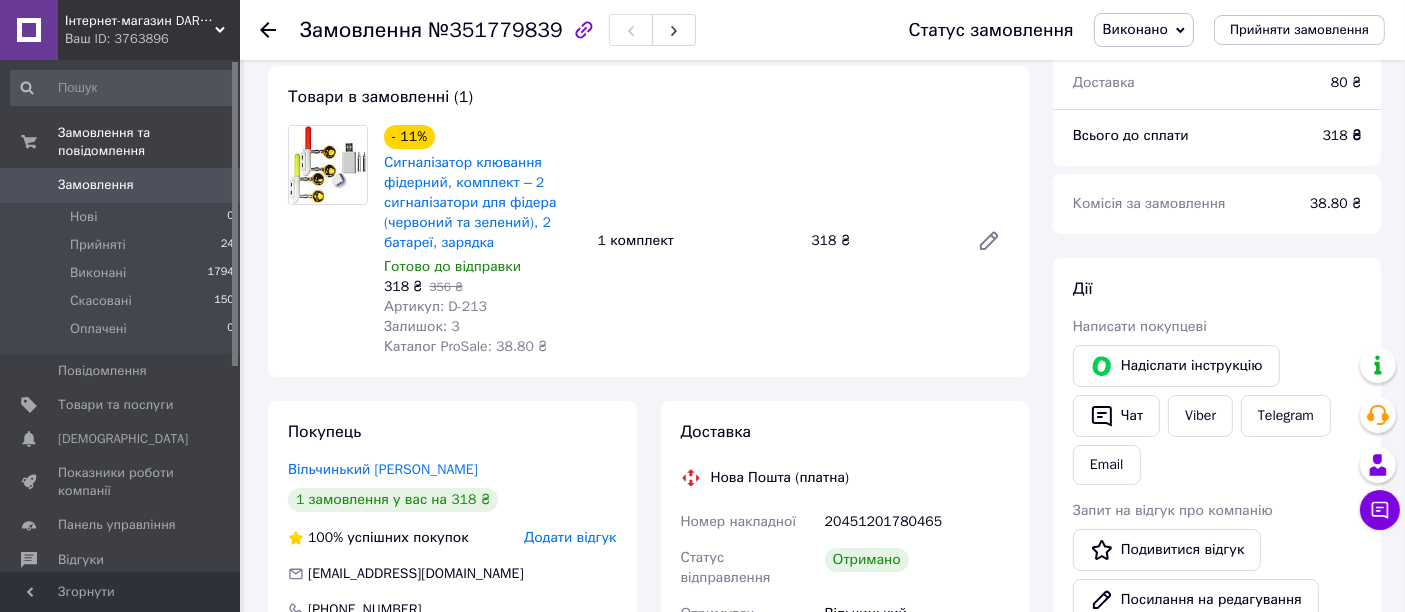 scroll, scrollTop: 0, scrollLeft: 0, axis: both 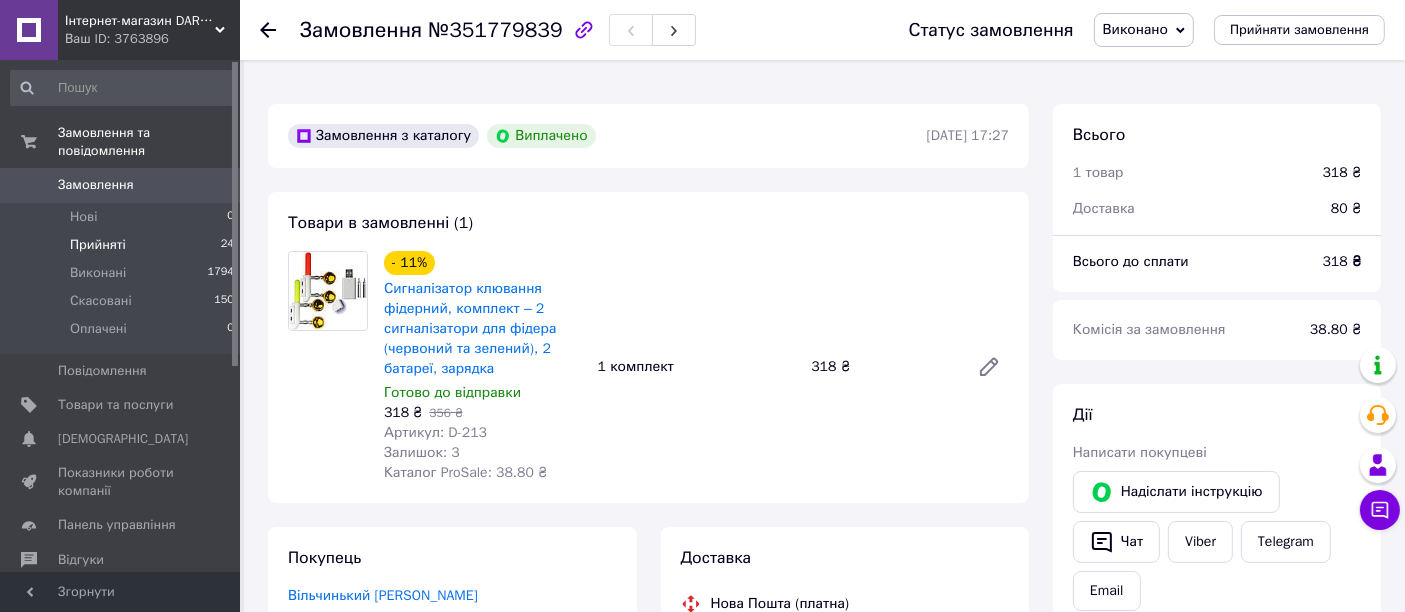 click on "Прийняті" at bounding box center [98, 245] 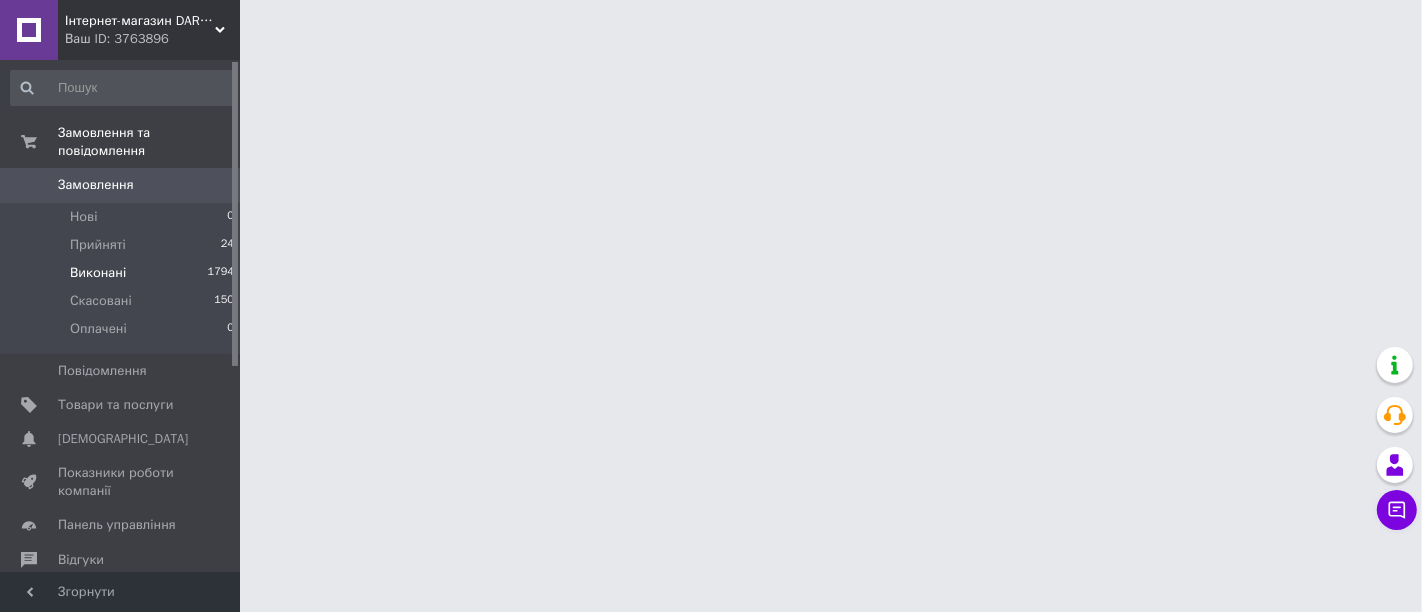 click on "Виконані" at bounding box center [98, 273] 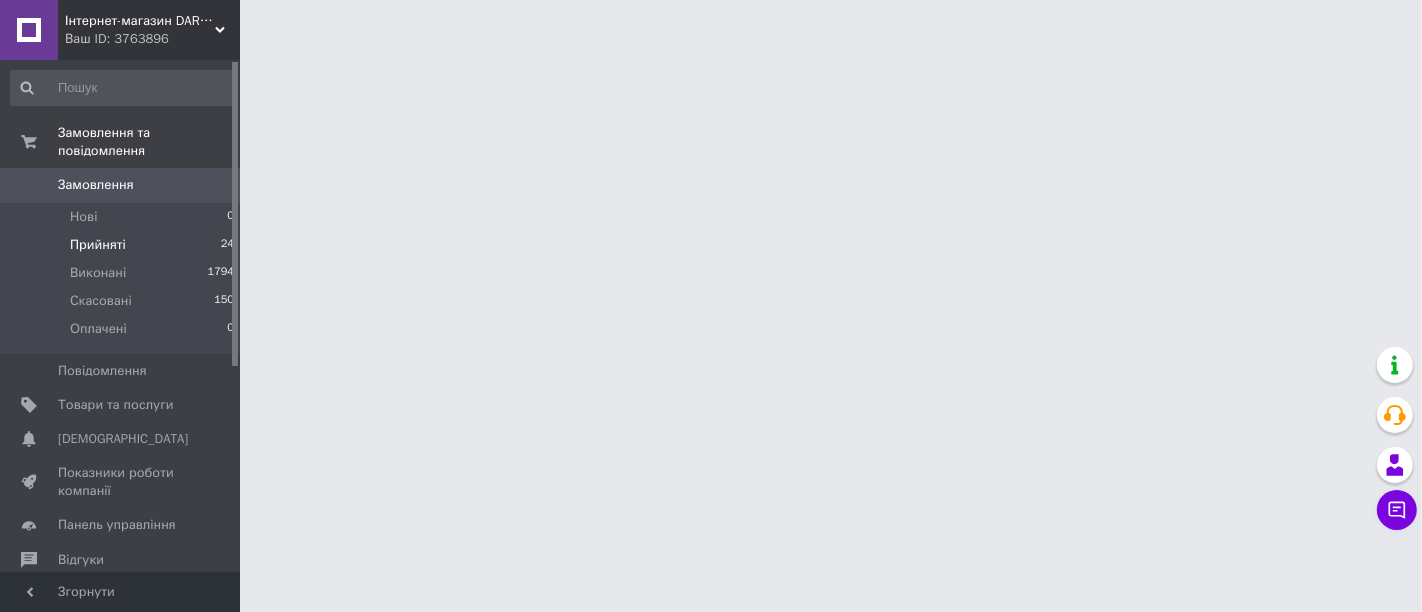 click on "Прийняті" at bounding box center [98, 245] 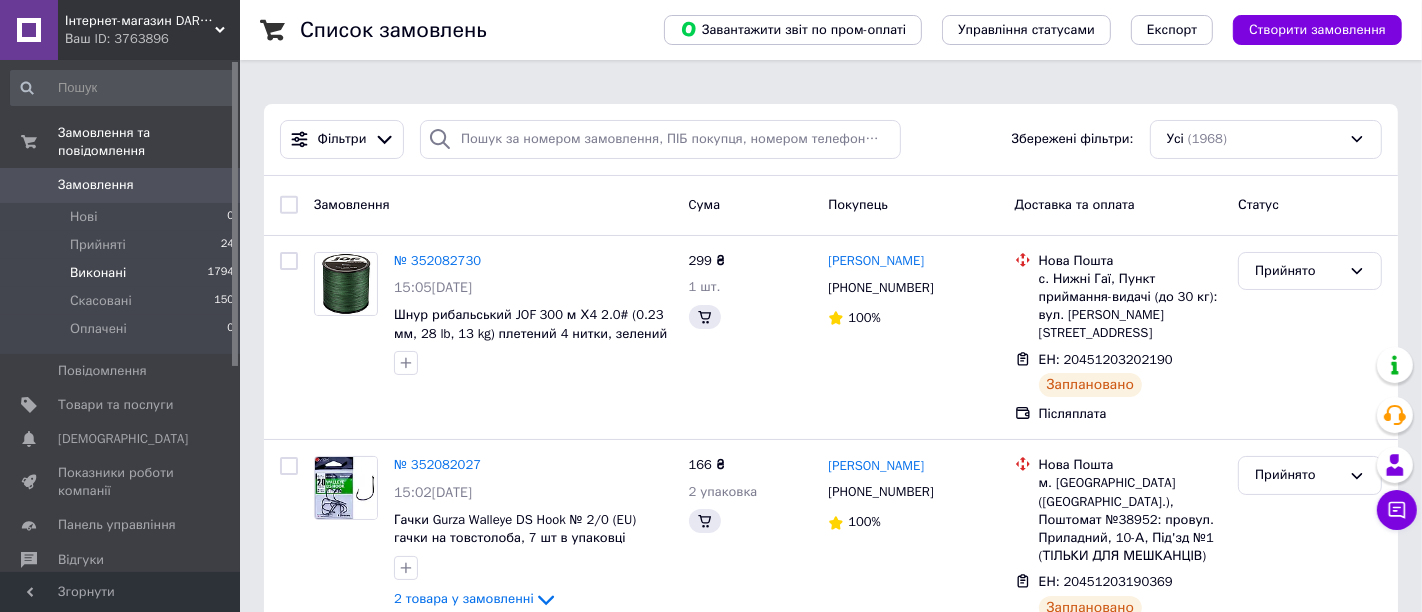 click on "Виконані" at bounding box center (98, 273) 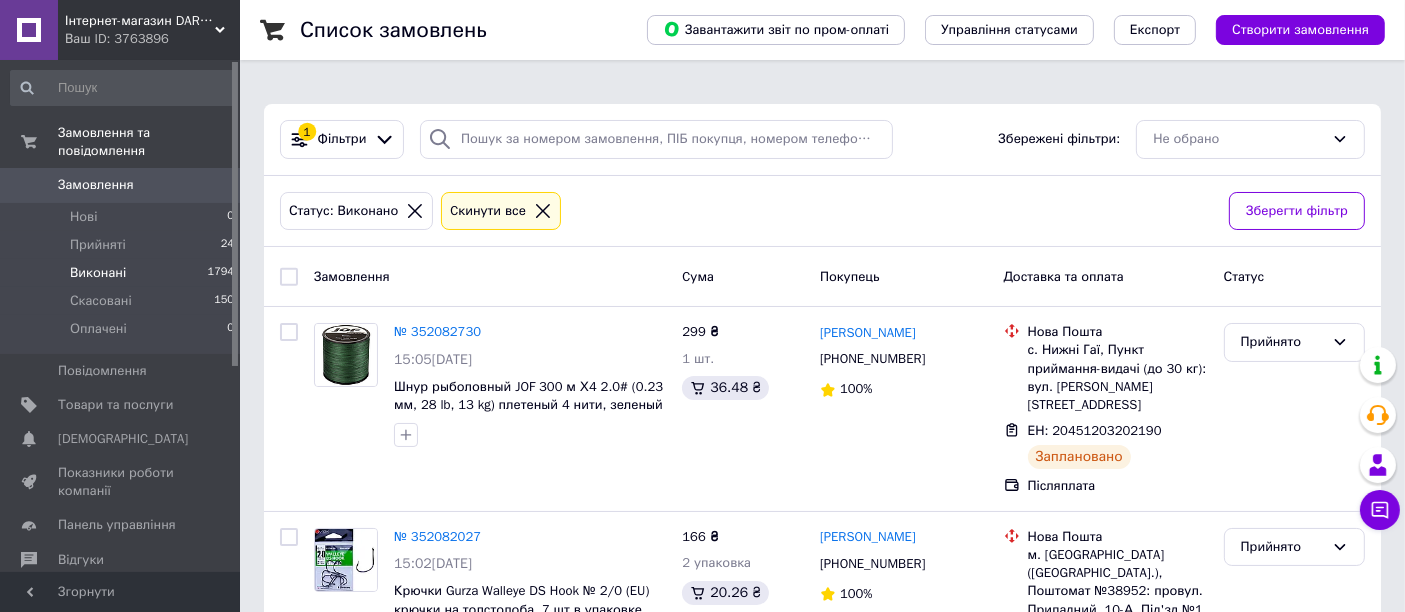 click on "Виконані" at bounding box center [98, 273] 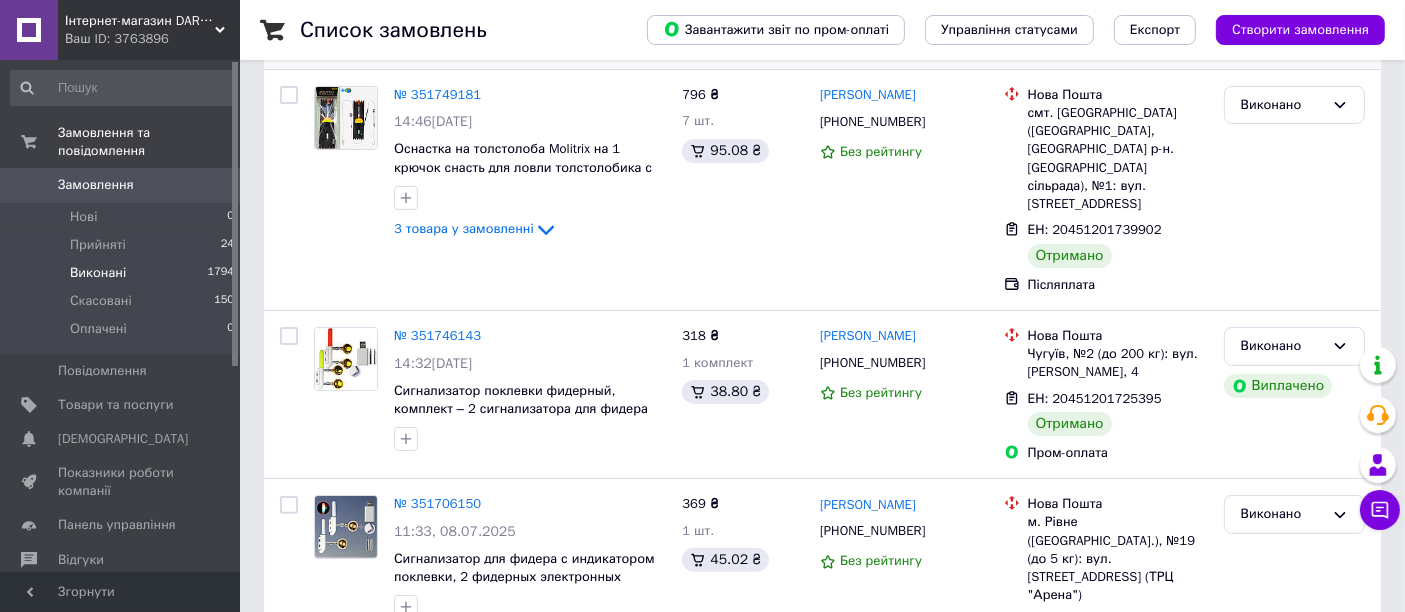 scroll, scrollTop: 444, scrollLeft: 0, axis: vertical 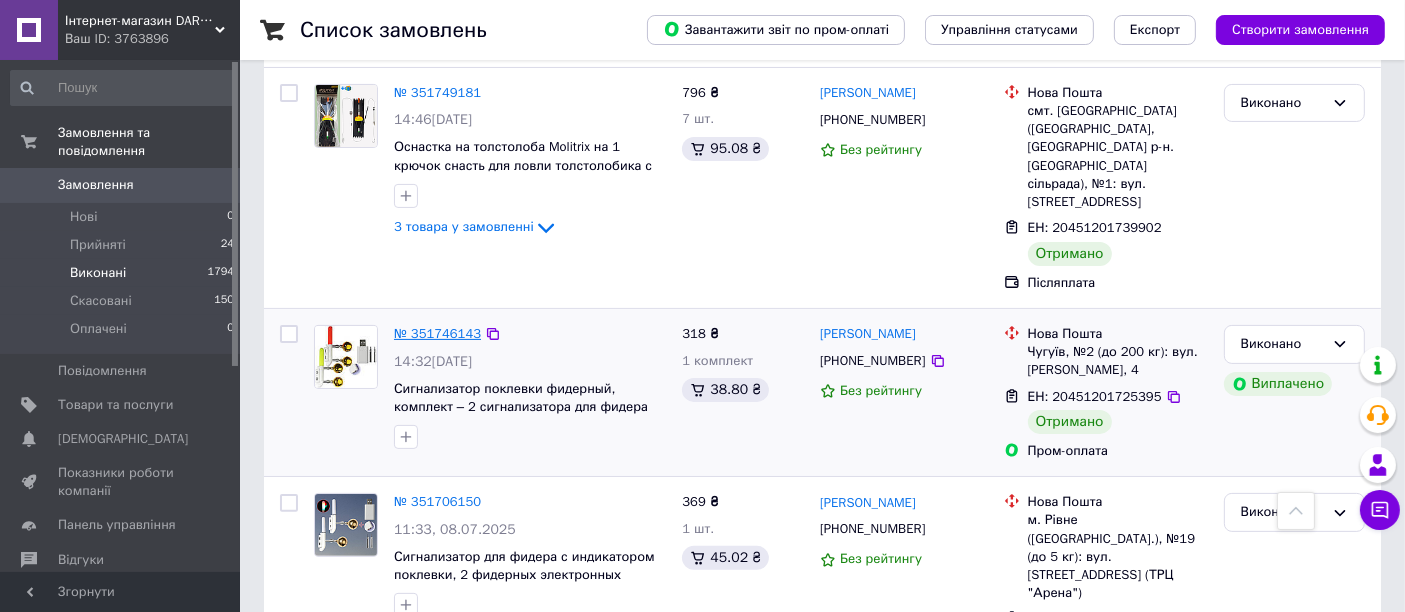 click on "Замовлення Cума Покупець Доставка та оплата Статус" at bounding box center [822, -167] 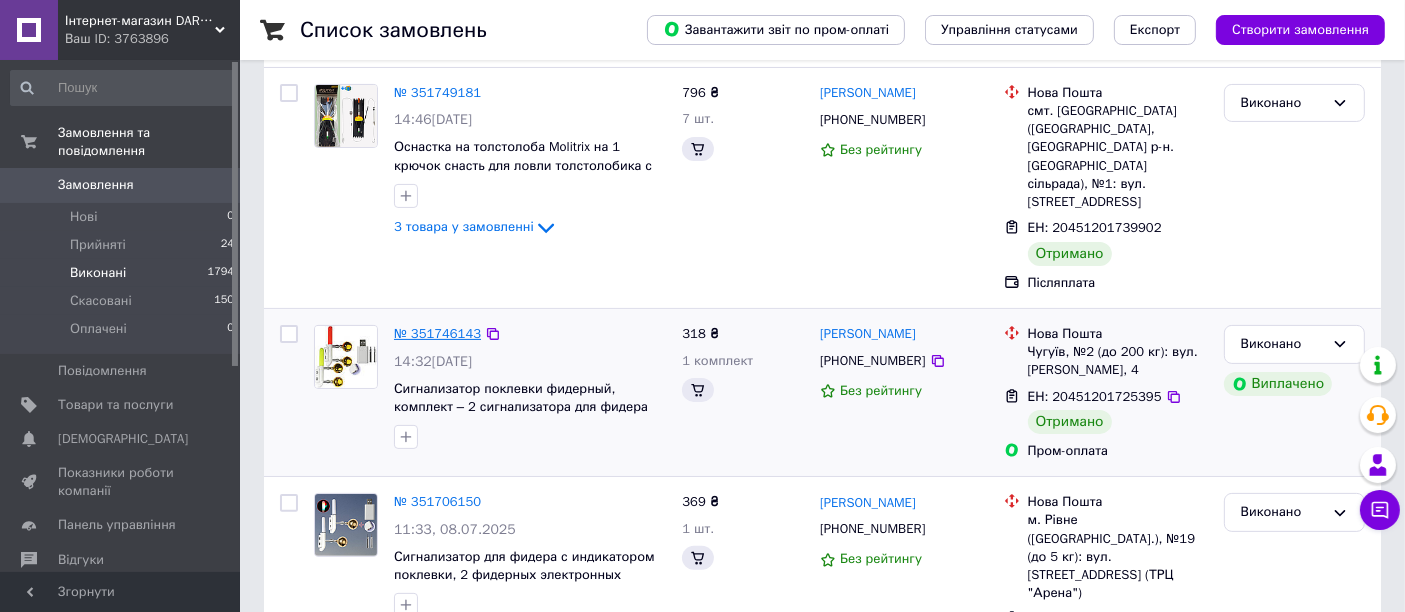 scroll, scrollTop: 0, scrollLeft: 0, axis: both 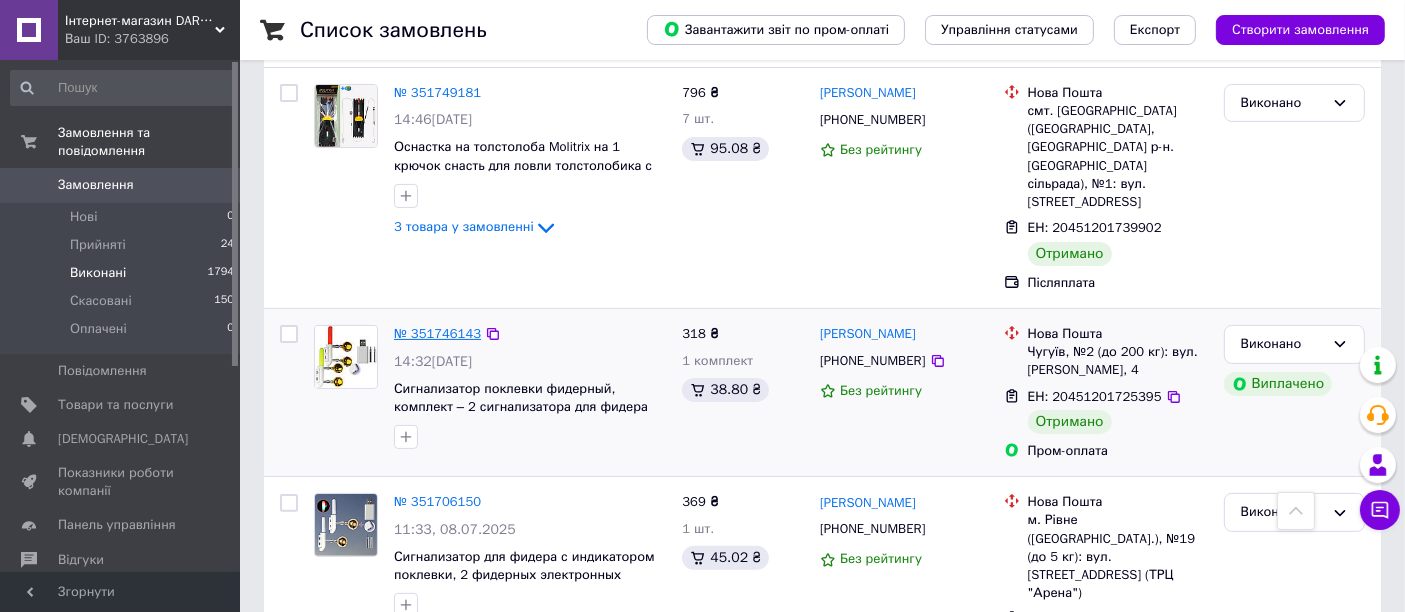 click on "№ 351746143" at bounding box center [437, 333] 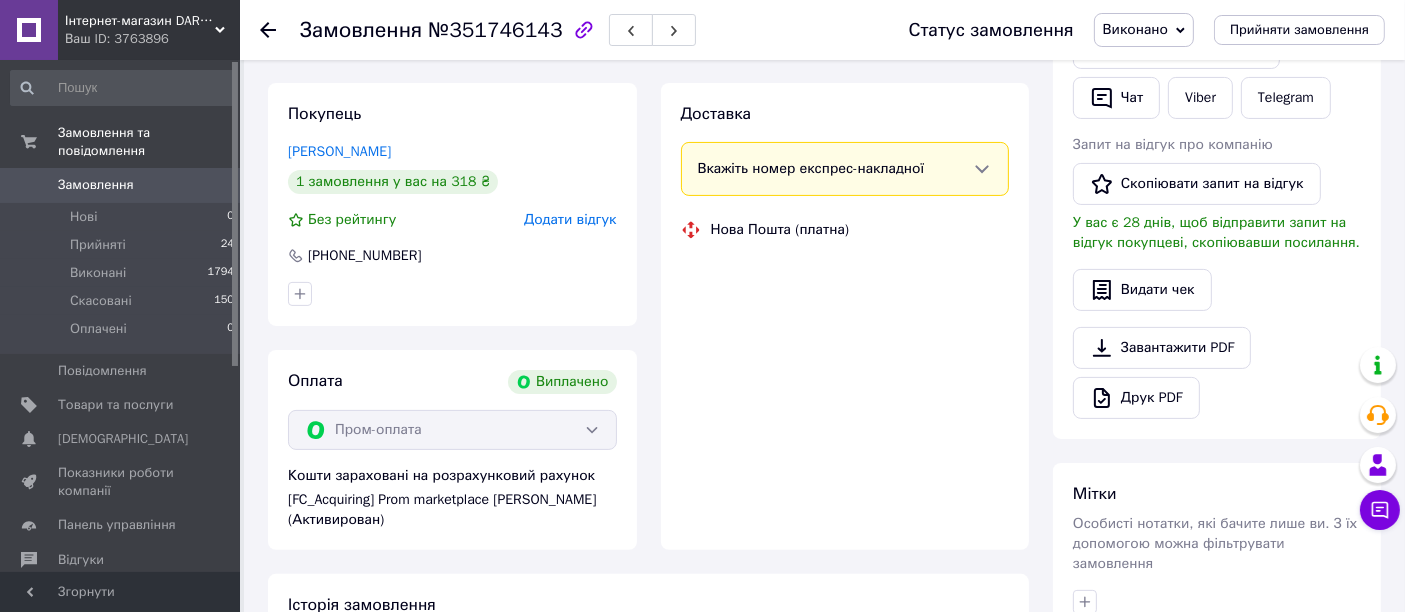 scroll, scrollTop: 359, scrollLeft: 0, axis: vertical 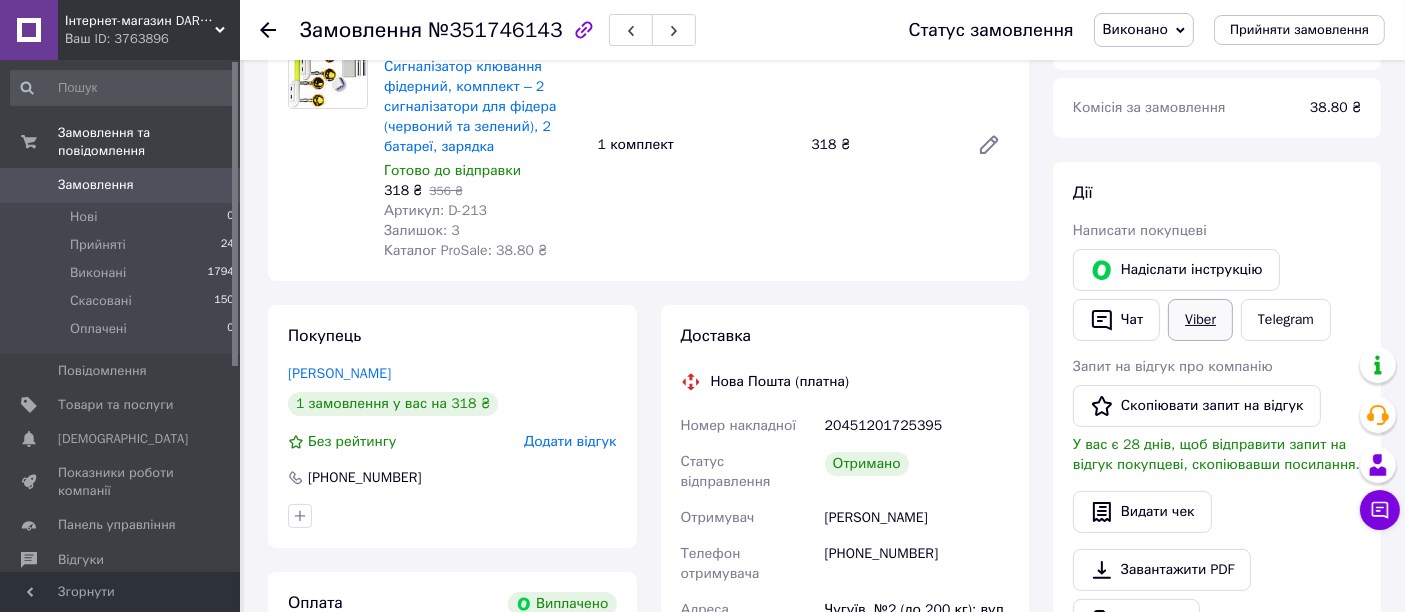 click on "Viber" at bounding box center (1200, 320) 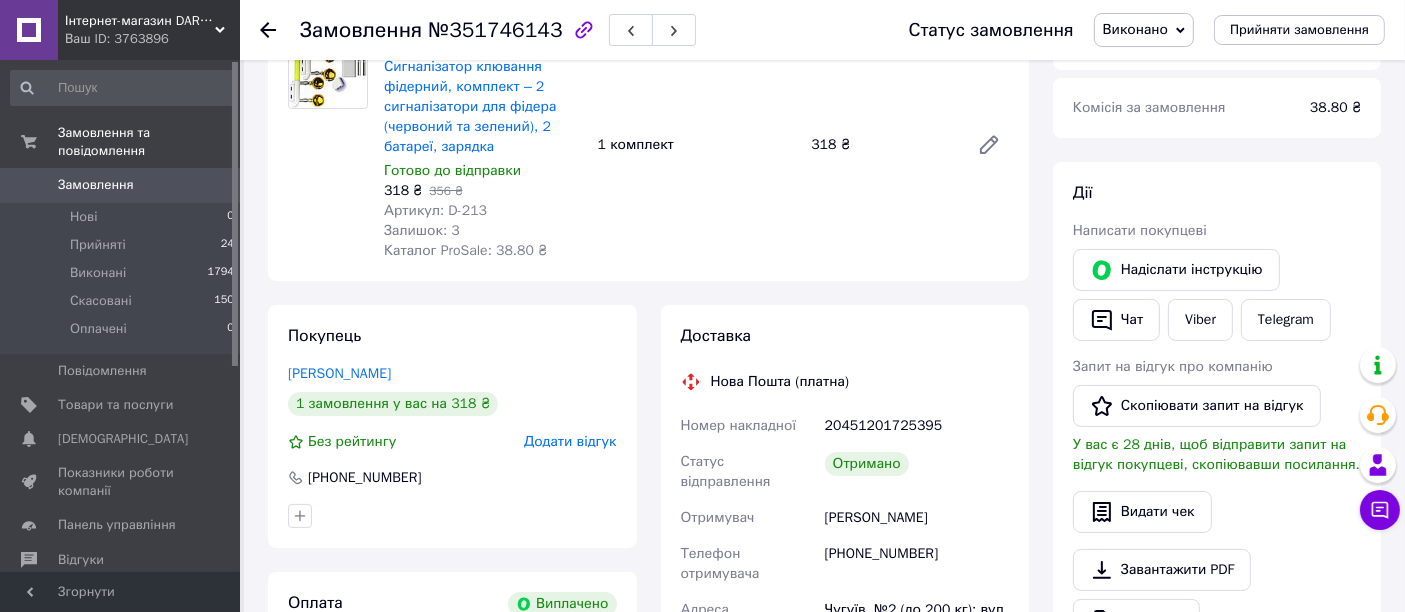 click 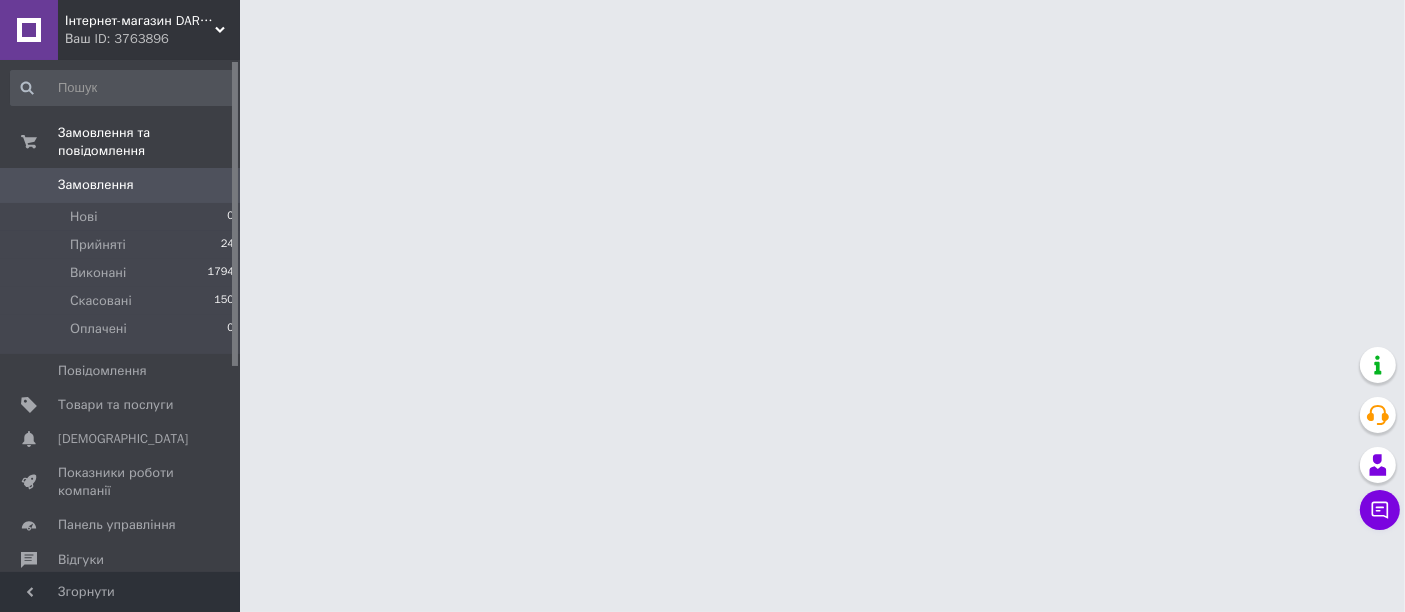 scroll, scrollTop: 0, scrollLeft: 0, axis: both 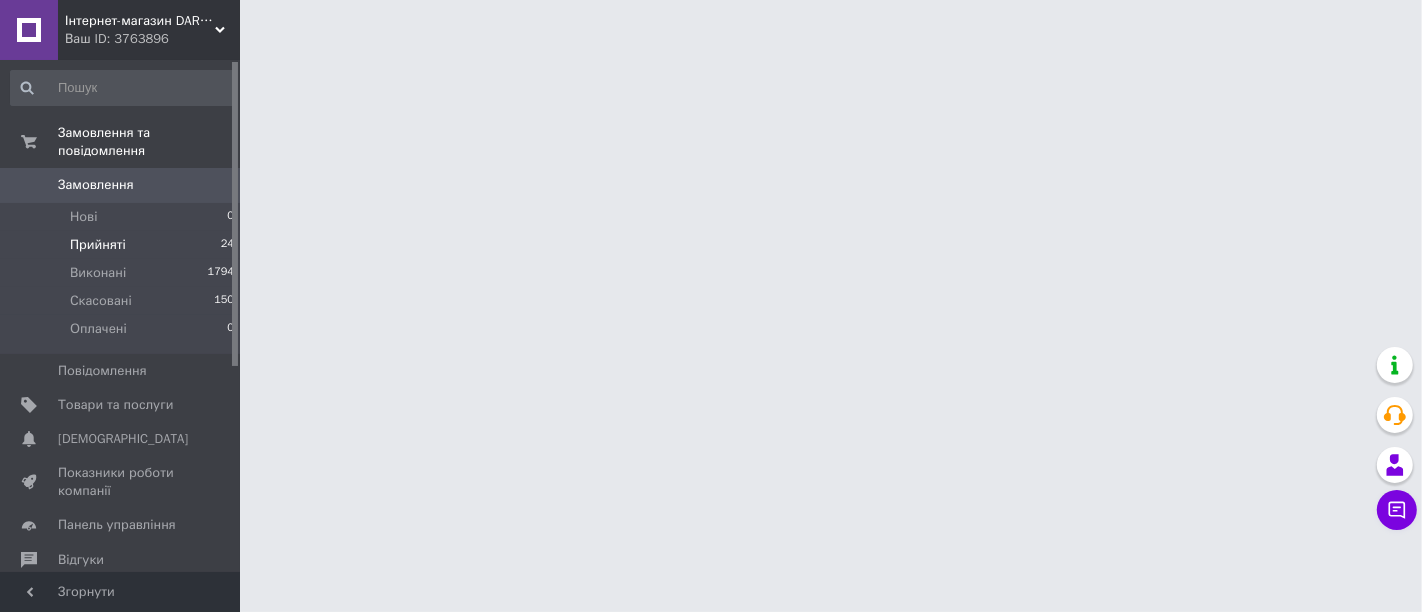 click on "Прийняті" at bounding box center (98, 245) 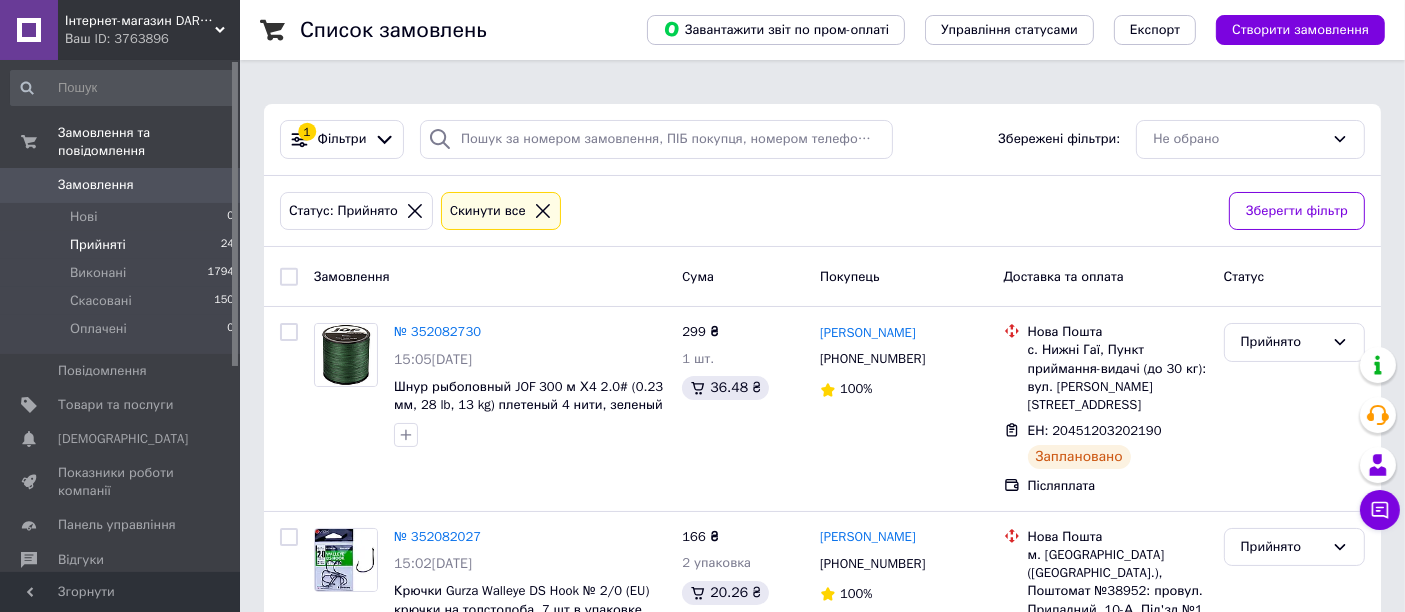 click on "Прийняті" at bounding box center (98, 245) 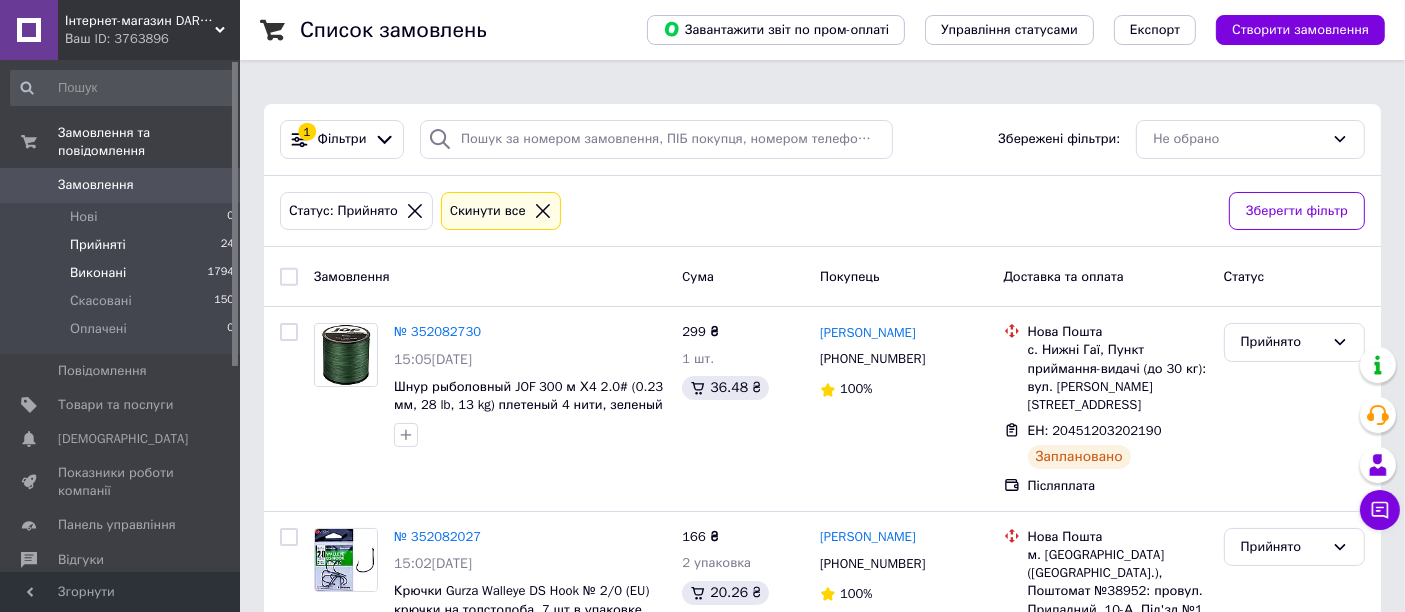 click on "Виконані" at bounding box center (98, 273) 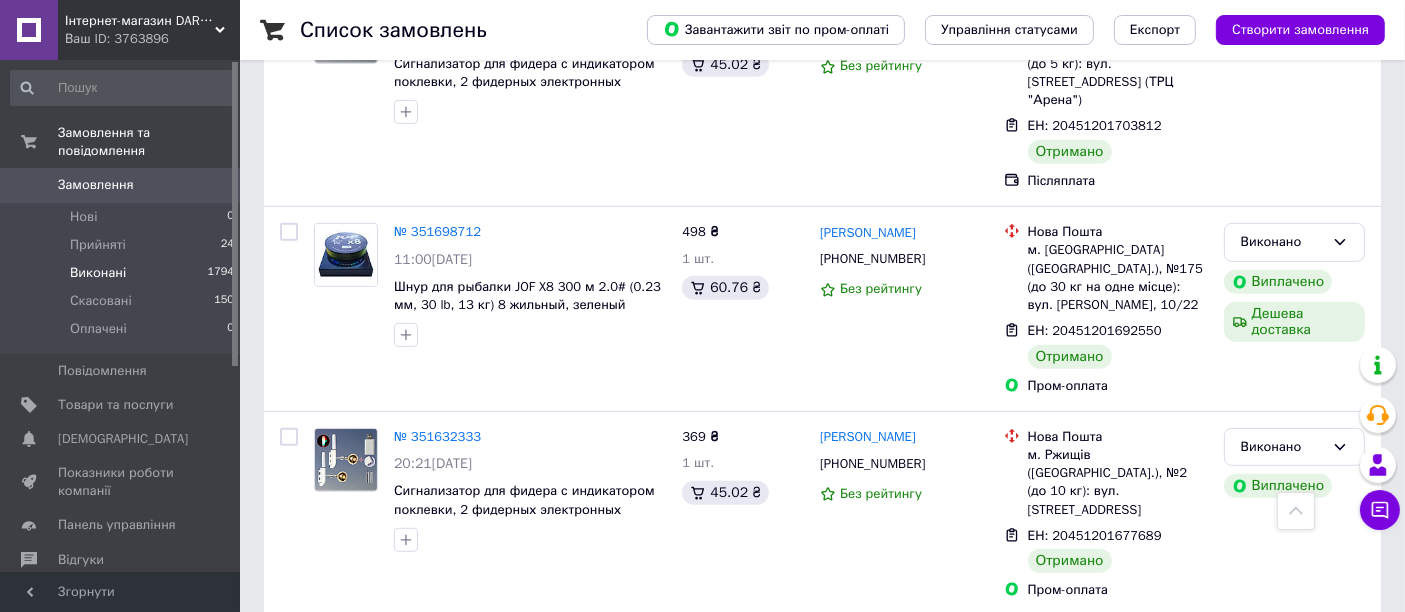 scroll, scrollTop: 888, scrollLeft: 0, axis: vertical 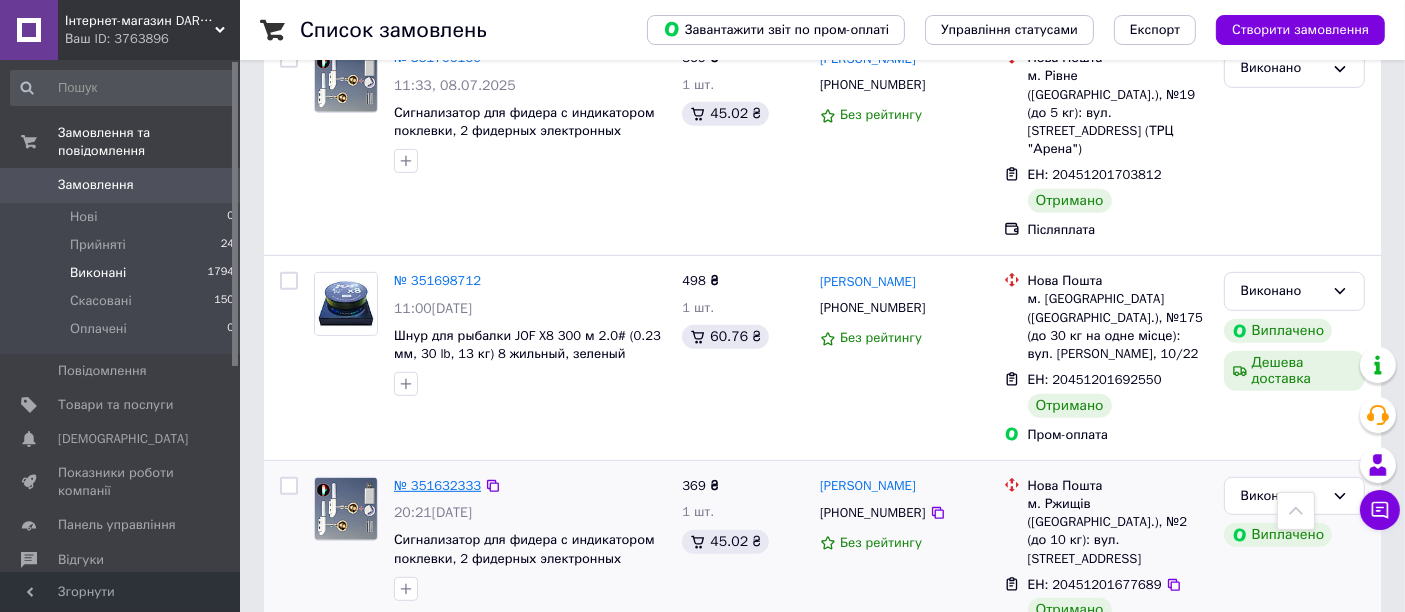 click on "№ 351632333" at bounding box center (437, 485) 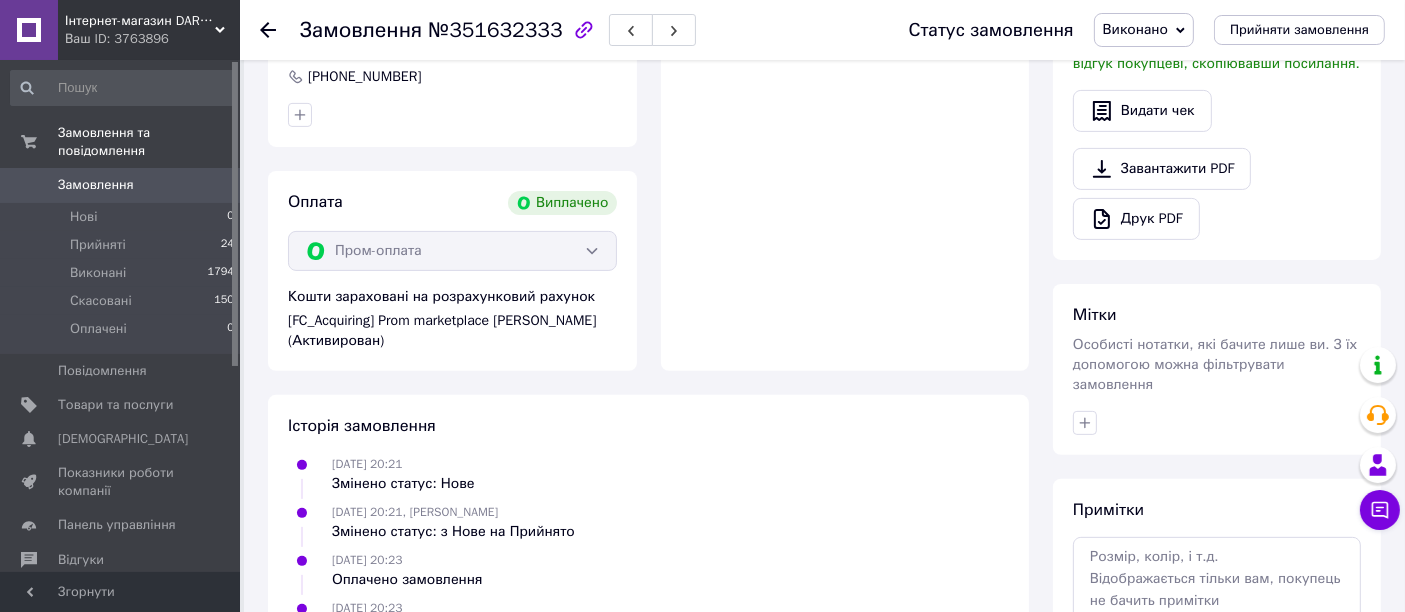 scroll, scrollTop: 555, scrollLeft: 0, axis: vertical 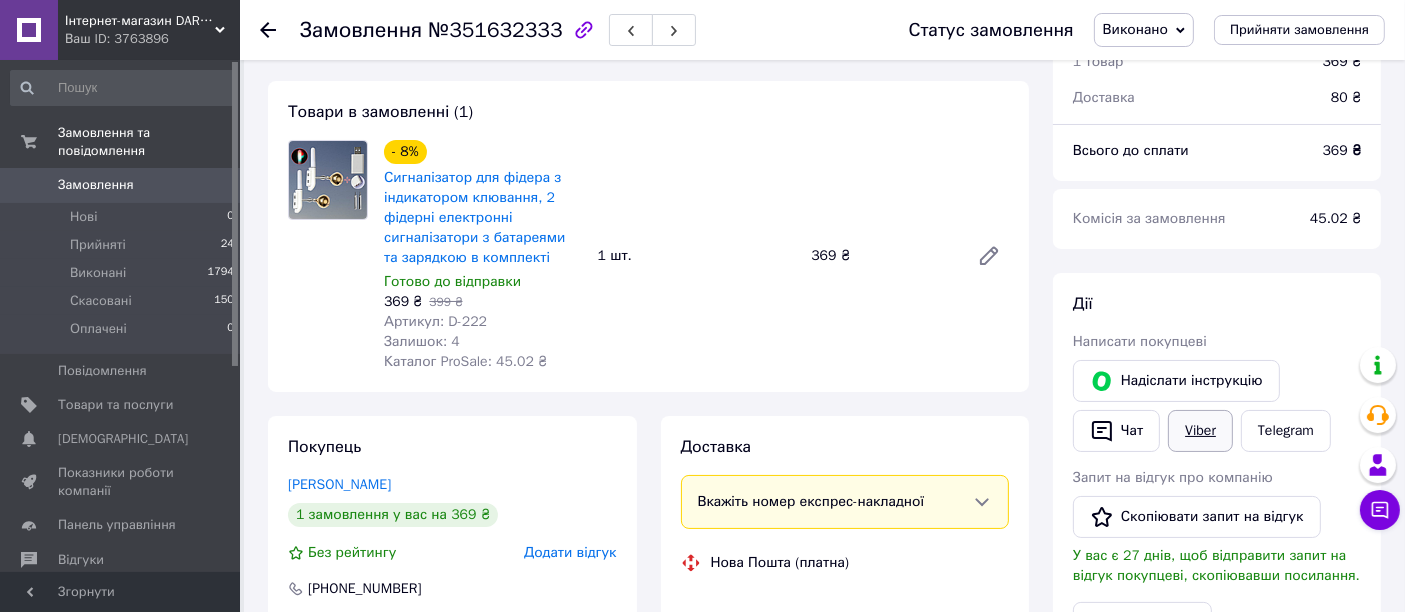 click on "Viber" at bounding box center (1200, 431) 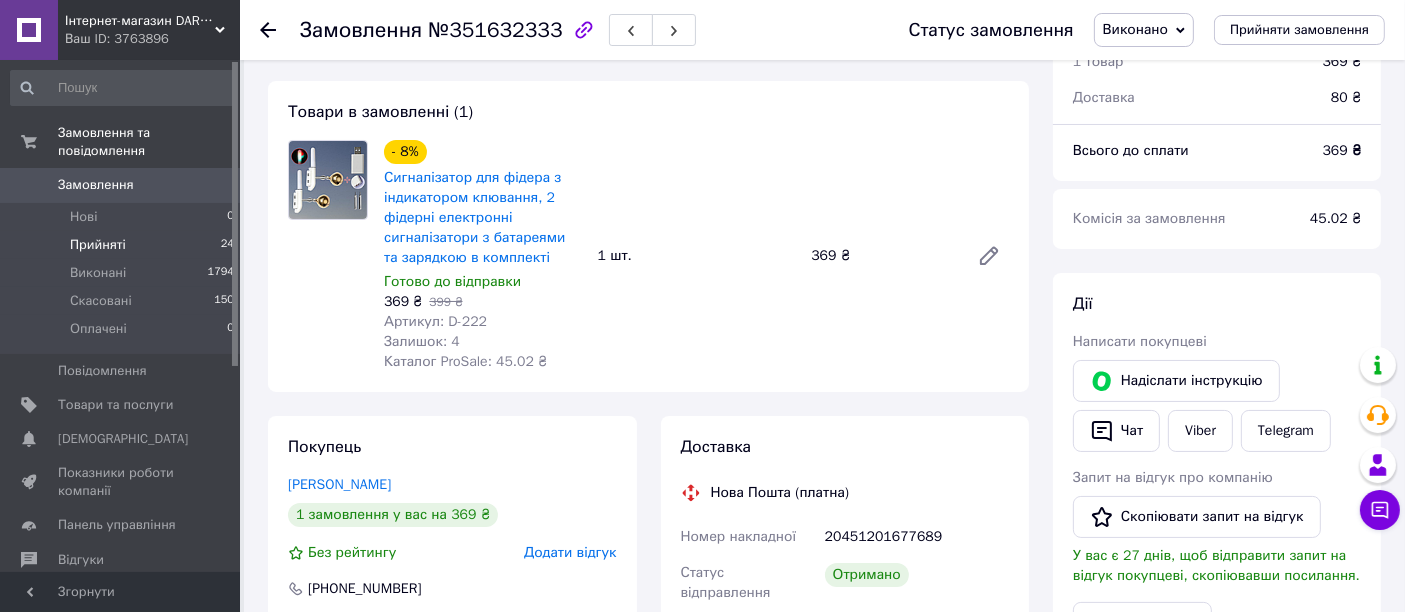 click on "Прийняті" at bounding box center [98, 245] 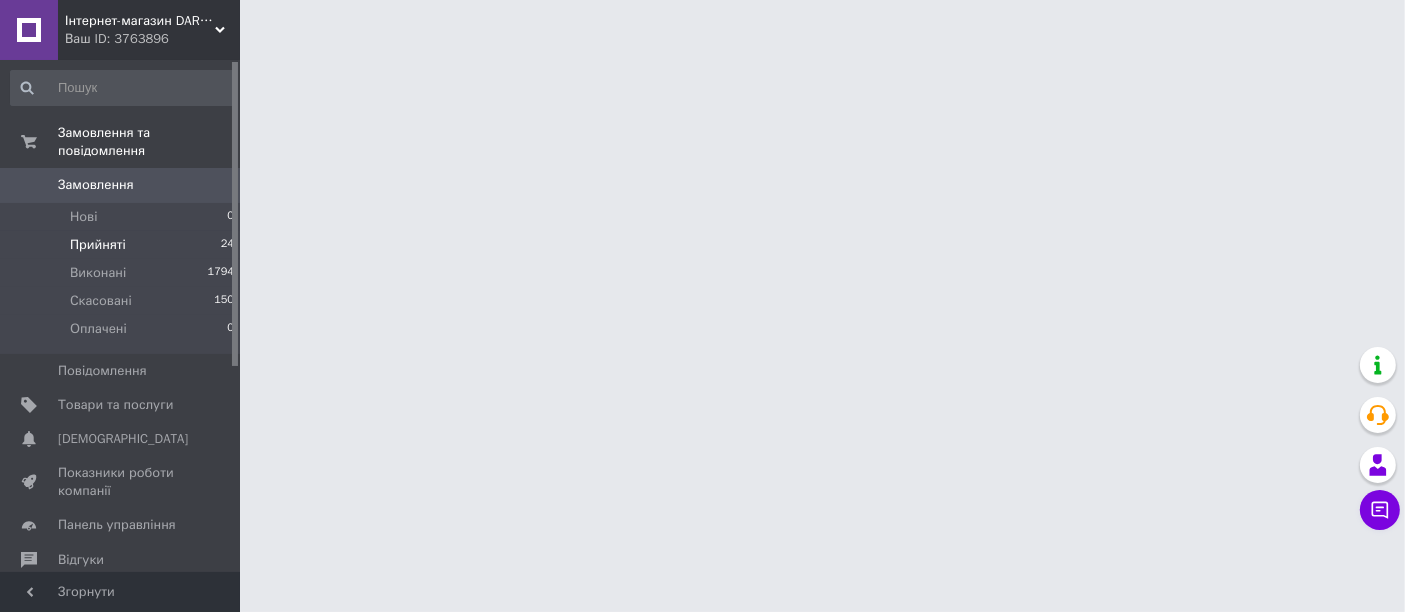 scroll, scrollTop: 0, scrollLeft: 0, axis: both 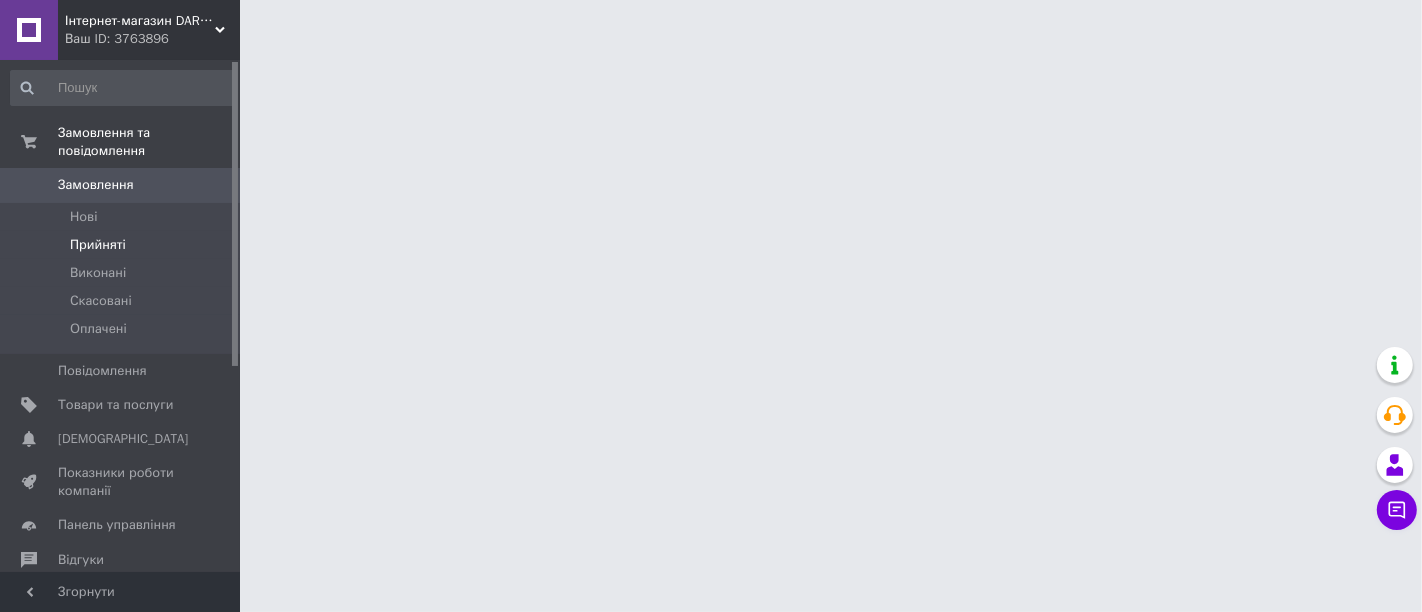 click on "Прийняті" at bounding box center (98, 245) 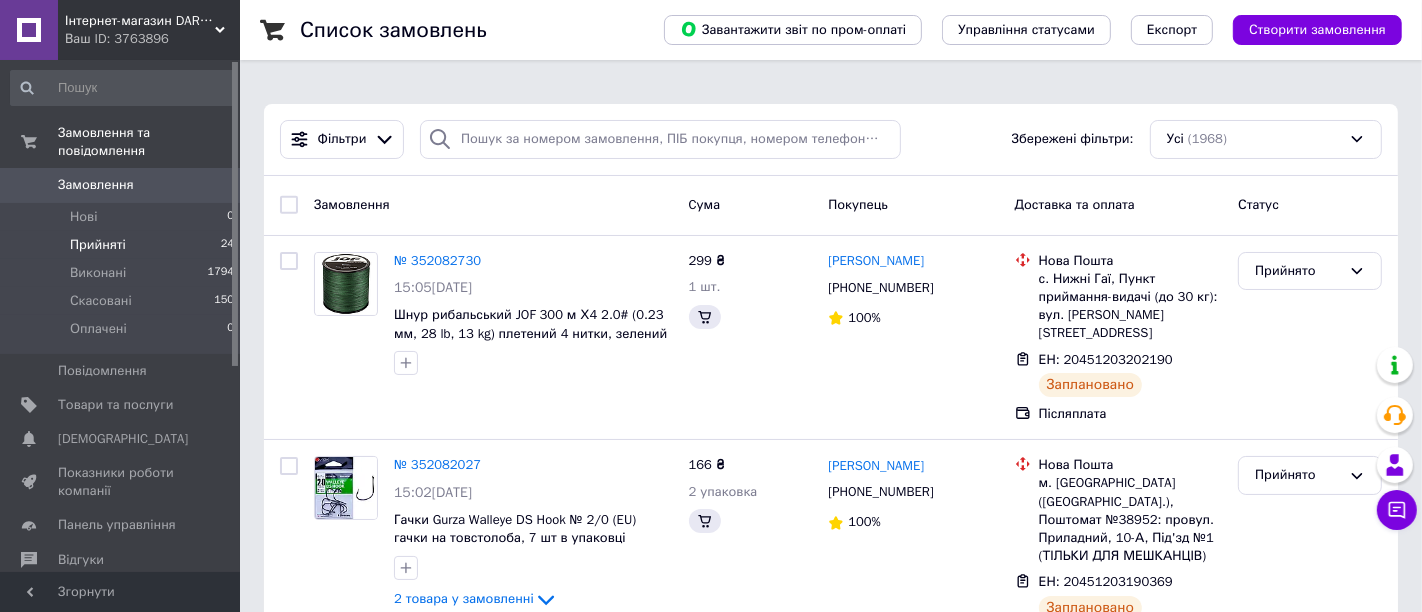 click on "Прийняті" at bounding box center [98, 245] 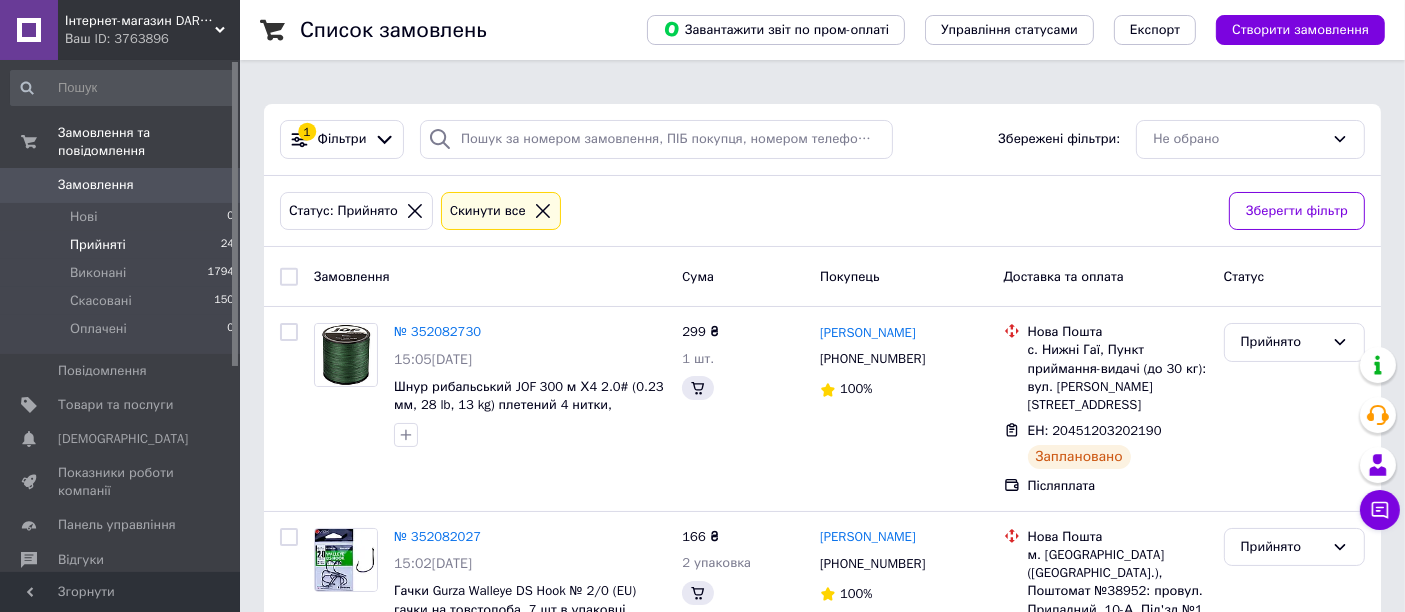 click on "Прийняті" at bounding box center [98, 245] 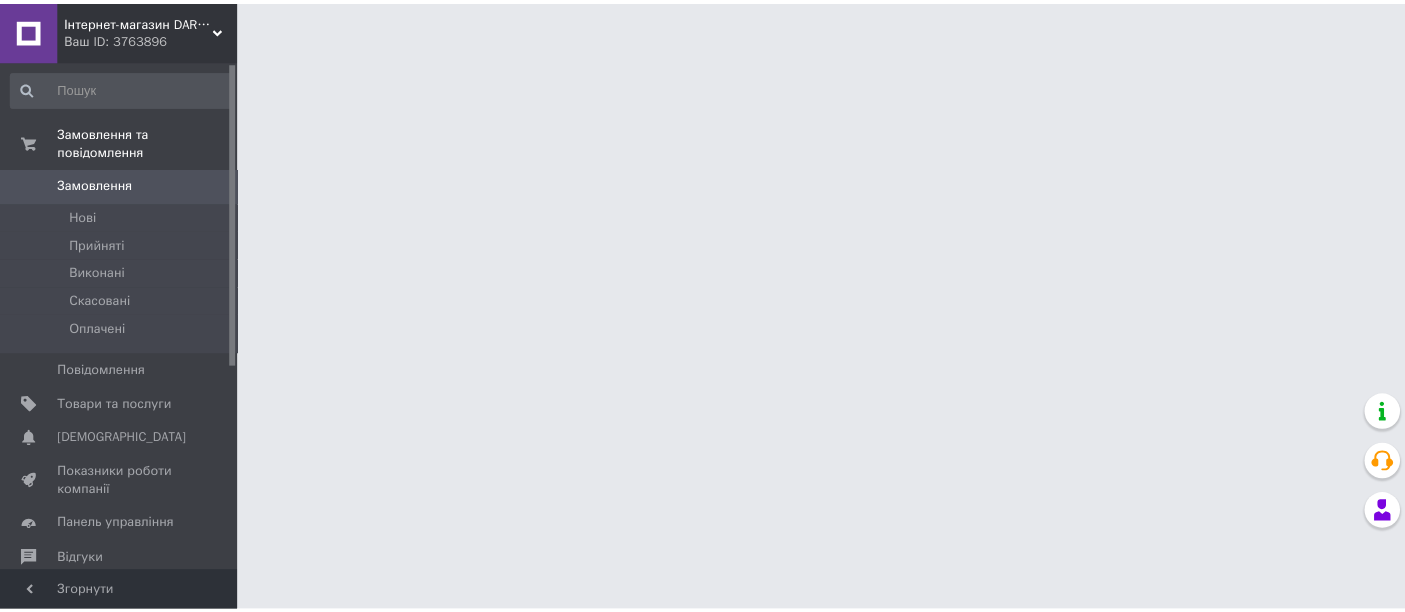 scroll, scrollTop: 0, scrollLeft: 0, axis: both 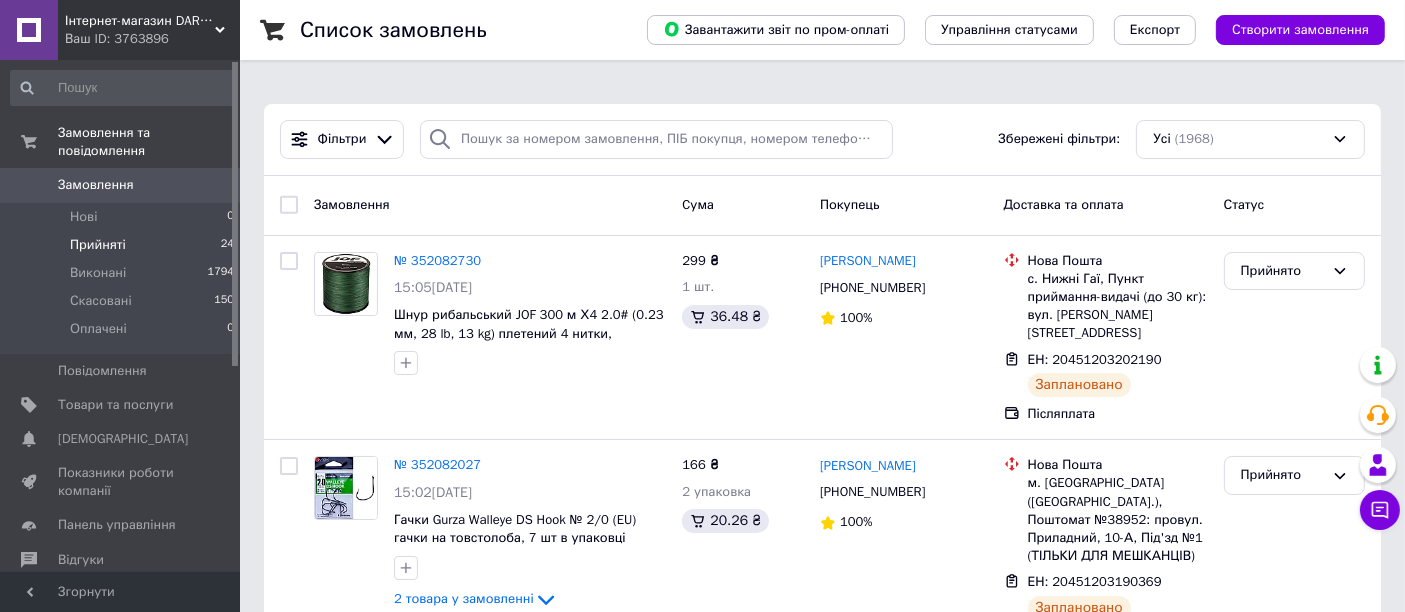 click on "Прийняті 24" at bounding box center (123, 245) 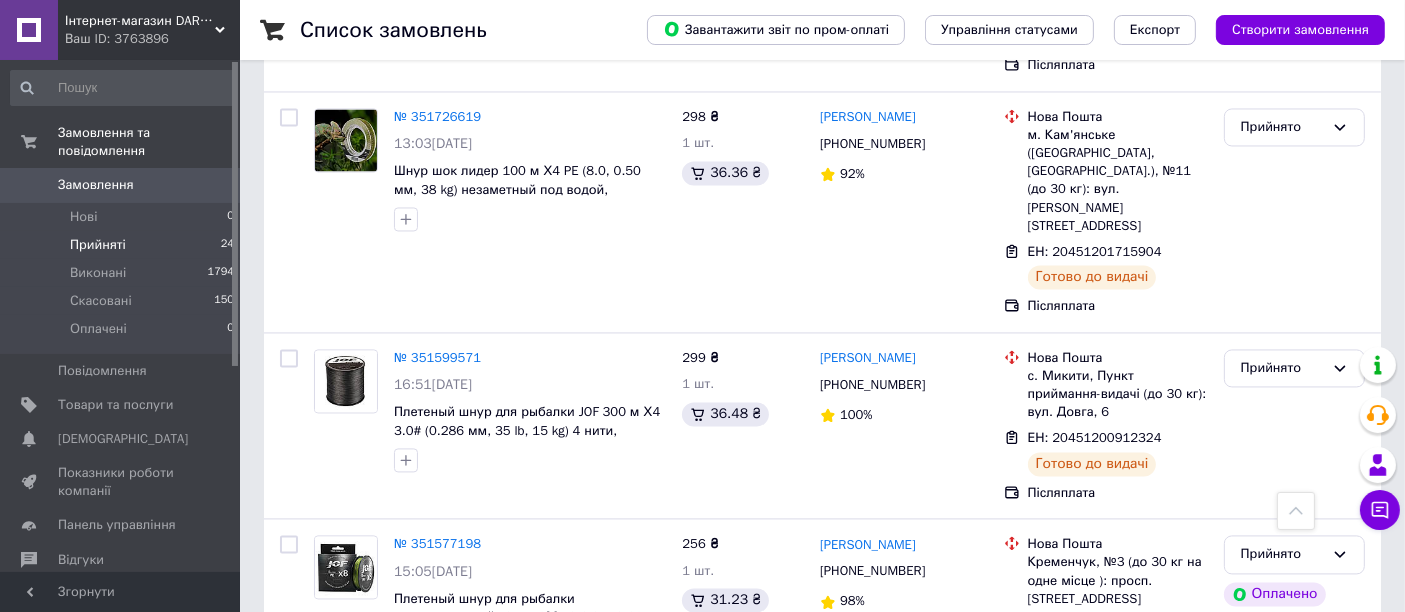 scroll, scrollTop: 3897, scrollLeft: 0, axis: vertical 